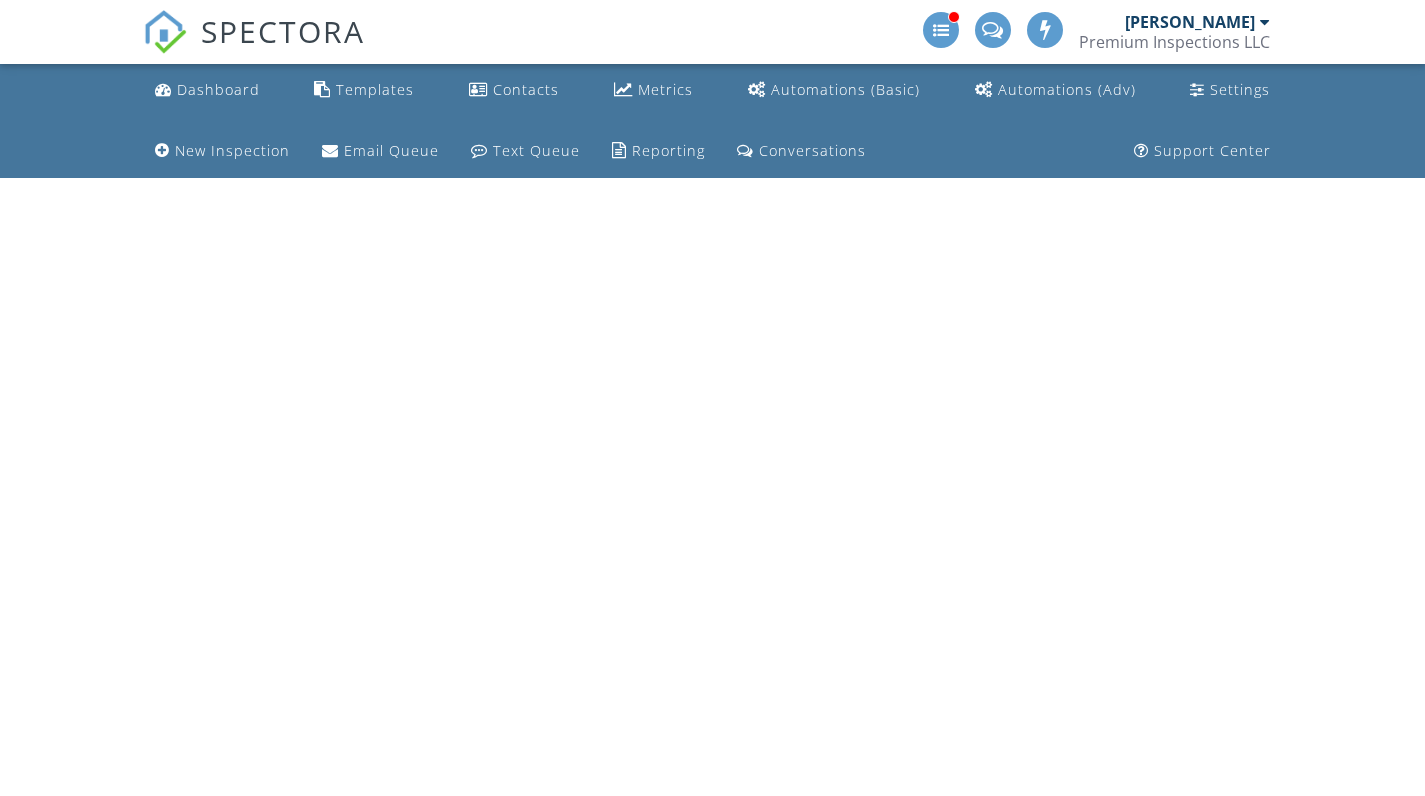 scroll, scrollTop: 0, scrollLeft: 0, axis: both 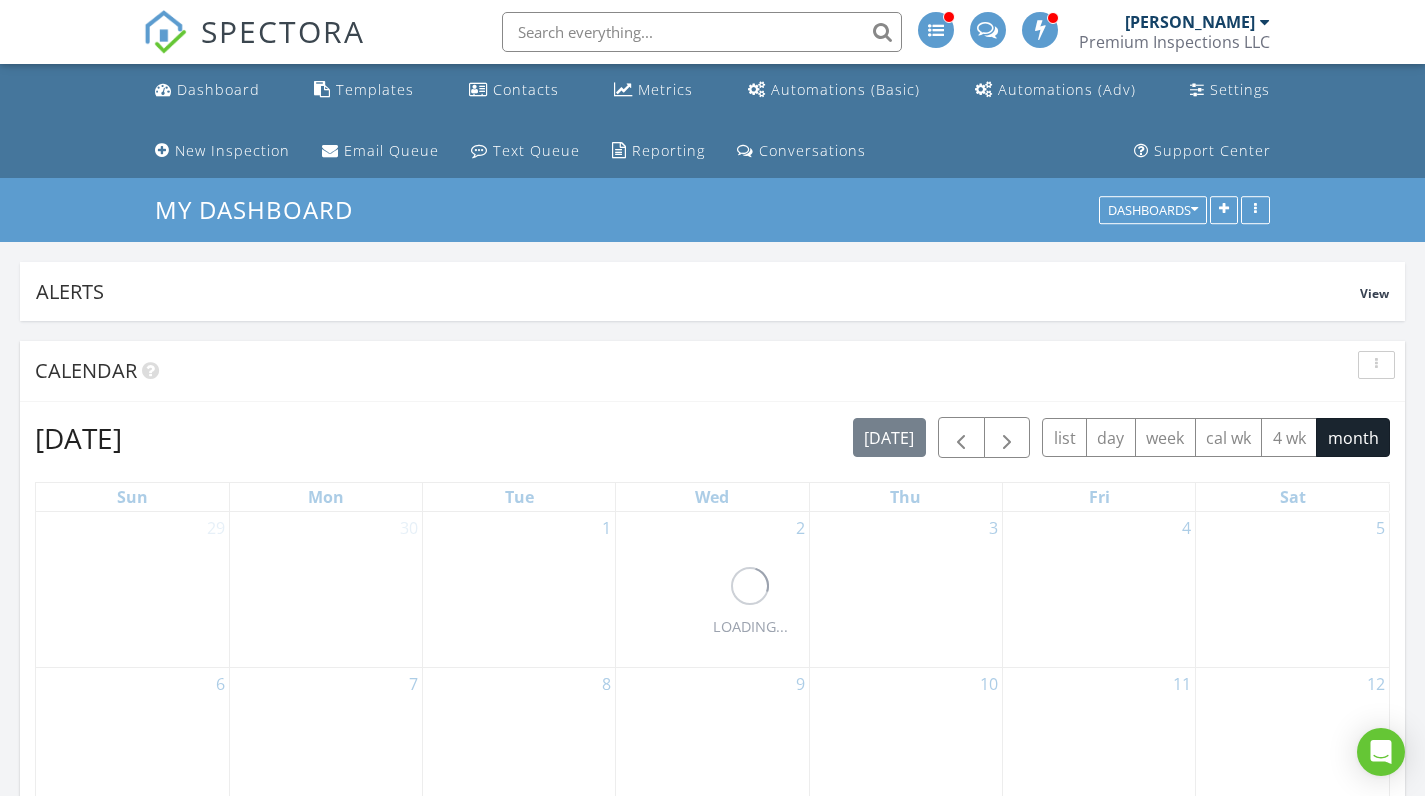 click at bounding box center (702, 32) 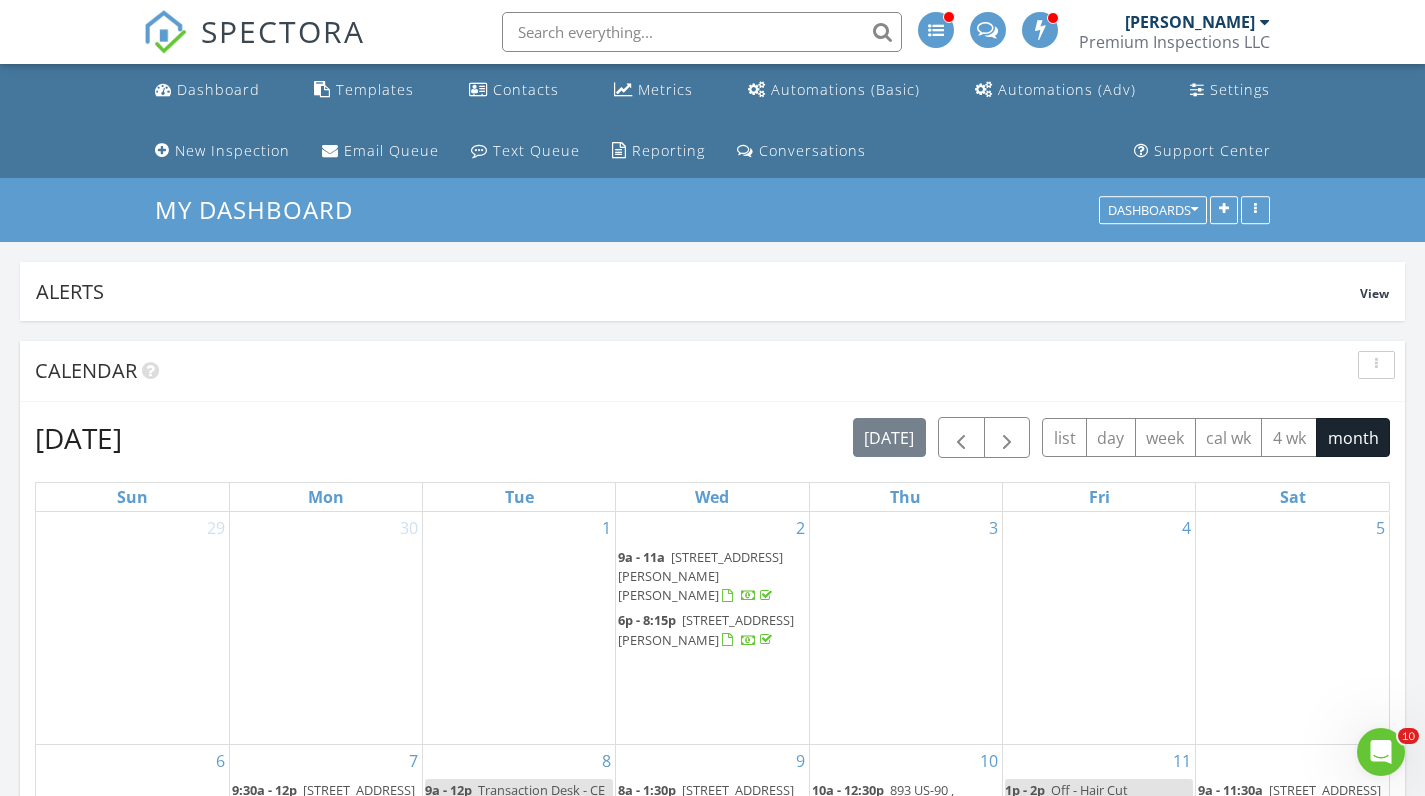 scroll, scrollTop: 0, scrollLeft: 0, axis: both 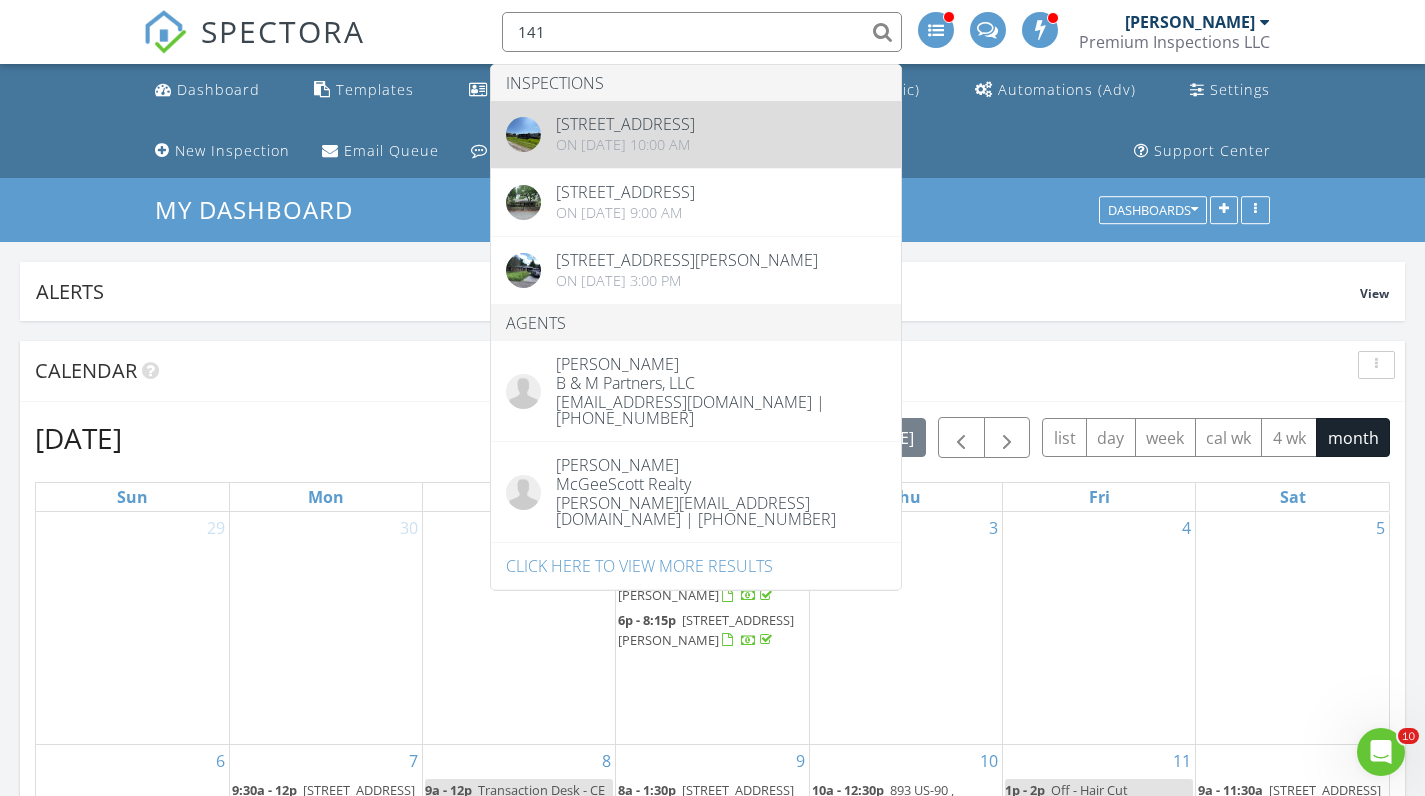 type on "141" 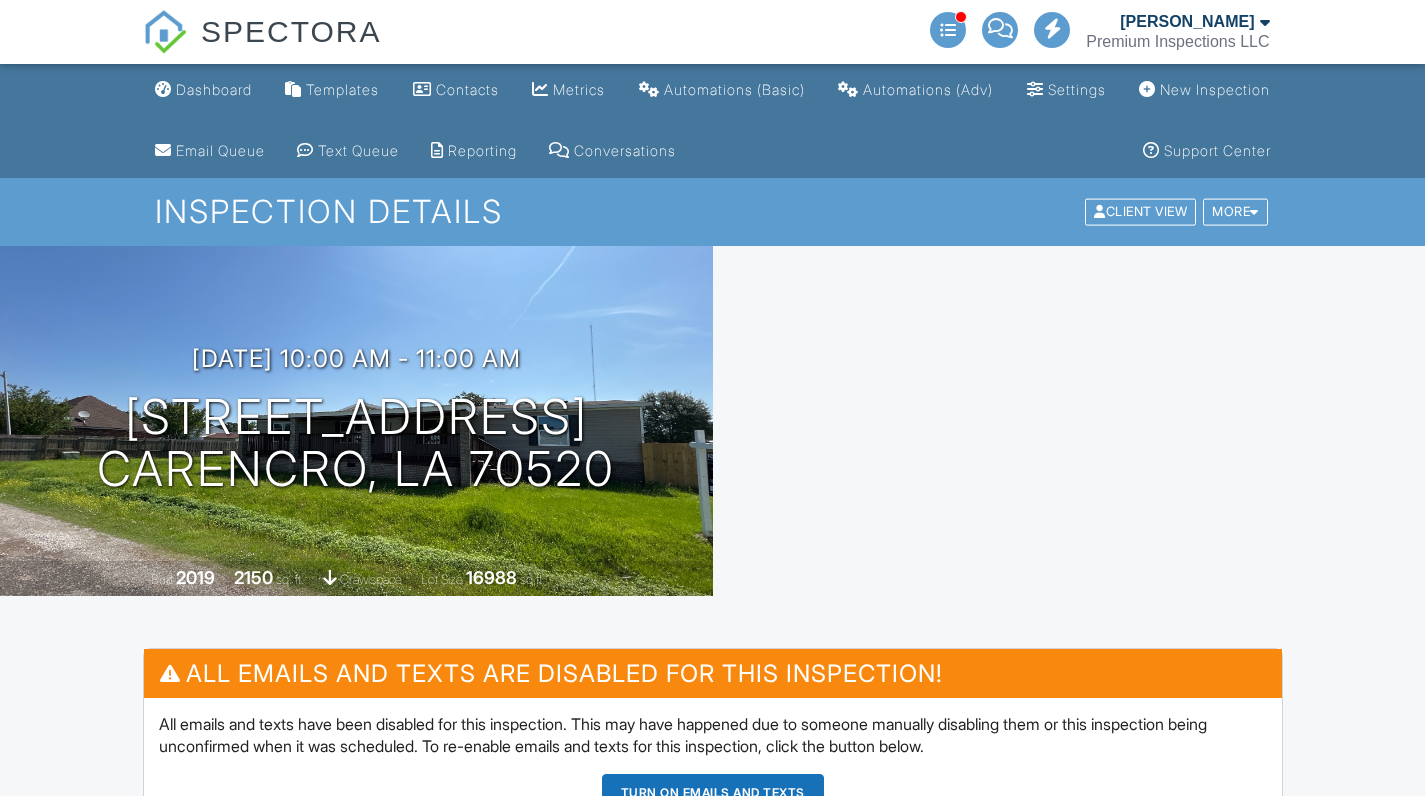 scroll, scrollTop: 0, scrollLeft: 0, axis: both 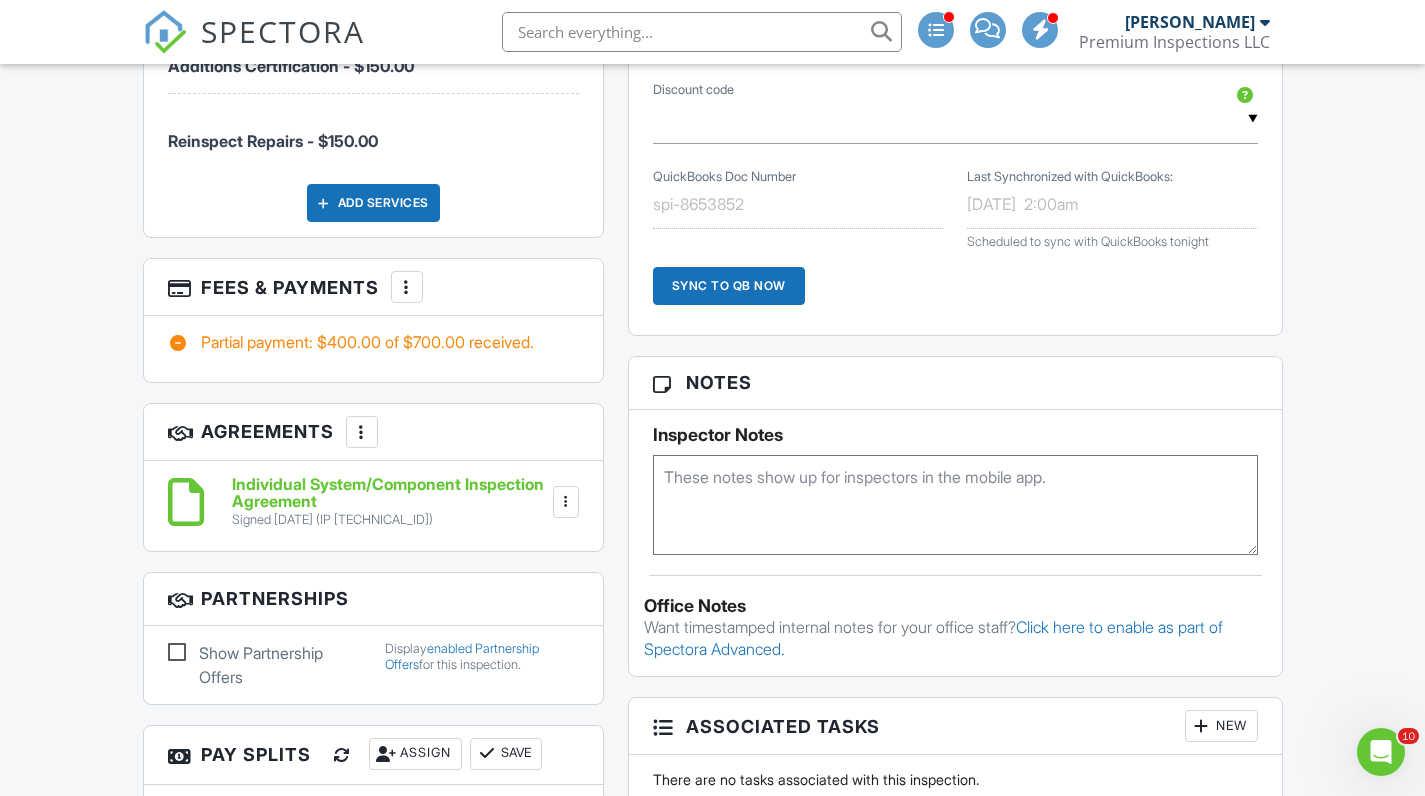 click at bounding box center (407, 287) 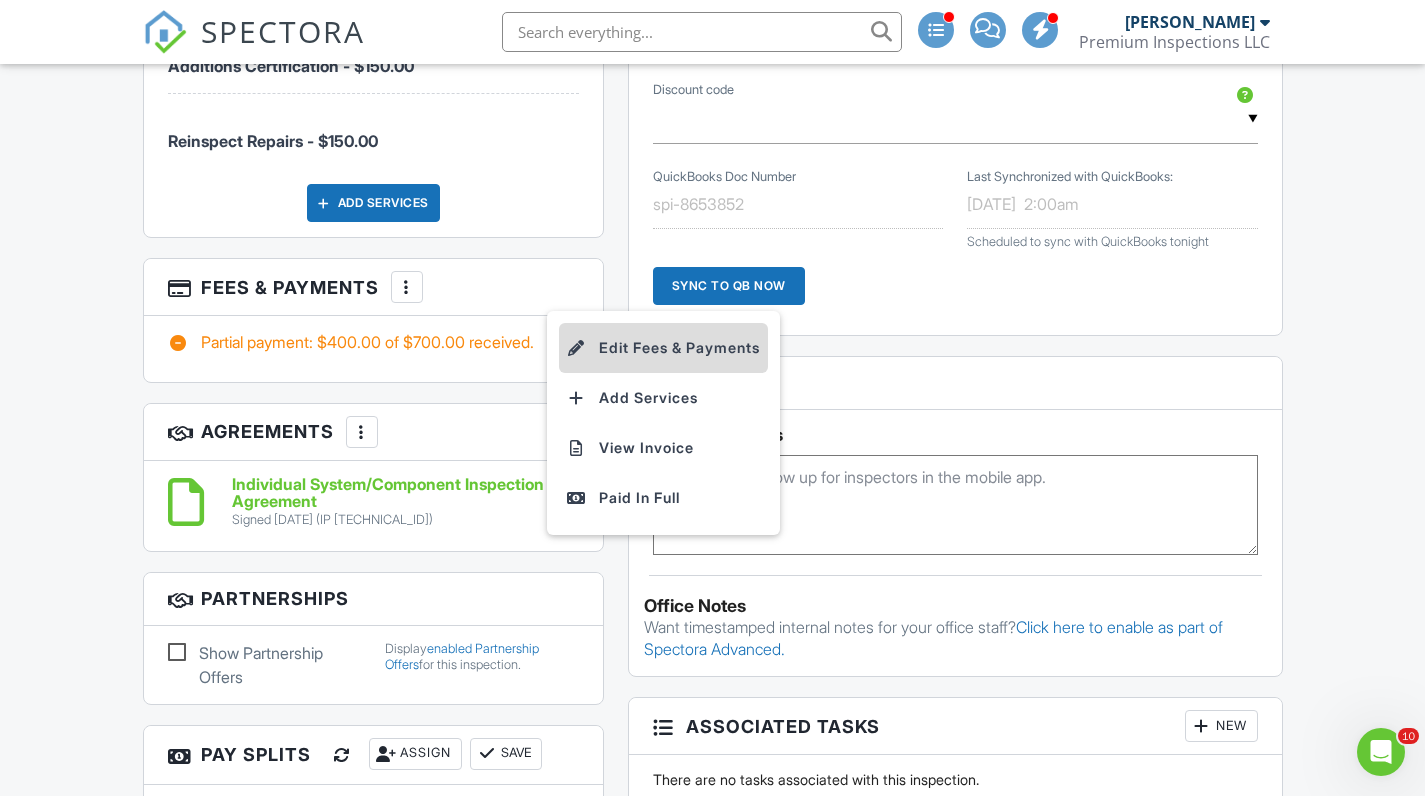 click at bounding box center [577, 348] 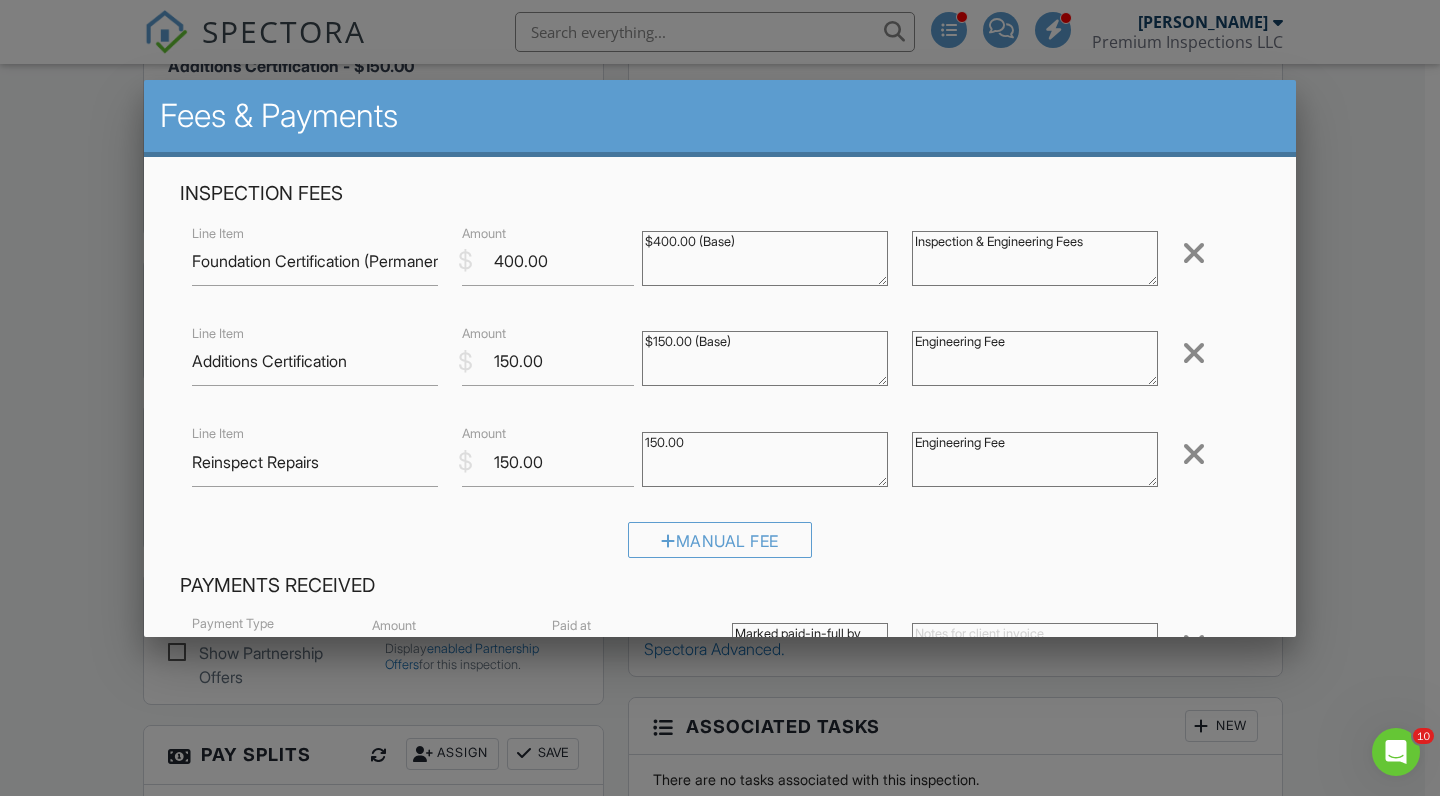 click at bounding box center (1194, 353) 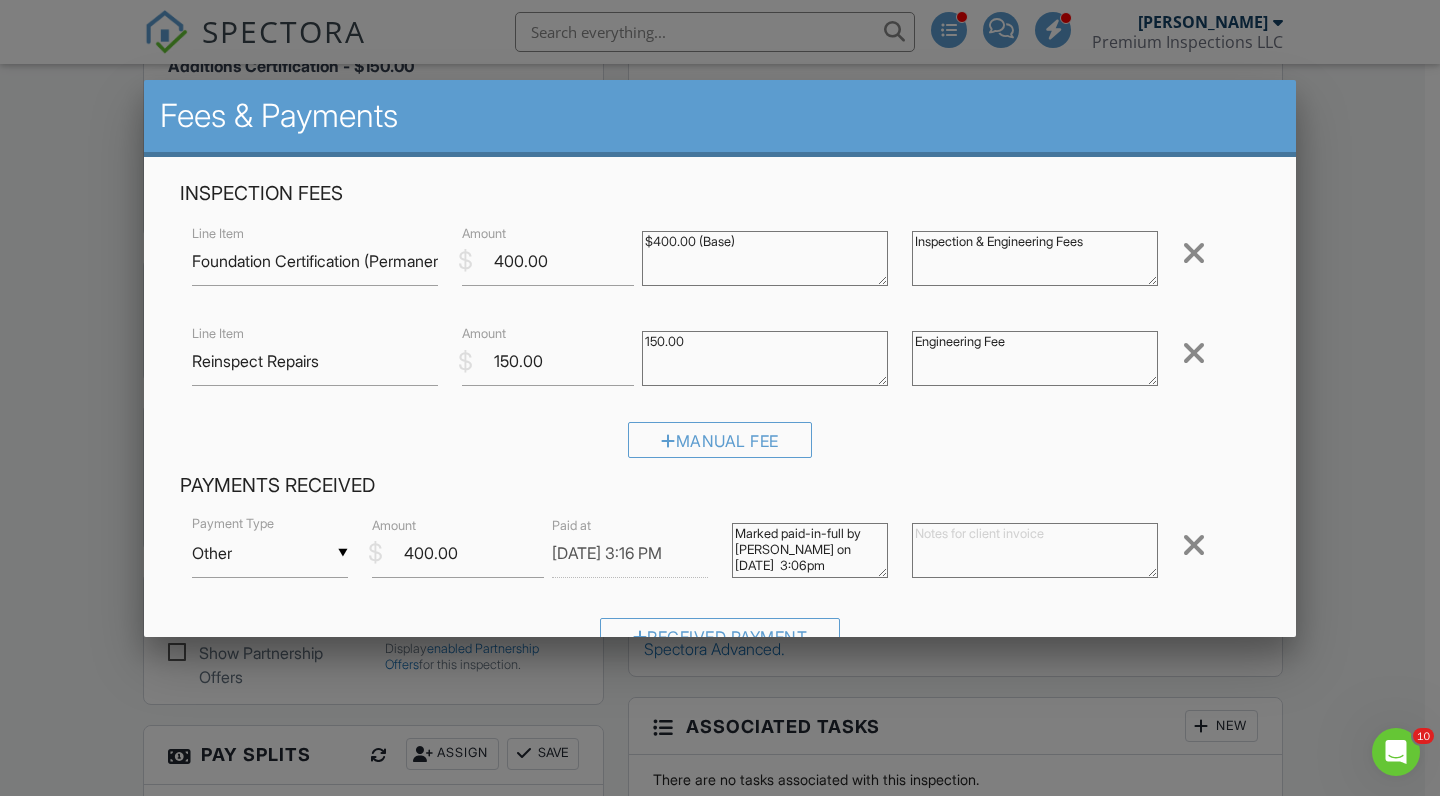 click at bounding box center [1194, 353] 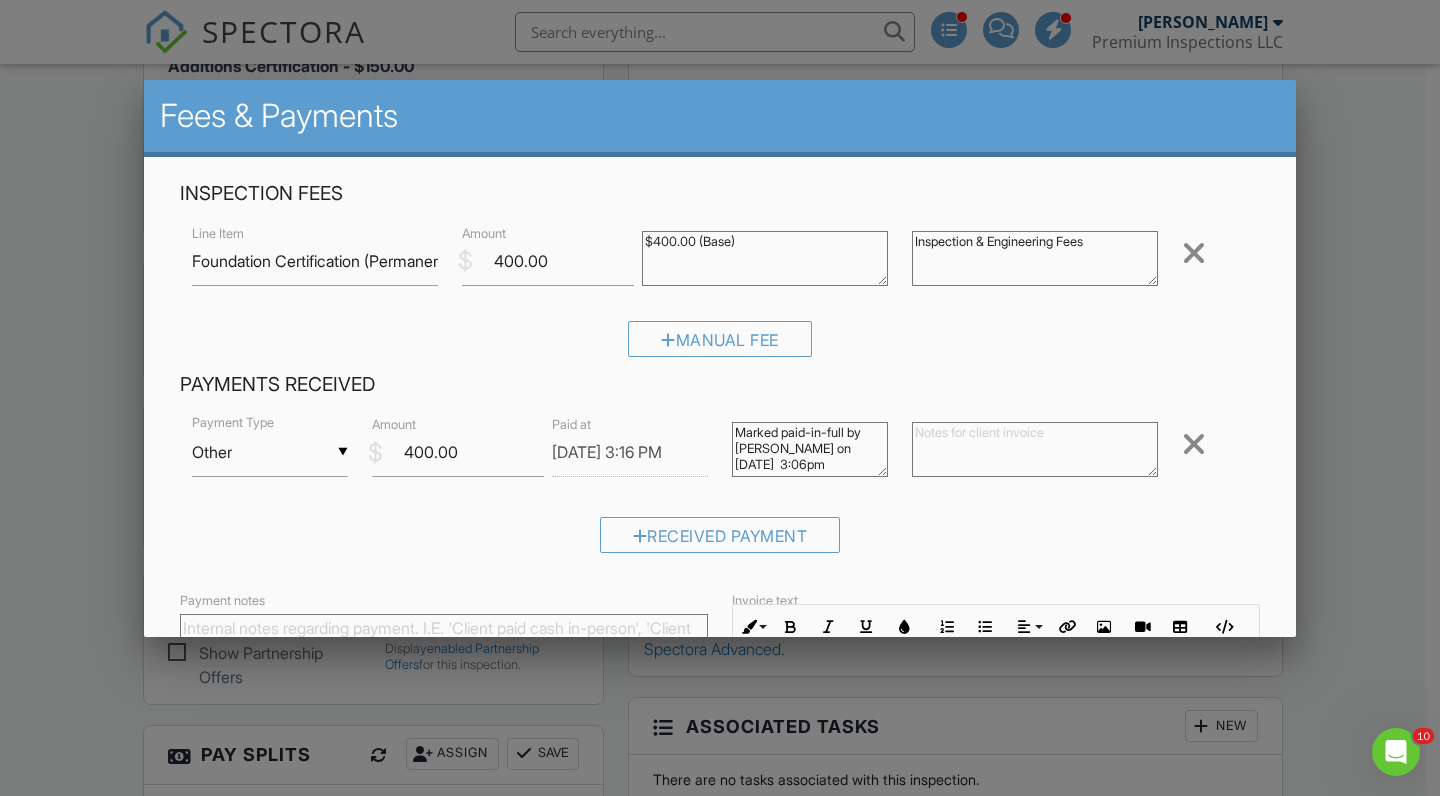 scroll, scrollTop: 302, scrollLeft: 0, axis: vertical 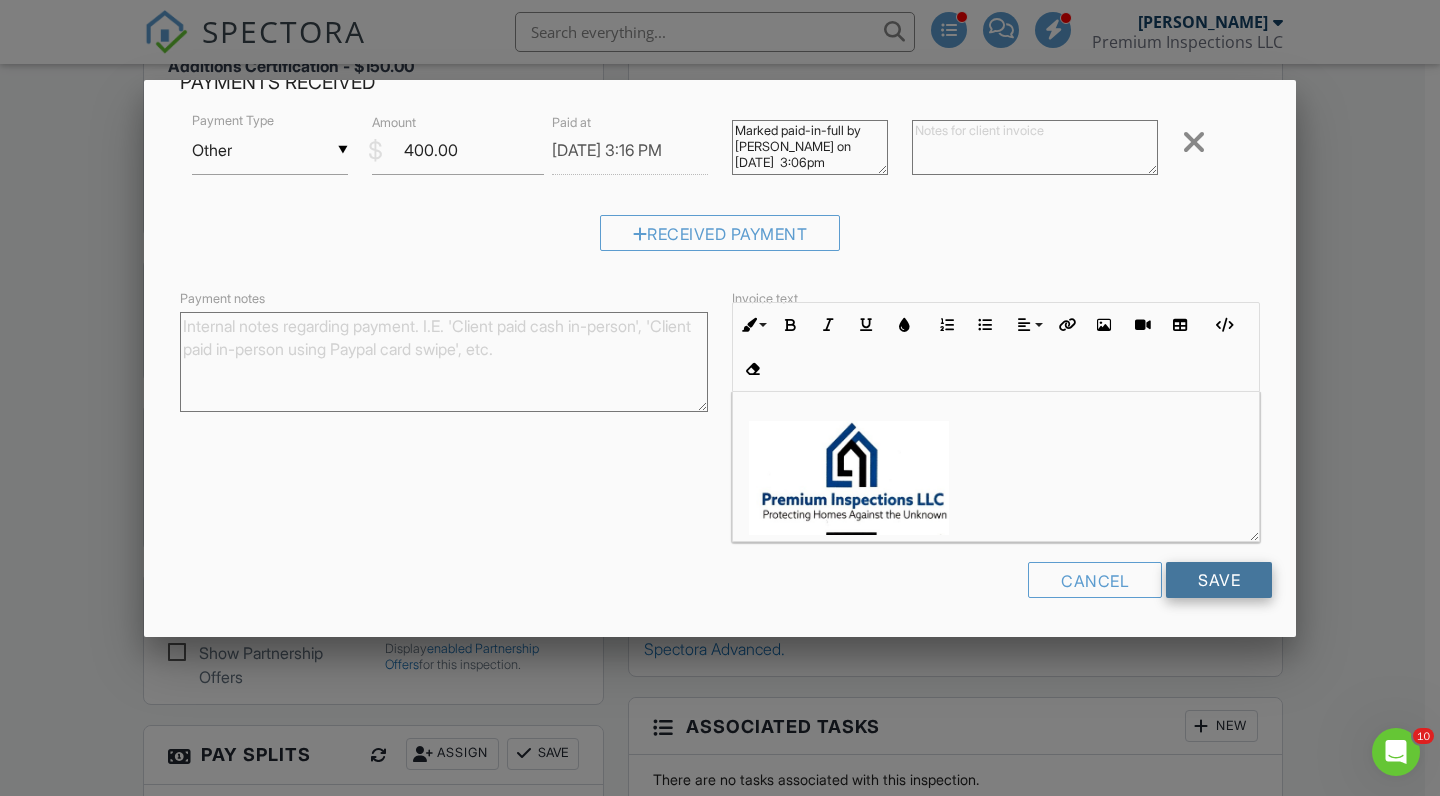 click on "Save" at bounding box center (1219, 580) 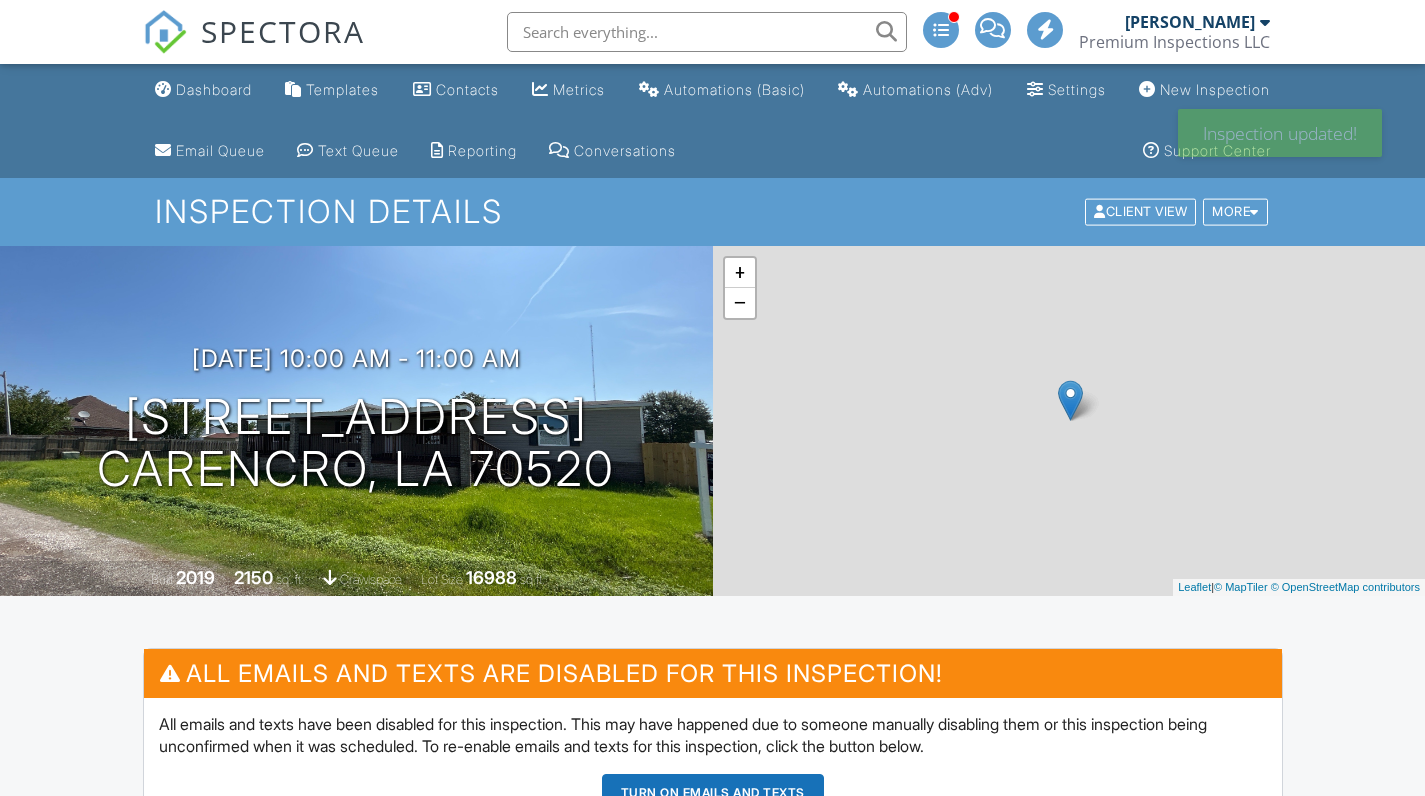 scroll, scrollTop: 0, scrollLeft: 0, axis: both 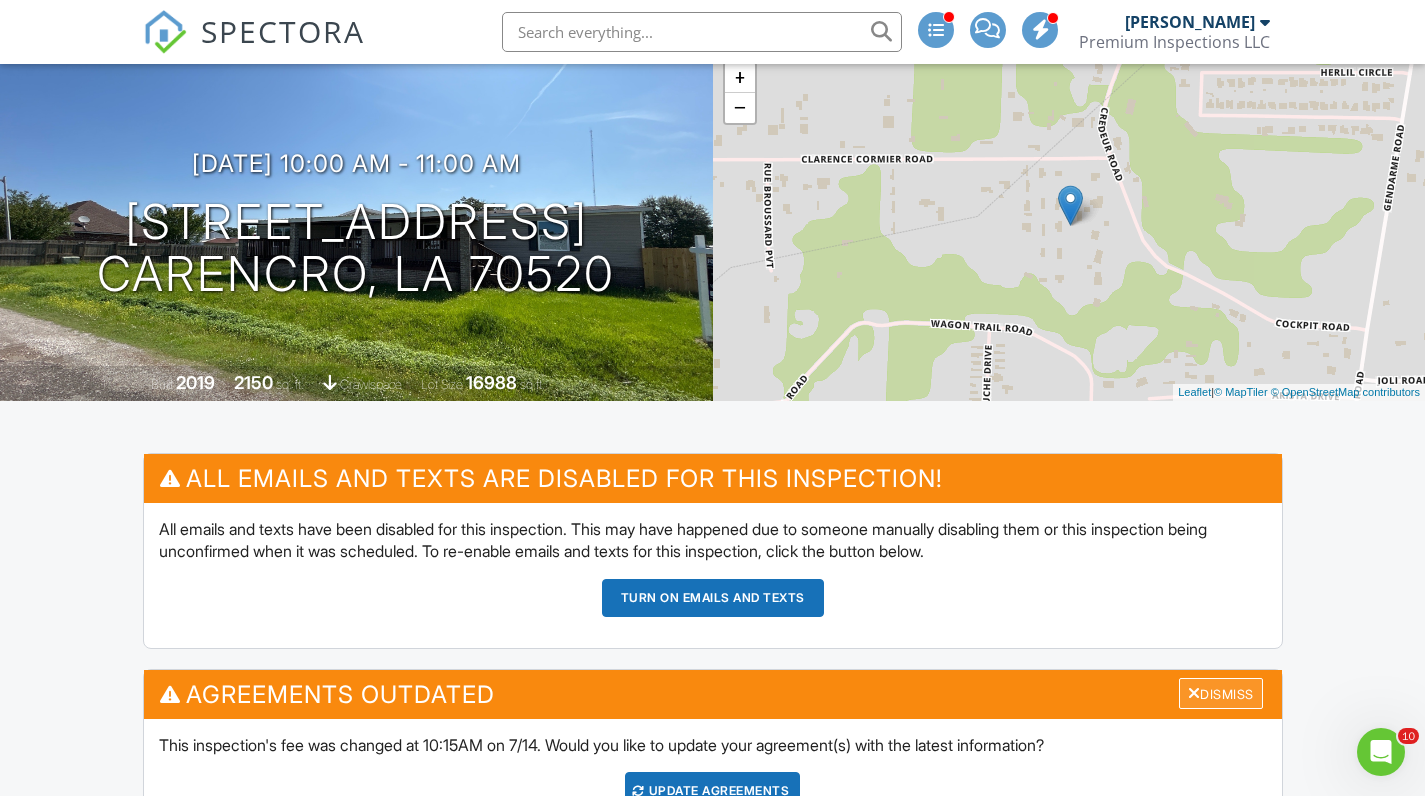 click on "Dismiss" at bounding box center (1221, 693) 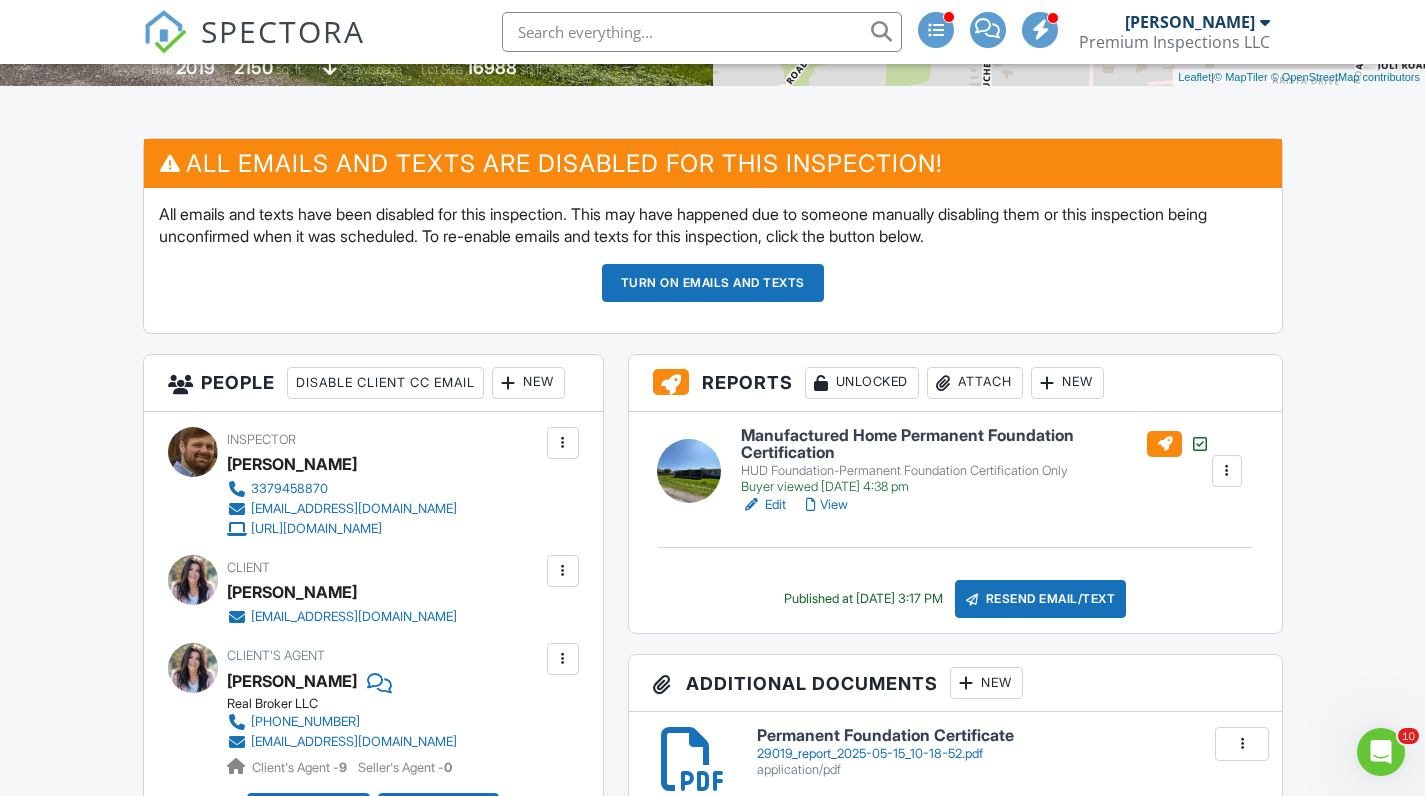scroll, scrollTop: 578, scrollLeft: 0, axis: vertical 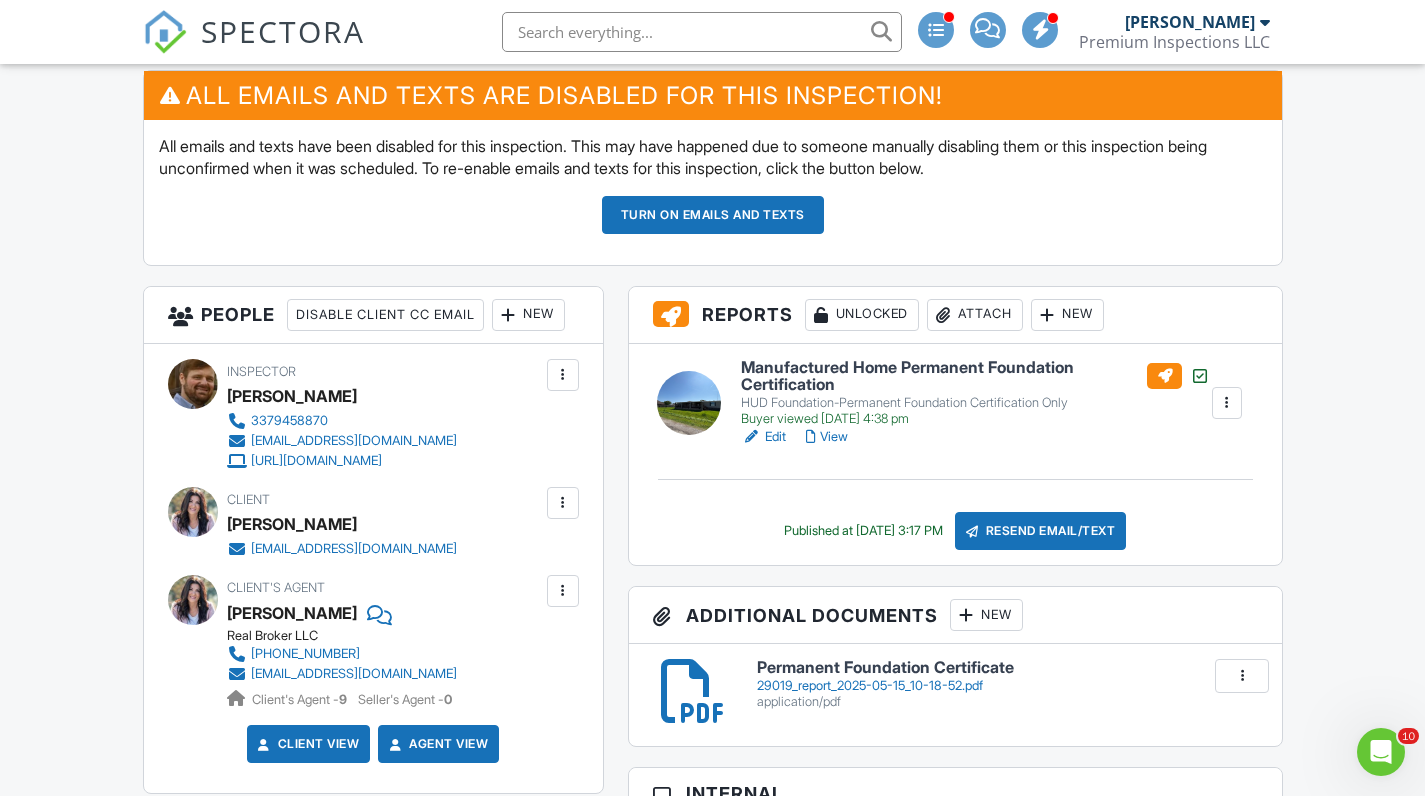 click at bounding box center [1242, 676] 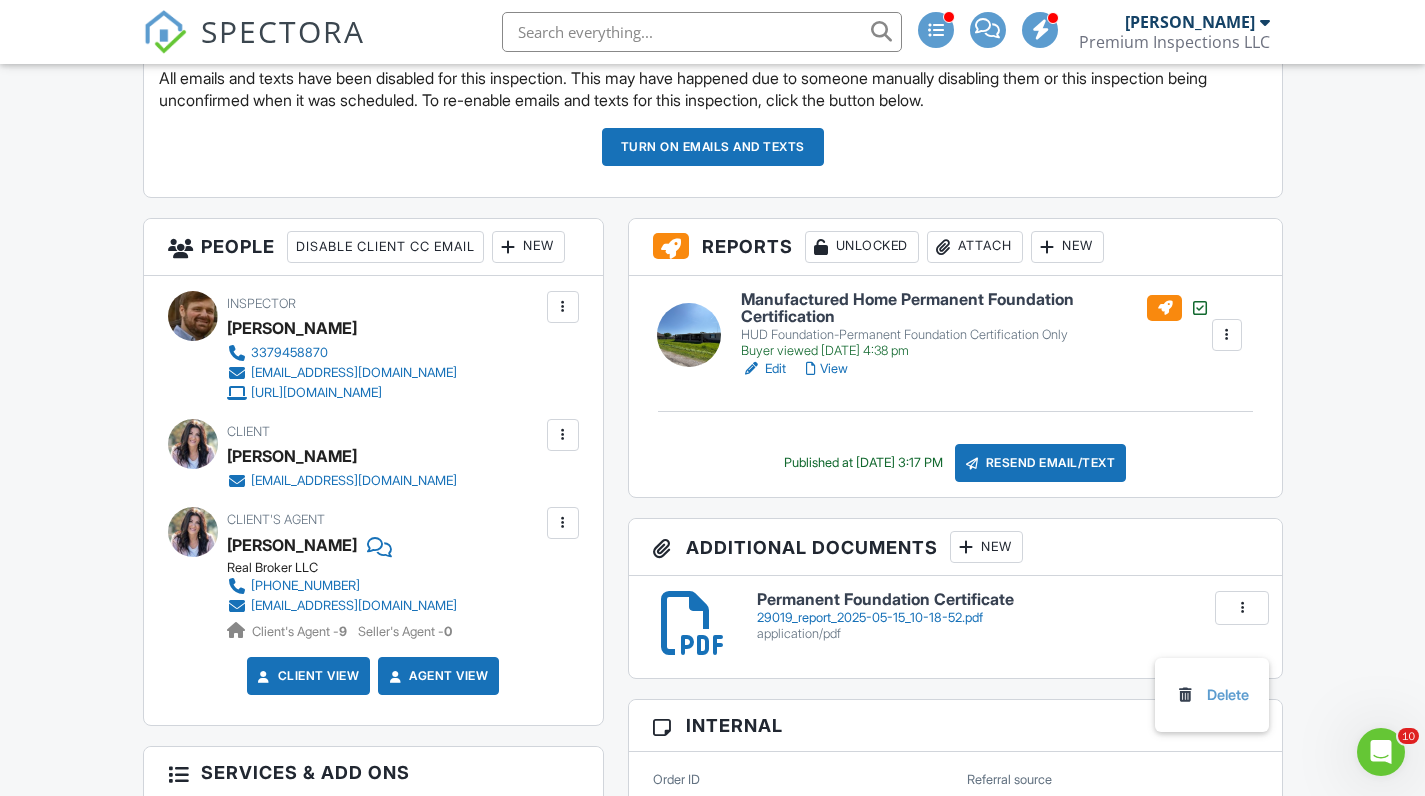 scroll, scrollTop: 720, scrollLeft: 0, axis: vertical 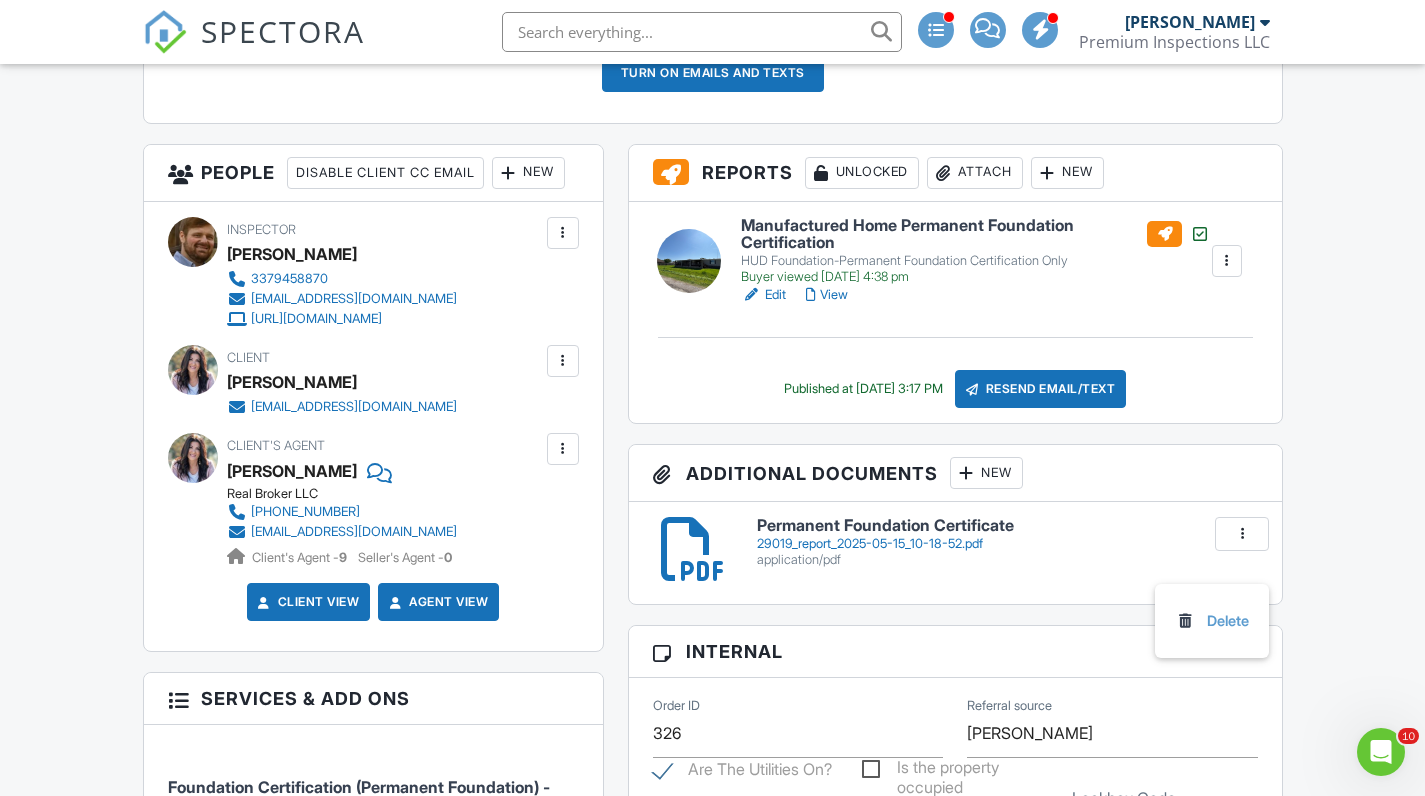 click on "Permanent Foundation Certificate
29019_report_2025-05-15_10-18-52.pdf
application/pdf
Delete" at bounding box center (955, 553) 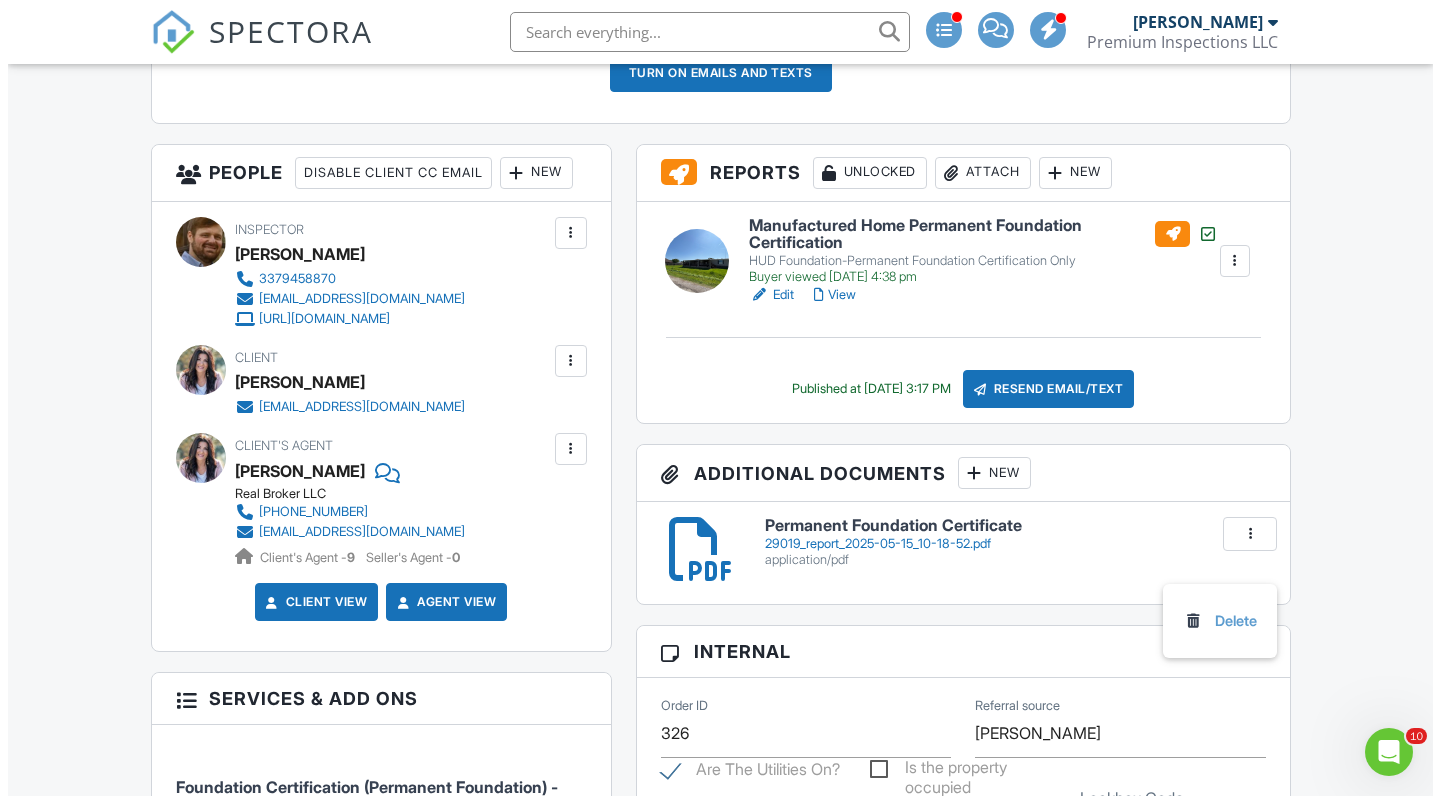 scroll, scrollTop: 724, scrollLeft: 0, axis: vertical 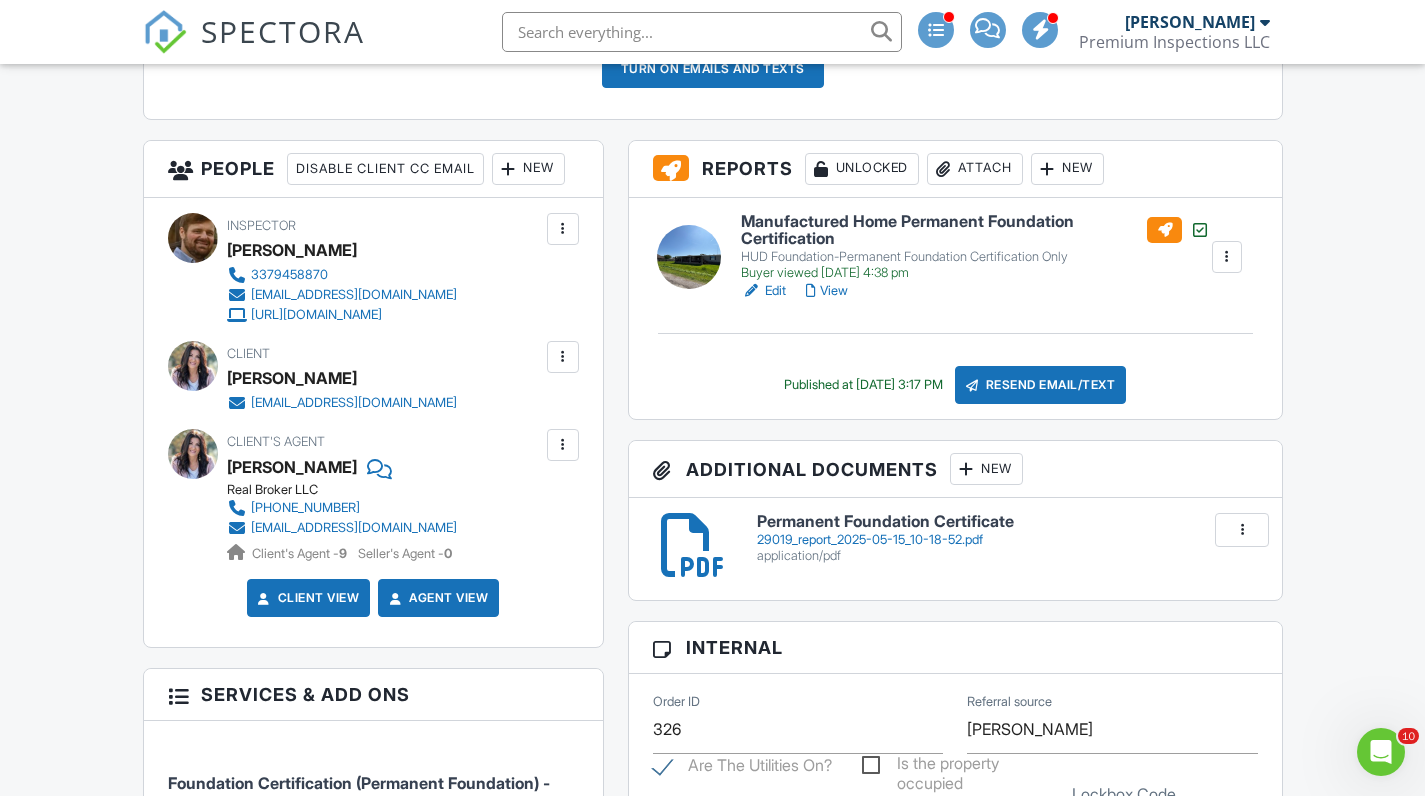 click at bounding box center [967, 469] 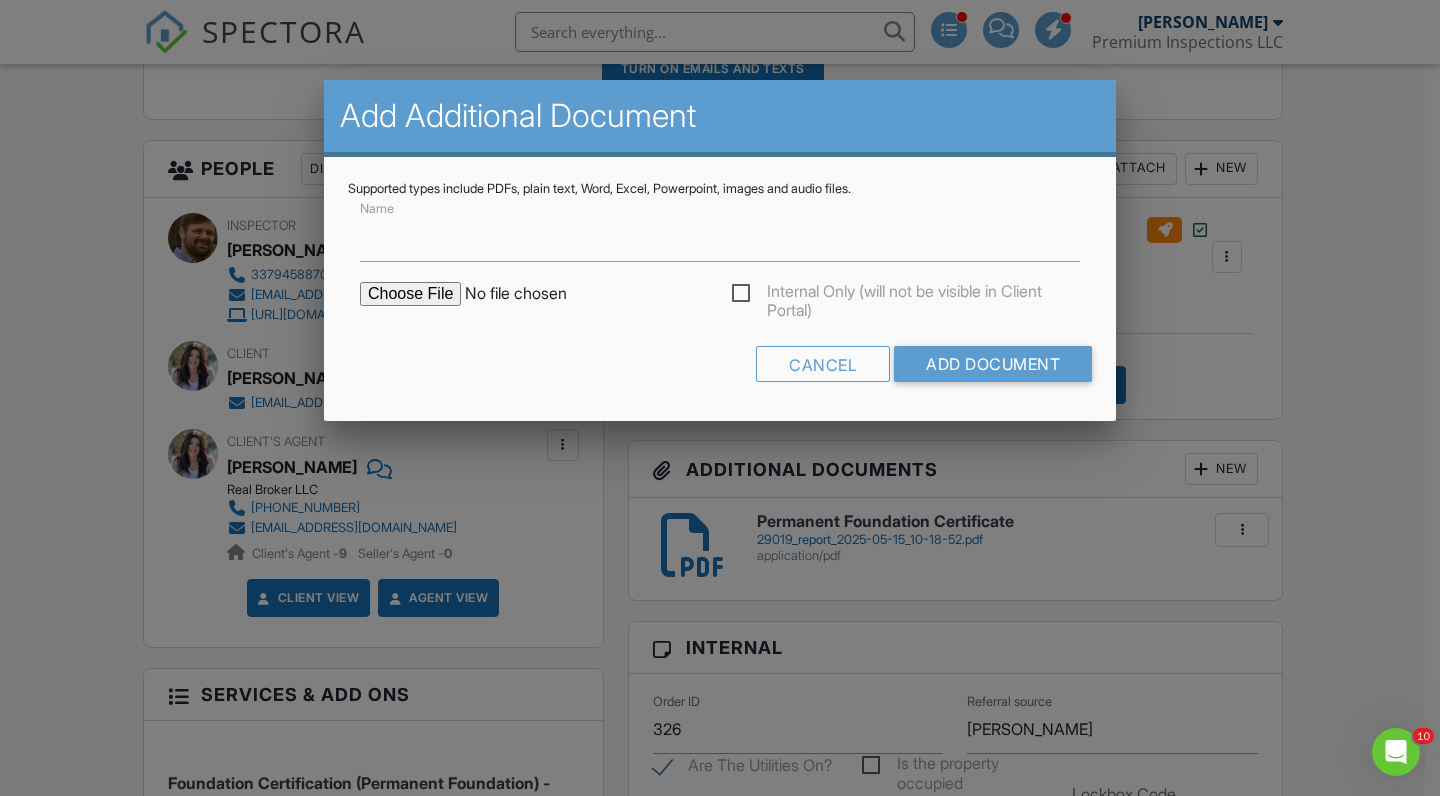 click at bounding box center (530, 294) 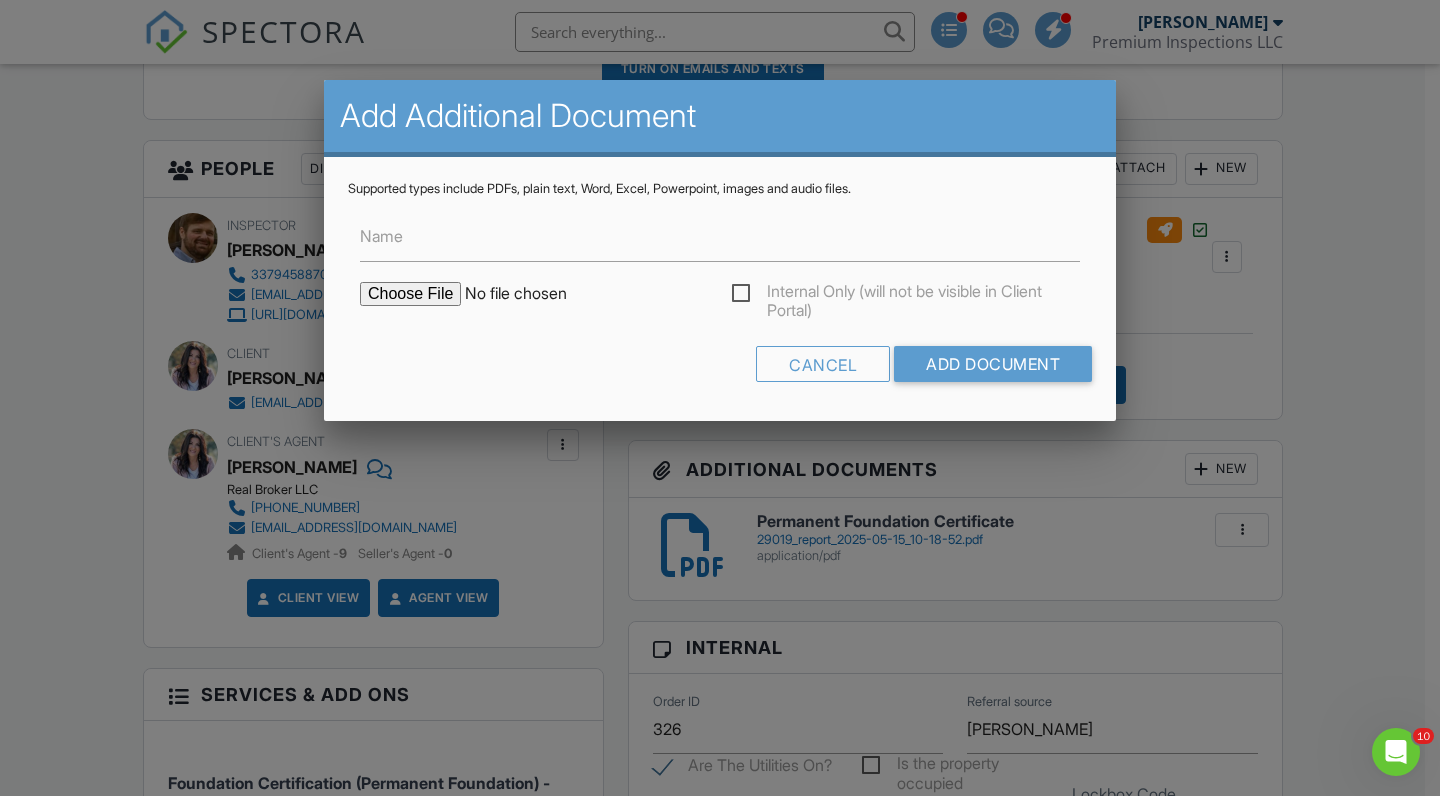 type on "C:\fakepath\141 Stillwater Ln Carencro, Perm. Foundation with Addition Certificate.pdf" 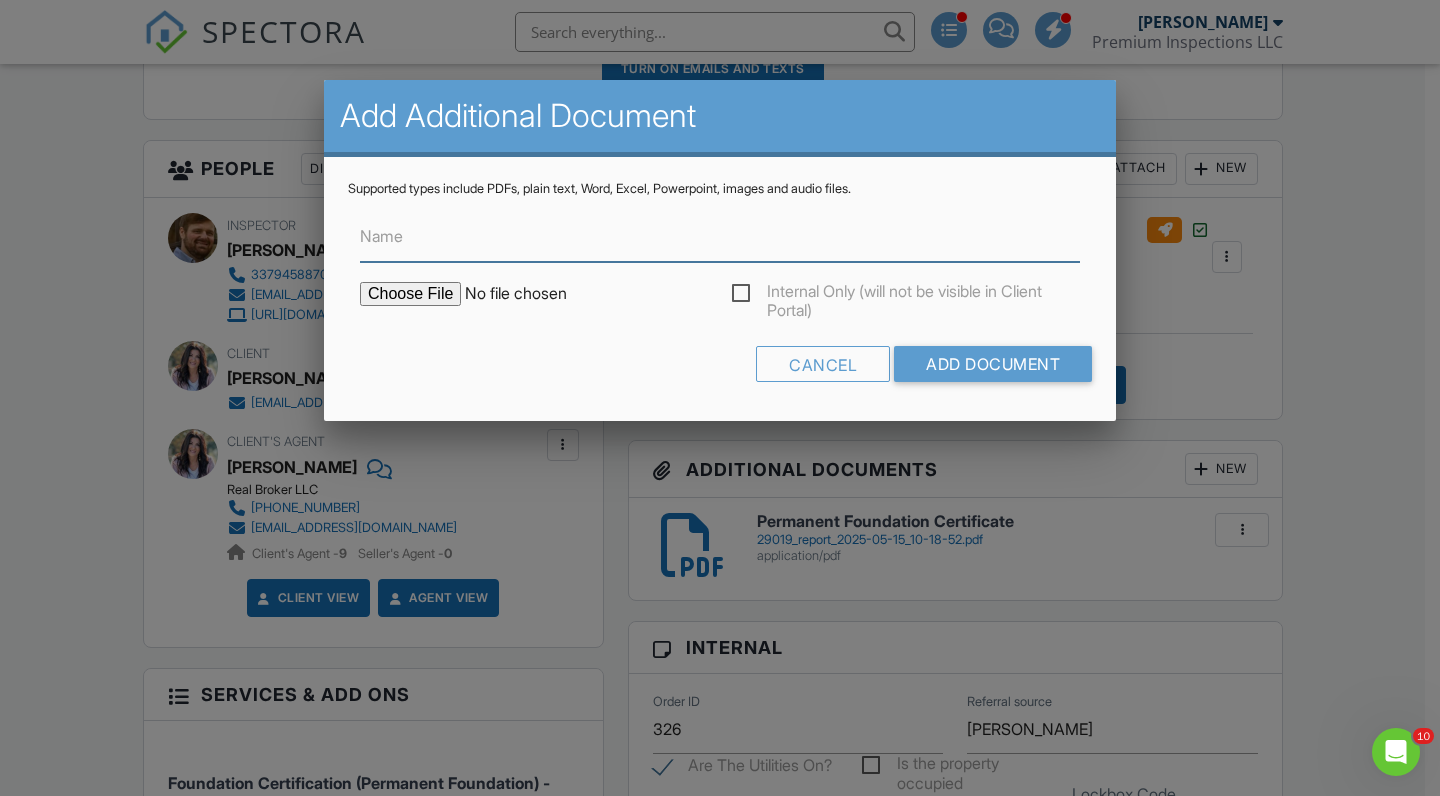 click on "Name" at bounding box center (720, 237) 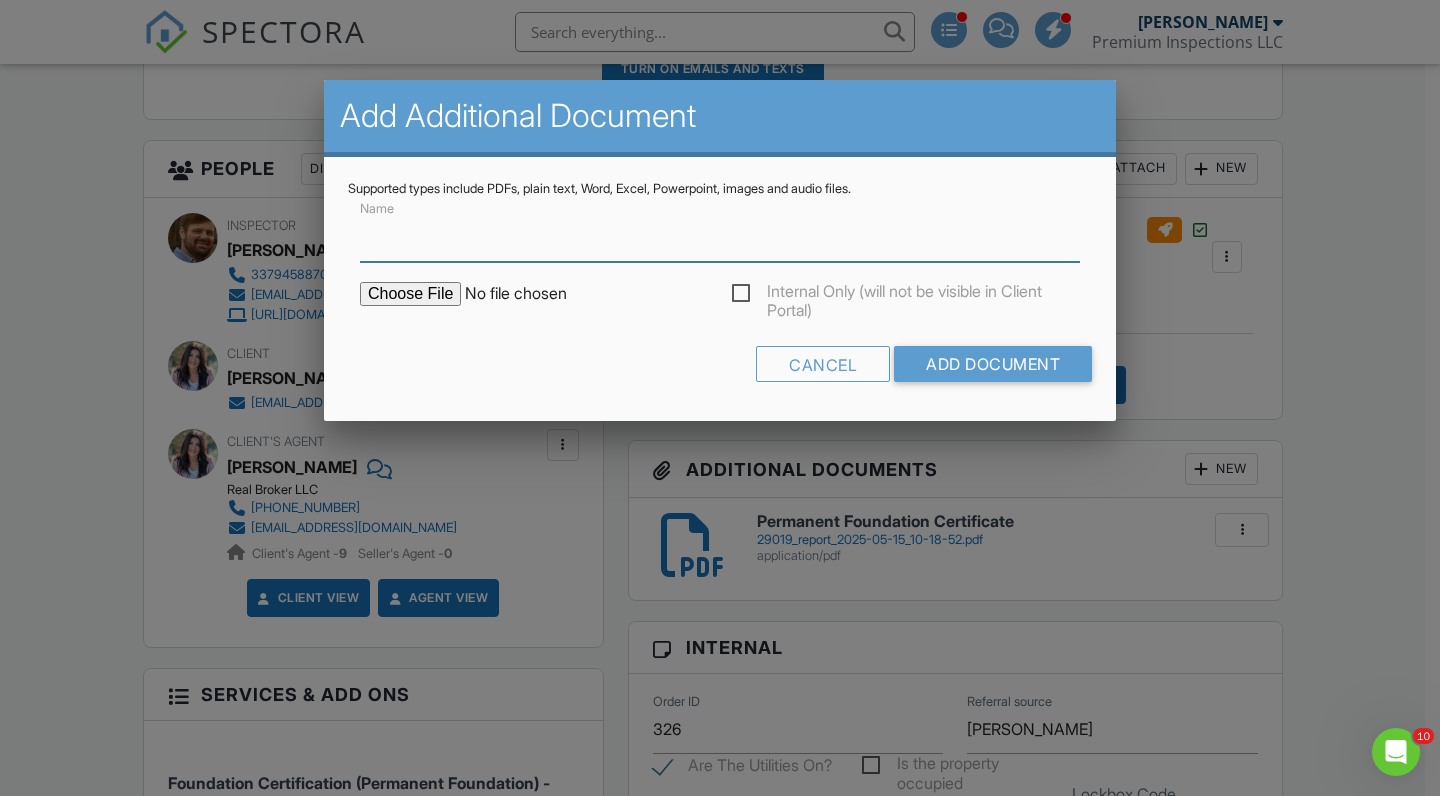 paste on "Updated & Approved 141 Stillwater Ln, Perm. Foundation with Addition Certificate" 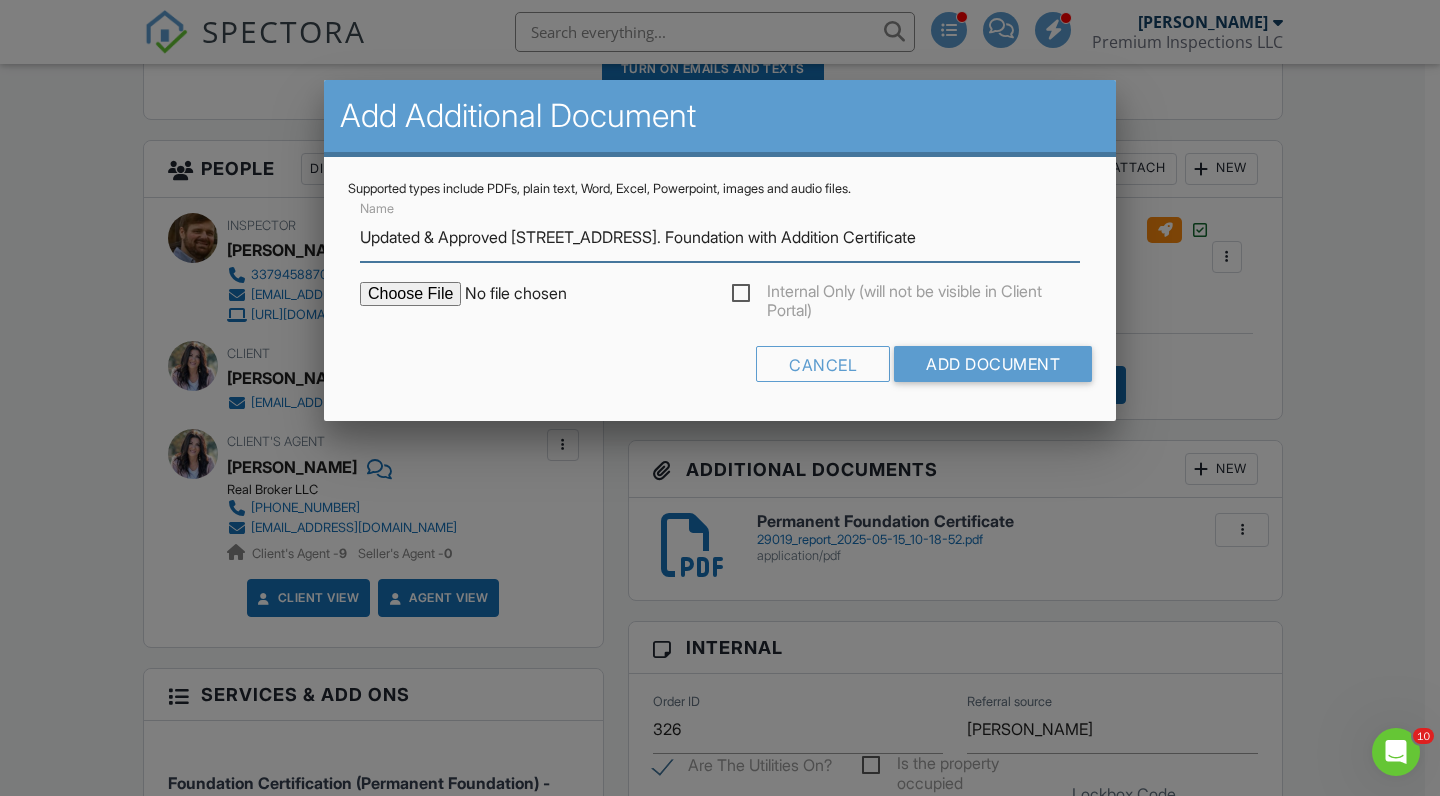 type on "Updated & Approved 141 Stillwater Ln, Perm. Foundation with Addition Certificate" 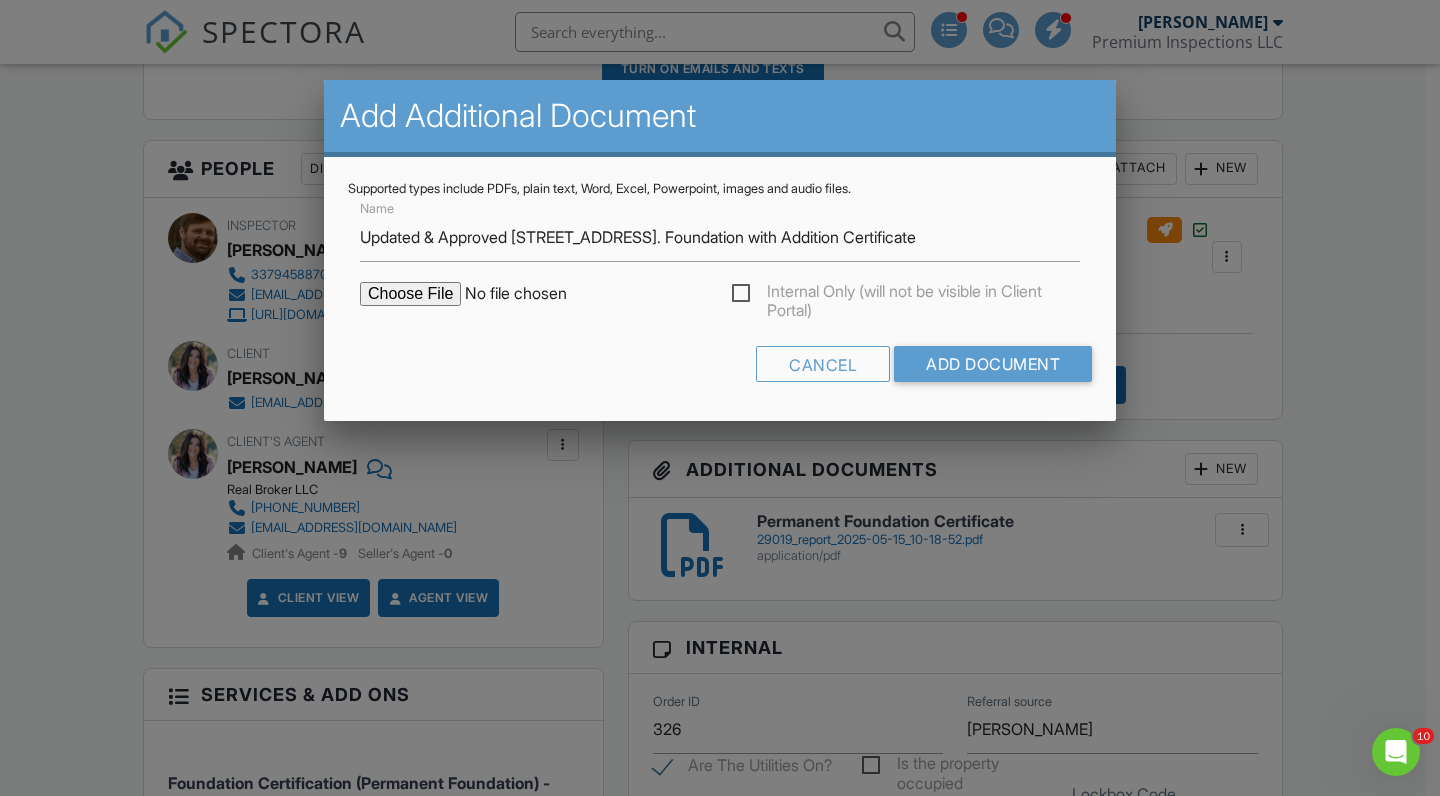 click at bounding box center [530, 294] 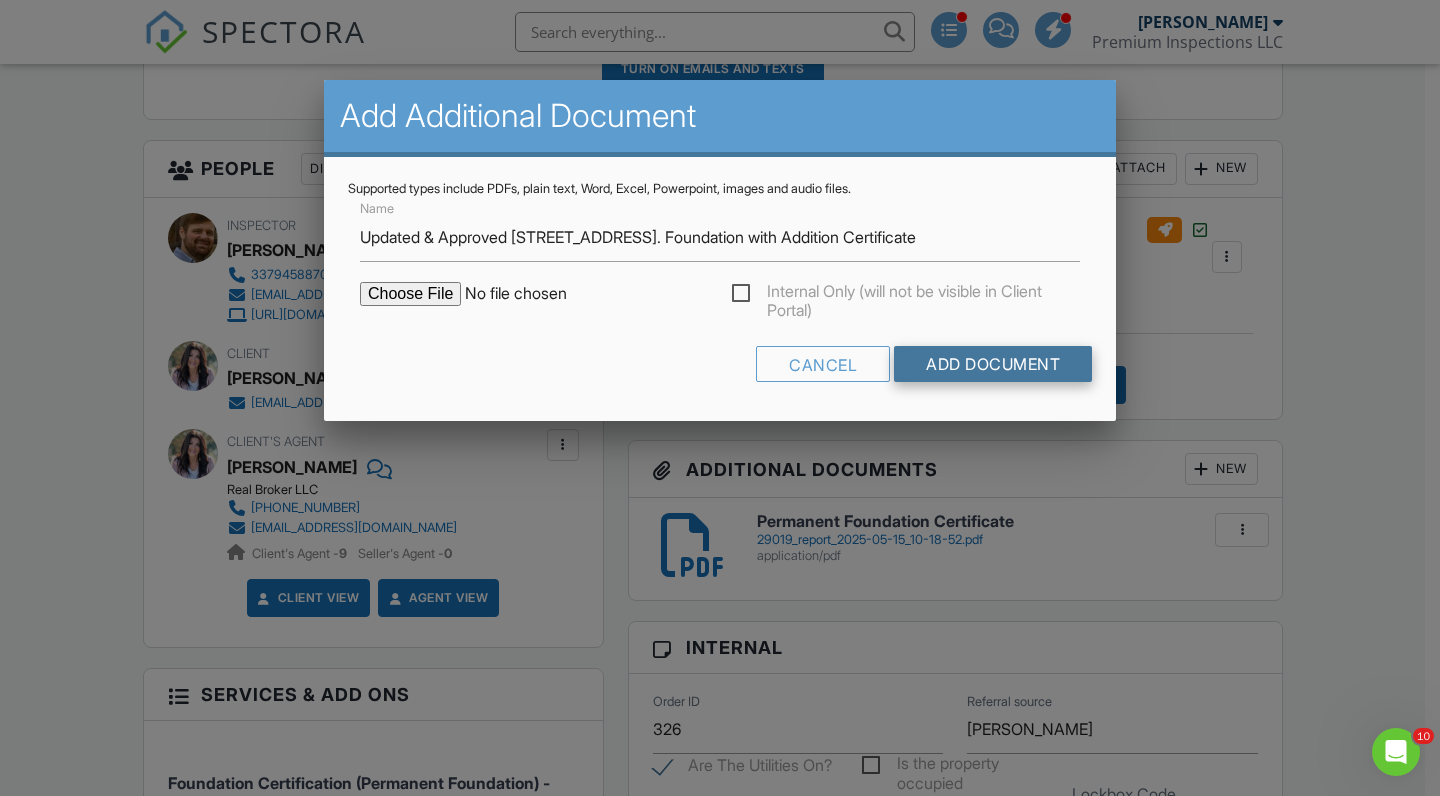 click on "Add Document" at bounding box center (993, 364) 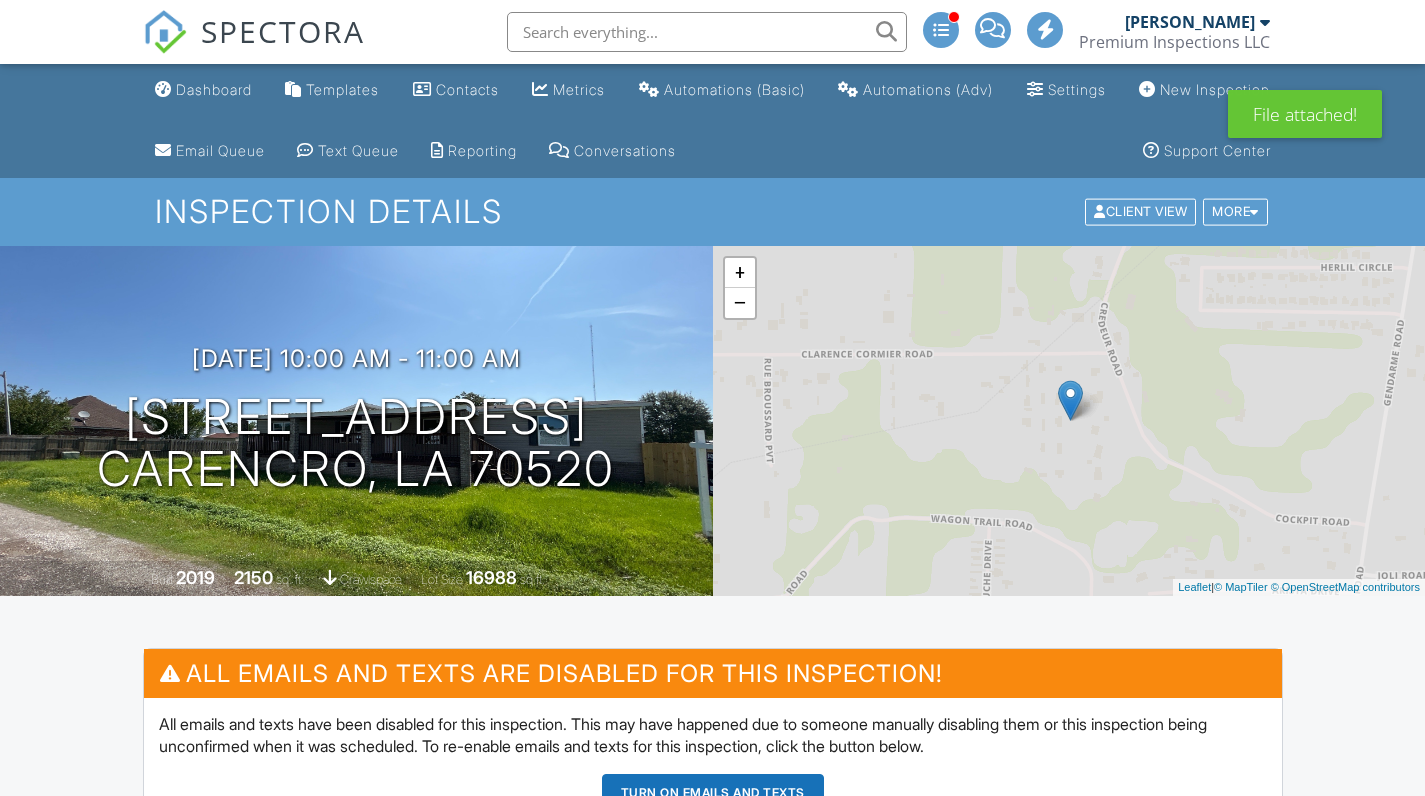 scroll, scrollTop: 0, scrollLeft: 0, axis: both 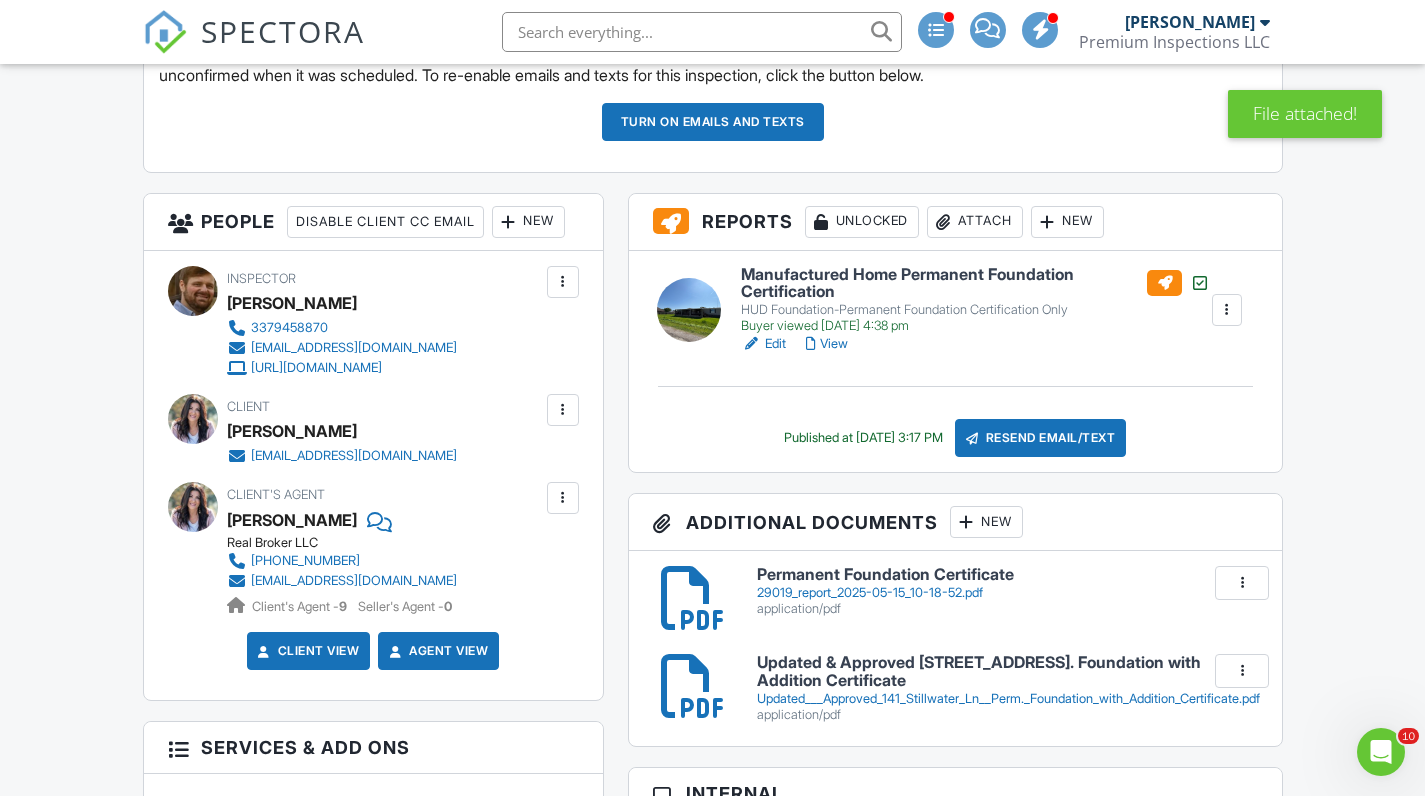 click on "Manufactured Home Permanent Foundation Certification" at bounding box center (975, 283) 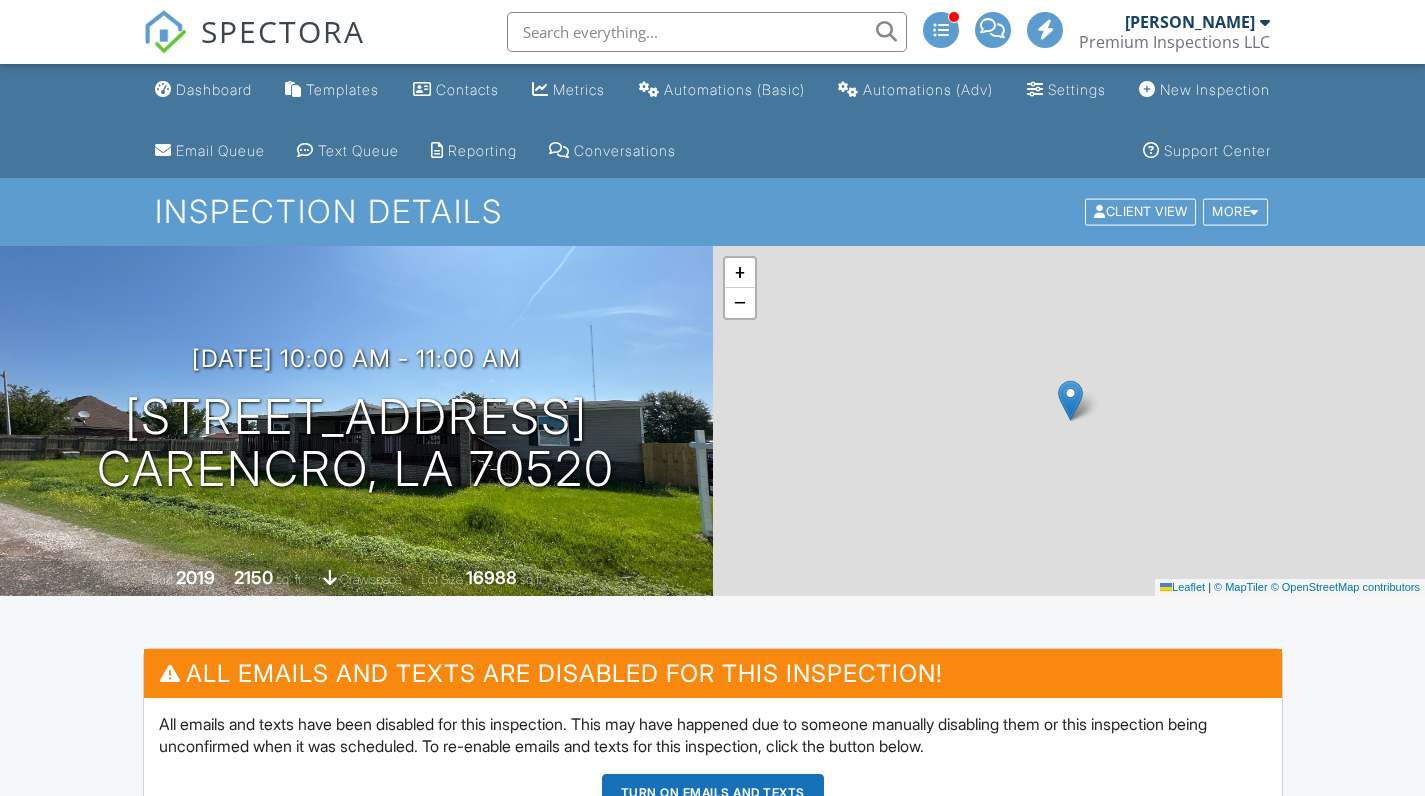 scroll, scrollTop: 0, scrollLeft: 0, axis: both 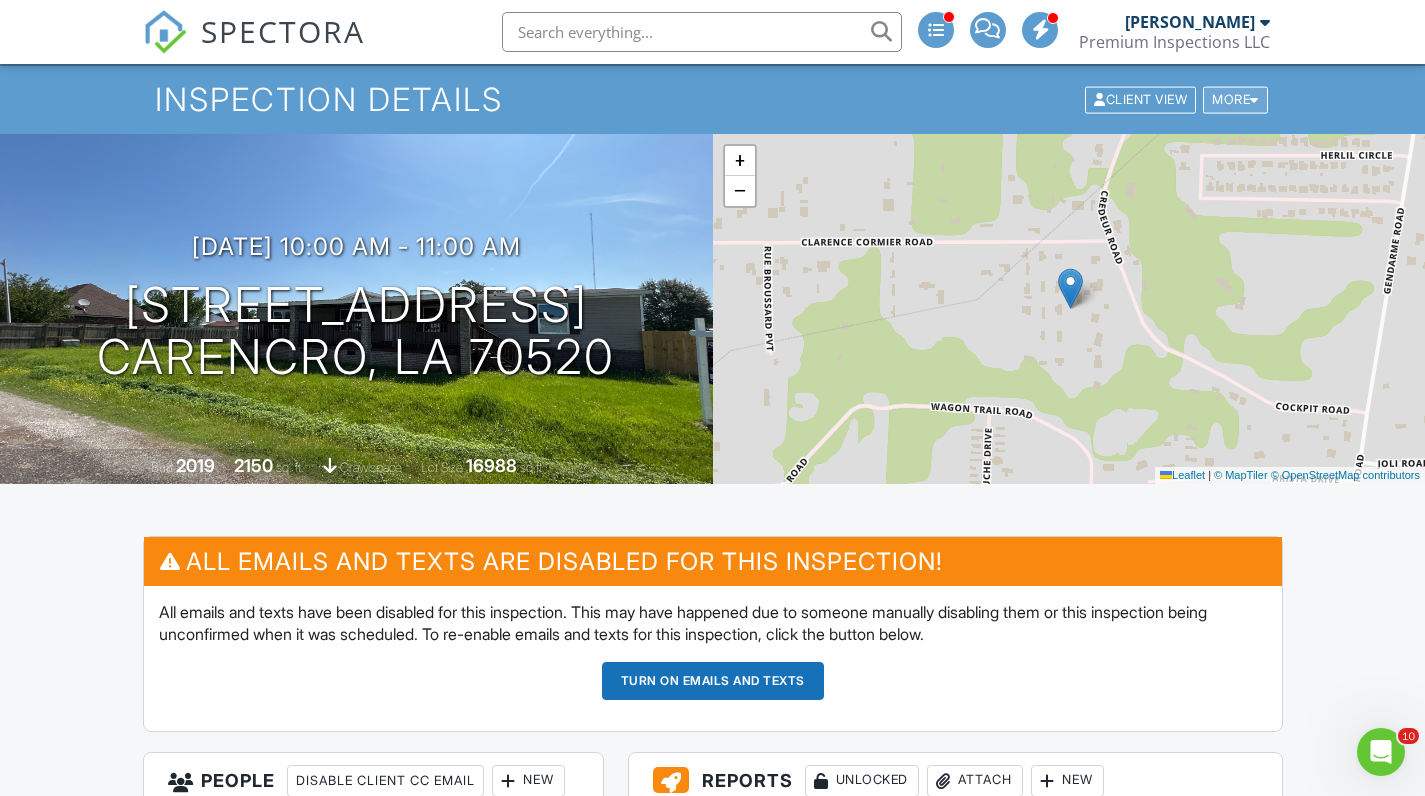 click at bounding box center (1254, 100) 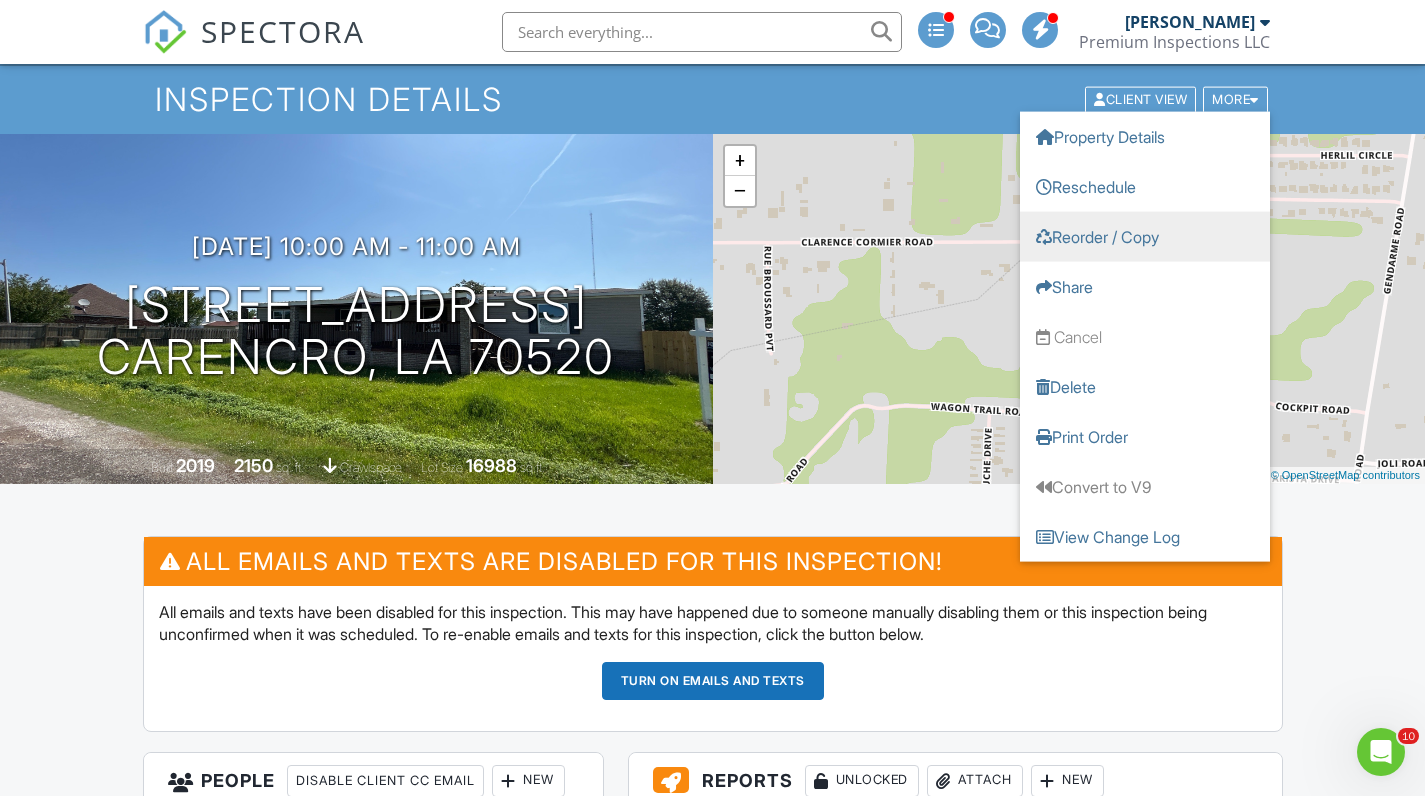 click on "Reorder / Copy" at bounding box center (1145, 237) 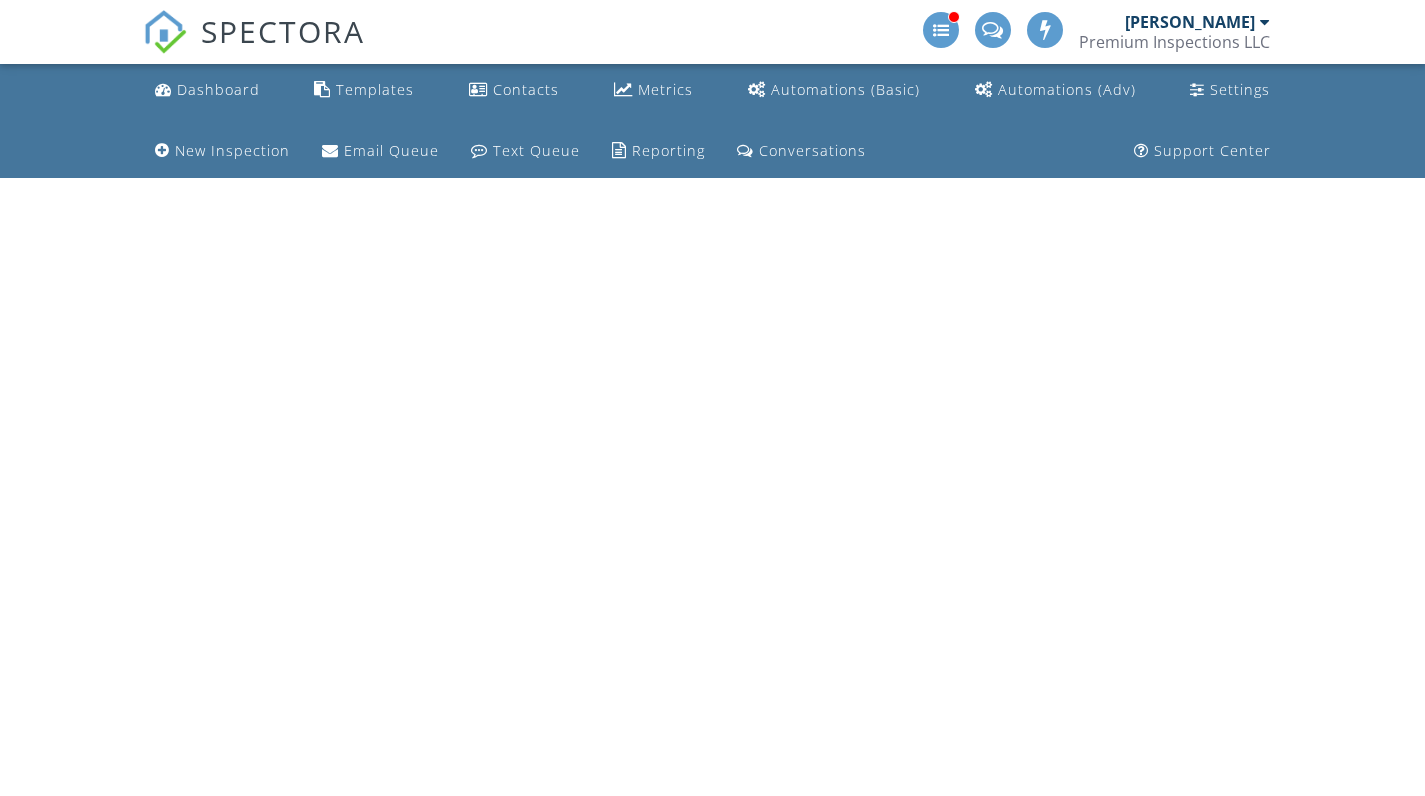 scroll, scrollTop: 0, scrollLeft: 0, axis: both 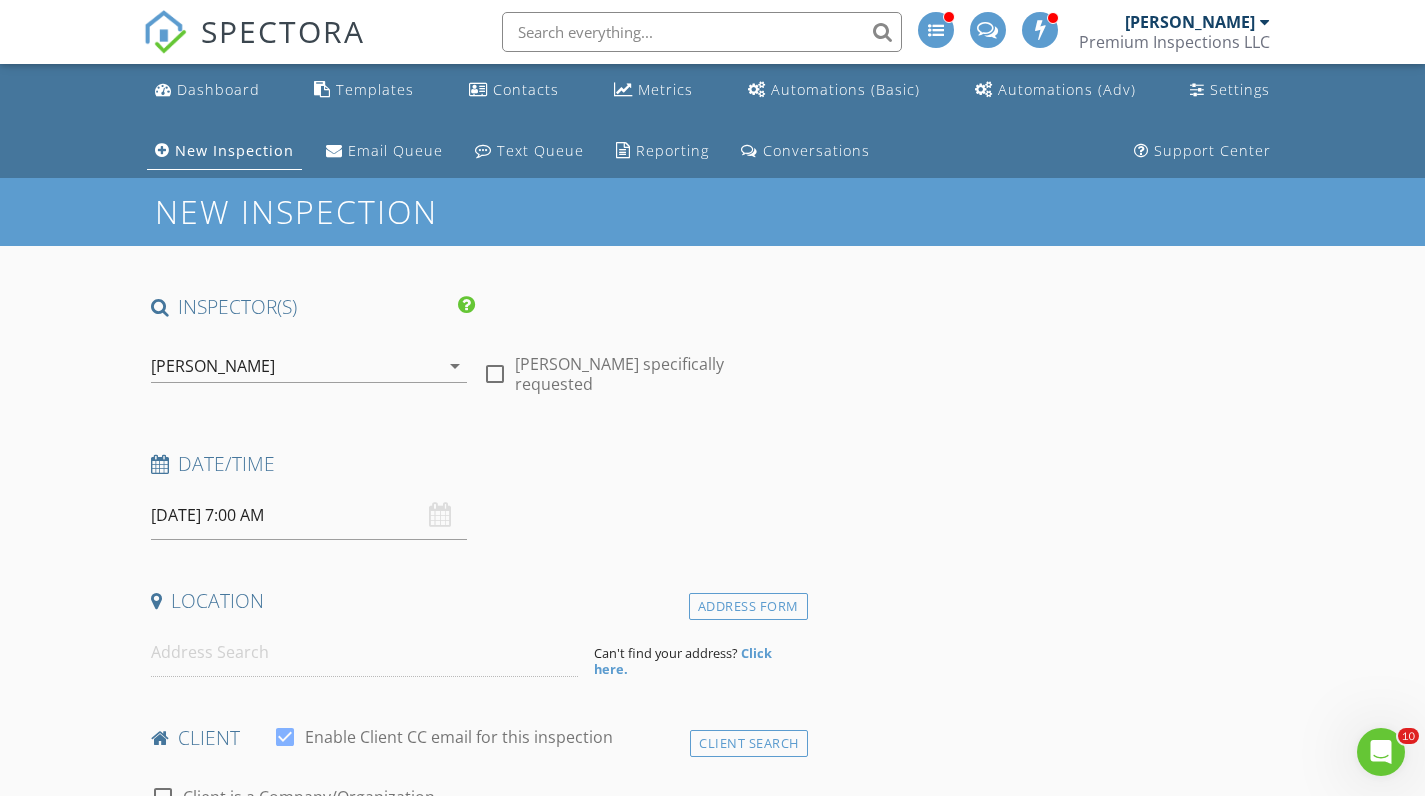 type on "[PERSON_NAME]" 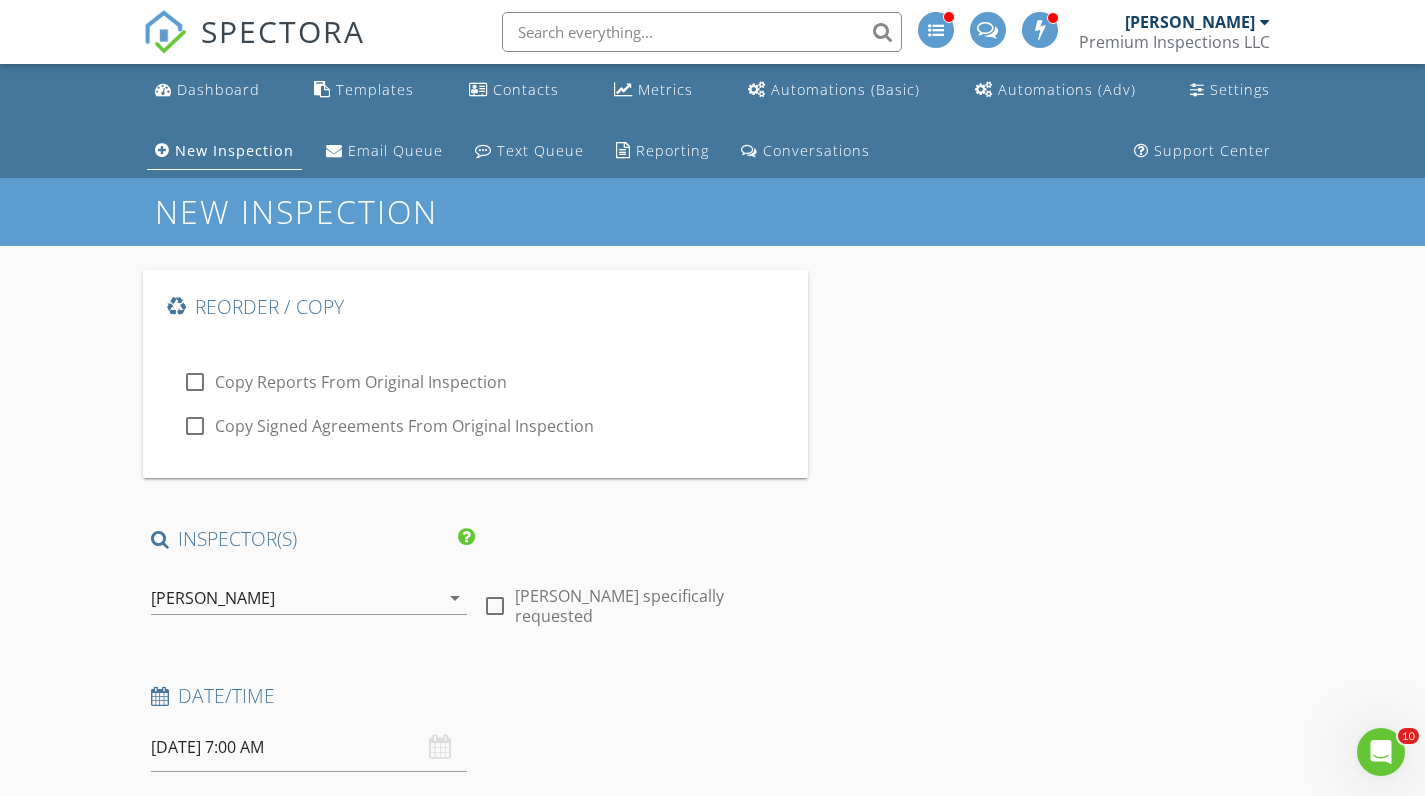 checkbox on "true" 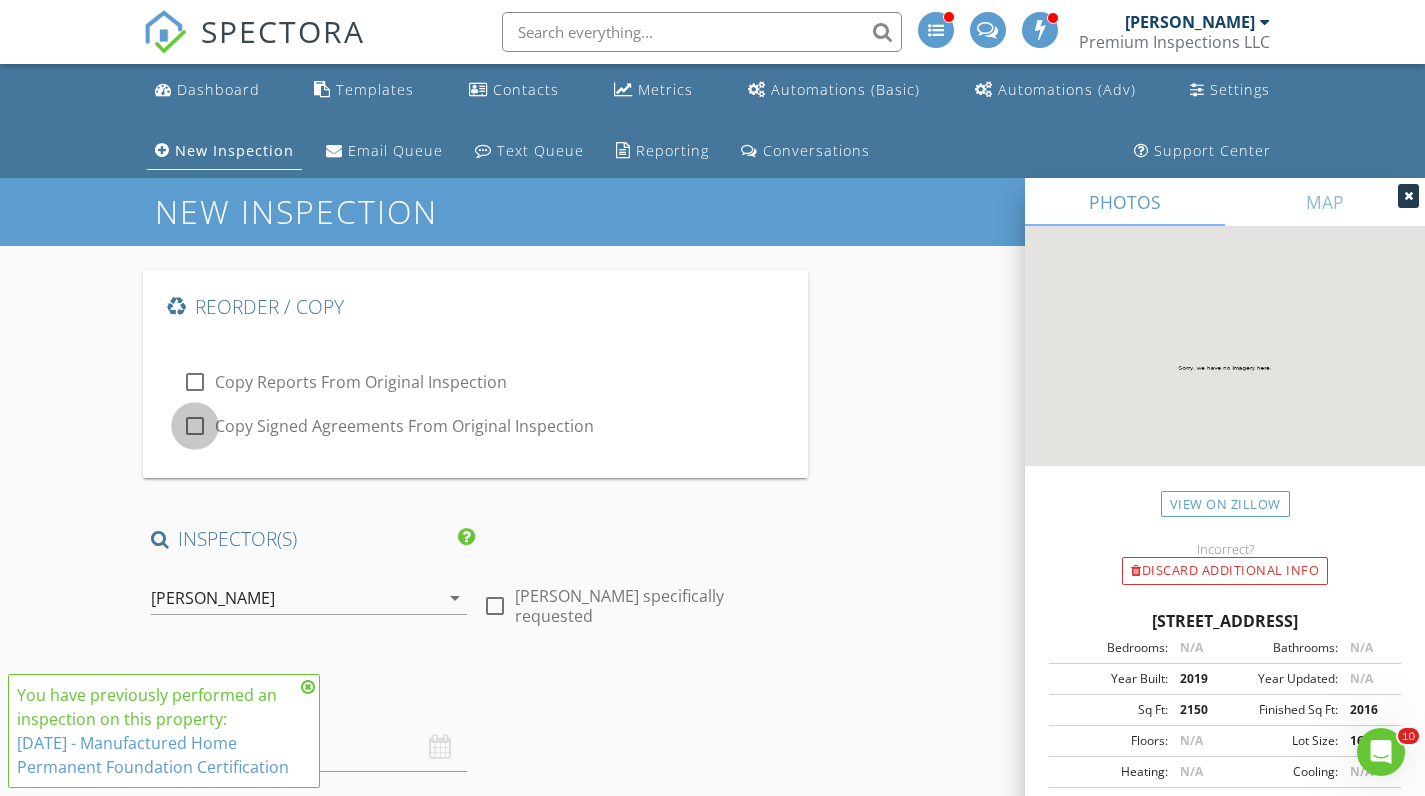click at bounding box center (195, 426) 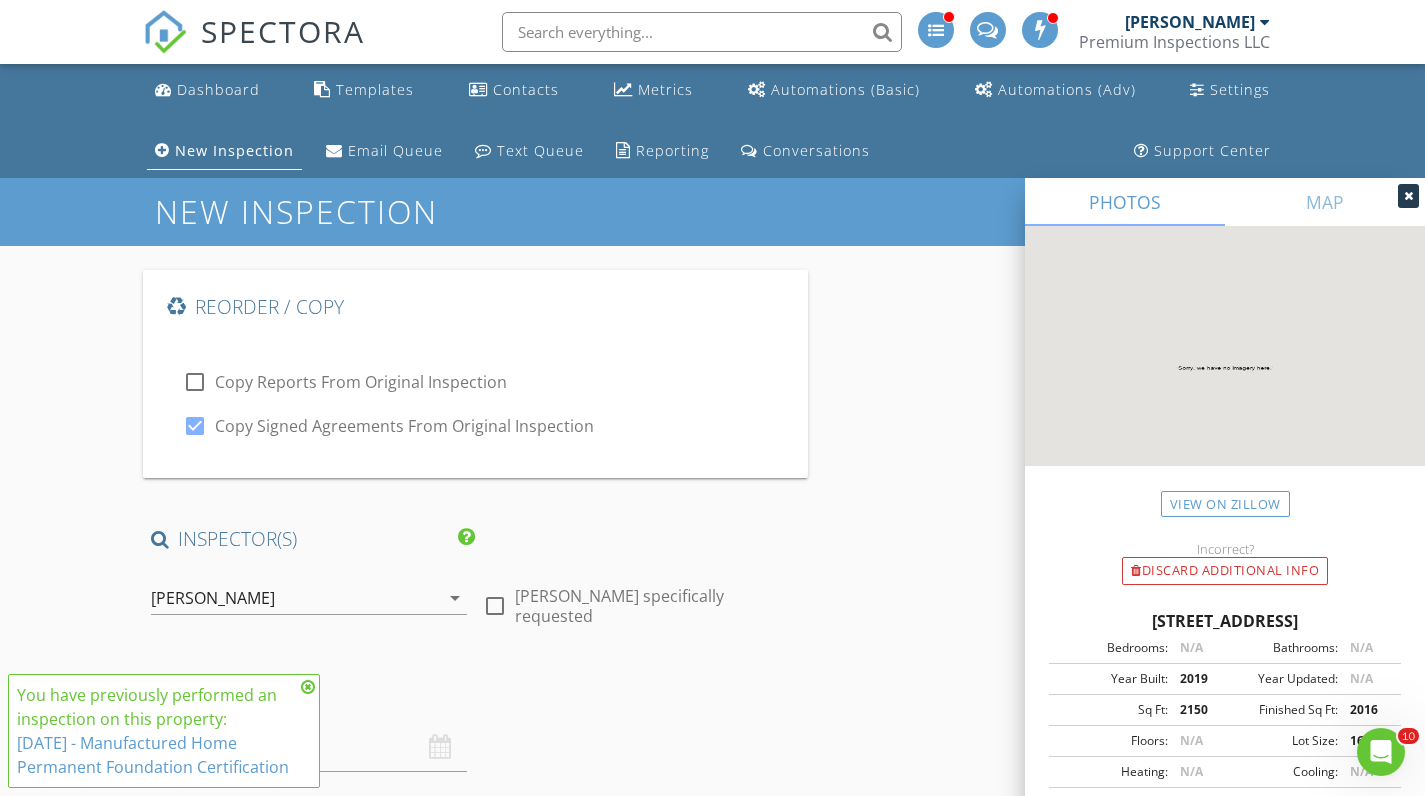 click at bounding box center [195, 382] 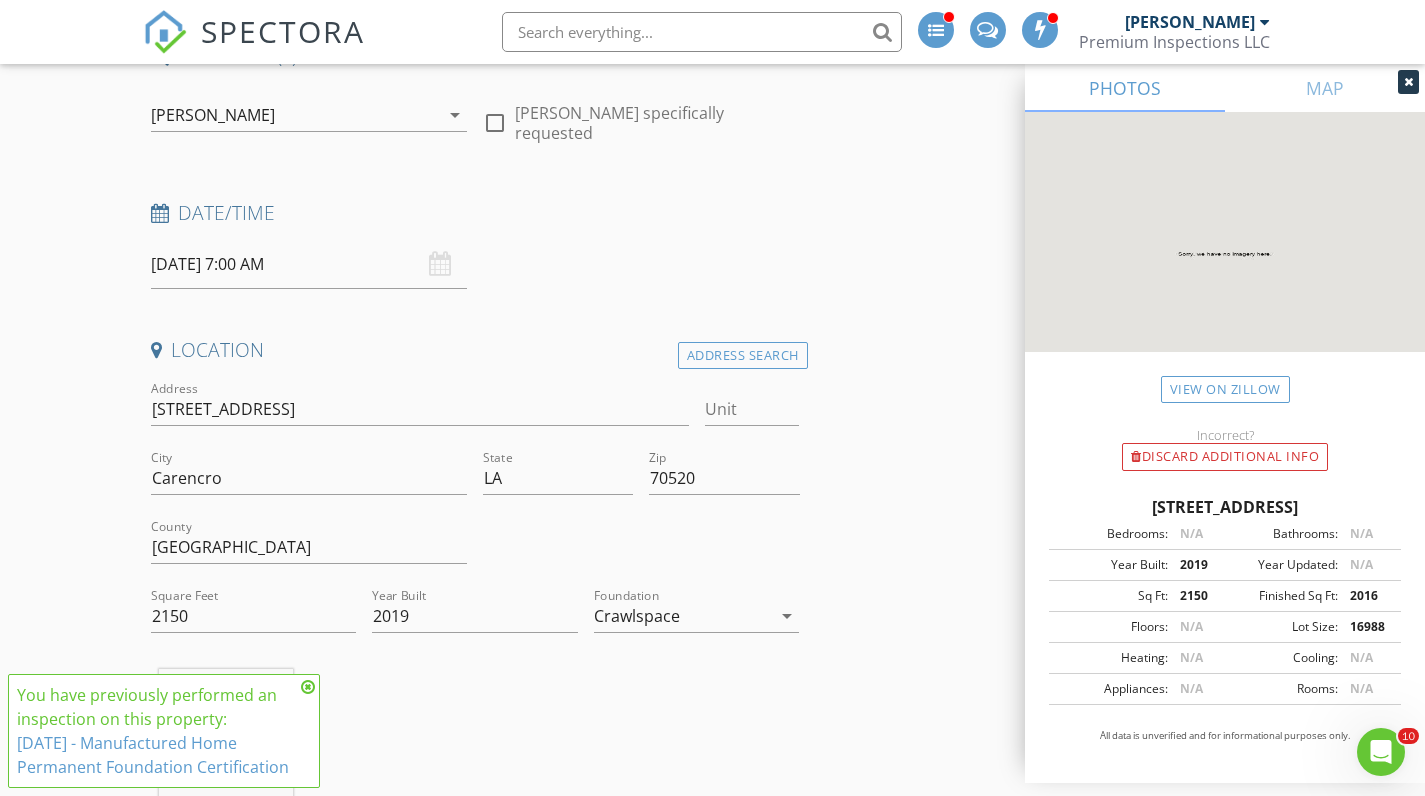 scroll, scrollTop: 471, scrollLeft: 0, axis: vertical 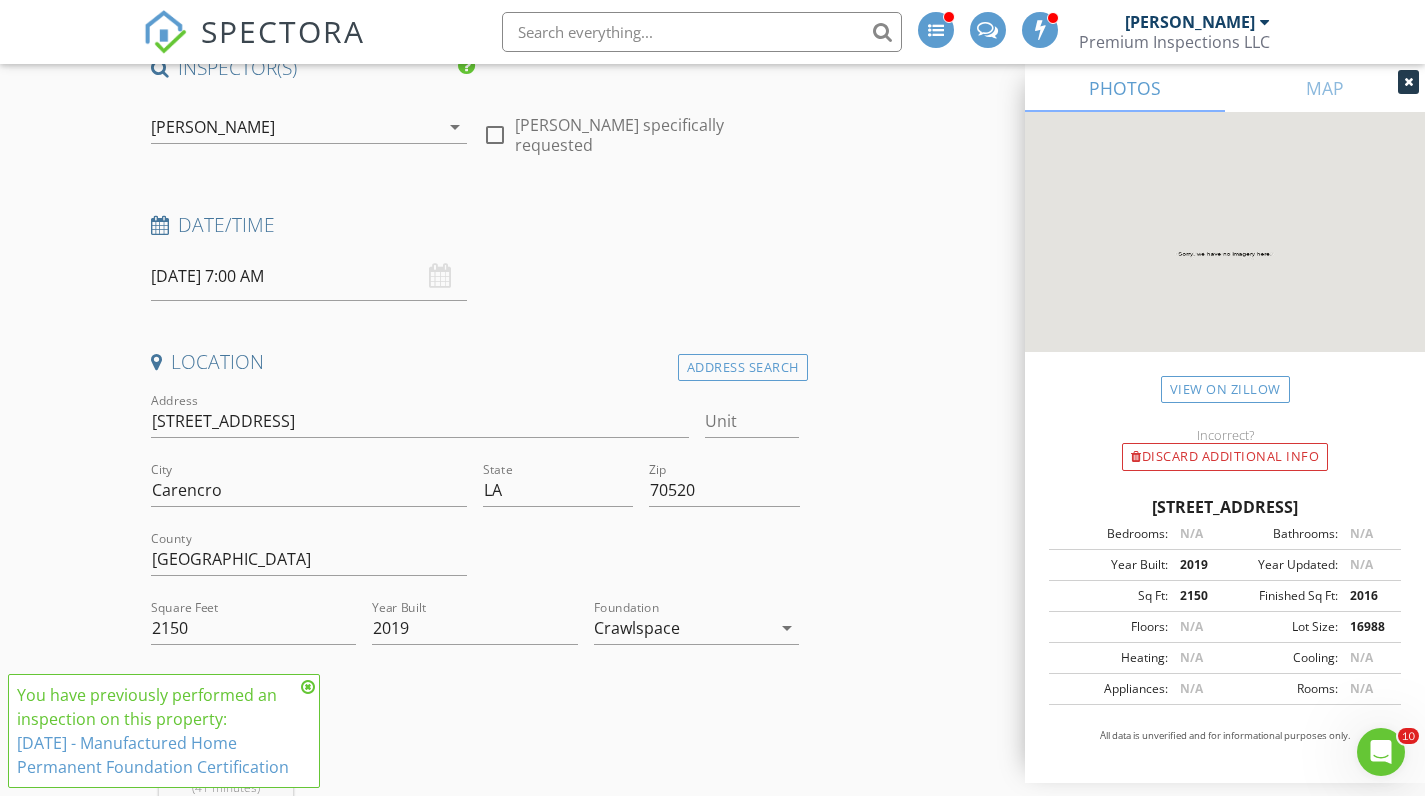 click on "[DATE] 7:00 AM" at bounding box center [309, 276] 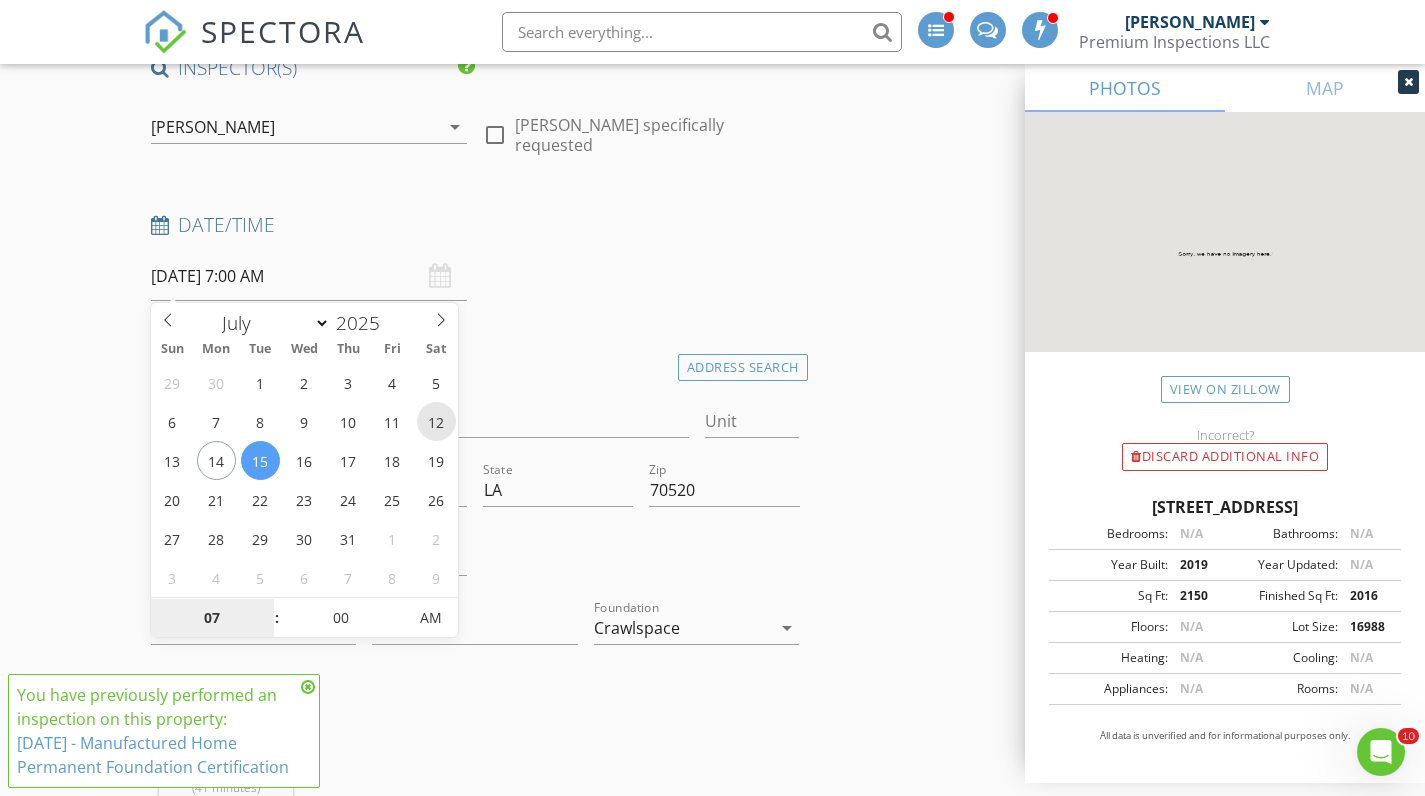 type on "[DATE] 7:00 AM" 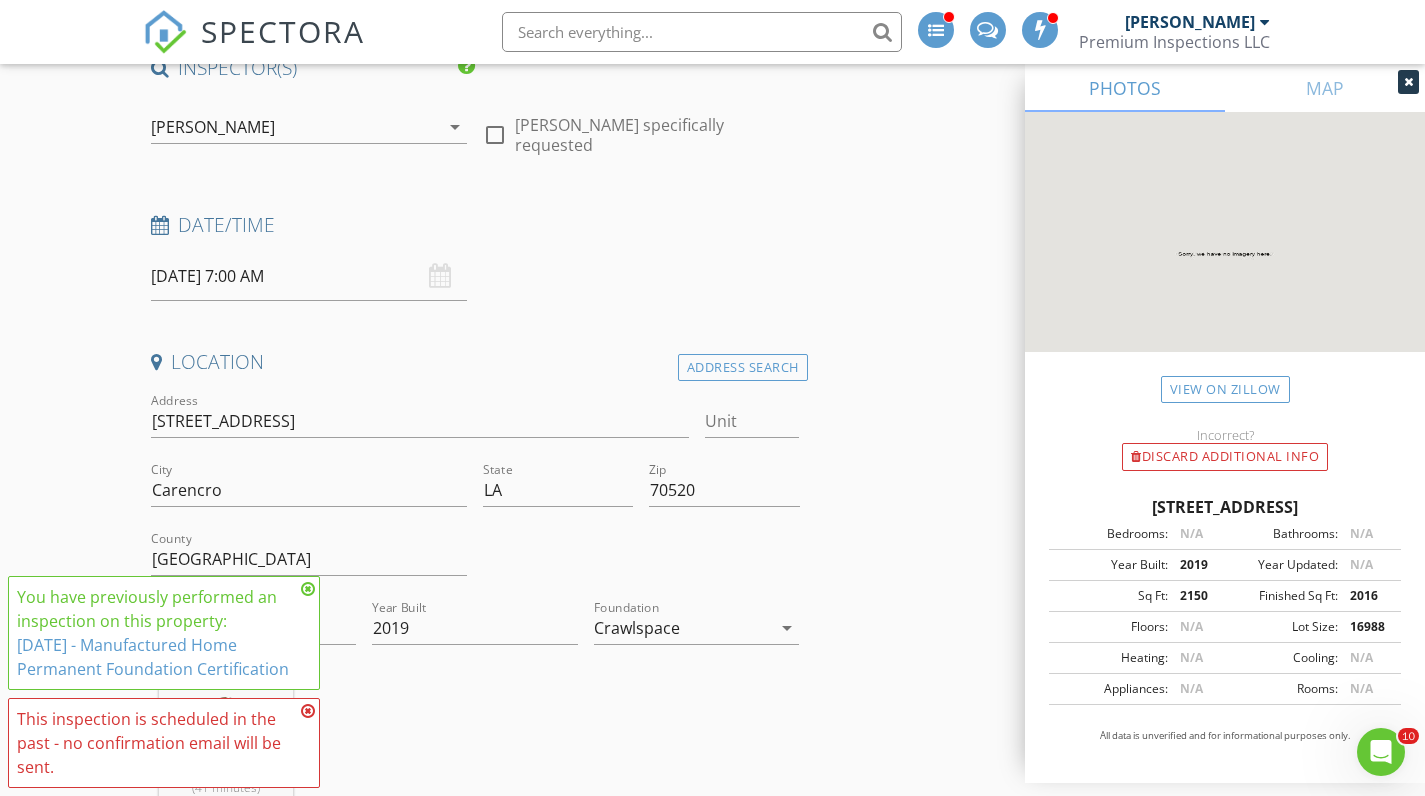 click at bounding box center (308, 711) 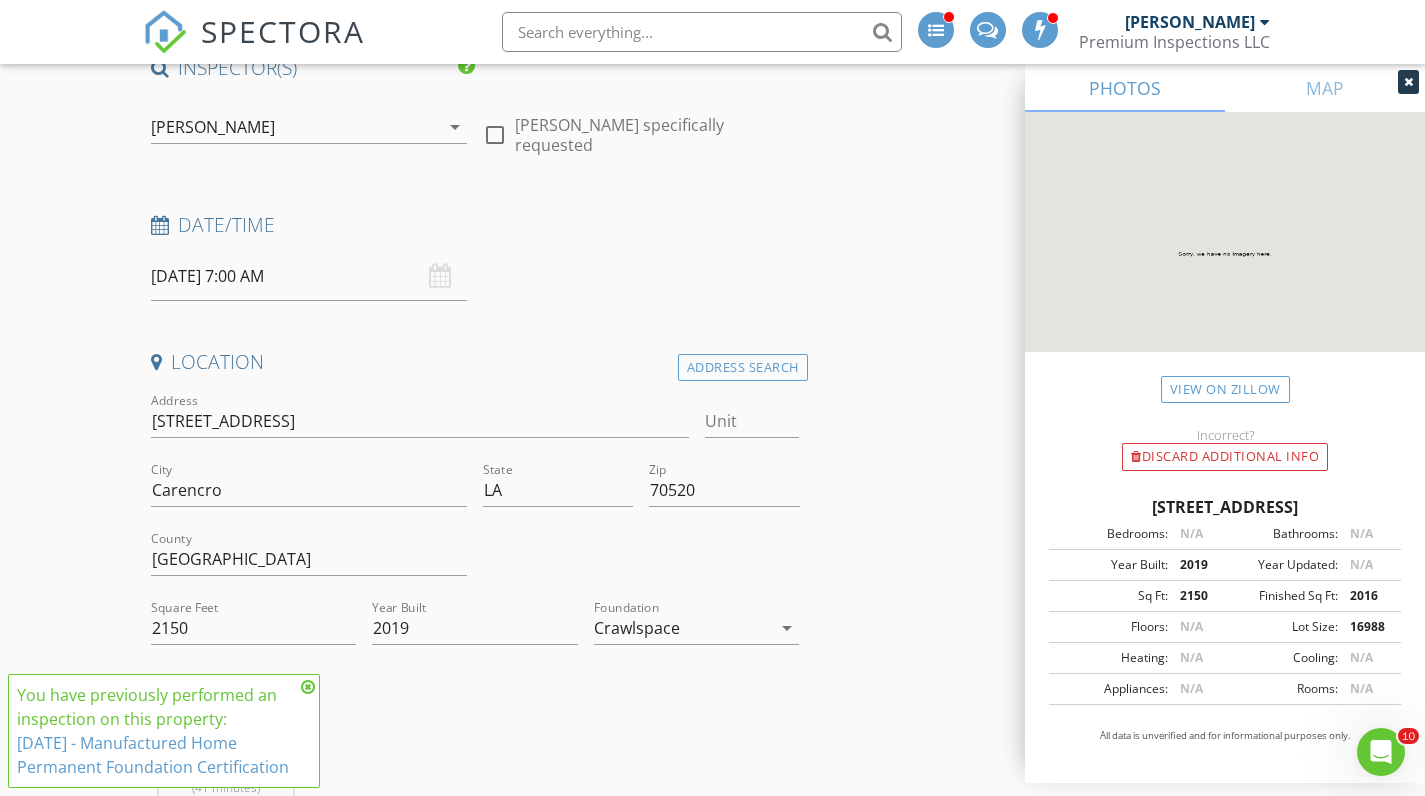 click at bounding box center (308, 687) 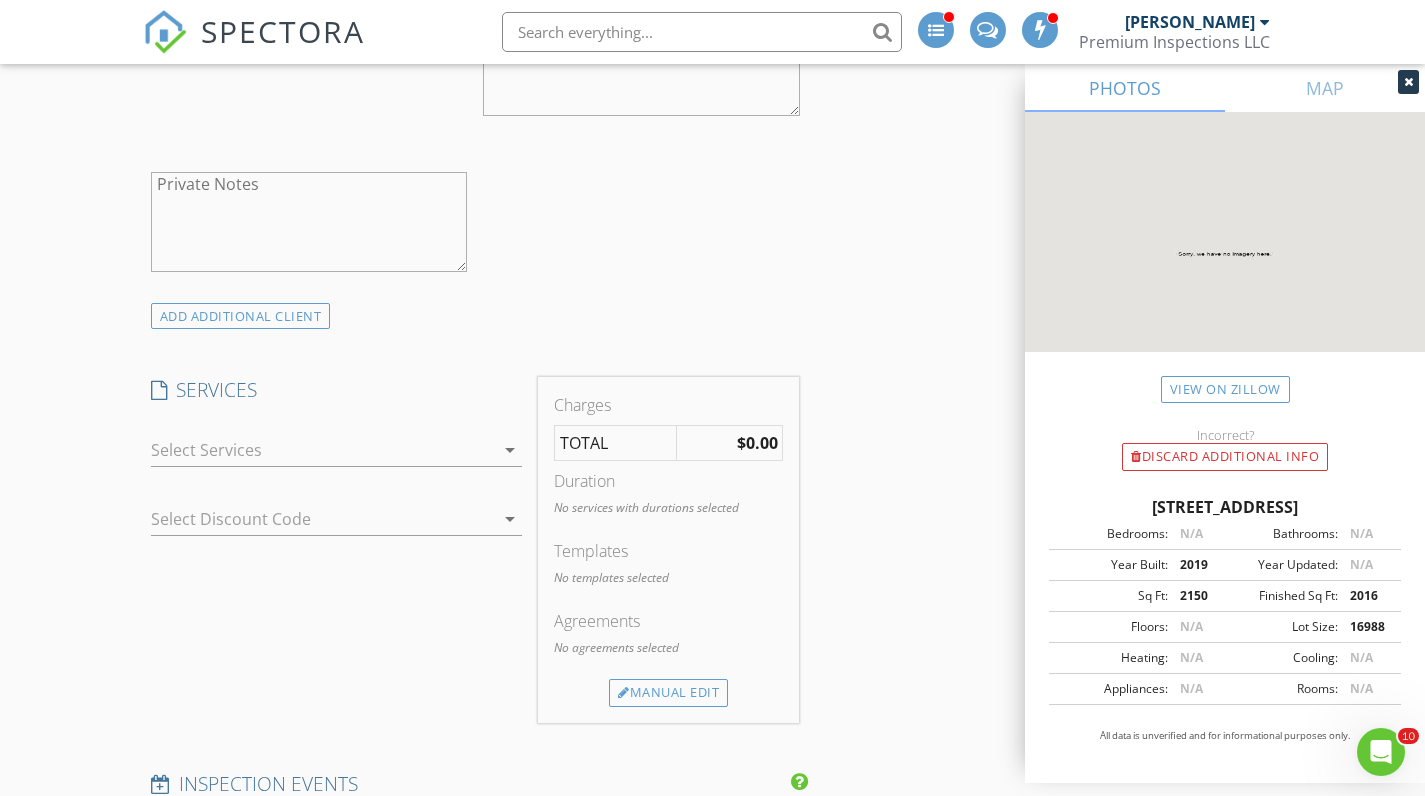 scroll, scrollTop: 1911, scrollLeft: 0, axis: vertical 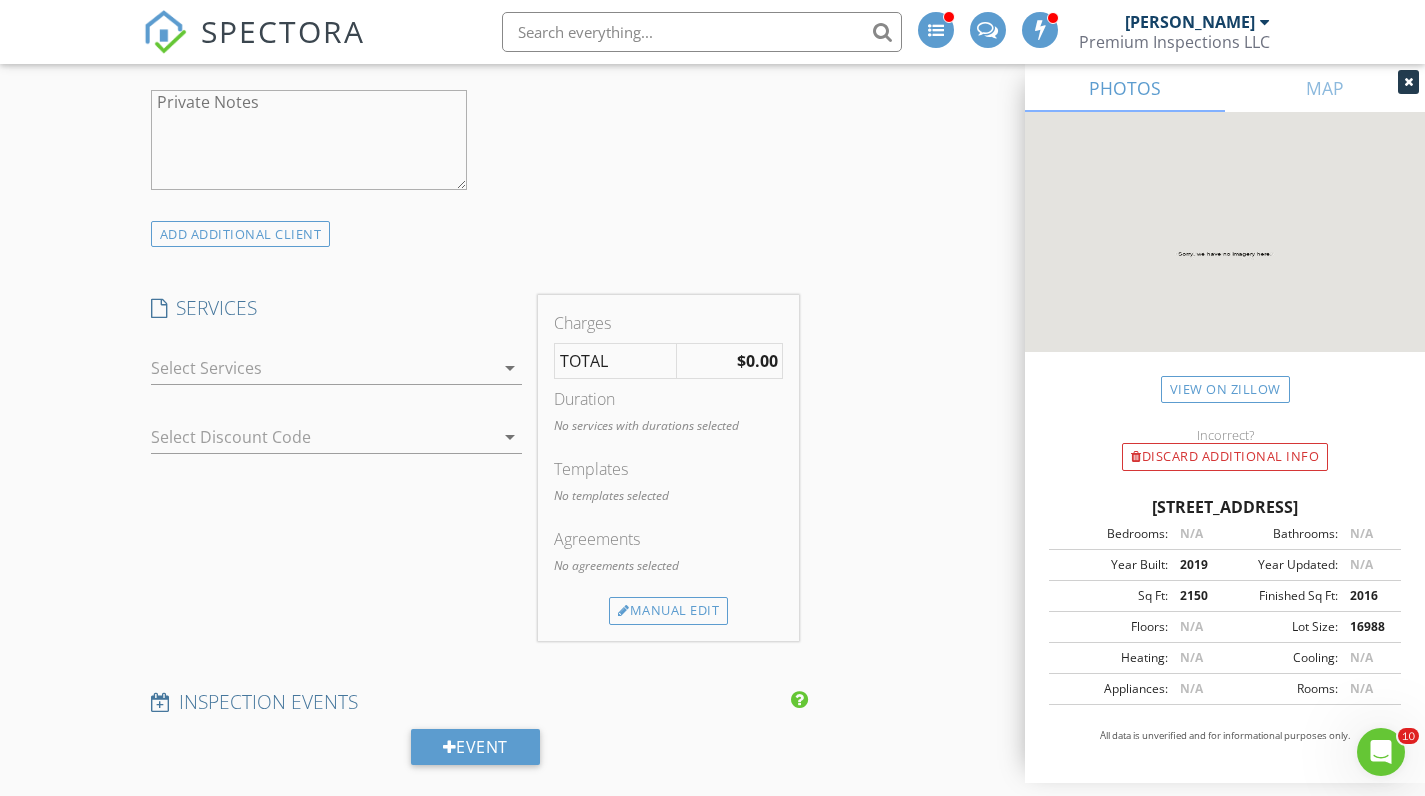 click on "arrow_drop_down" at bounding box center (510, 368) 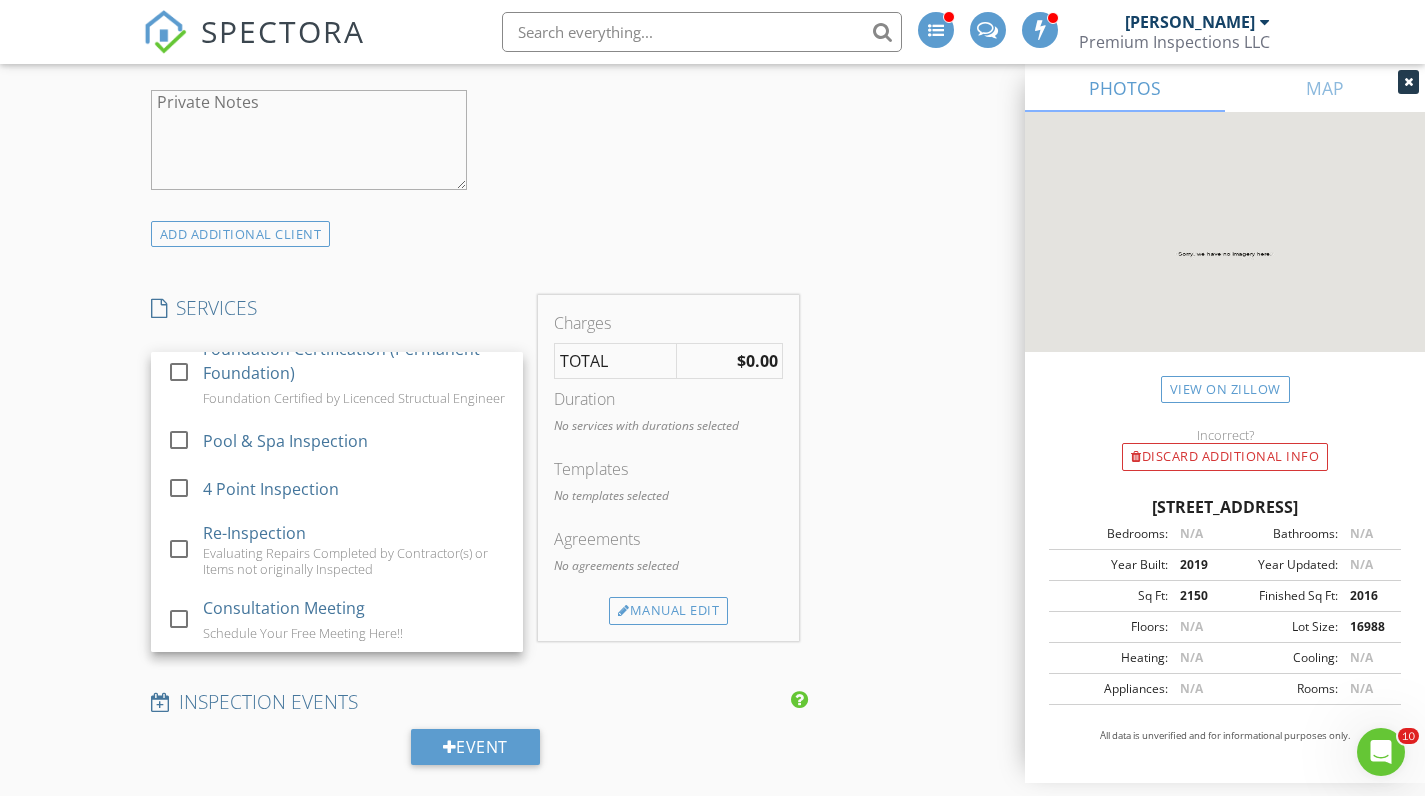 scroll, scrollTop: 162, scrollLeft: 0, axis: vertical 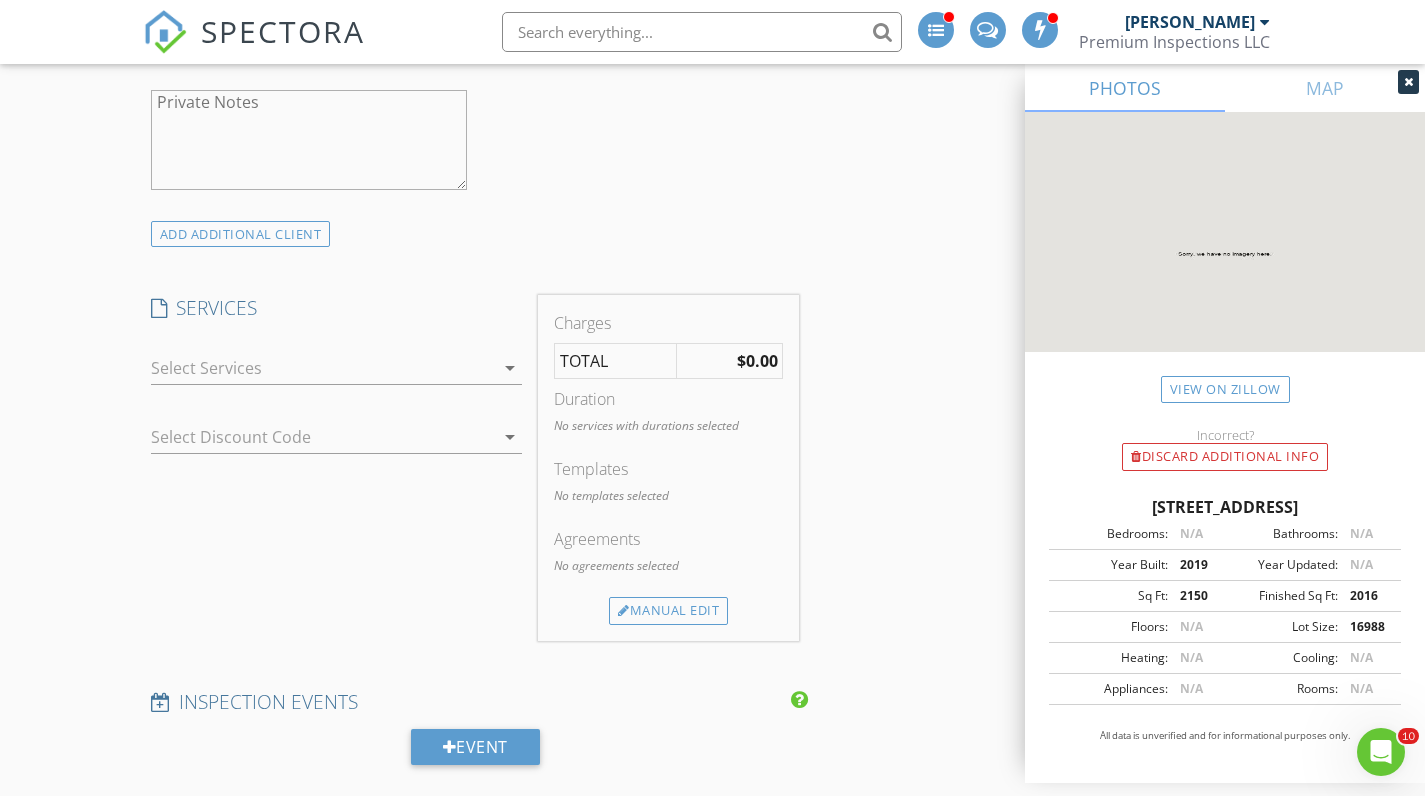click at bounding box center (323, 368) 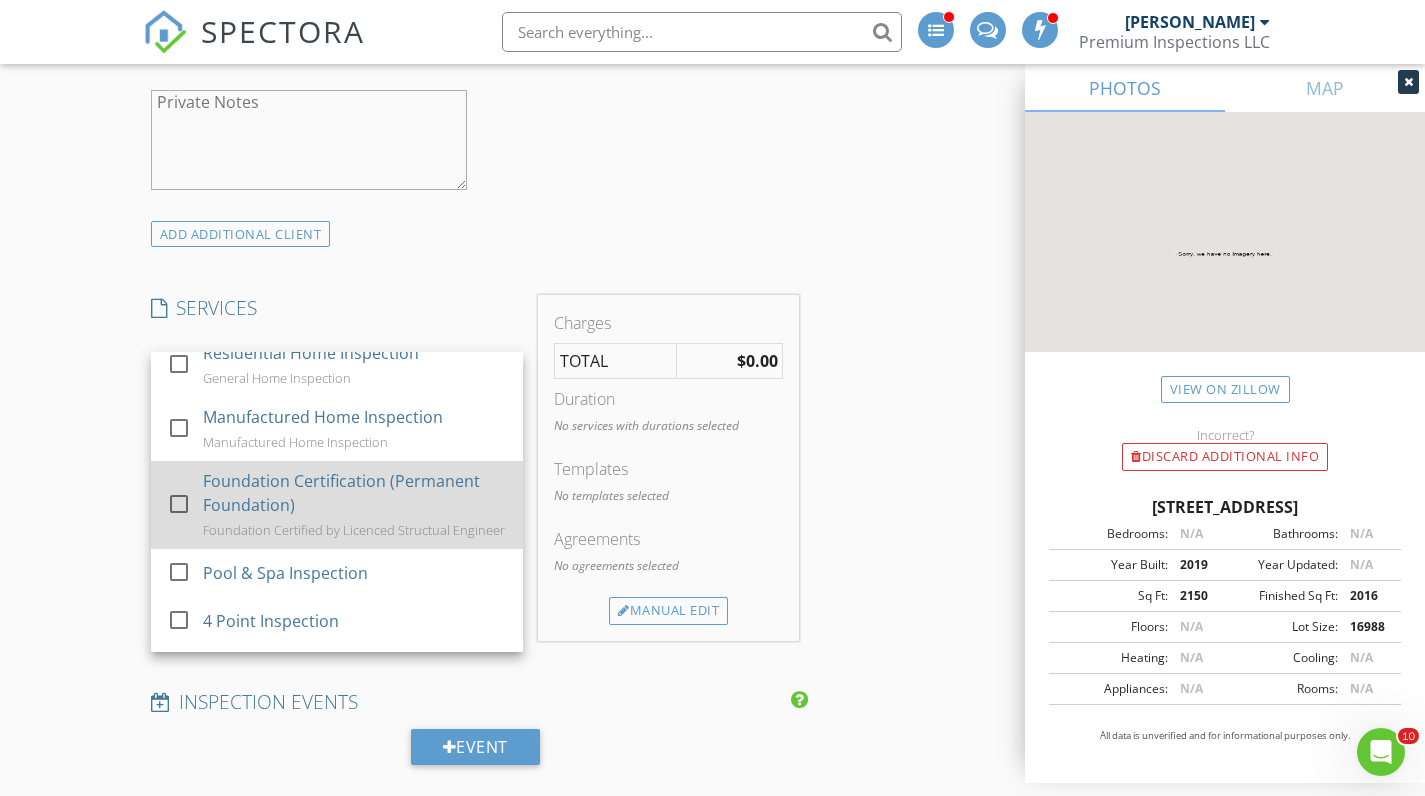 scroll, scrollTop: 4, scrollLeft: 0, axis: vertical 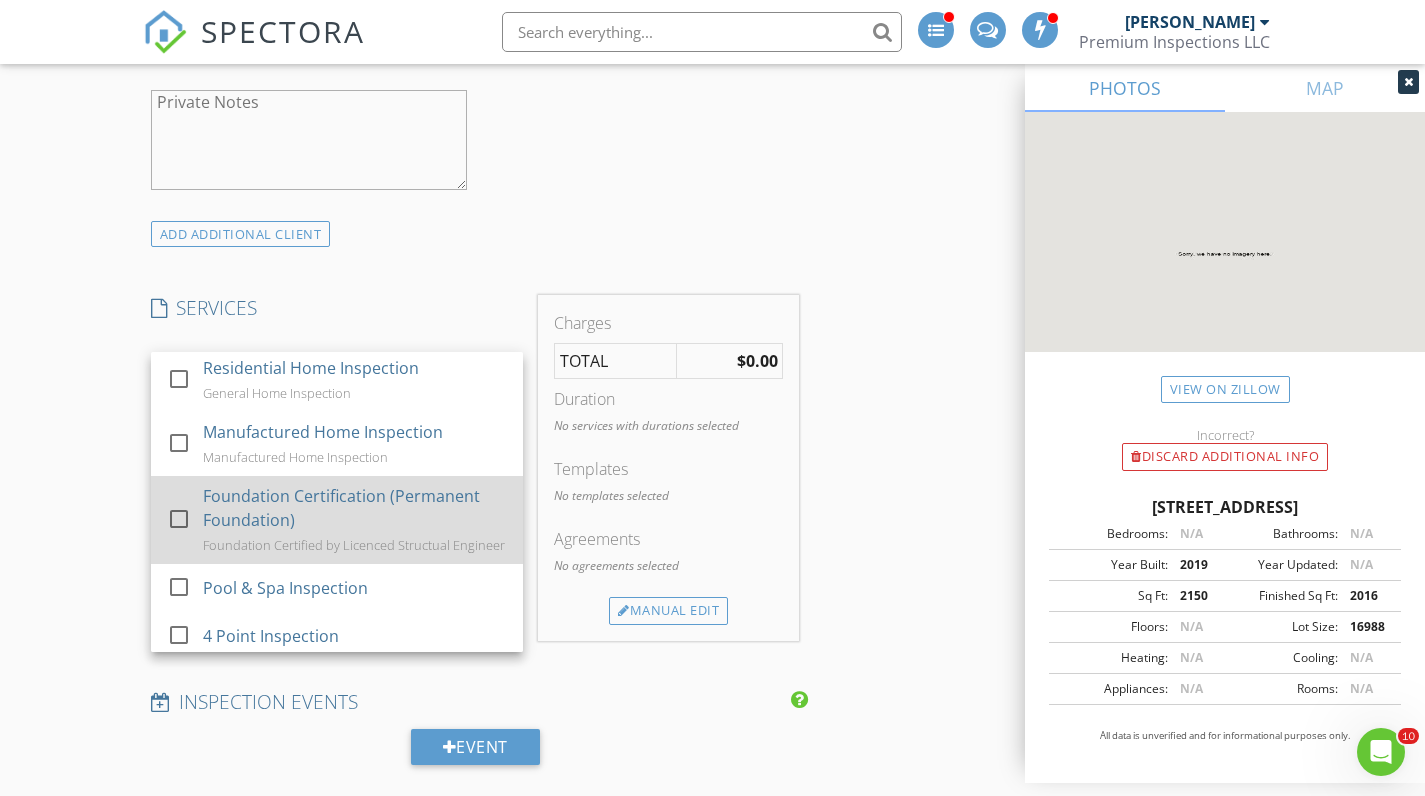 click on "Foundation Certification (Permanent Foundation)" at bounding box center (355, 508) 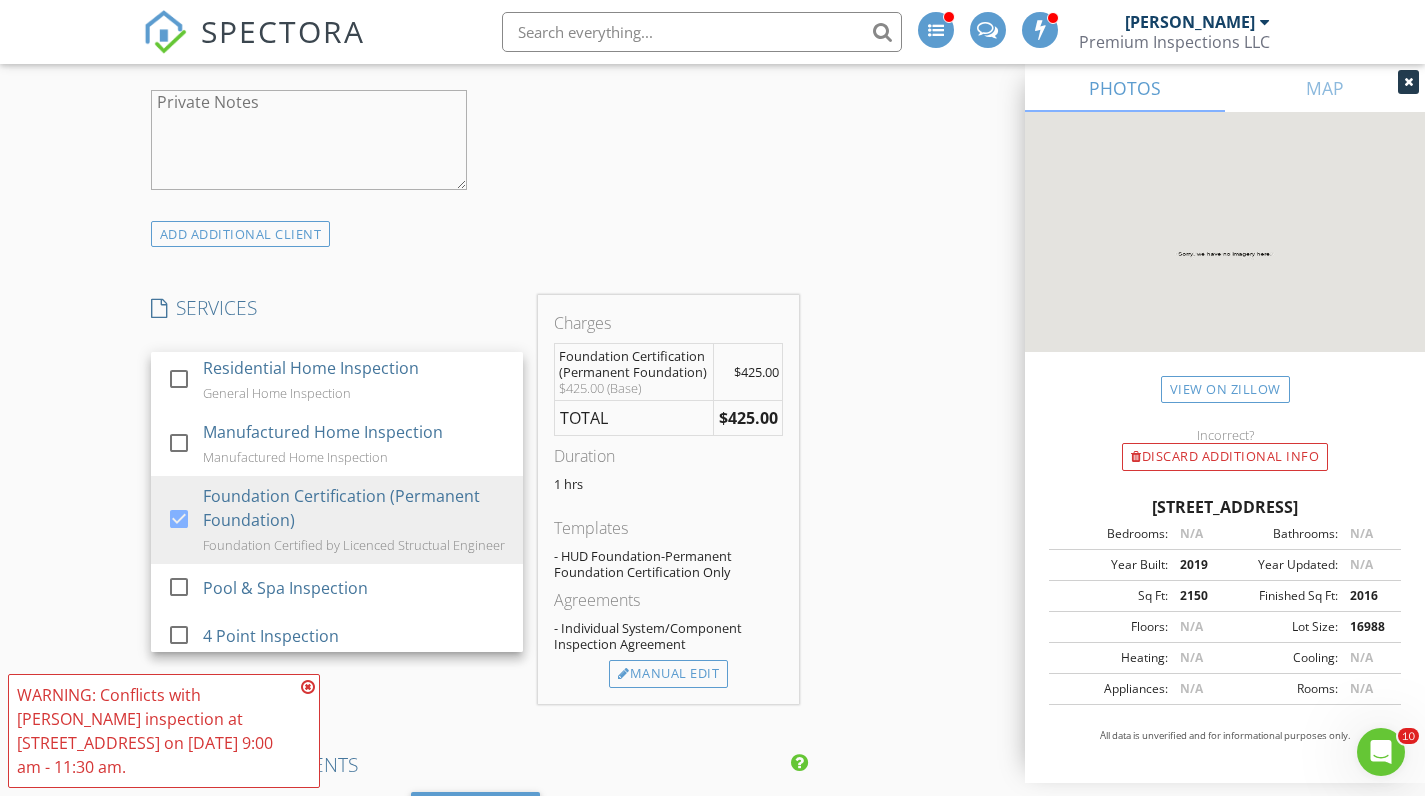 click at bounding box center [308, 687] 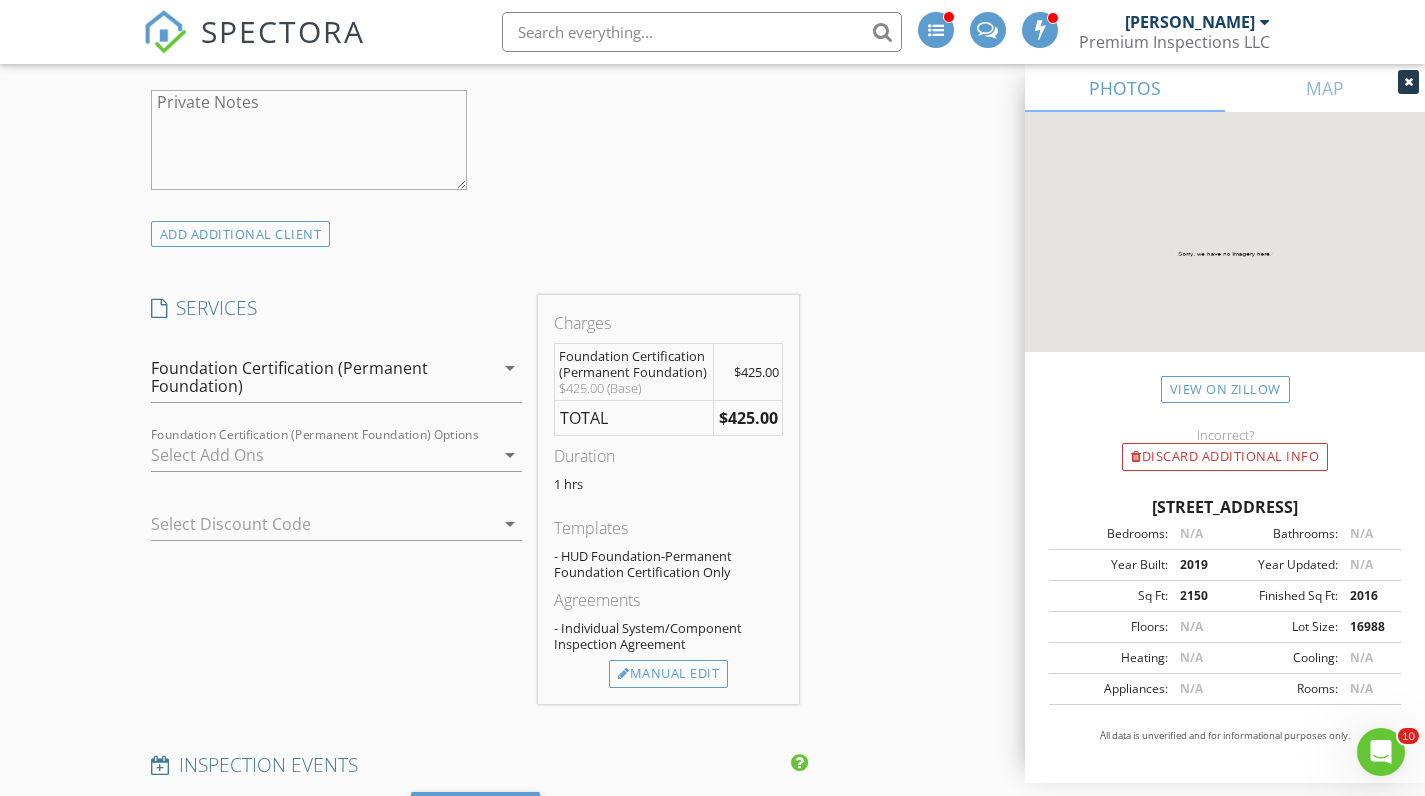 click on "arrow_drop_down" at bounding box center (510, 455) 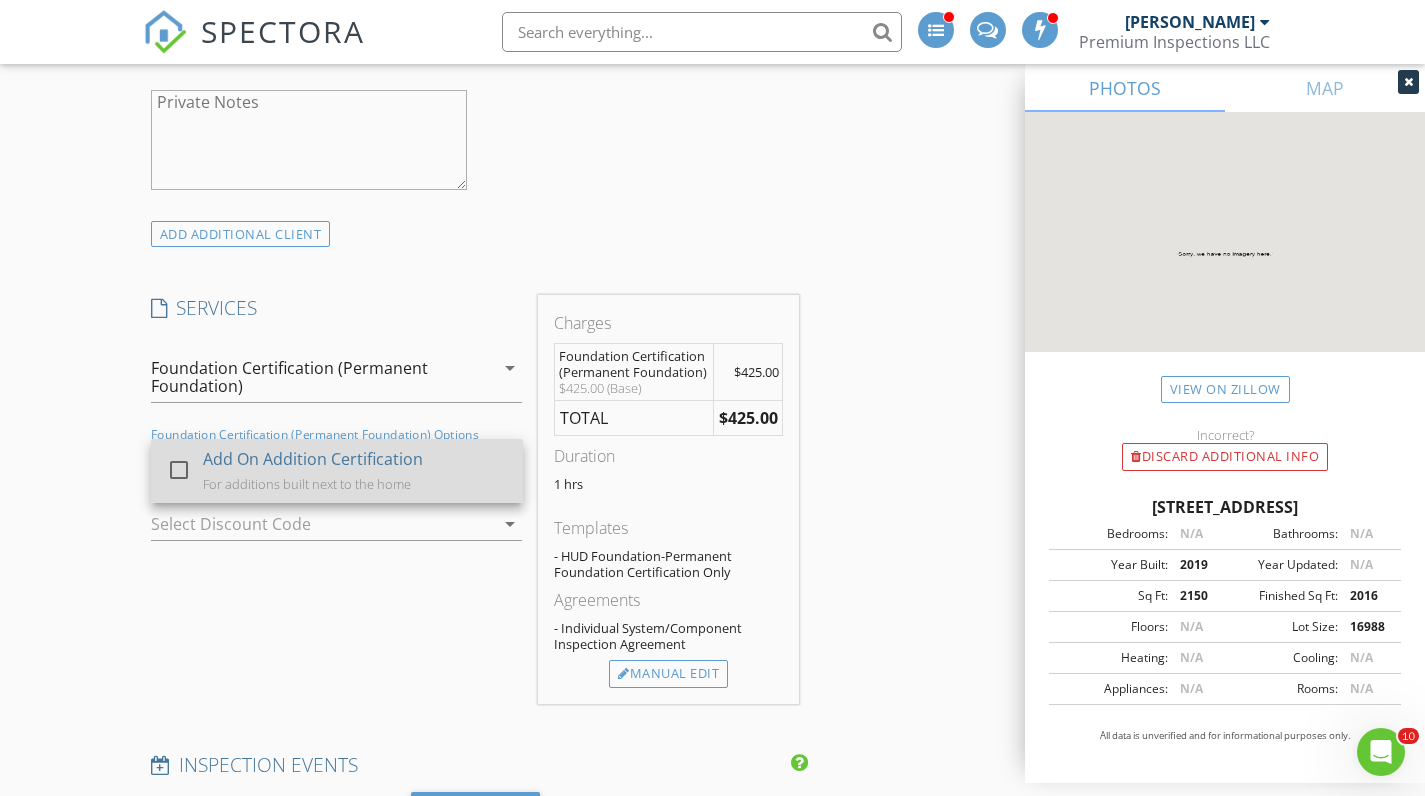 click on "Add On Addition Certification" at bounding box center (313, 459) 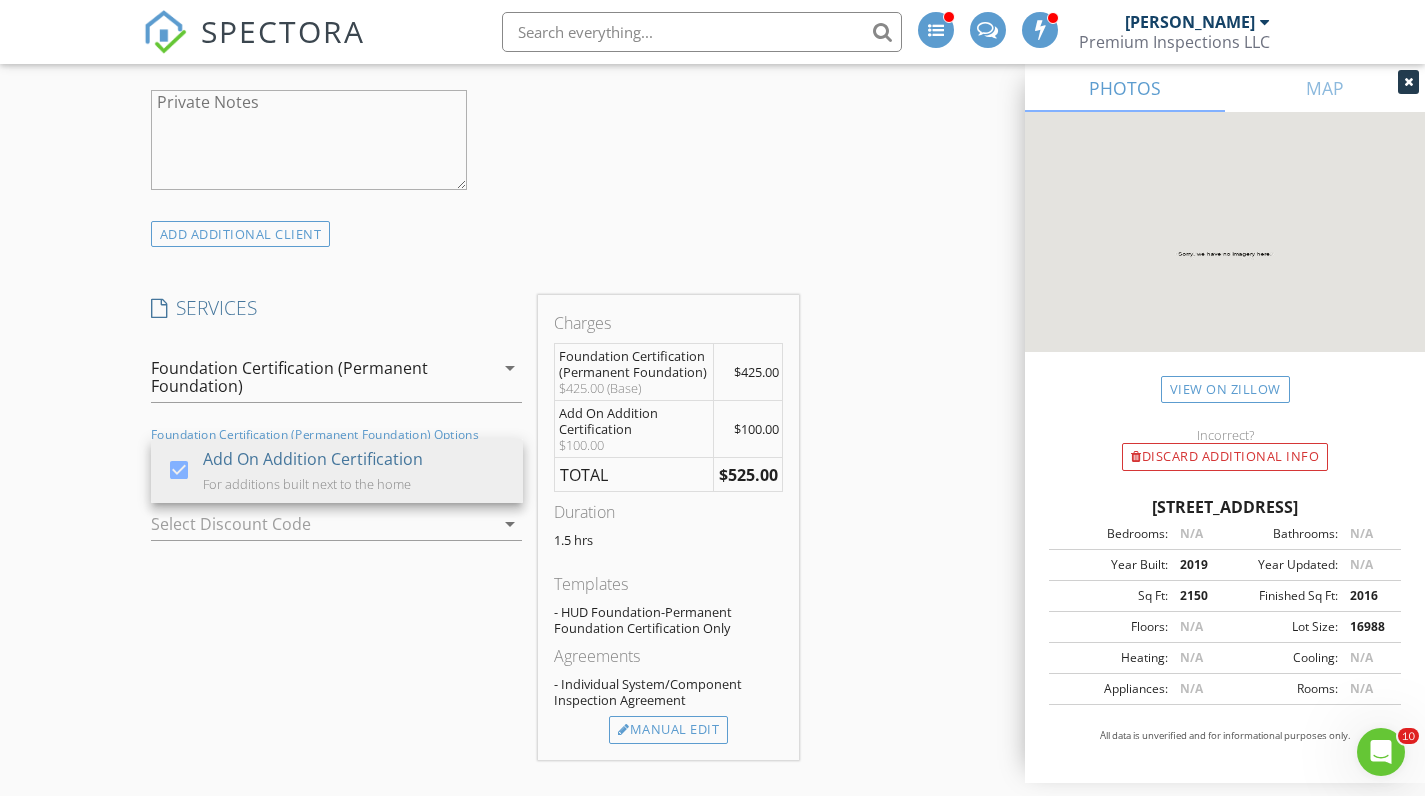 click on "arrow_drop_down" at bounding box center [510, 368] 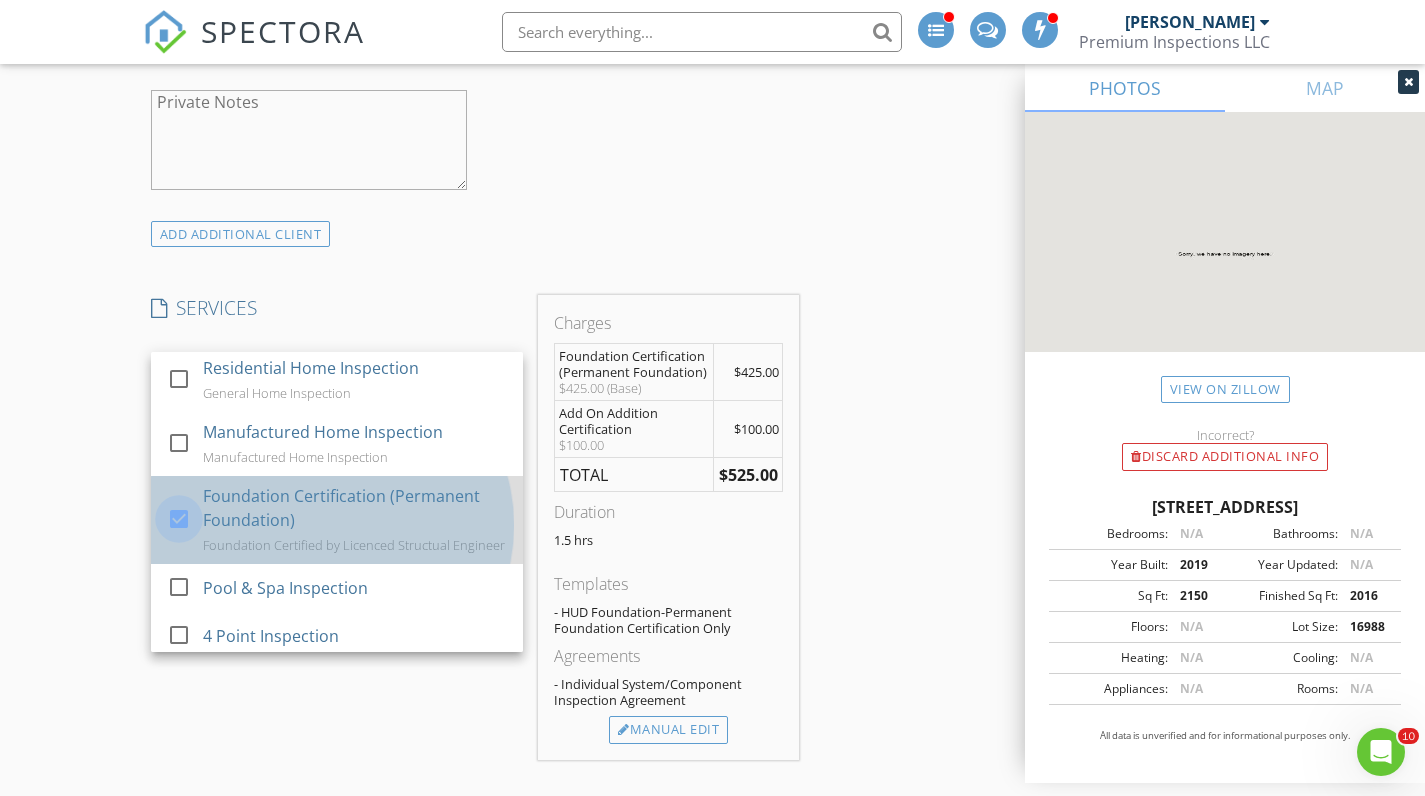 click at bounding box center (179, 518) 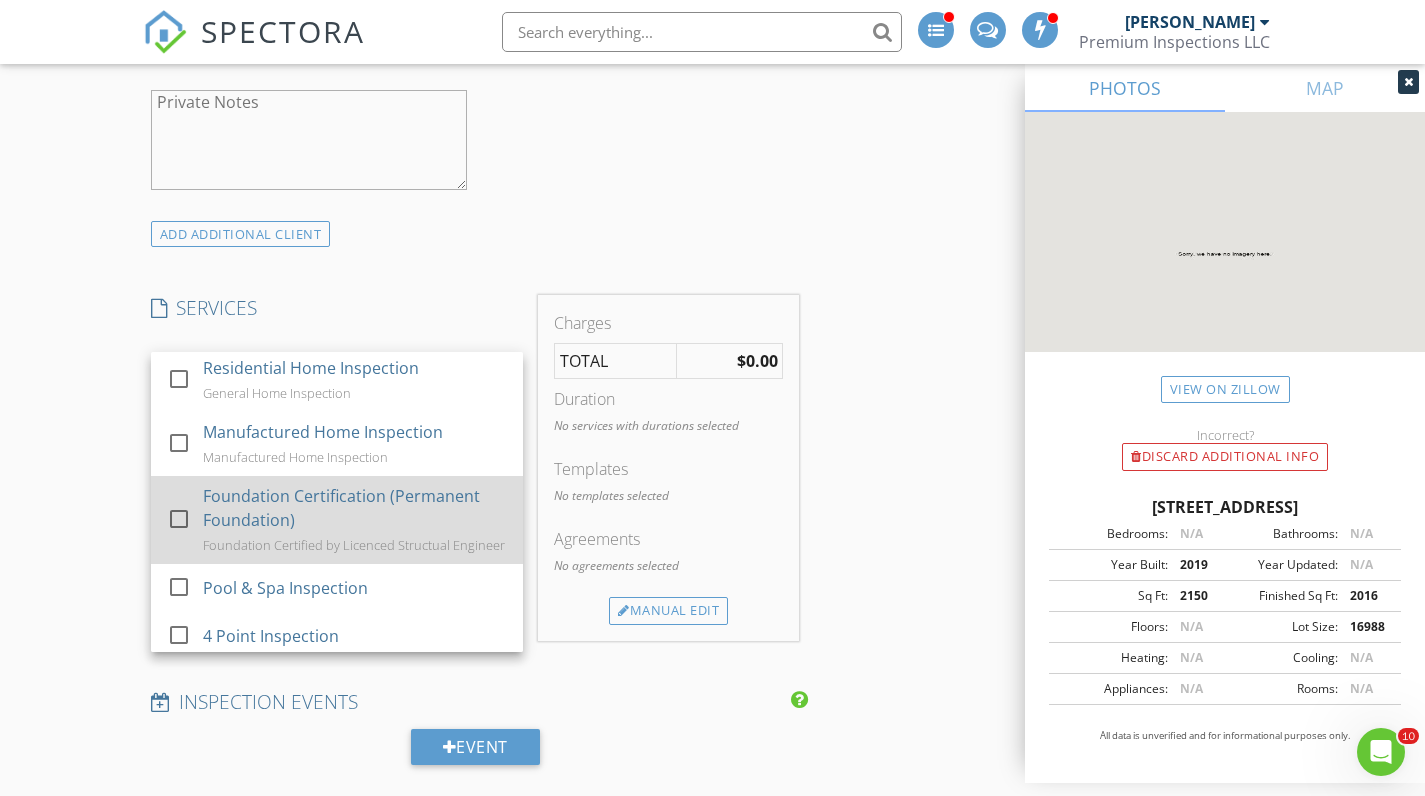 click at bounding box center (179, 518) 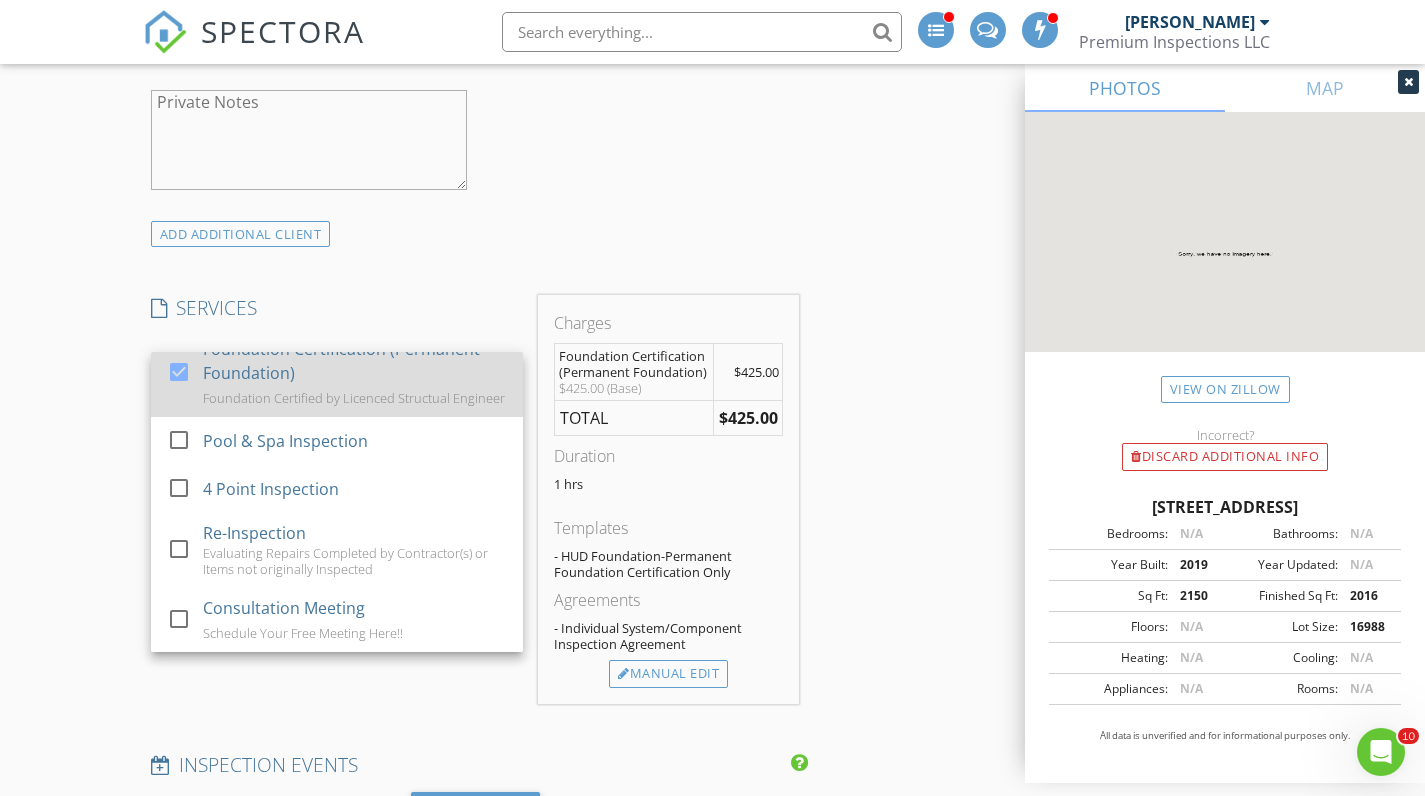 scroll, scrollTop: 162, scrollLeft: 0, axis: vertical 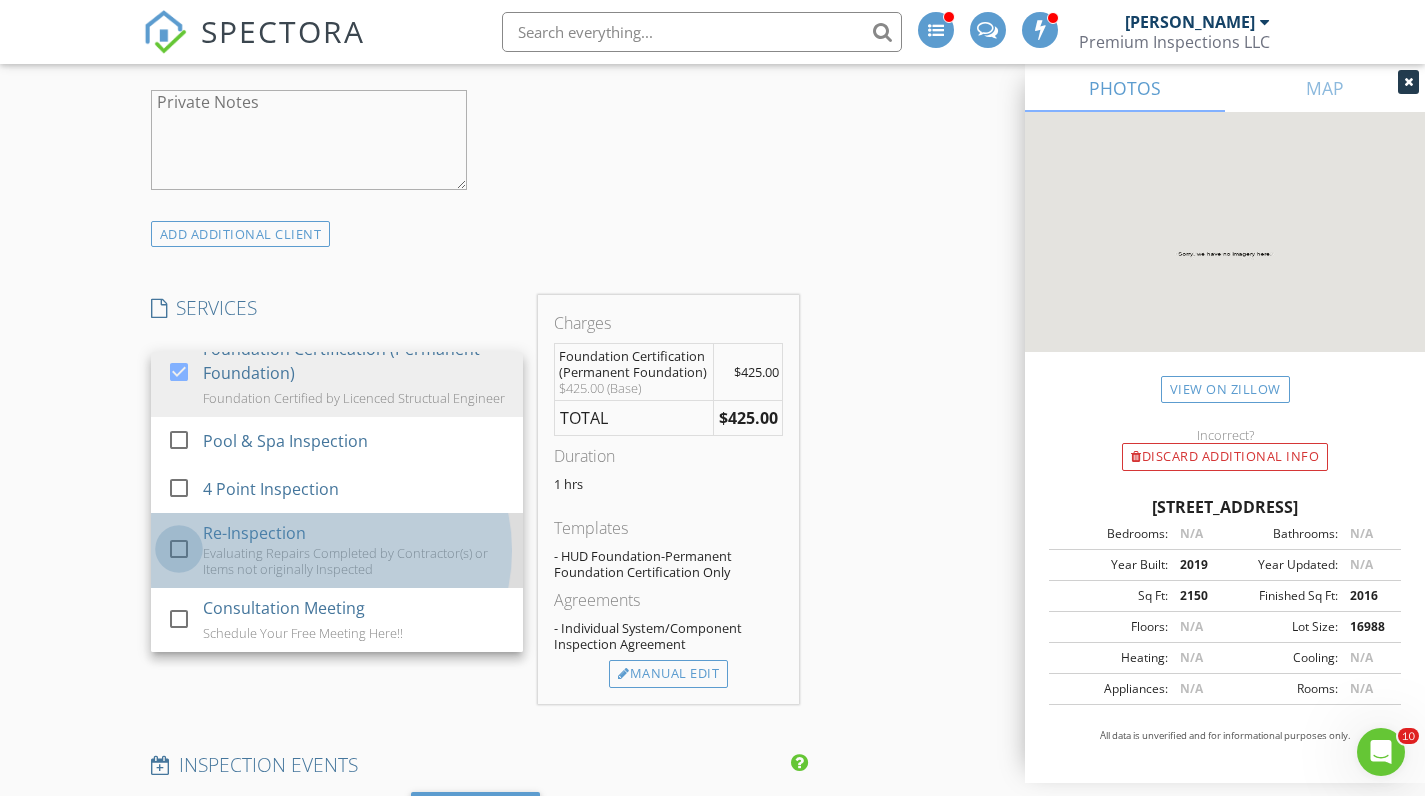 click at bounding box center (179, 549) 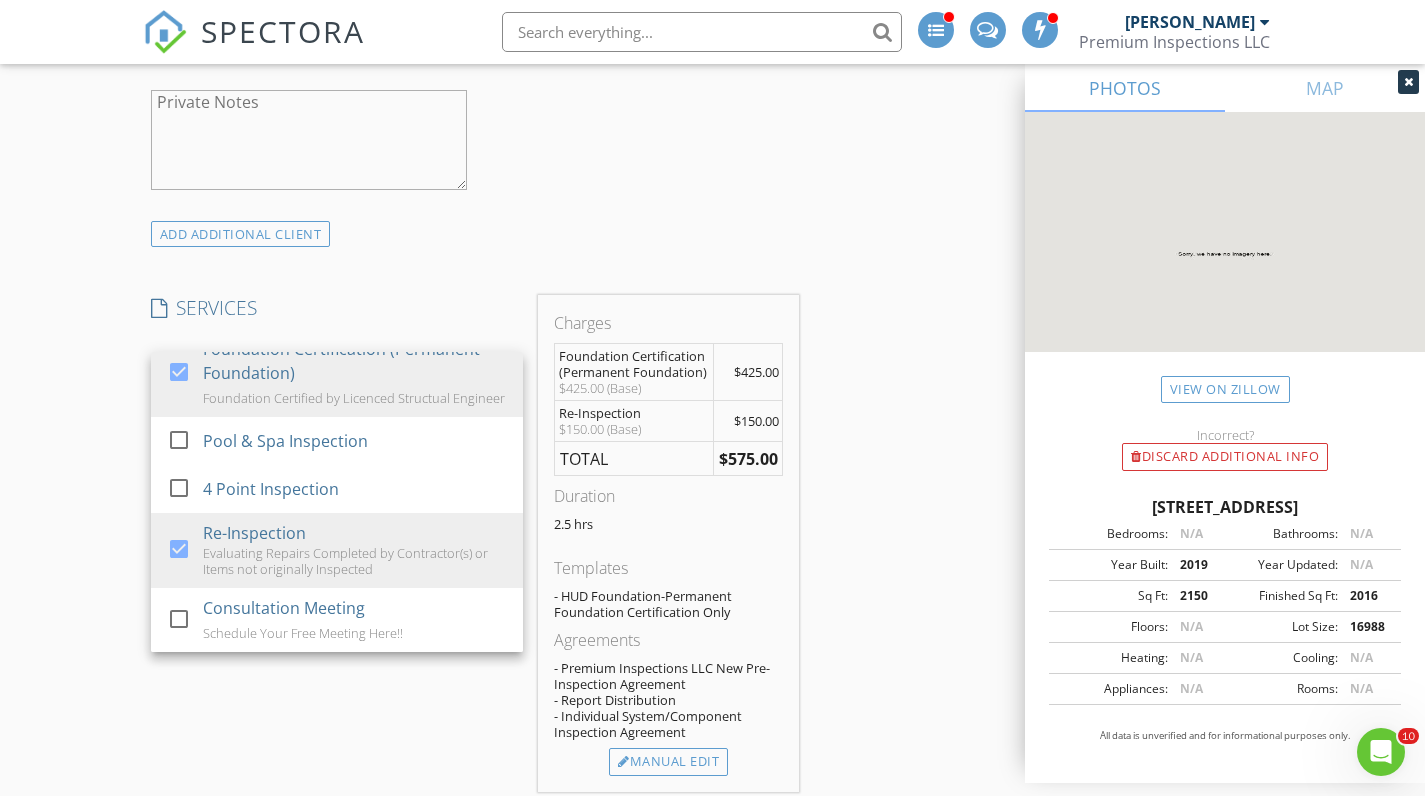 click on "Reorder / Copy
check_box Copy Reports From Original Inspection   check_box Copy Signed Agreements From Original Inspection
INSPECTOR(S)
check_box   James Leger   PRIMARY   James Leger arrow_drop_down   check_box_outline_blank James Leger specifically requested
Date/Time
07/12/2025 7:00 AM
Location
Address Search       Address 141 Still Water Ln   Unit   City Carencro   State LA   Zip 70520   County St Landry Parish     Square Feet 2150   Year Built 2019   Foundation Crawlspace arrow_drop_down     James Leger     25.9 miles     (41 minutes)
client
check_box Enable Client CC email for this inspection   Client Search     check_box_outline_blank Client is a Company/Organization     First Name Michelle   Last Name Mouton   Email michelledmouton@gmail.com   CC Email   Phone   Address   City   State   Zip     Tags         Notes" at bounding box center [713, 886] 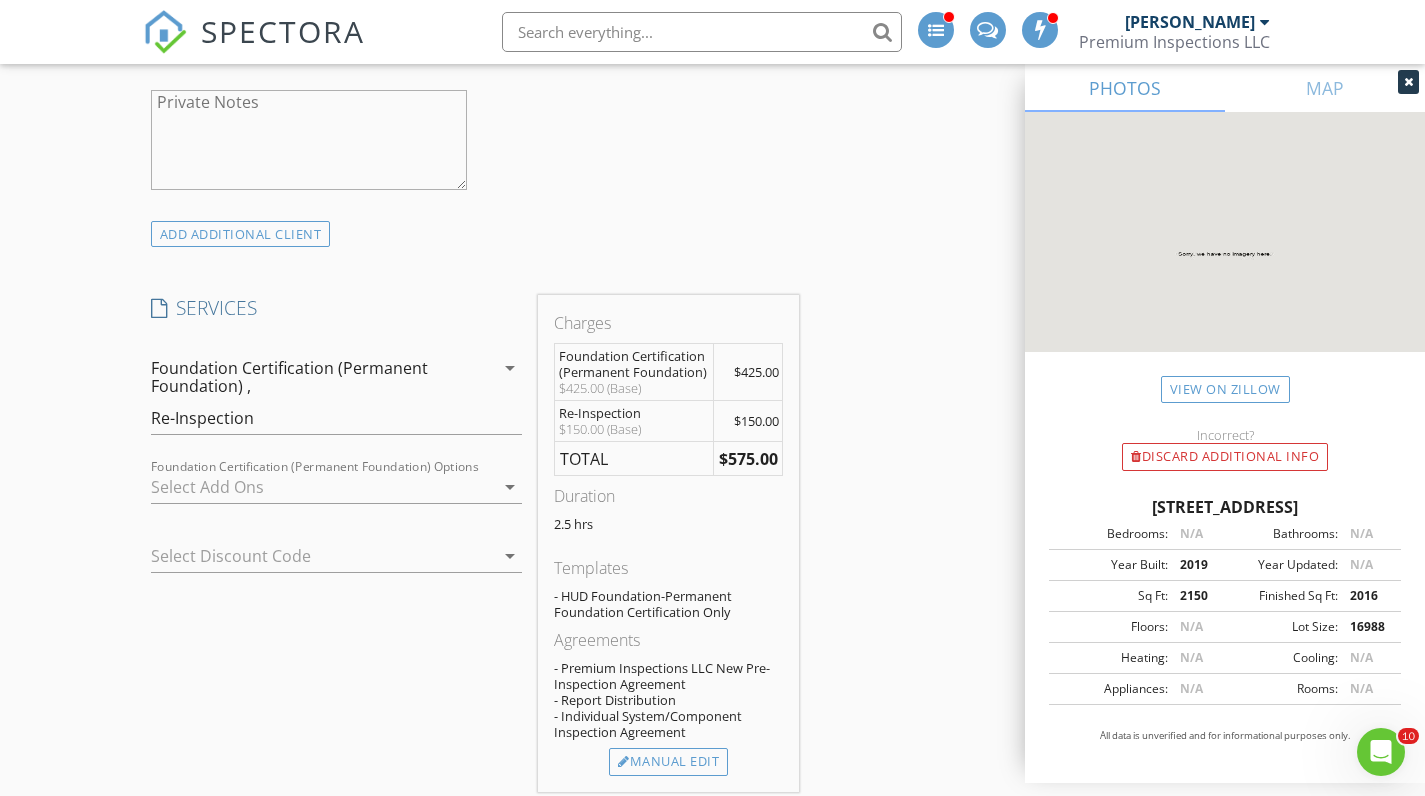 click on "arrow_drop_down" at bounding box center [510, 487] 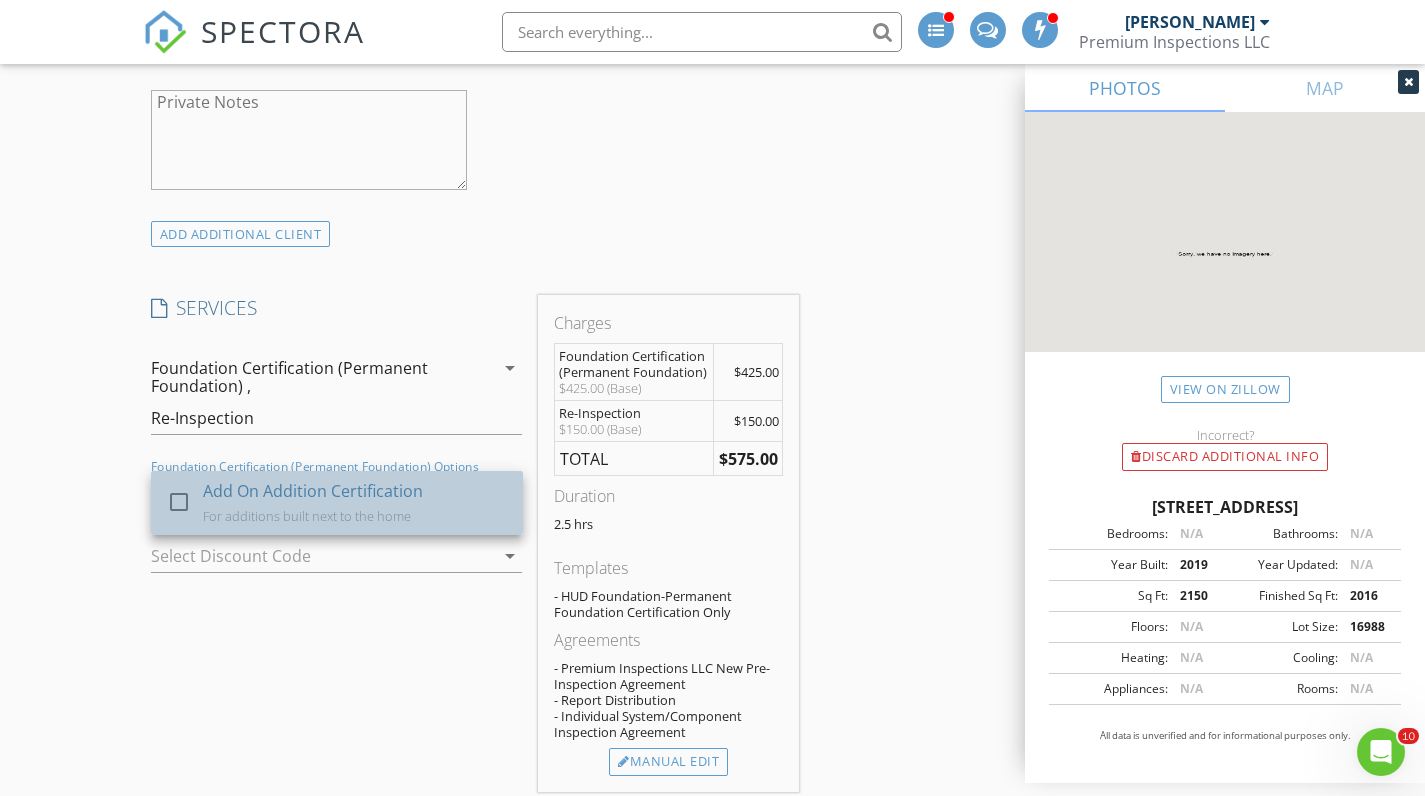 click on "Add On Addition Certification" at bounding box center [313, 491] 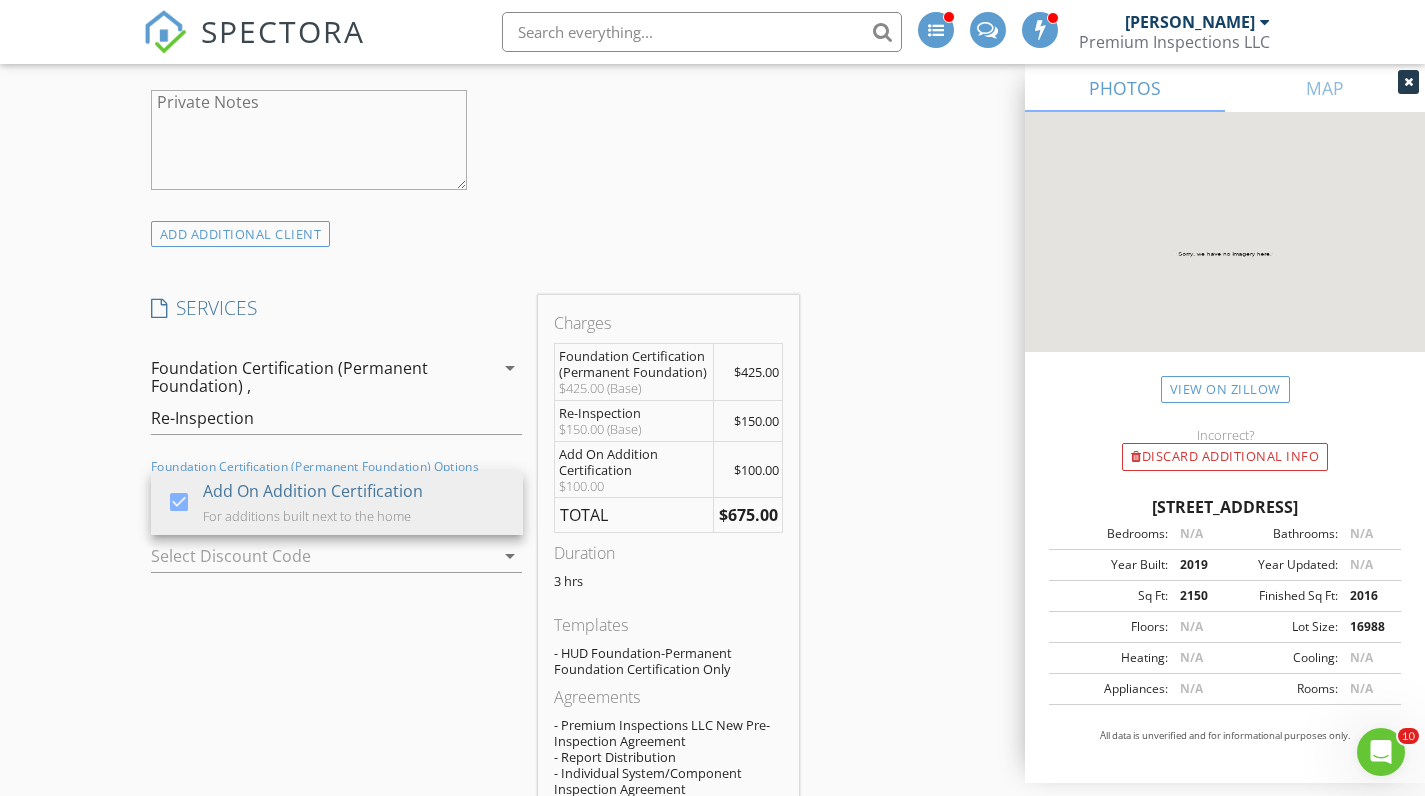 click on "arrow_drop_down" at bounding box center (510, 368) 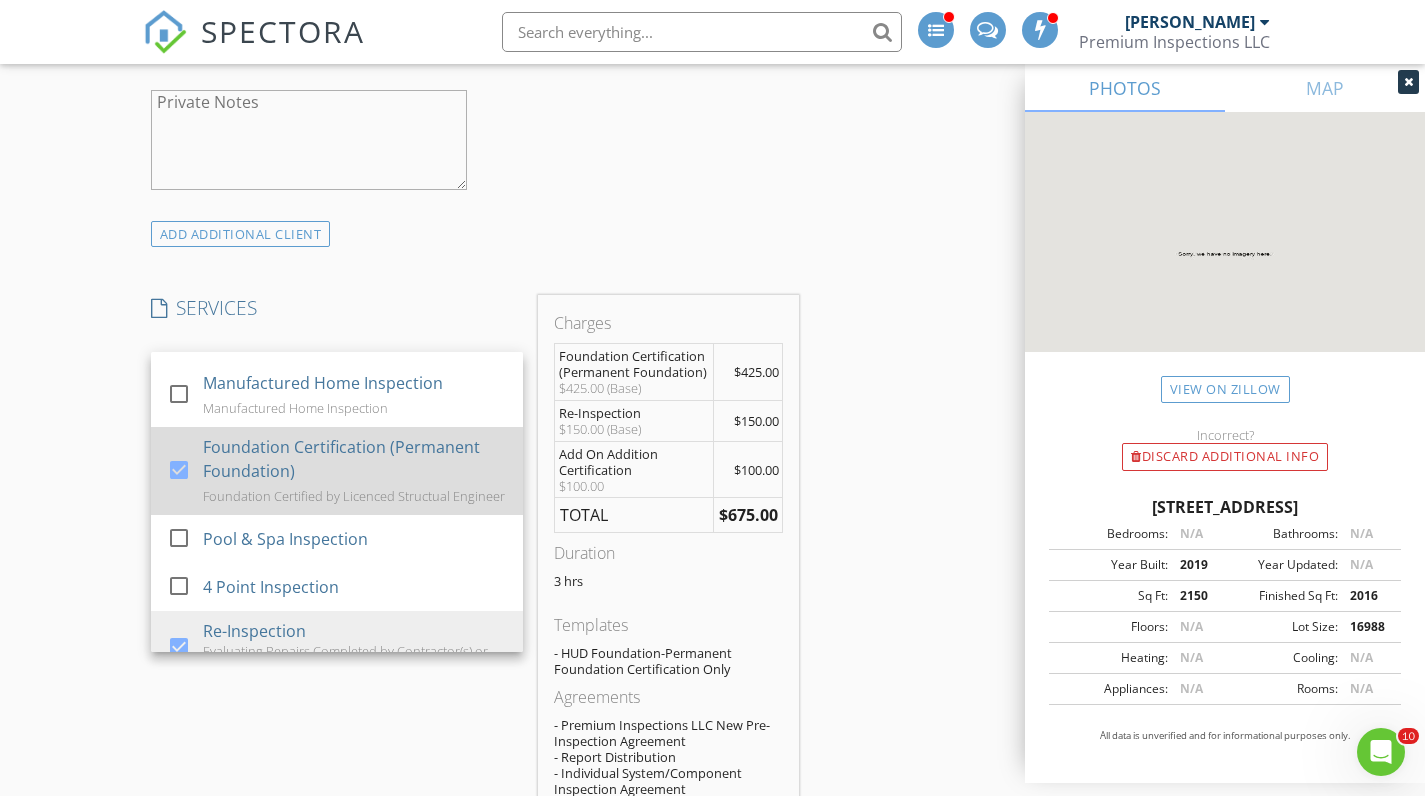 scroll, scrollTop: 0, scrollLeft: 0, axis: both 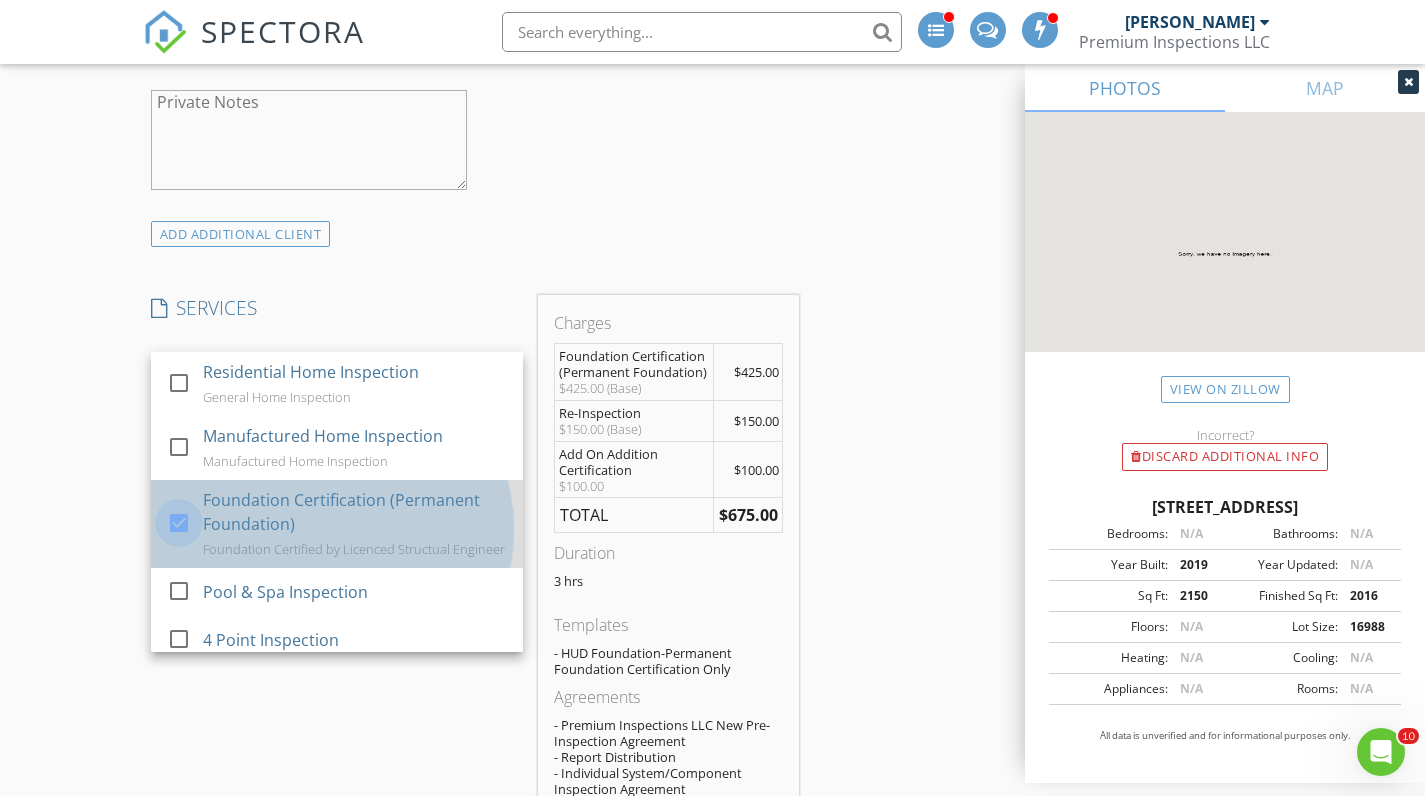 click at bounding box center [179, 522] 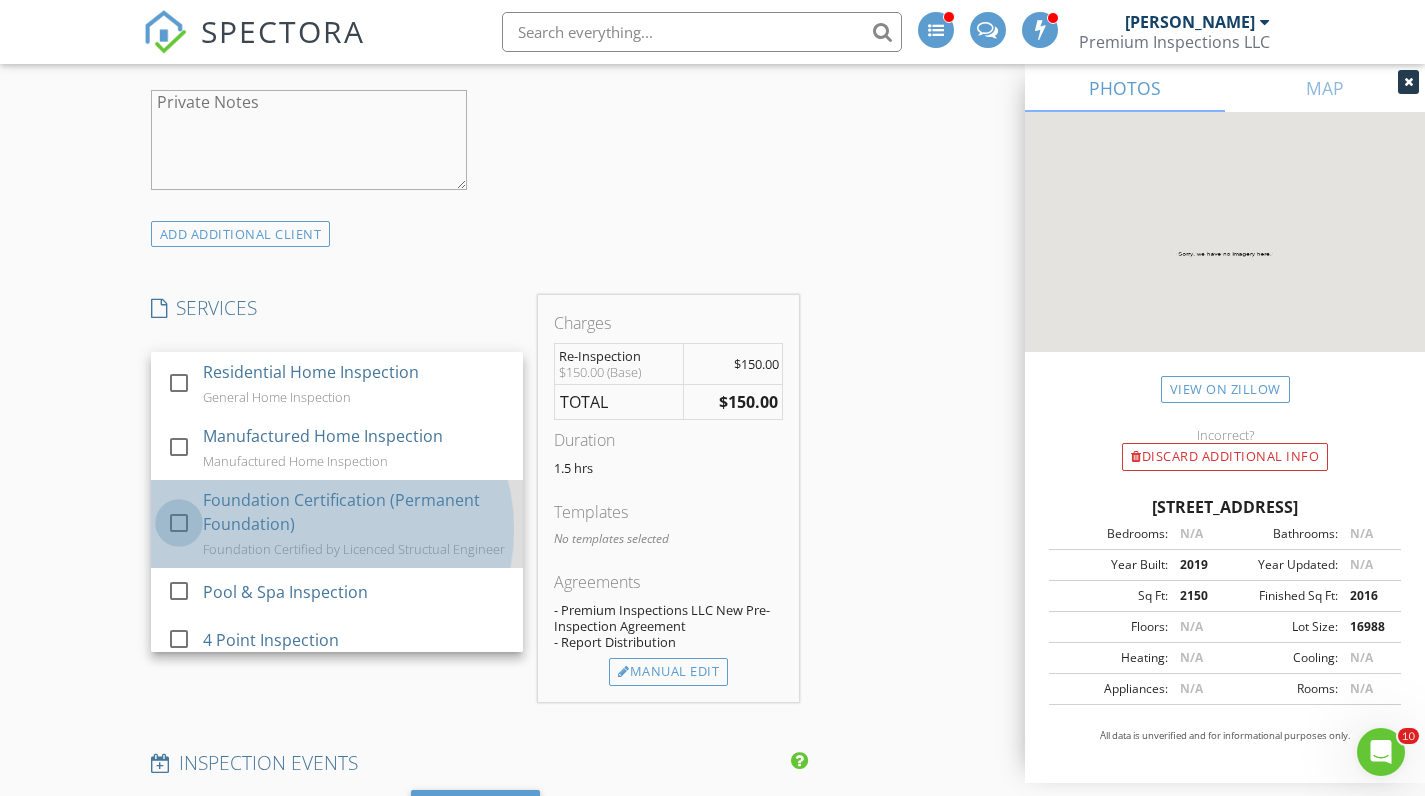 click at bounding box center [179, 522] 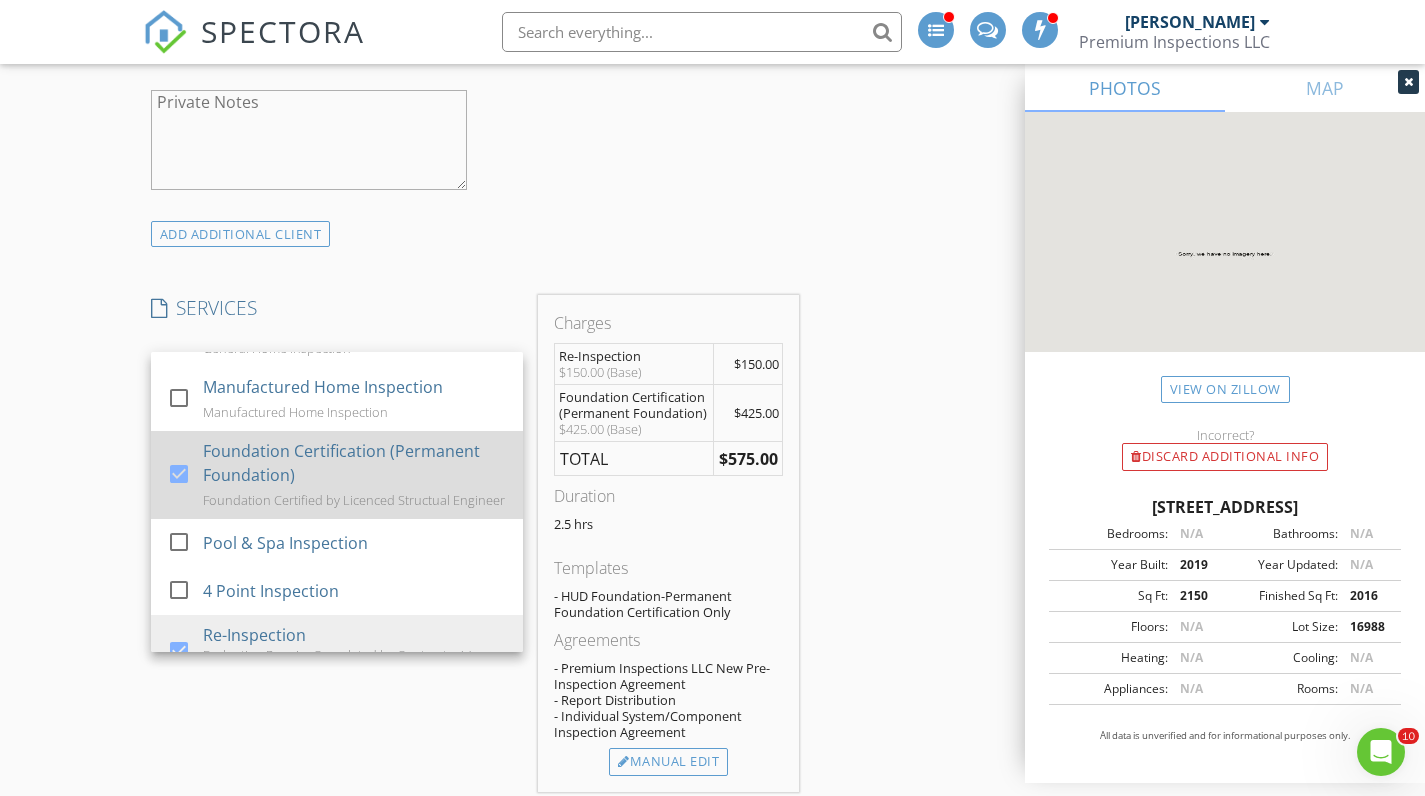 scroll, scrollTop: 162, scrollLeft: 0, axis: vertical 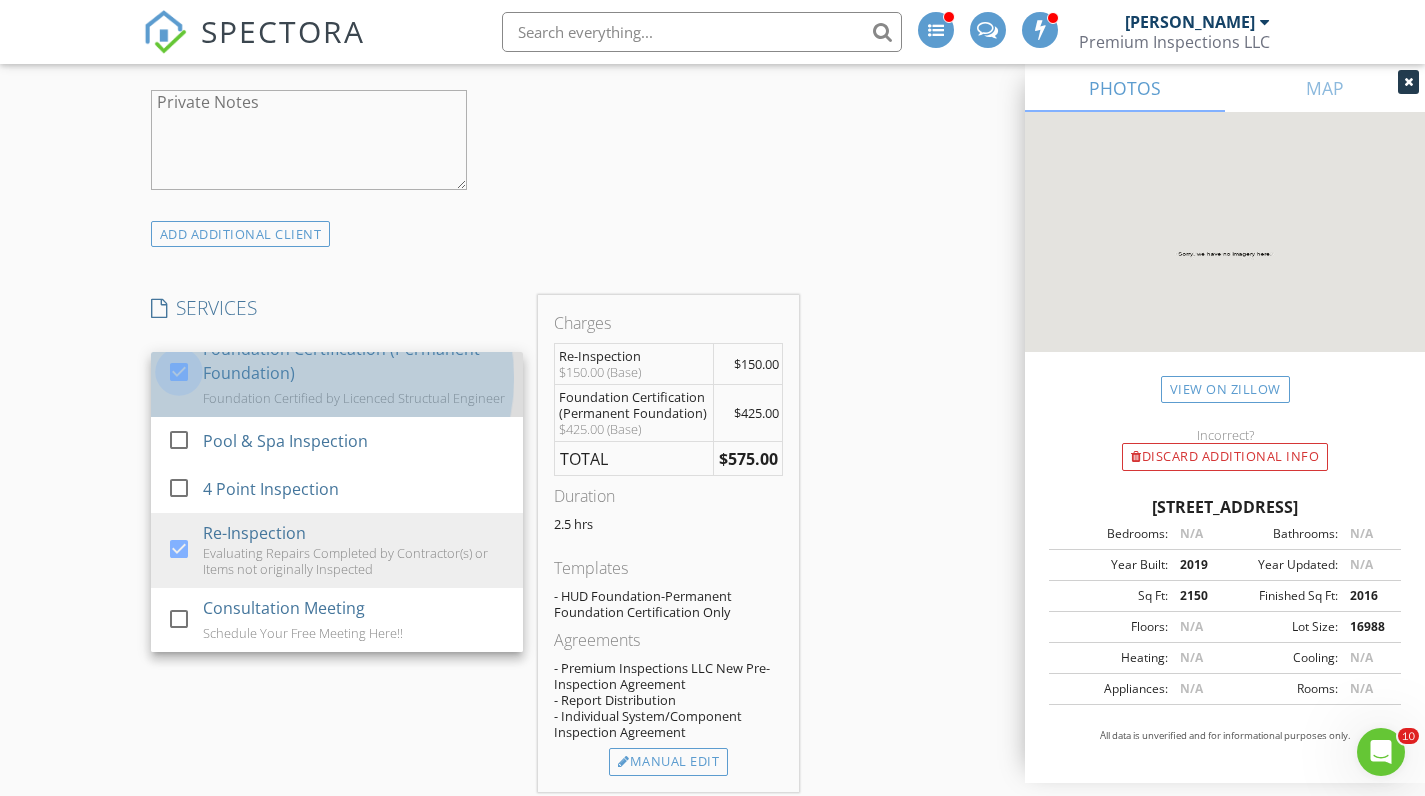 click at bounding box center (179, 371) 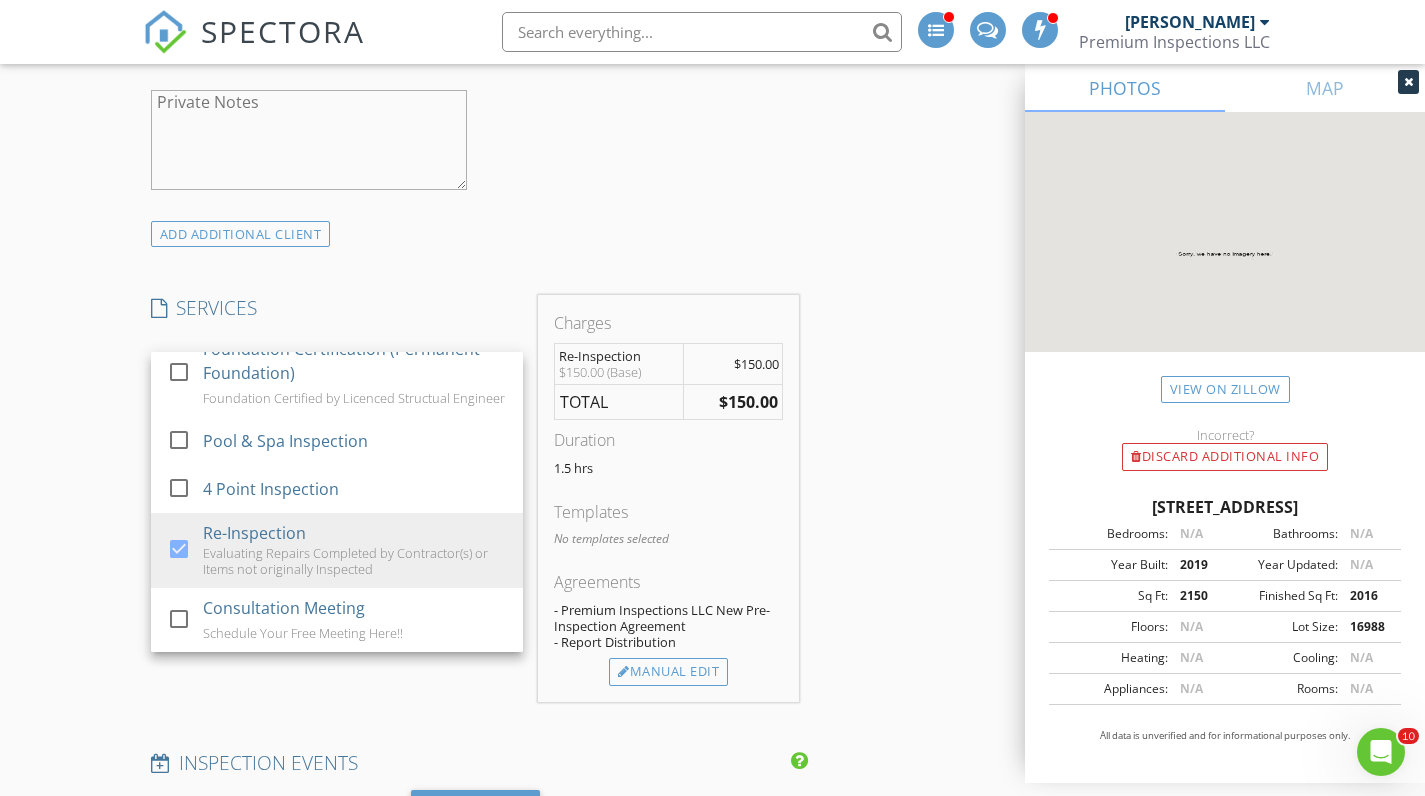 click on "New Inspection
Reorder / Copy
check_box Copy Reports From Original Inspection   check_box Copy Signed Agreements From Original Inspection
INSPECTOR(S)
check_box   James Leger   PRIMARY   James Leger arrow_drop_down   check_box_outline_blank James Leger specifically requested
Date/Time
07/12/2025 7:00 AM
Location
Address Search       Address 141 Still Water Ln   Unit   City Carencro   State LA   Zip 70520   County St Landry Parish     Square Feet 2150   Year Built 2019   Foundation Crawlspace arrow_drop_down     James Leger     25.9 miles     (41 minutes)
client
check_box Enable Client CC email for this inspection   Client Search     check_box_outline_blank Client is a Company/Organization     First Name Michelle   Last Name Mouton   Email michelledmouton@gmail.com   CC Email   Phone   Address   City   State   Zip     Tags" at bounding box center (712, 818) 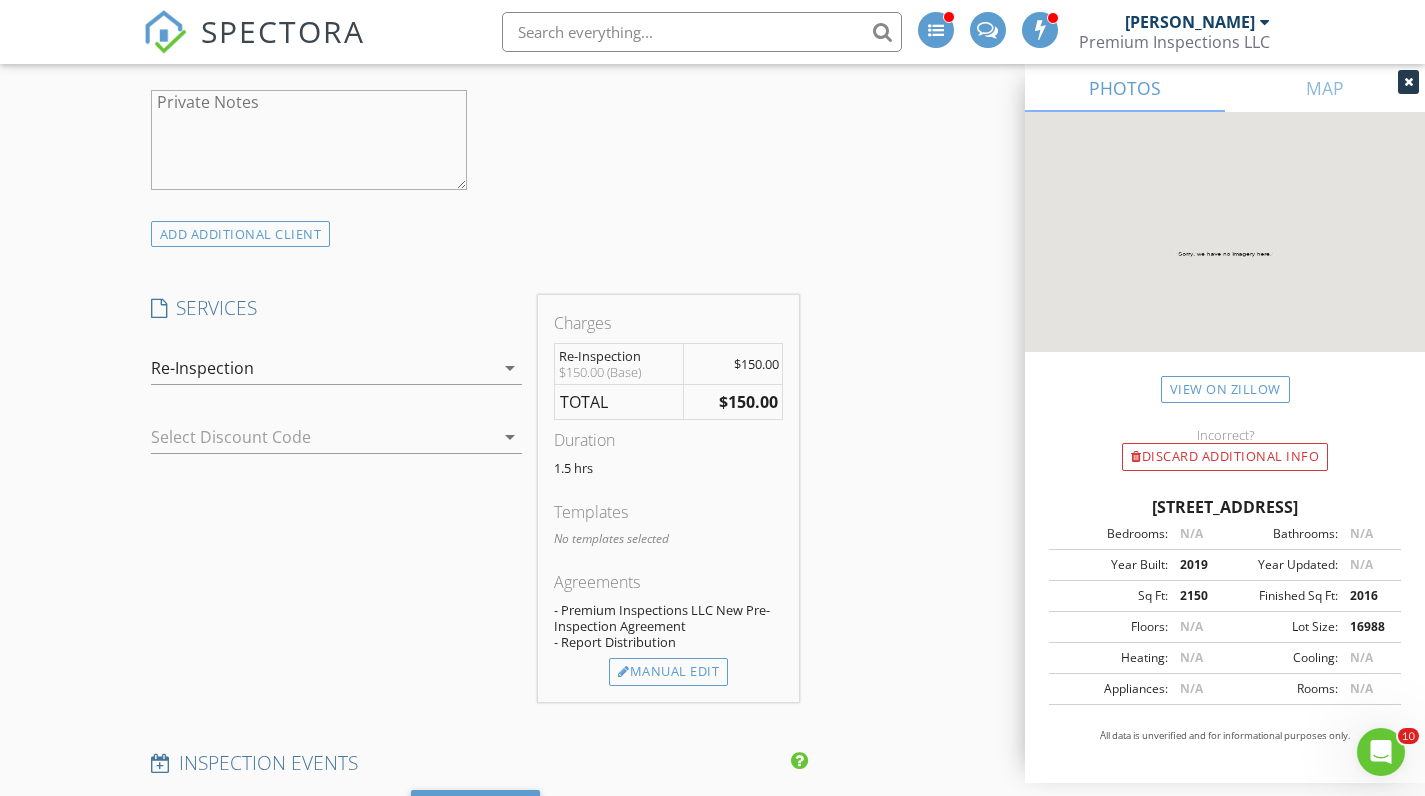 click at bounding box center [309, 437] 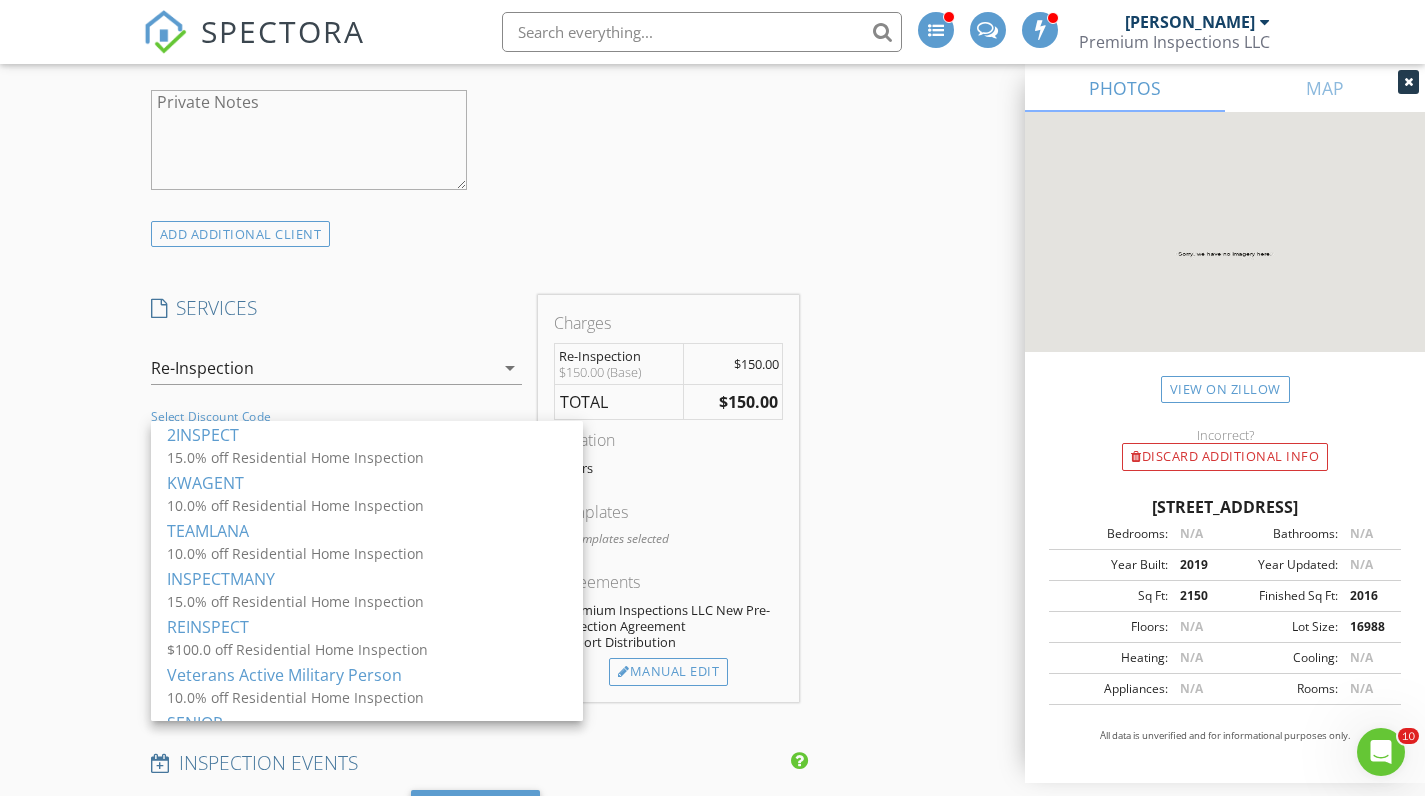 click on "Re-Inspection" at bounding box center [202, 368] 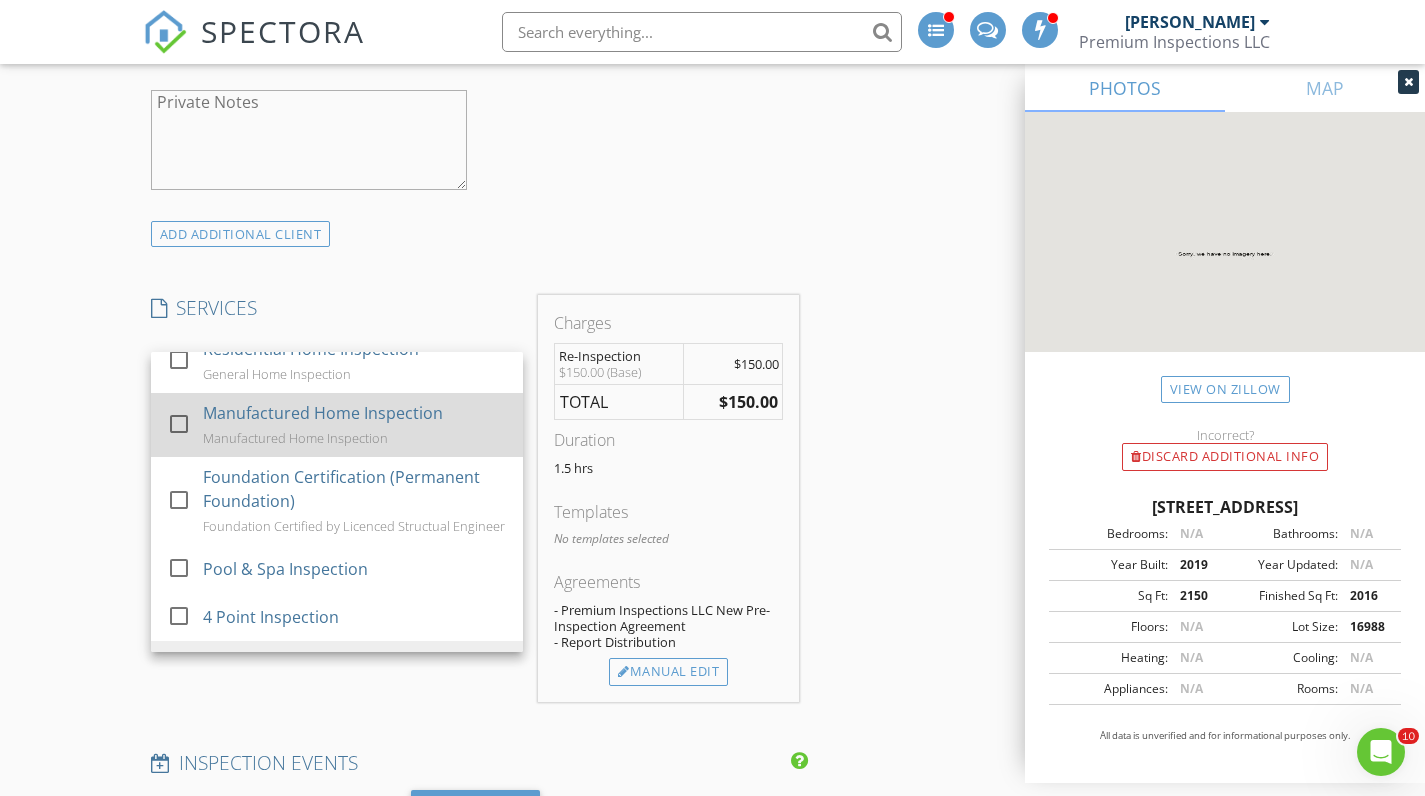 scroll, scrollTop: 25, scrollLeft: 0, axis: vertical 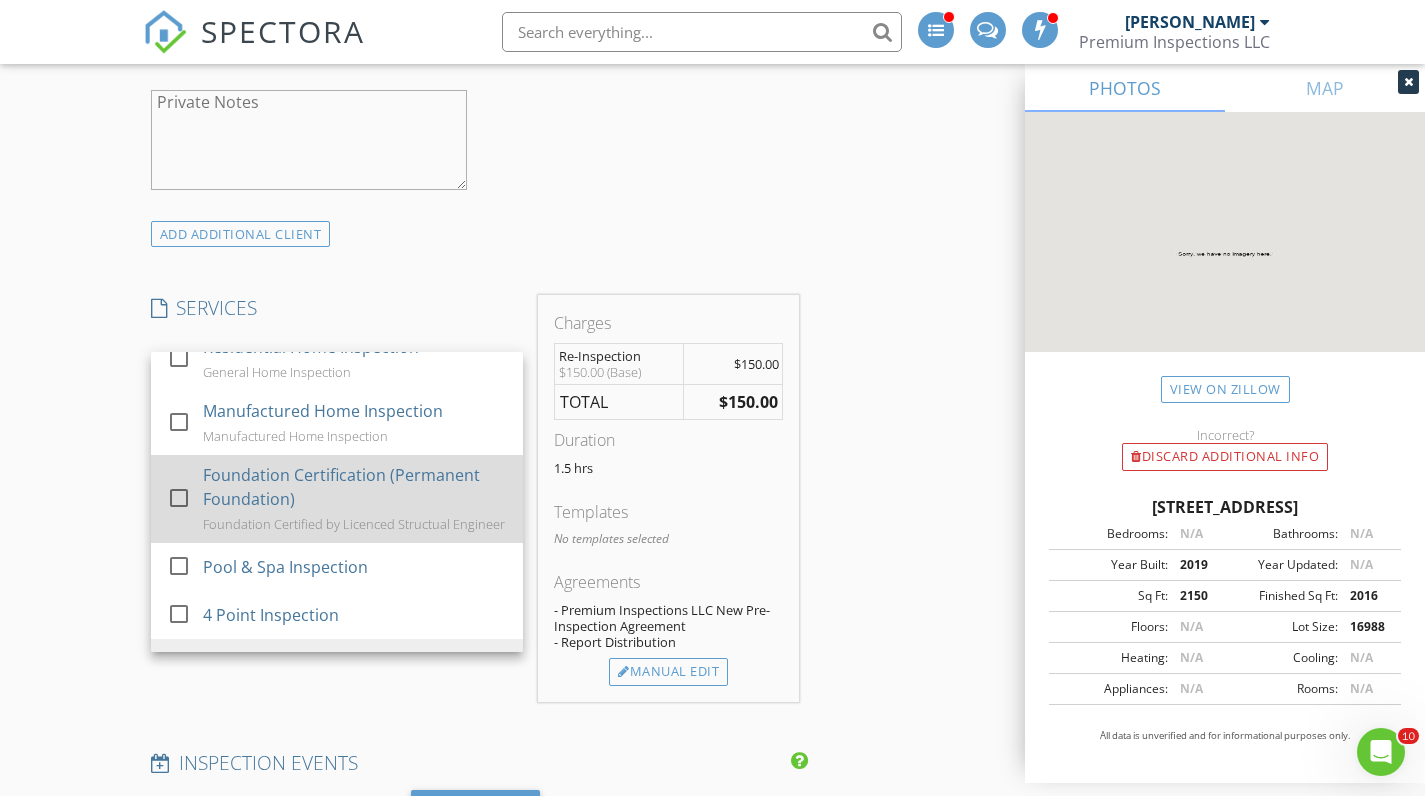 click at bounding box center [179, 497] 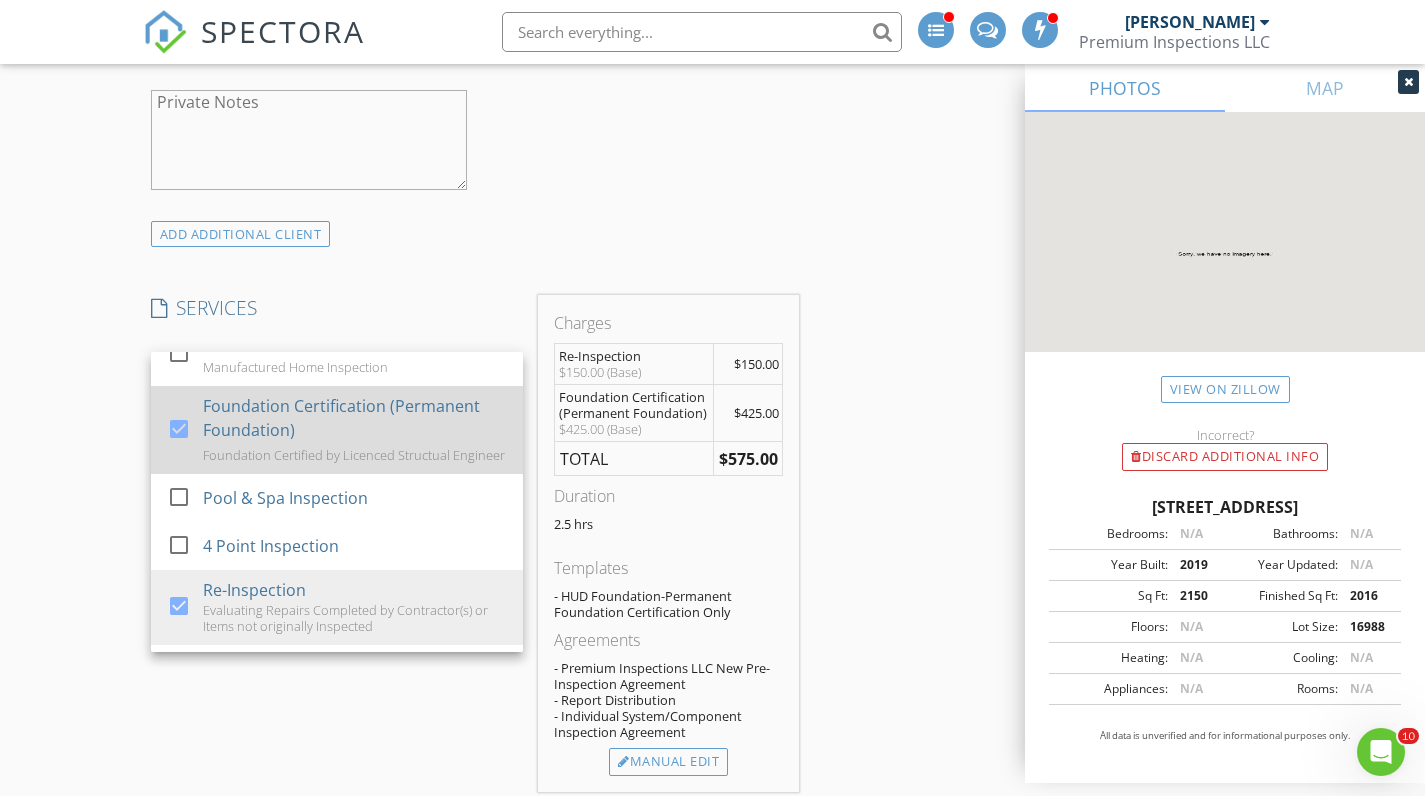 scroll, scrollTop: 162, scrollLeft: 0, axis: vertical 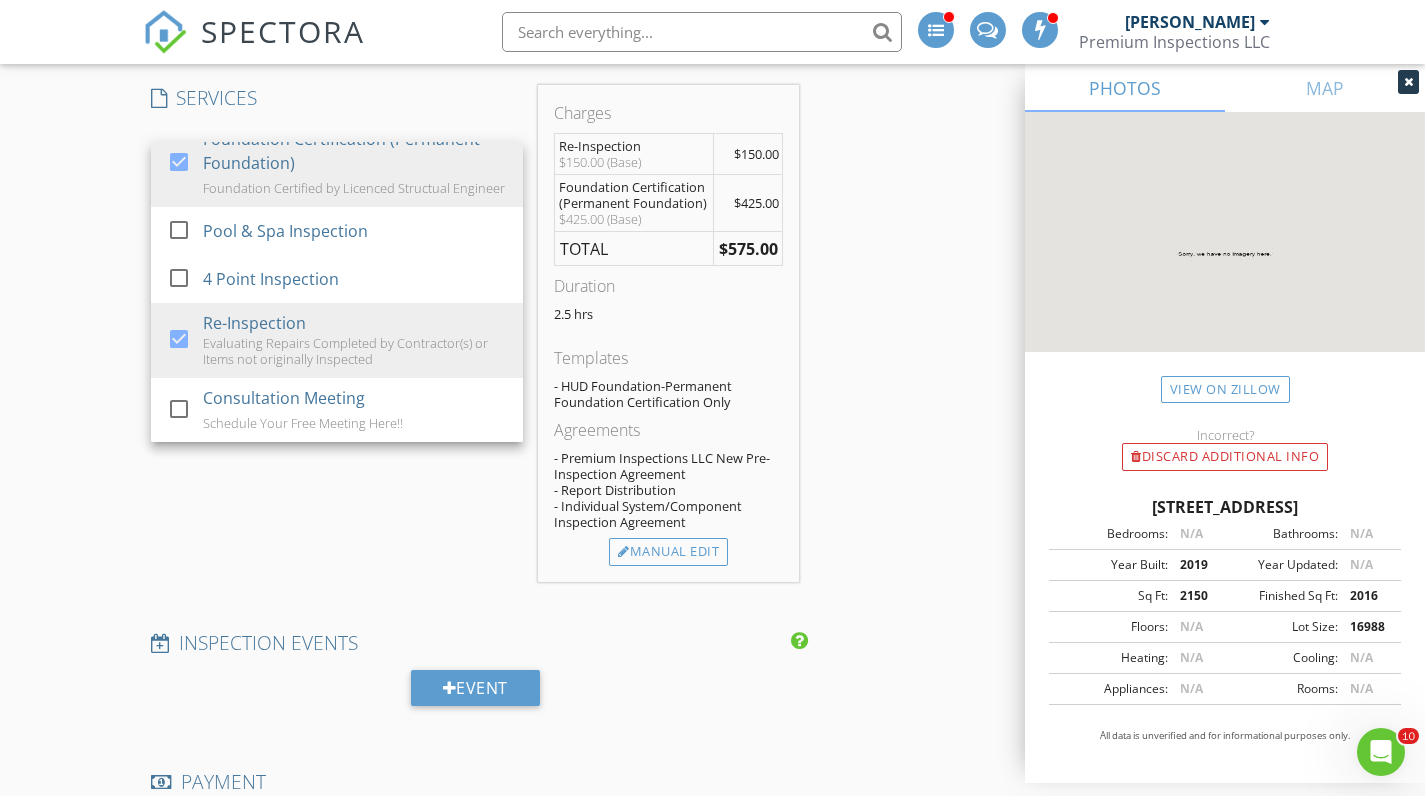 click on "SERVICES
check_box_outline_blank   Residential Home Inspection   General Home Inspection check_box_outline_blank   Manufactured Home Inspection   Manufactured Home Inspection check_box   Foundation Certification (Permanent Foundation)    Foundation Certified by Licenced Structual Engineer check_box_outline_blank   Pool & Spa Inspection   check_box_outline_blank   4 Point Inspection   check_box   Re-Inspection   Evaluating Repairs Completed by Contractor(s) or Items not originally Inspected check_box_outline_blank   Consultation Meeting   Schedule Your Free Meeting Here!! Re-Inspection,  Foundation Certification (Permanent Foundation)  arrow_drop_down   Foundation Certification (Permanent Foundation)  Options arrow_drop_down   Select Discount Code arrow_drop_down" at bounding box center (337, 333) 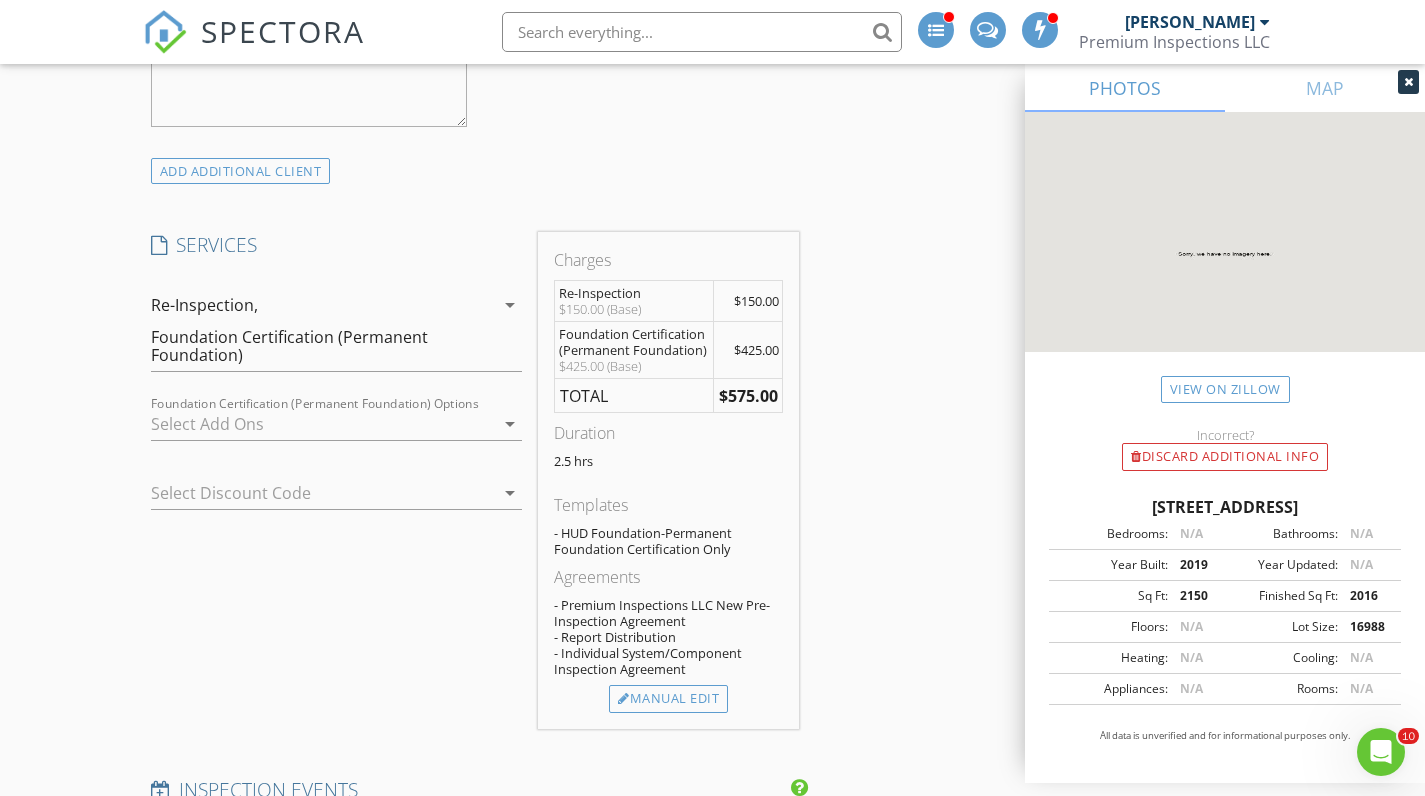 scroll, scrollTop: 1972, scrollLeft: 0, axis: vertical 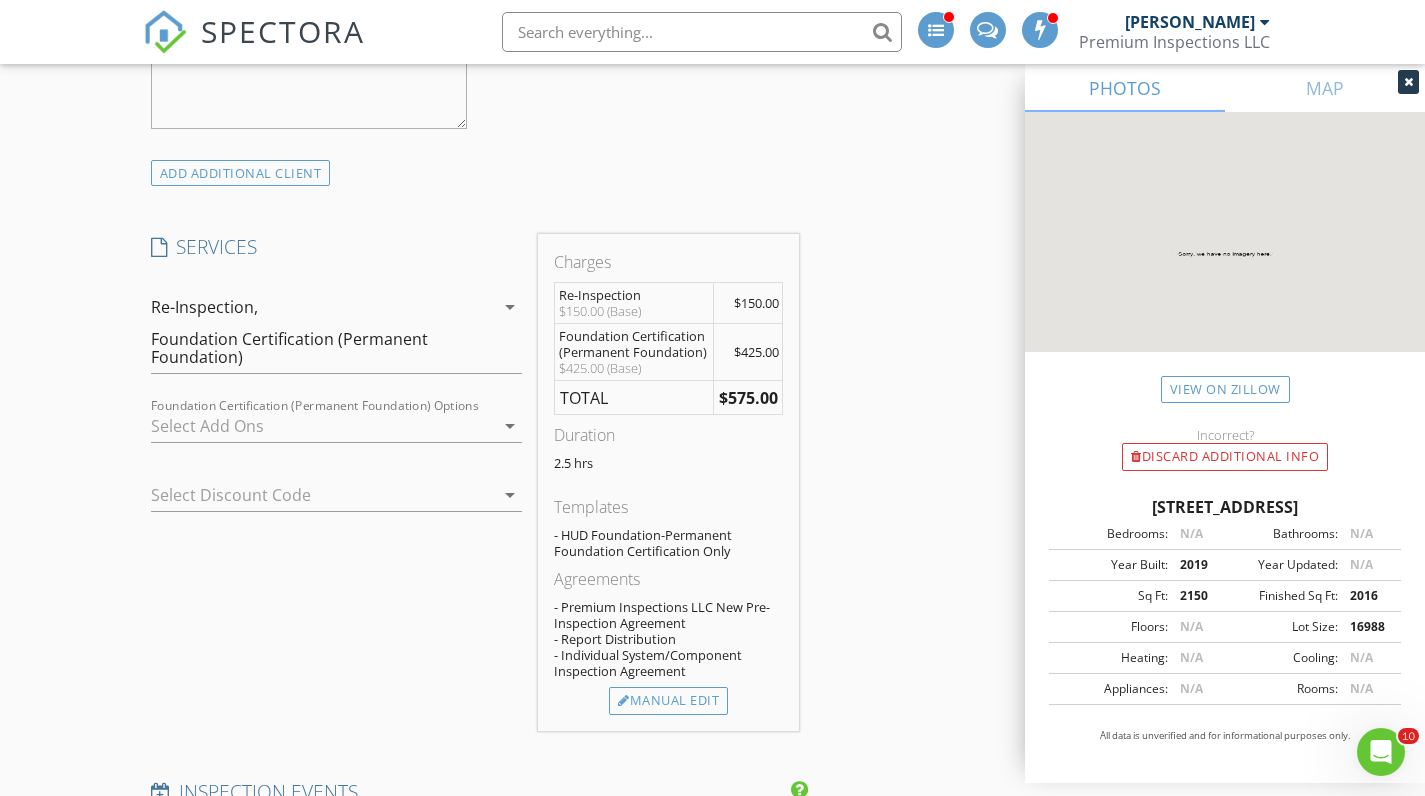 click at bounding box center (323, 426) 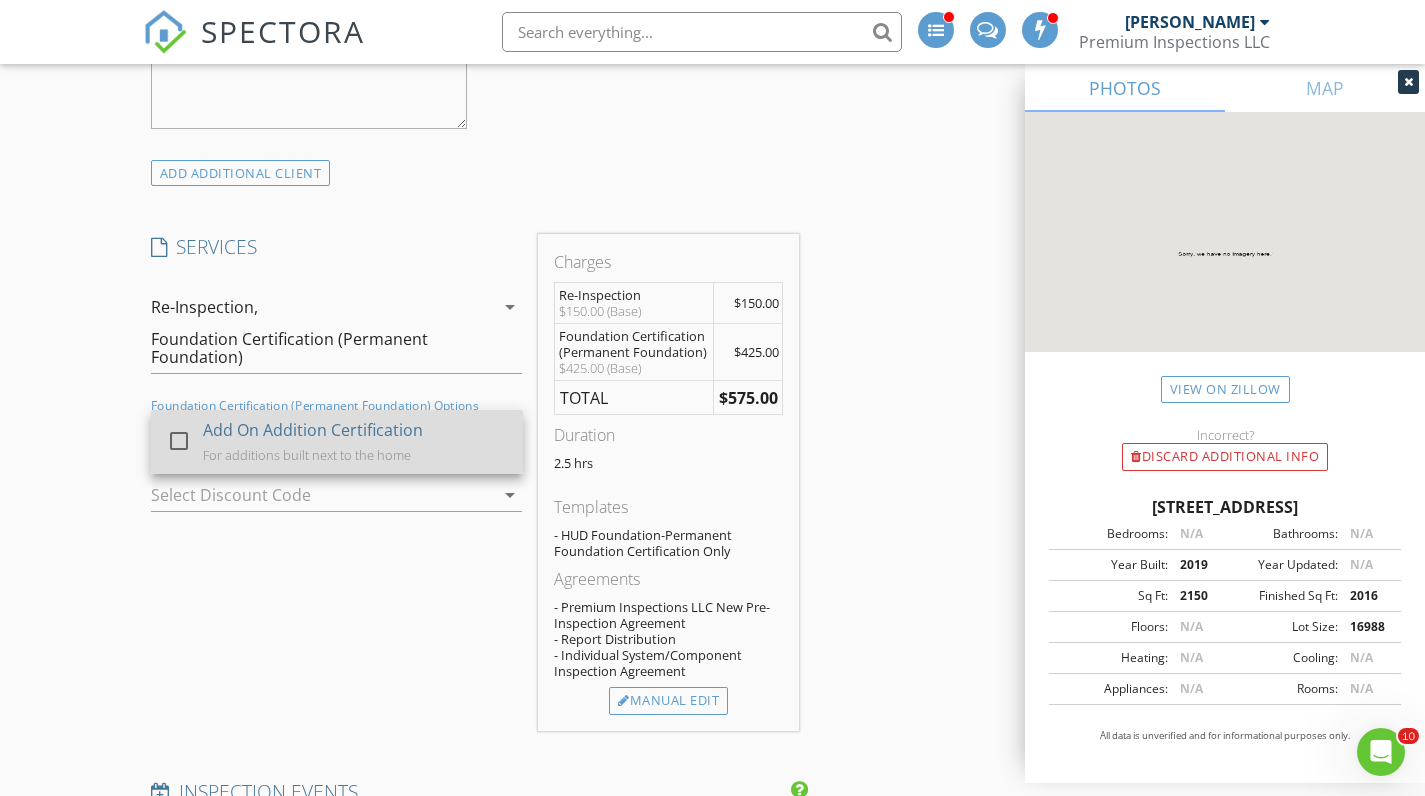 click on "Add On Addition Certification" at bounding box center [313, 430] 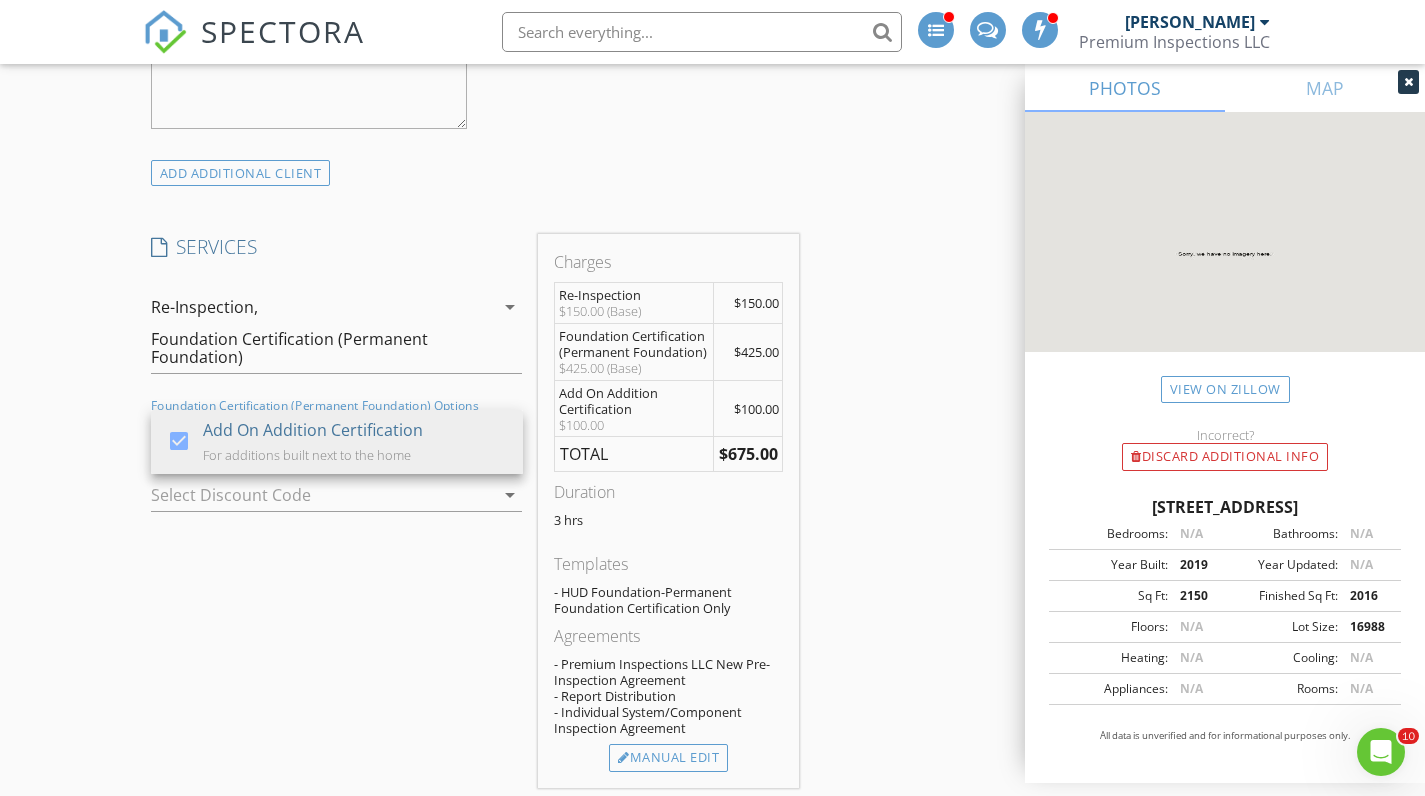 click on "SERVICES
check_box_outline_blank   Residential Home Inspection   General Home Inspection check_box_outline_blank   Manufactured Home Inspection   Manufactured Home Inspection check_box   Foundation Certification (Permanent Foundation)    Foundation Certified by Licenced Structual Engineer check_box_outline_blank   Pool & Spa Inspection   check_box_outline_blank   4 Point Inspection   check_box   Re-Inspection   Evaluating Repairs Completed by Contractor(s) or Items not originally Inspected check_box_outline_blank   Consultation Meeting   Schedule Your Free Meeting Here!! Re-Inspection,  Foundation Certification (Permanent Foundation)  arrow_drop_down   check_box   Add On Addition Certification   For additions built next to the home Foundation Certification (Permanent Foundation)  Options Add On Addition Certification arrow_drop_down   Select Discount Code arrow_drop_down" at bounding box center [337, 510] 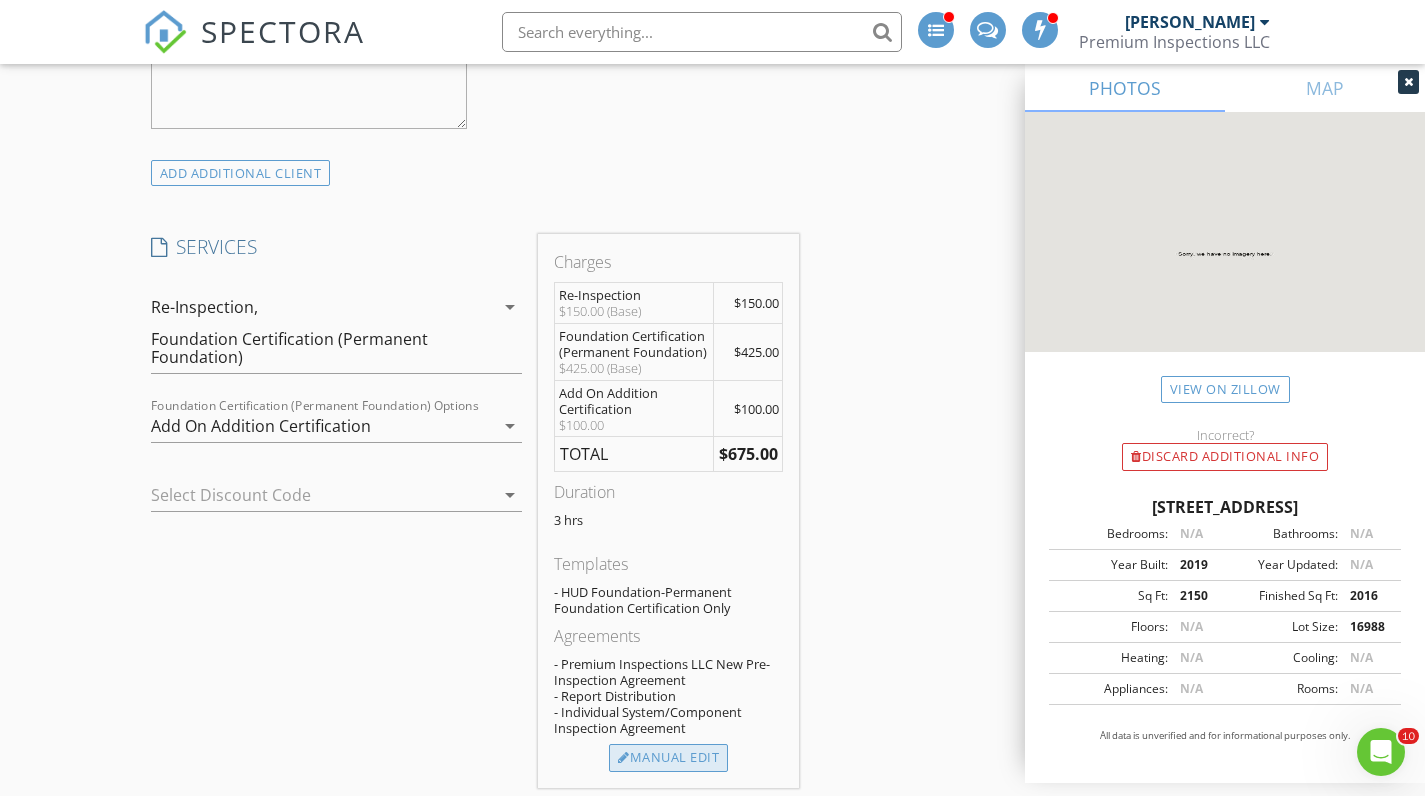 click on "Manual Edit" at bounding box center [668, 758] 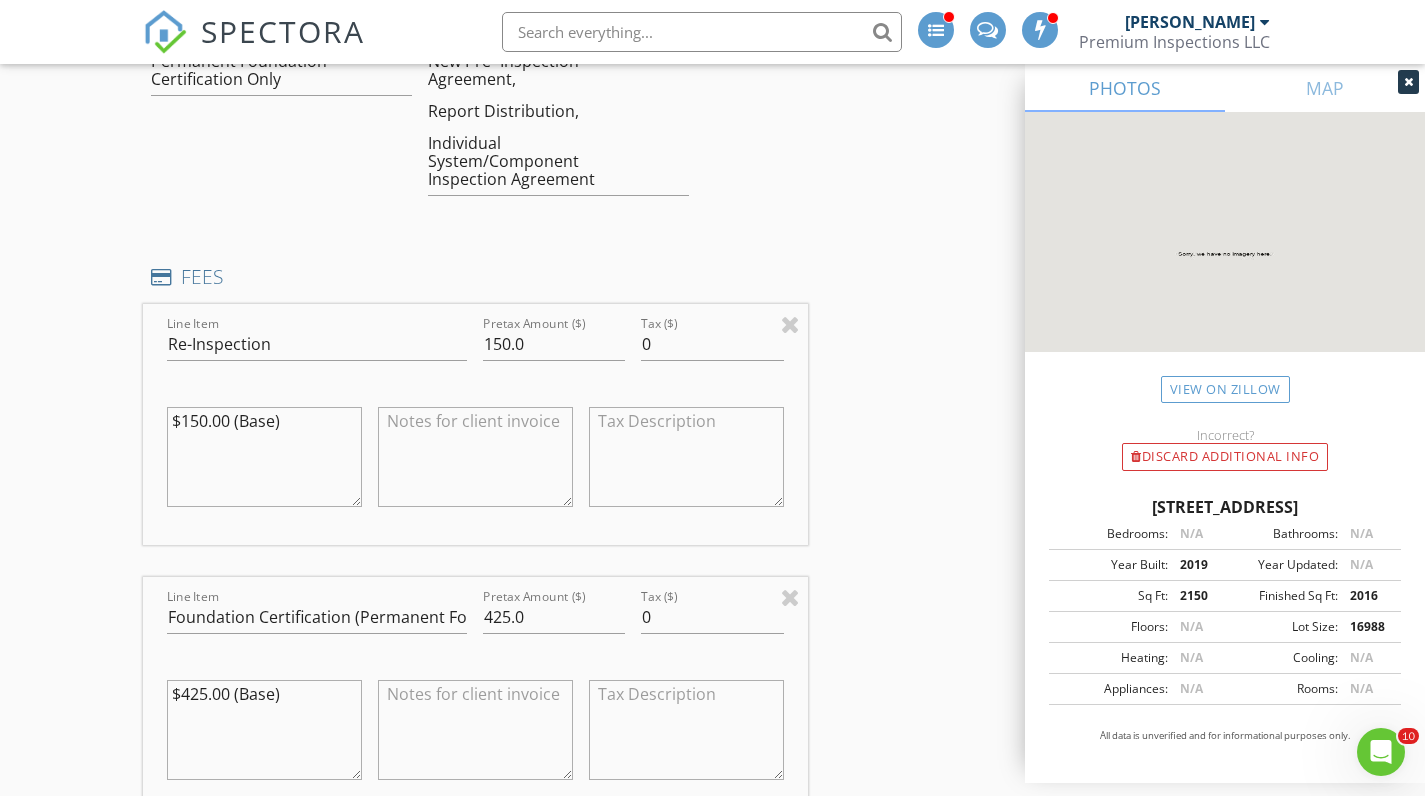 scroll, scrollTop: 2242, scrollLeft: 0, axis: vertical 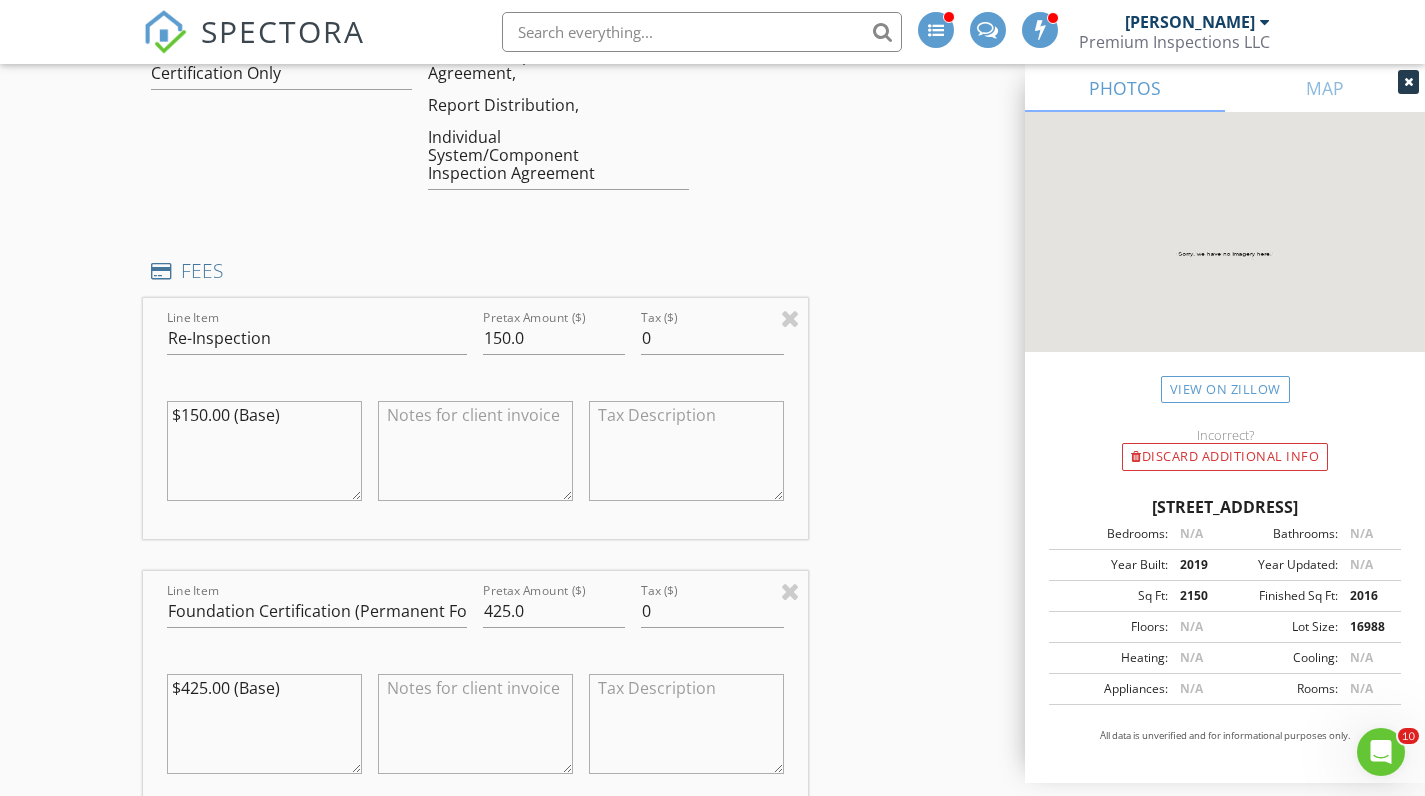 click at bounding box center (475, 451) 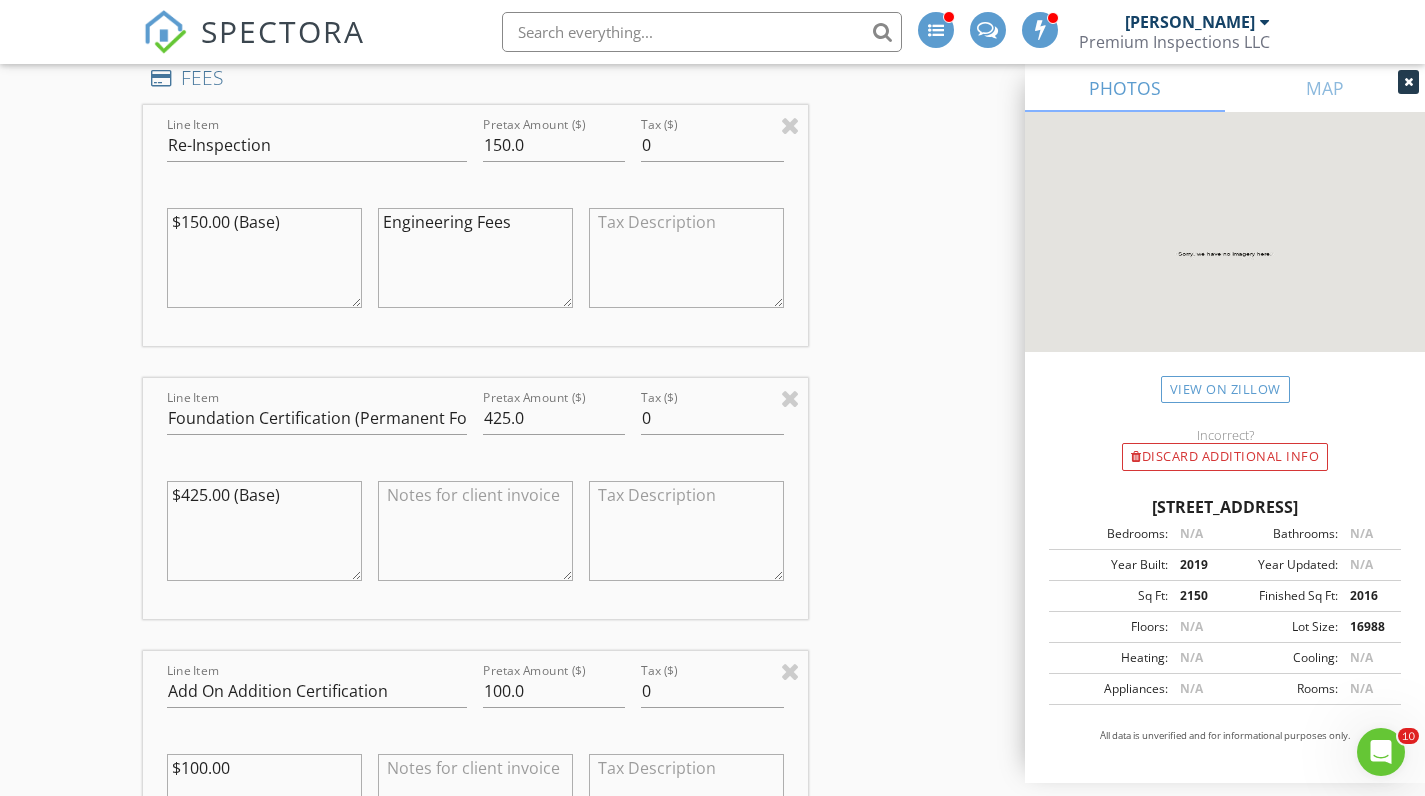 scroll, scrollTop: 2439, scrollLeft: 0, axis: vertical 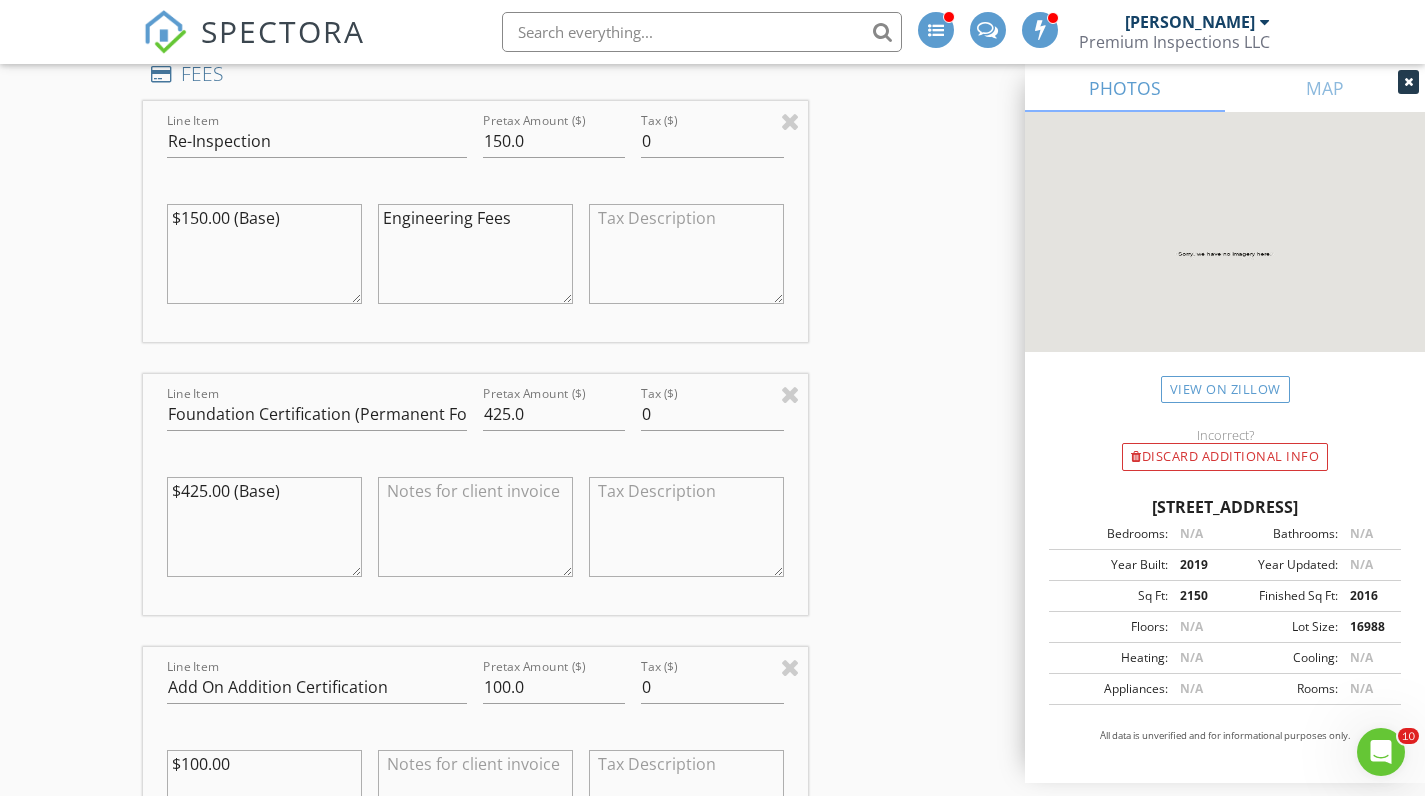 type on "Engineering Fees" 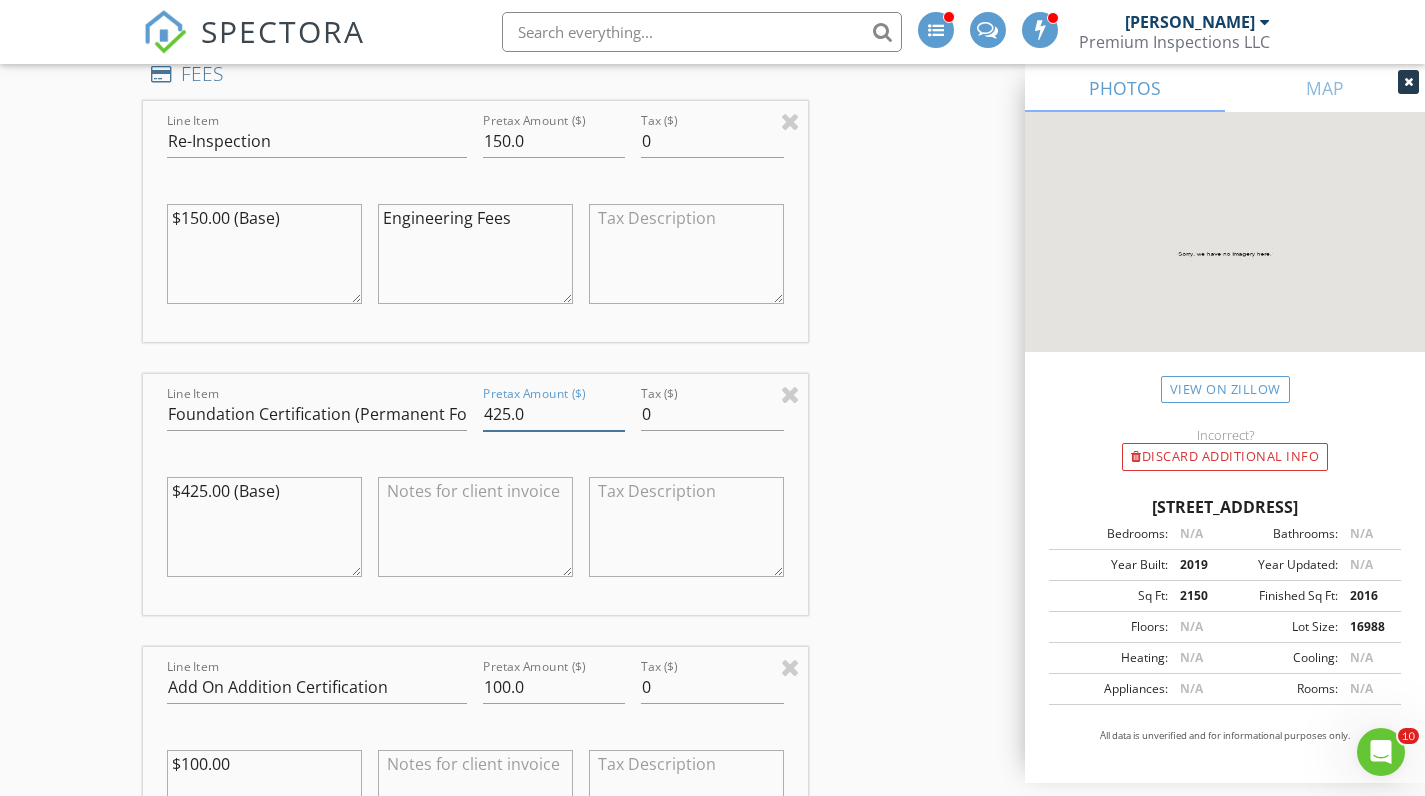 drag, startPoint x: 510, startPoint y: 415, endPoint x: 482, endPoint y: 417, distance: 28.071337 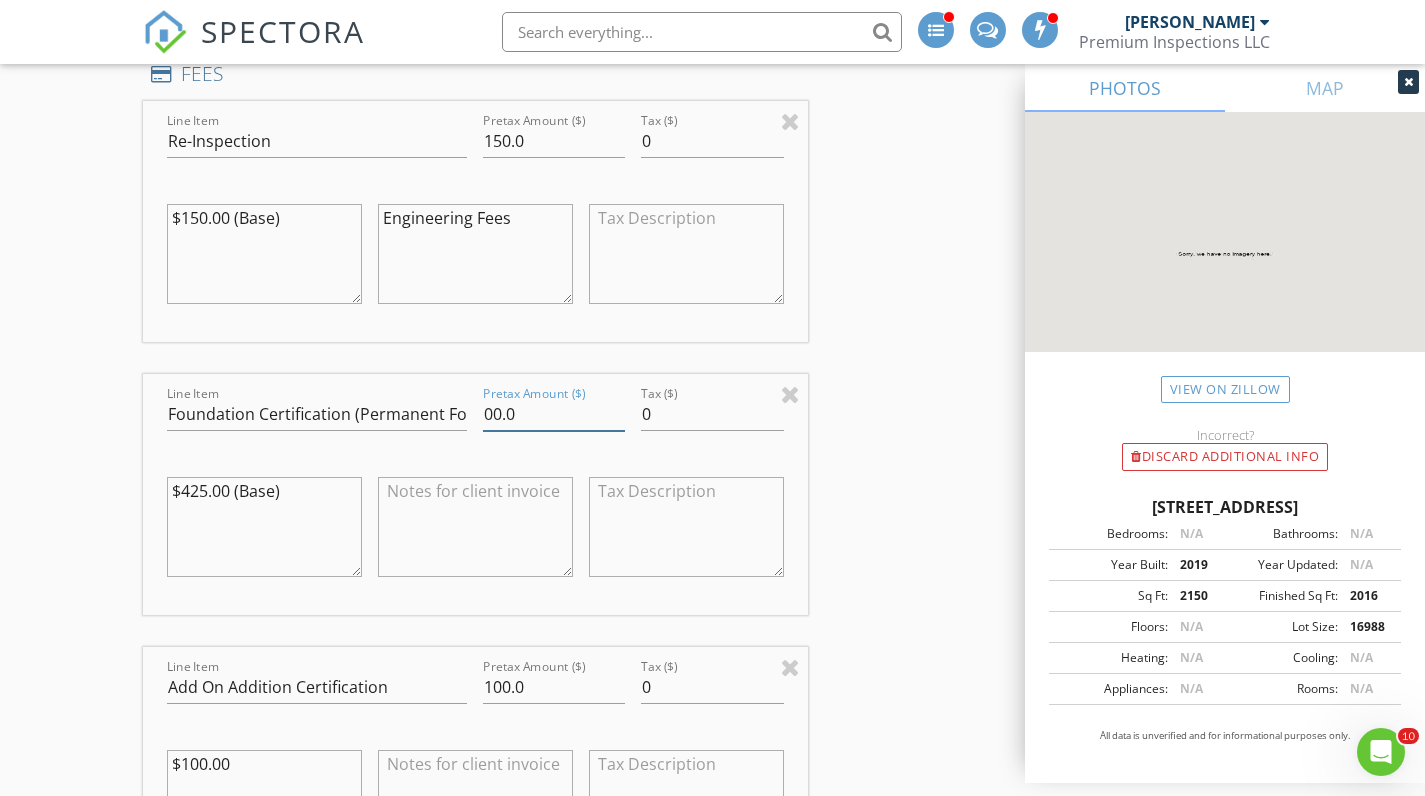 type on "00.0" 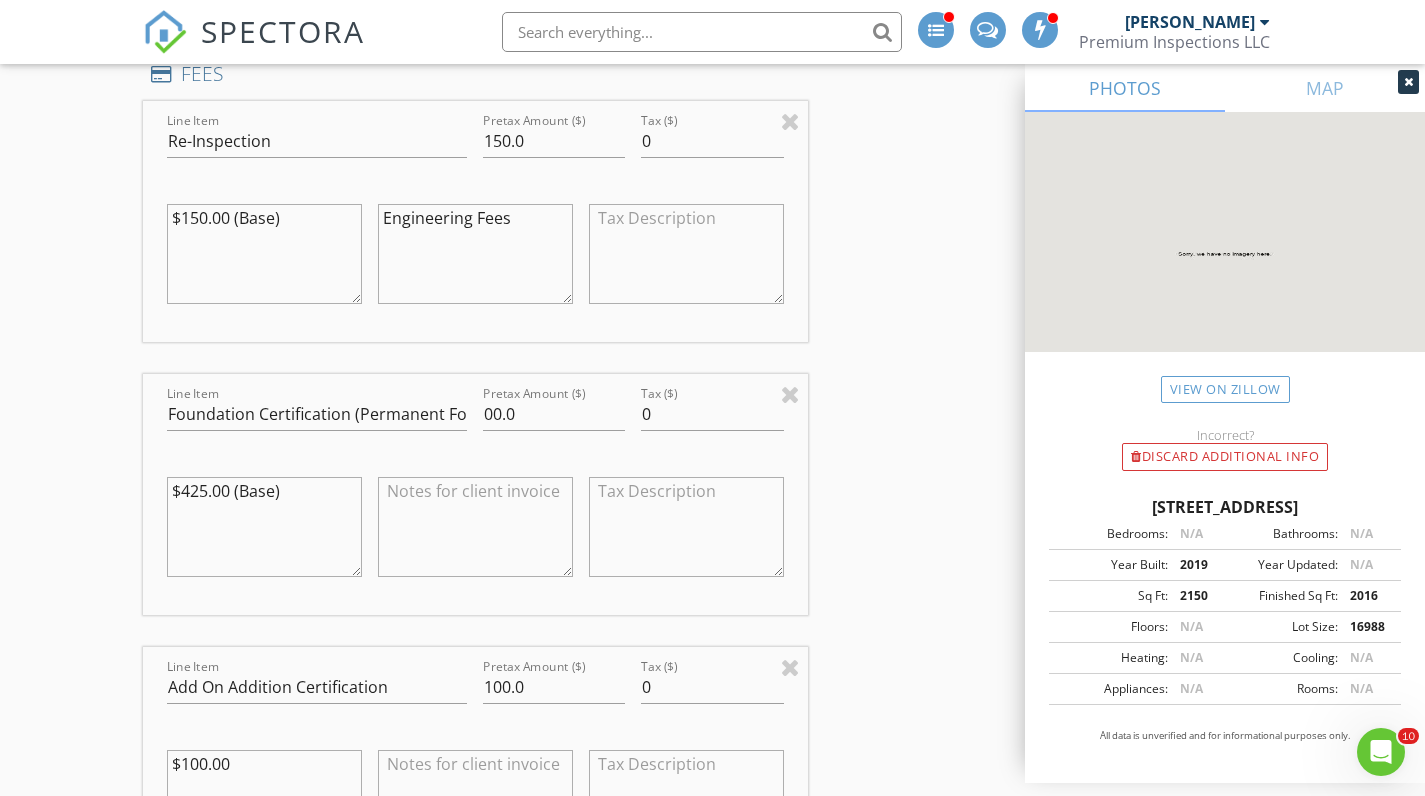 drag, startPoint x: 288, startPoint y: 496, endPoint x: 161, endPoint y: 492, distance: 127.06297 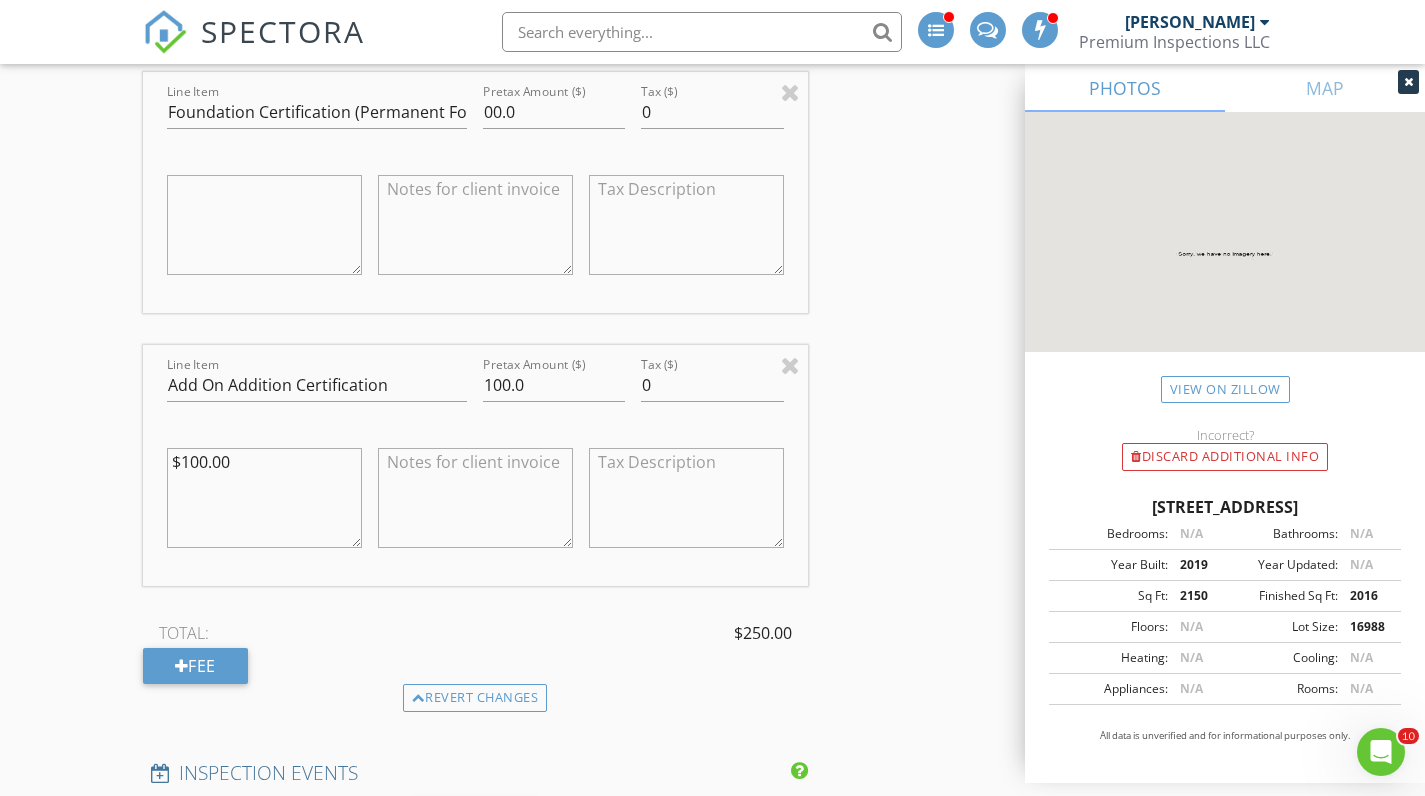 scroll, scrollTop: 2734, scrollLeft: 0, axis: vertical 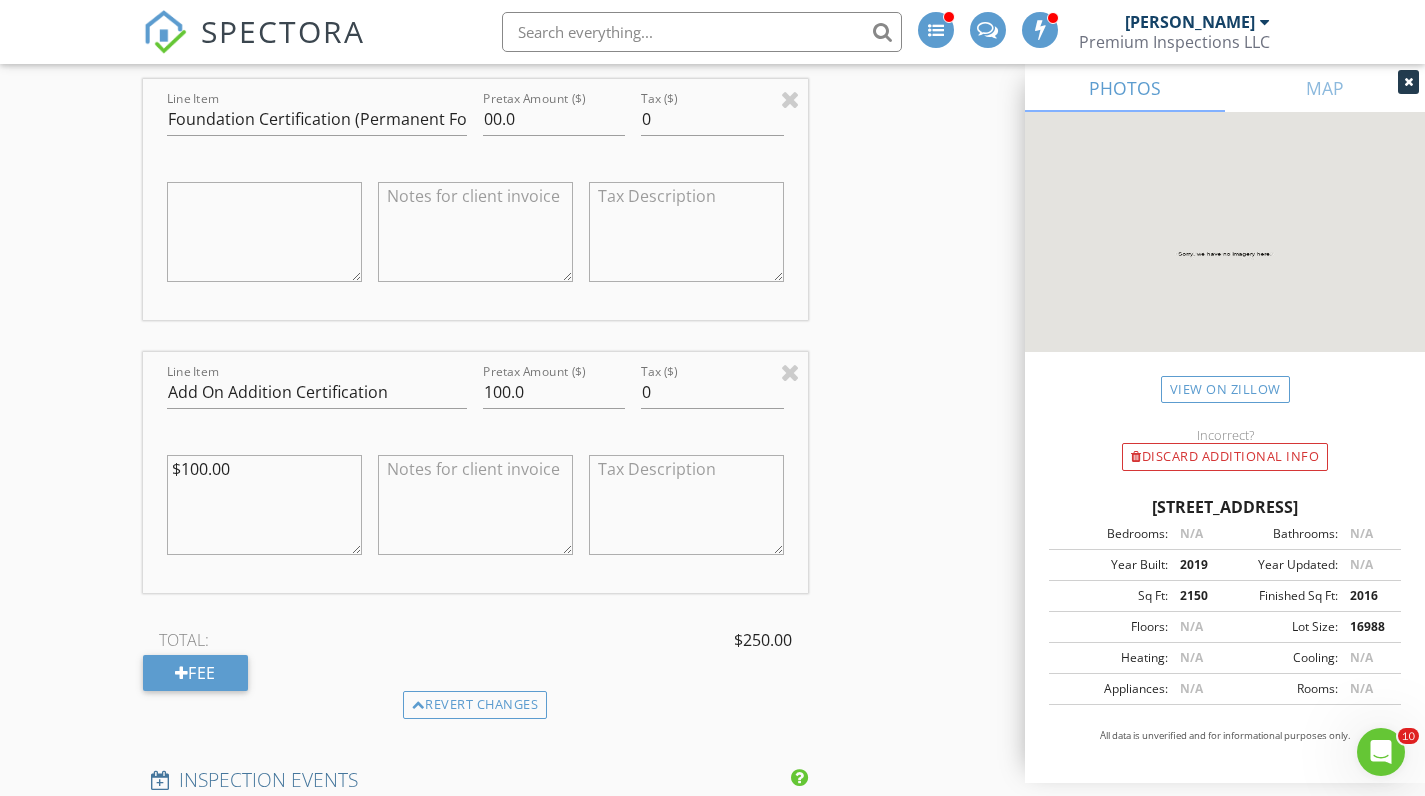 type 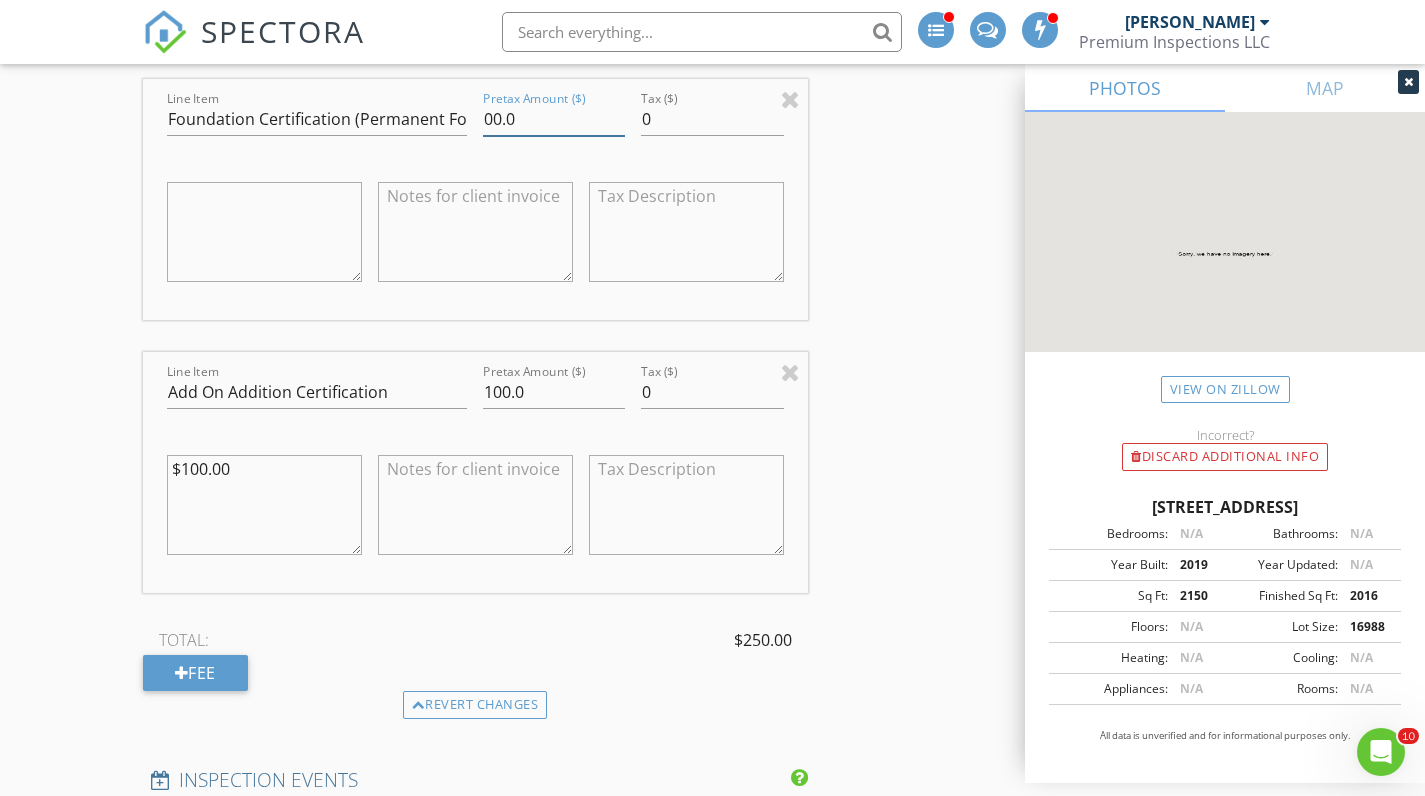 click on "00.0" at bounding box center (554, 119) 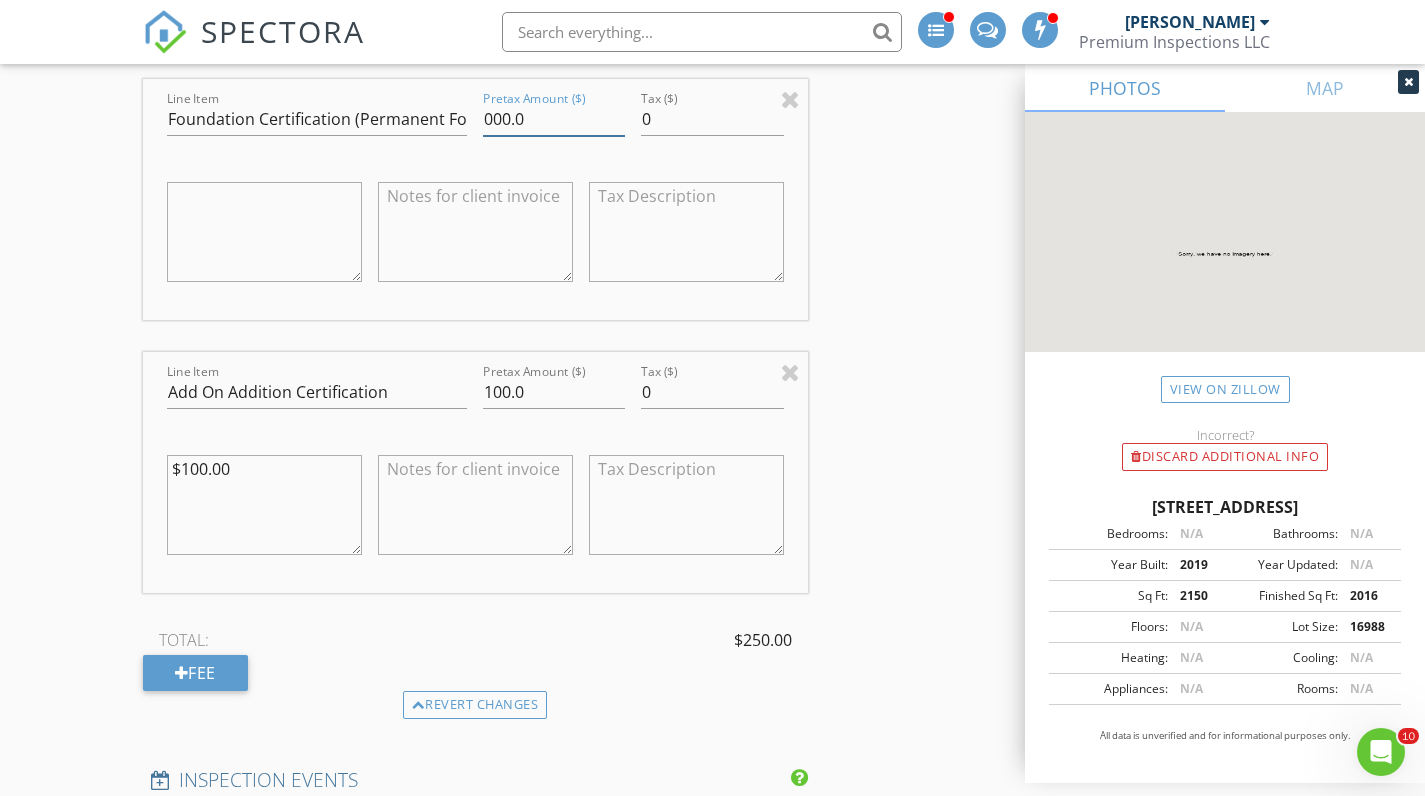 type on "000.0" 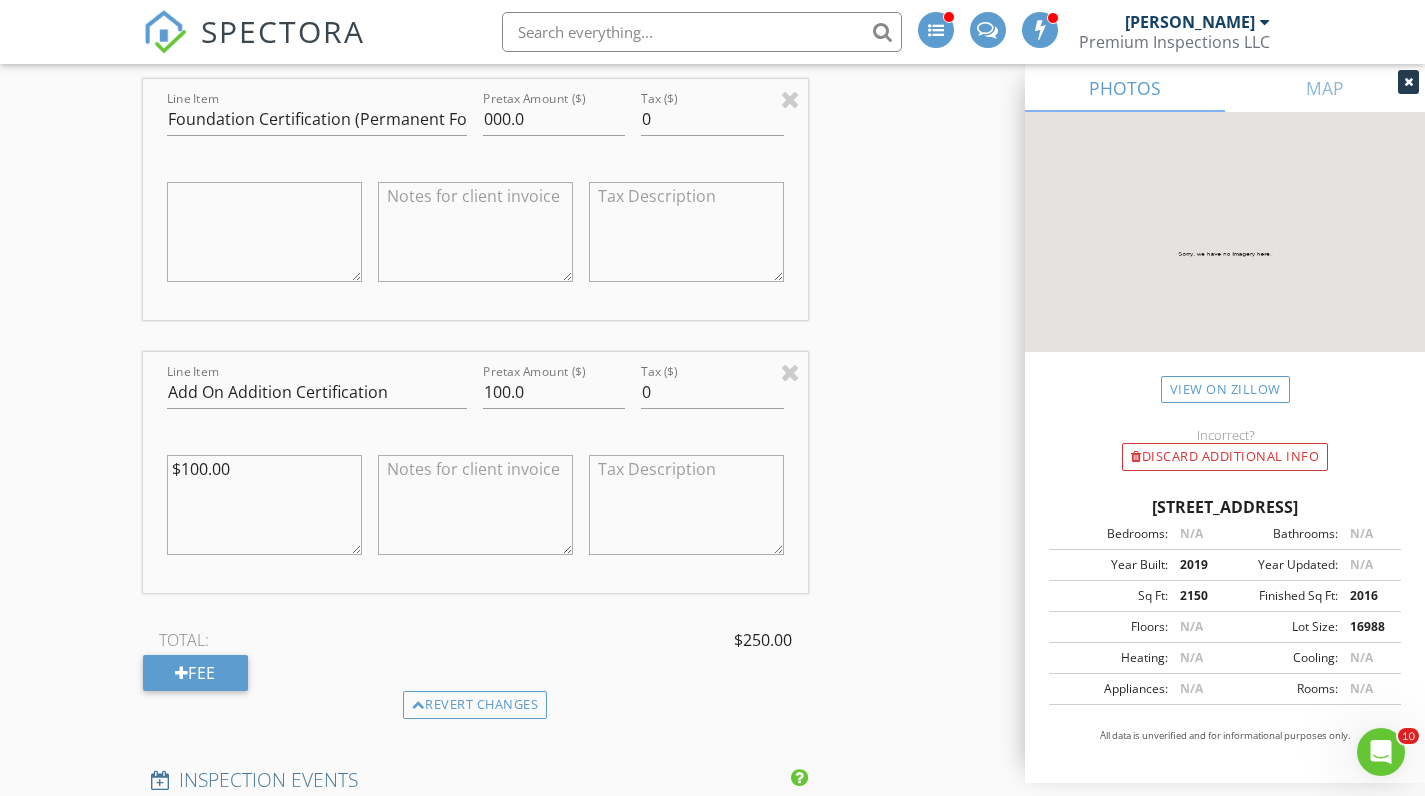 click at bounding box center (475, 232) 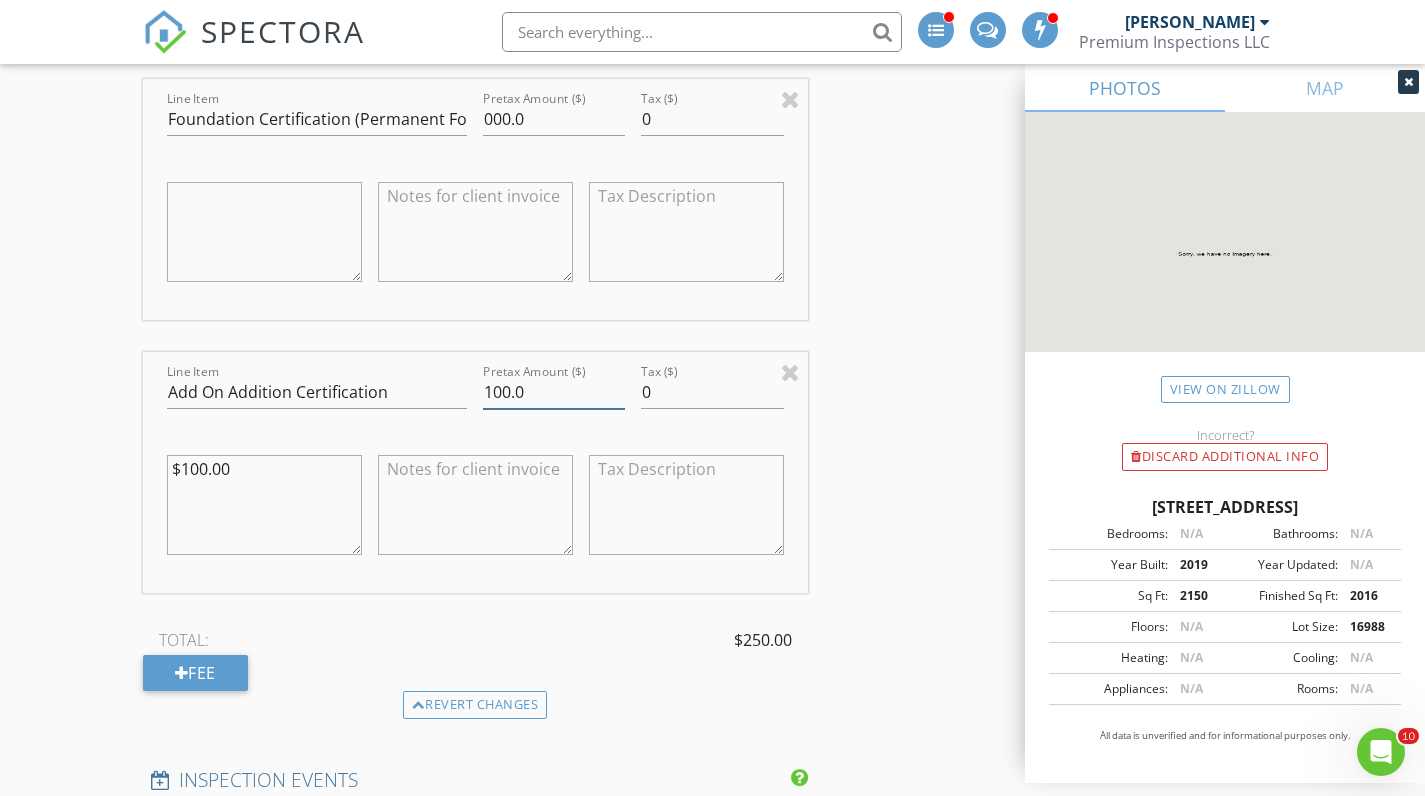 click on "100.0" at bounding box center [554, 392] 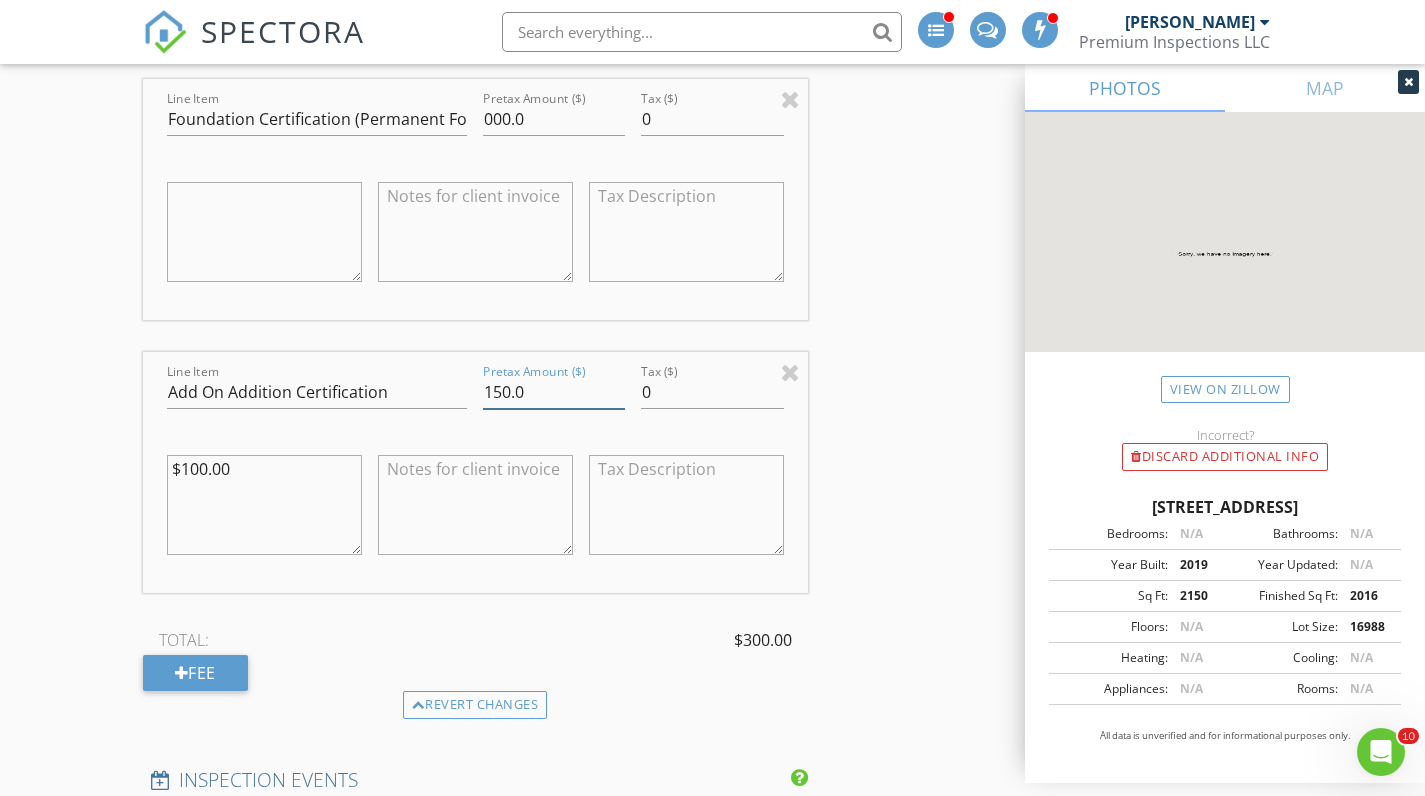 type on "150.0" 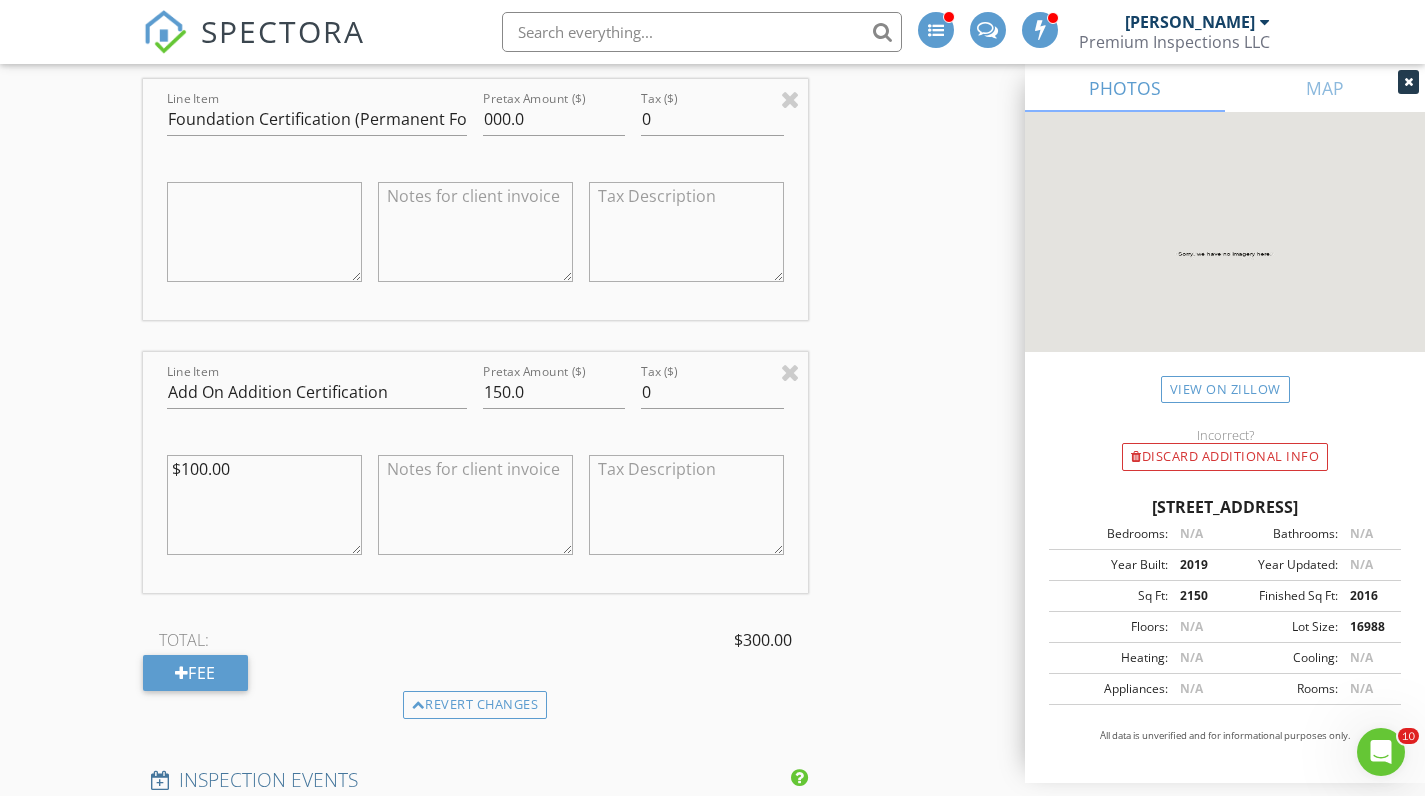 click on "$100.00" at bounding box center (264, 505) 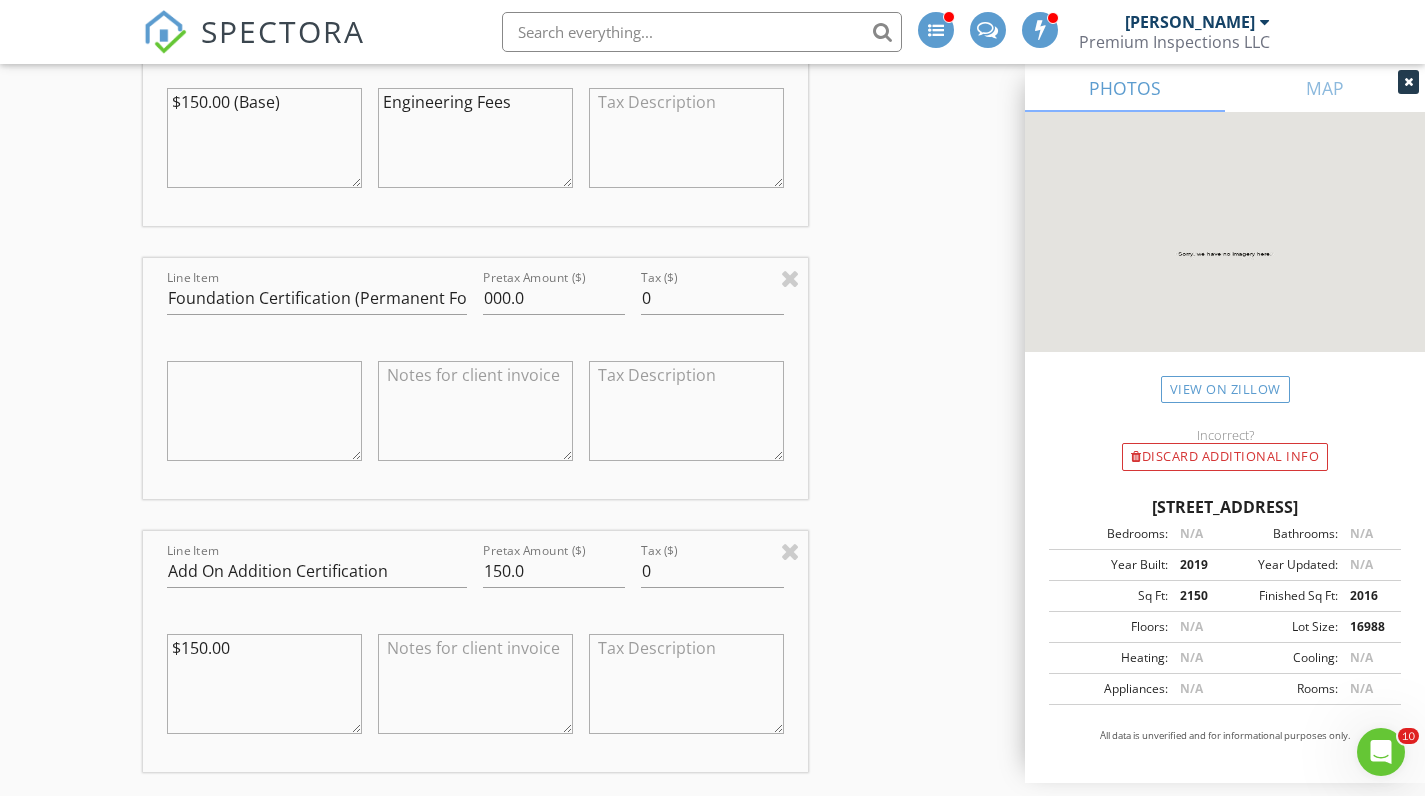 scroll, scrollTop: 2380, scrollLeft: 0, axis: vertical 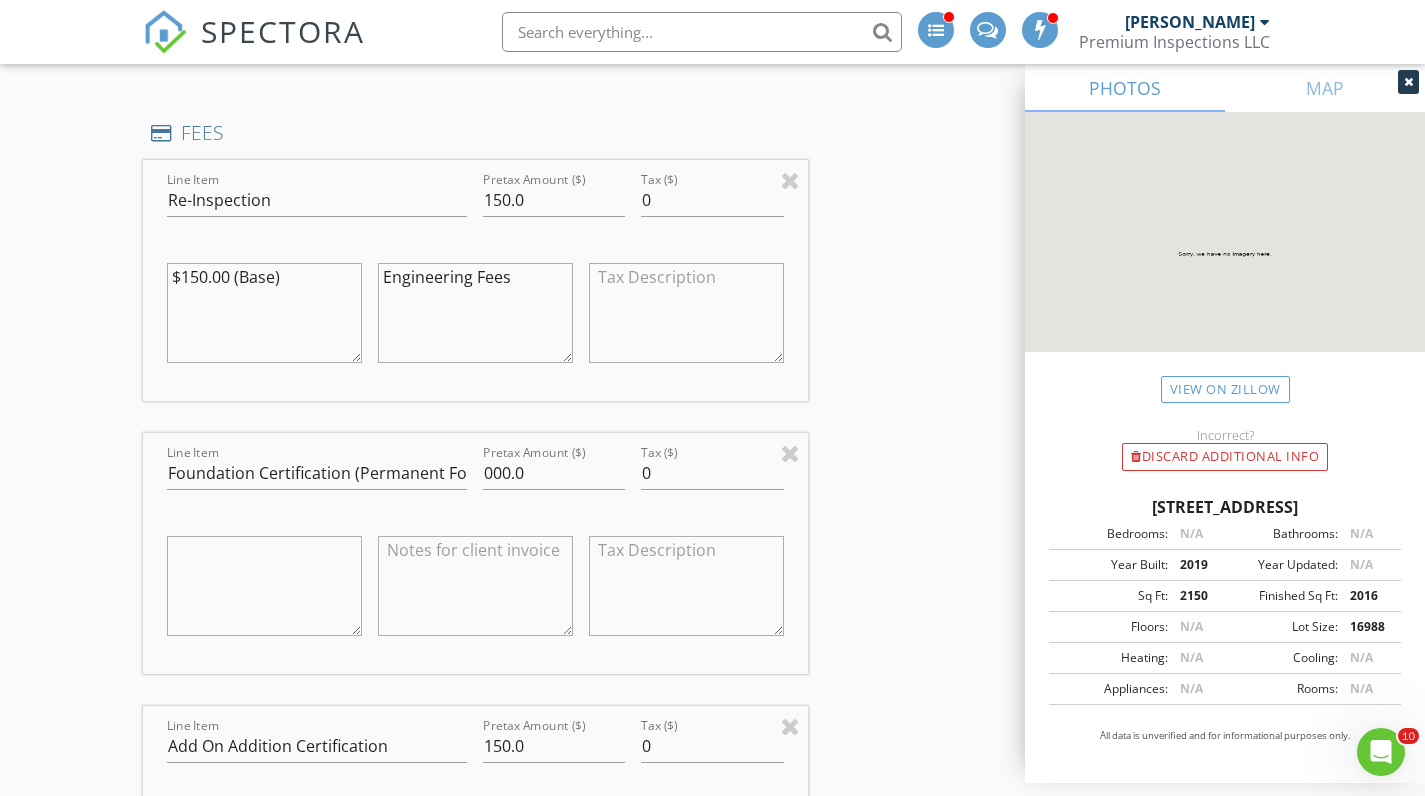 type on "$150.00" 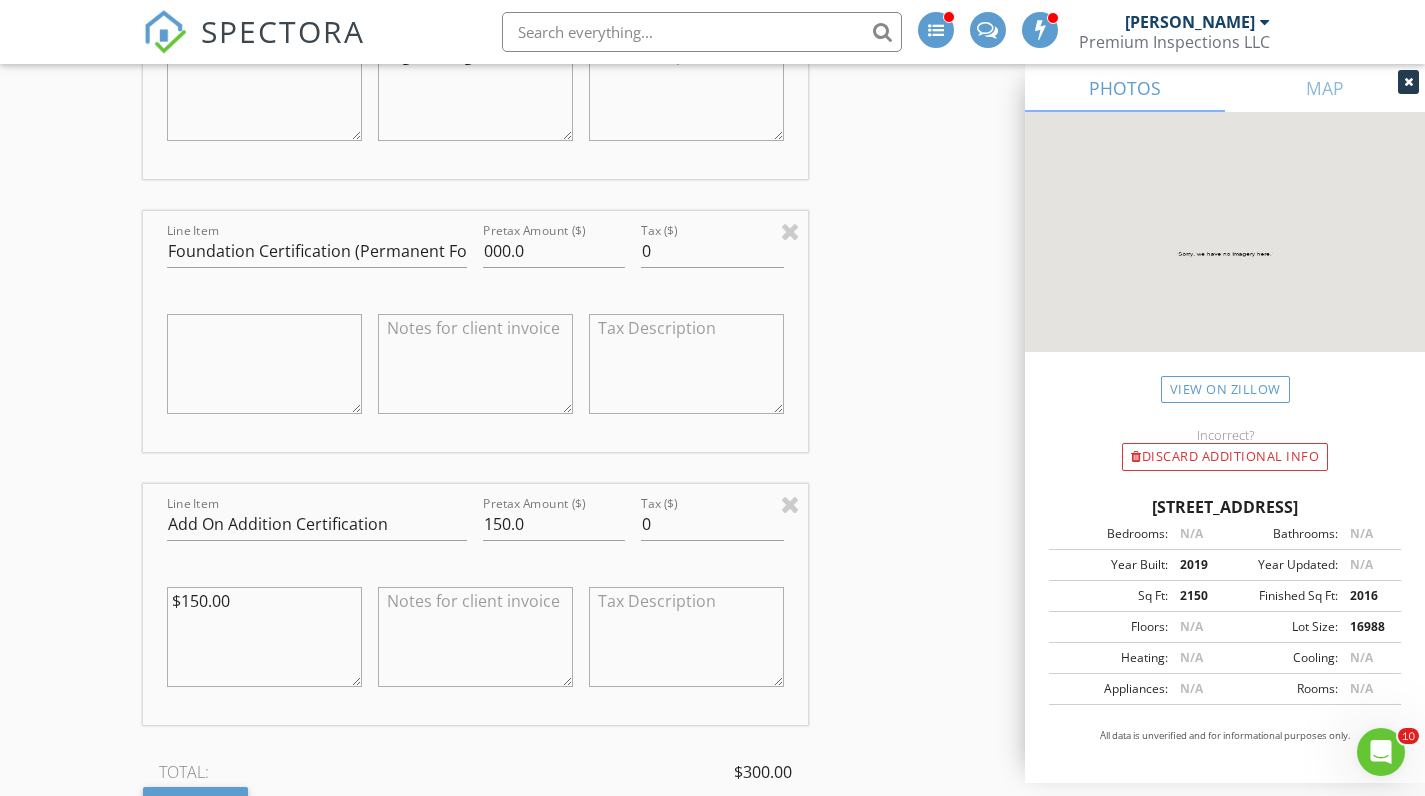 scroll, scrollTop: 2641, scrollLeft: 0, axis: vertical 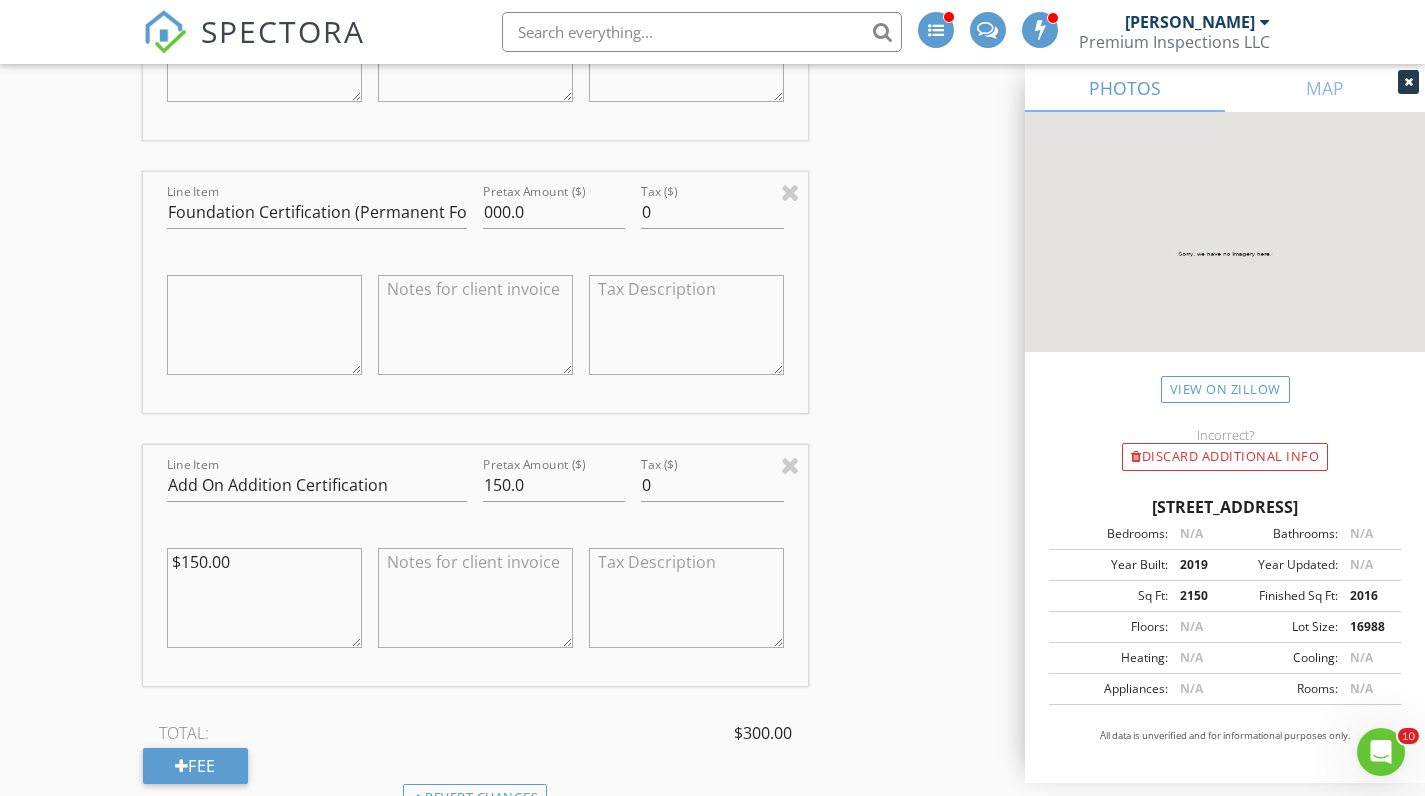 click at bounding box center [475, 598] 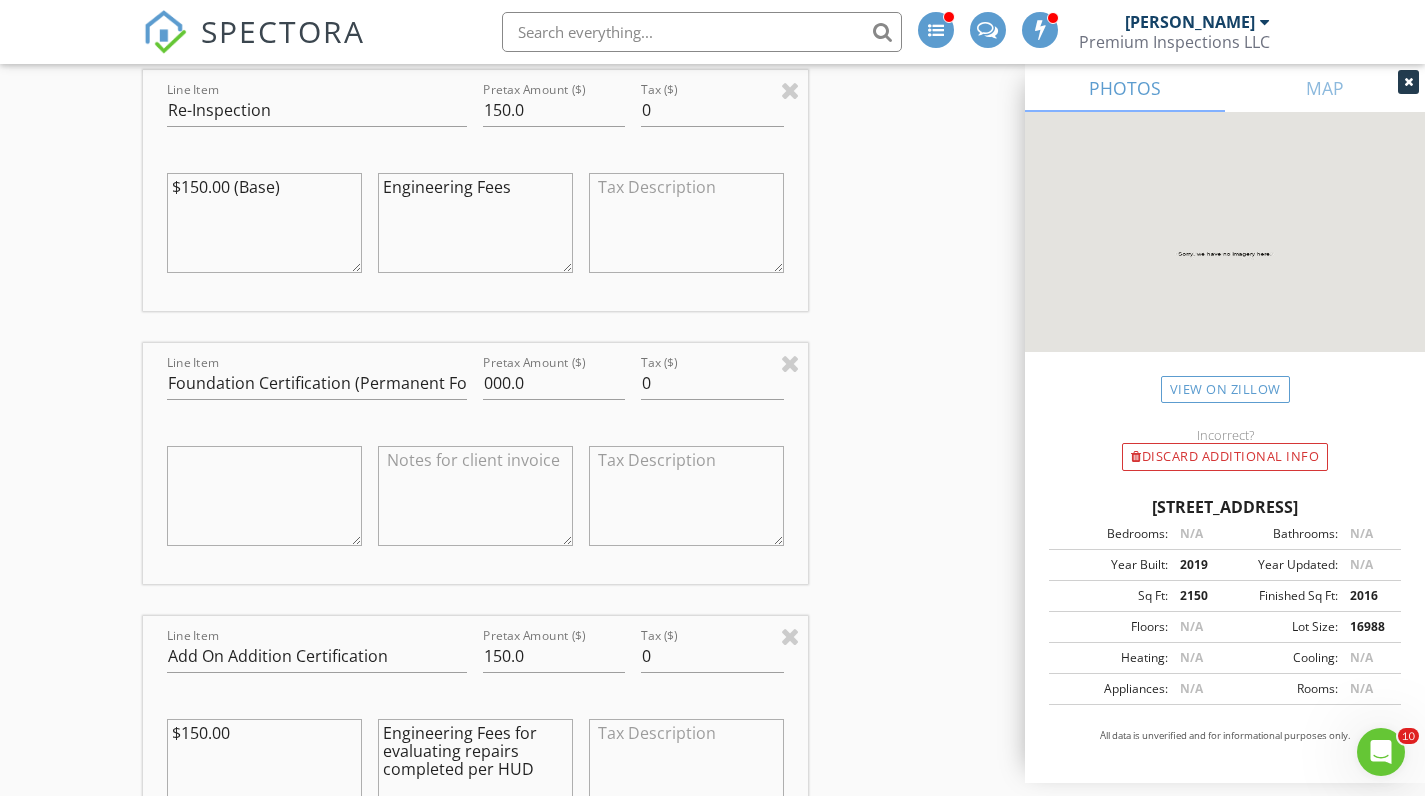 scroll, scrollTop: 2466, scrollLeft: 0, axis: vertical 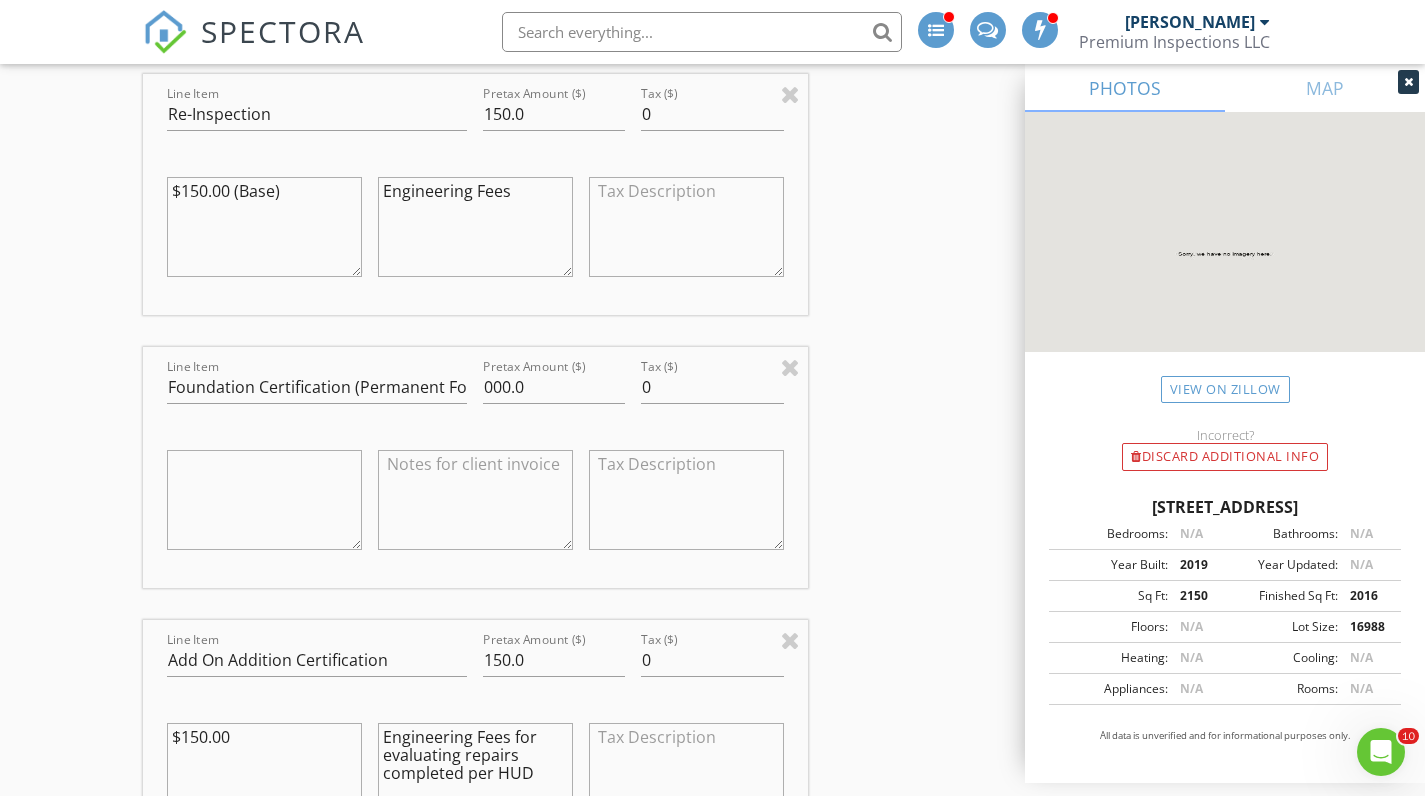 drag, startPoint x: 550, startPoint y: 776, endPoint x: 506, endPoint y: 736, distance: 59.464275 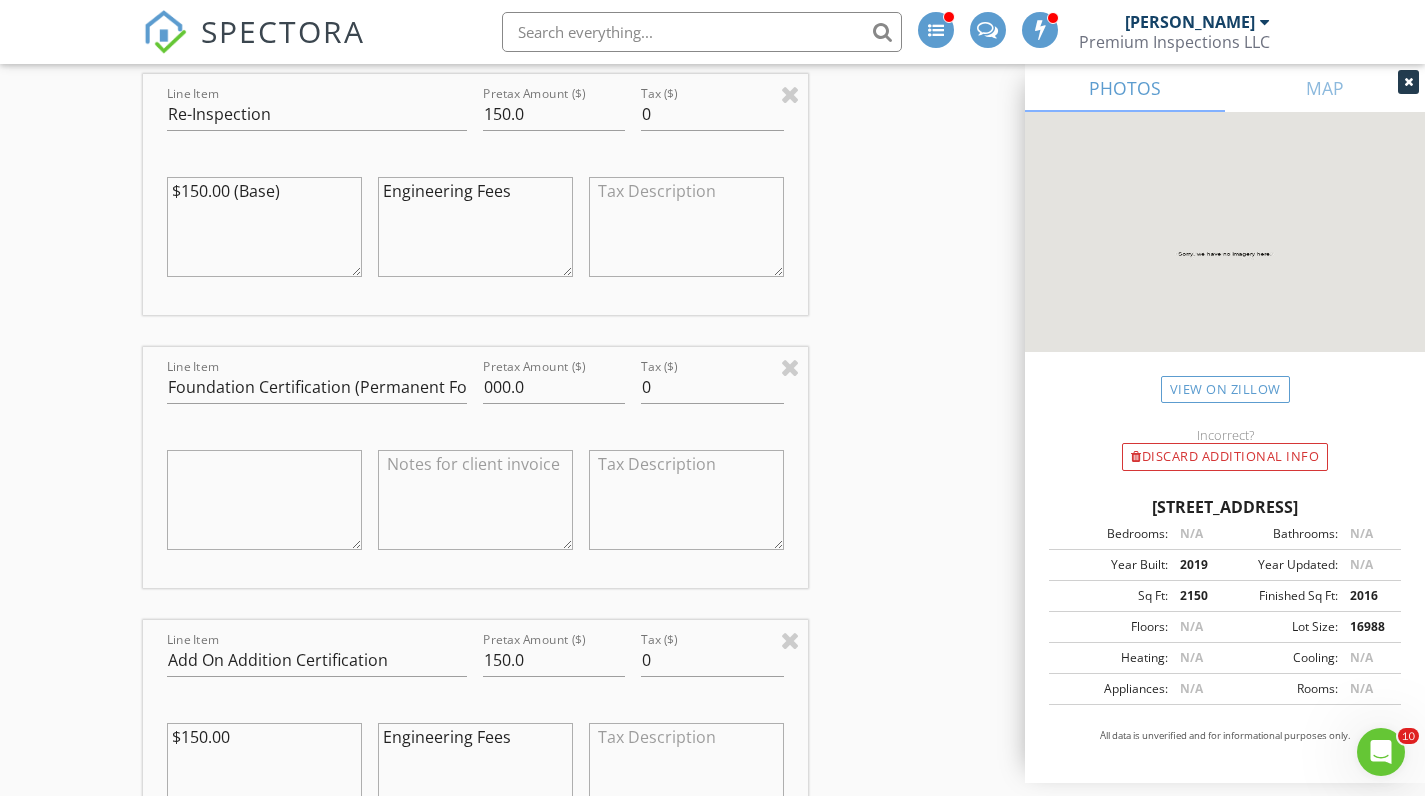 type on "Engineering Fees" 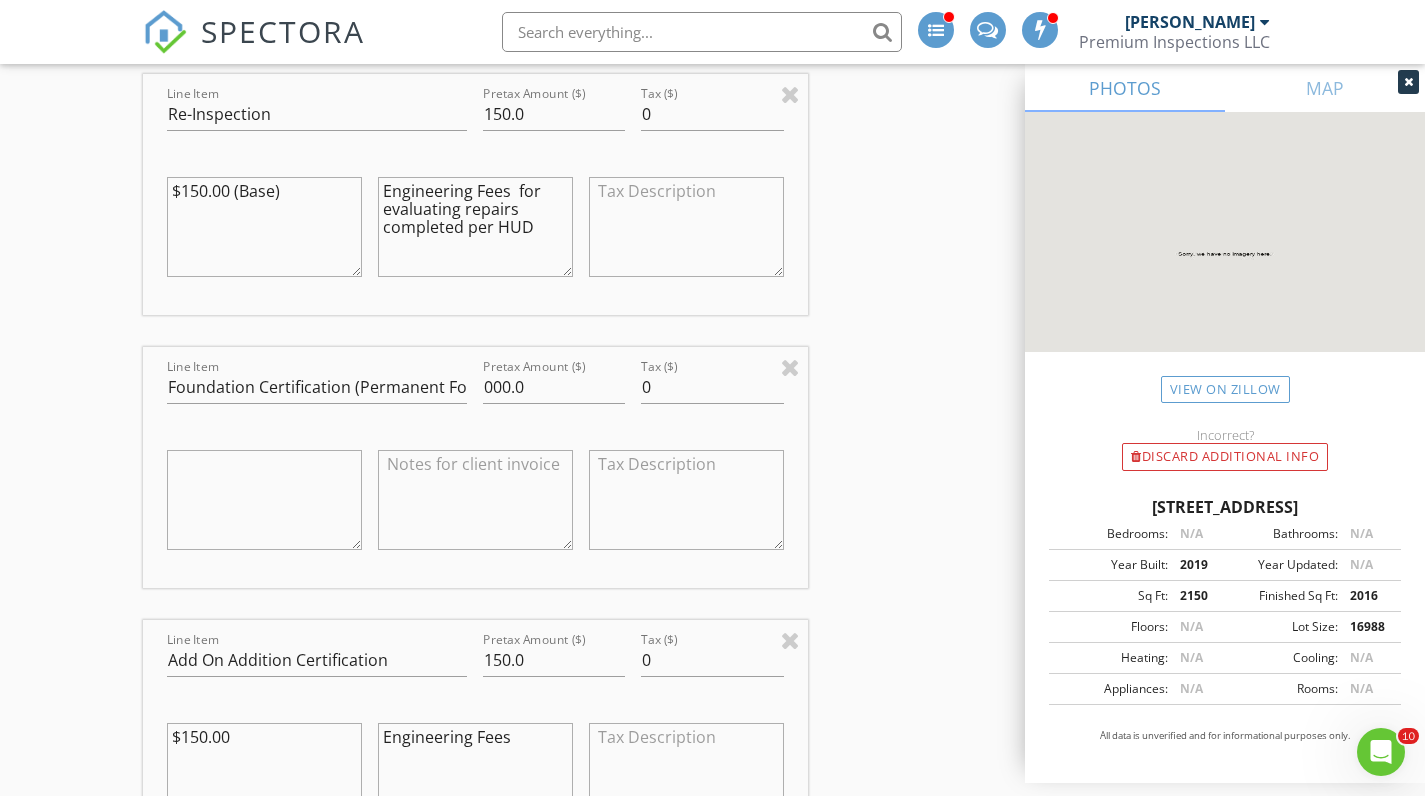 drag, startPoint x: 516, startPoint y: 191, endPoint x: 553, endPoint y: 203, distance: 38.8973 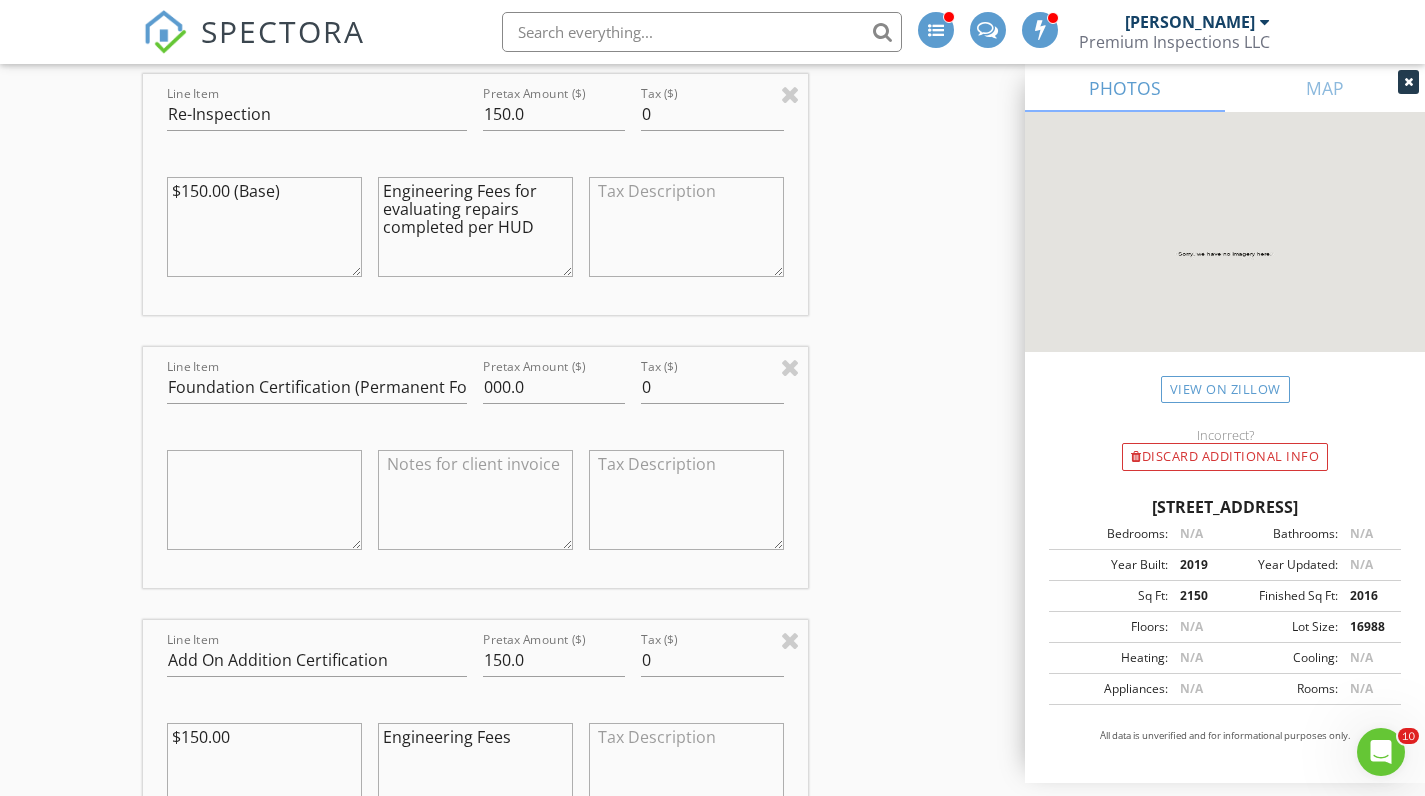type on "Engineering Fees for evaluating repairs completed per HUD" 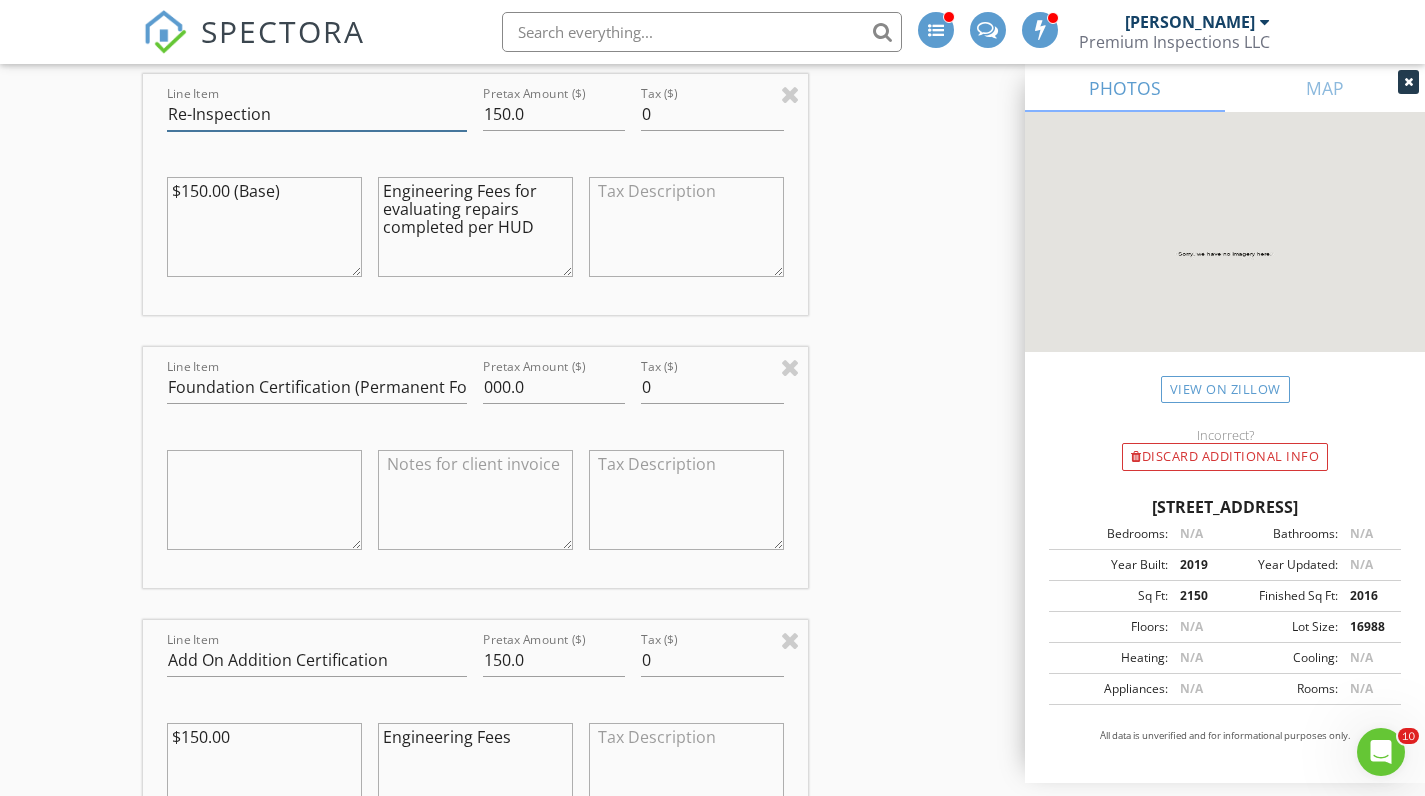 click on "Re-Inspection" at bounding box center (317, 114) 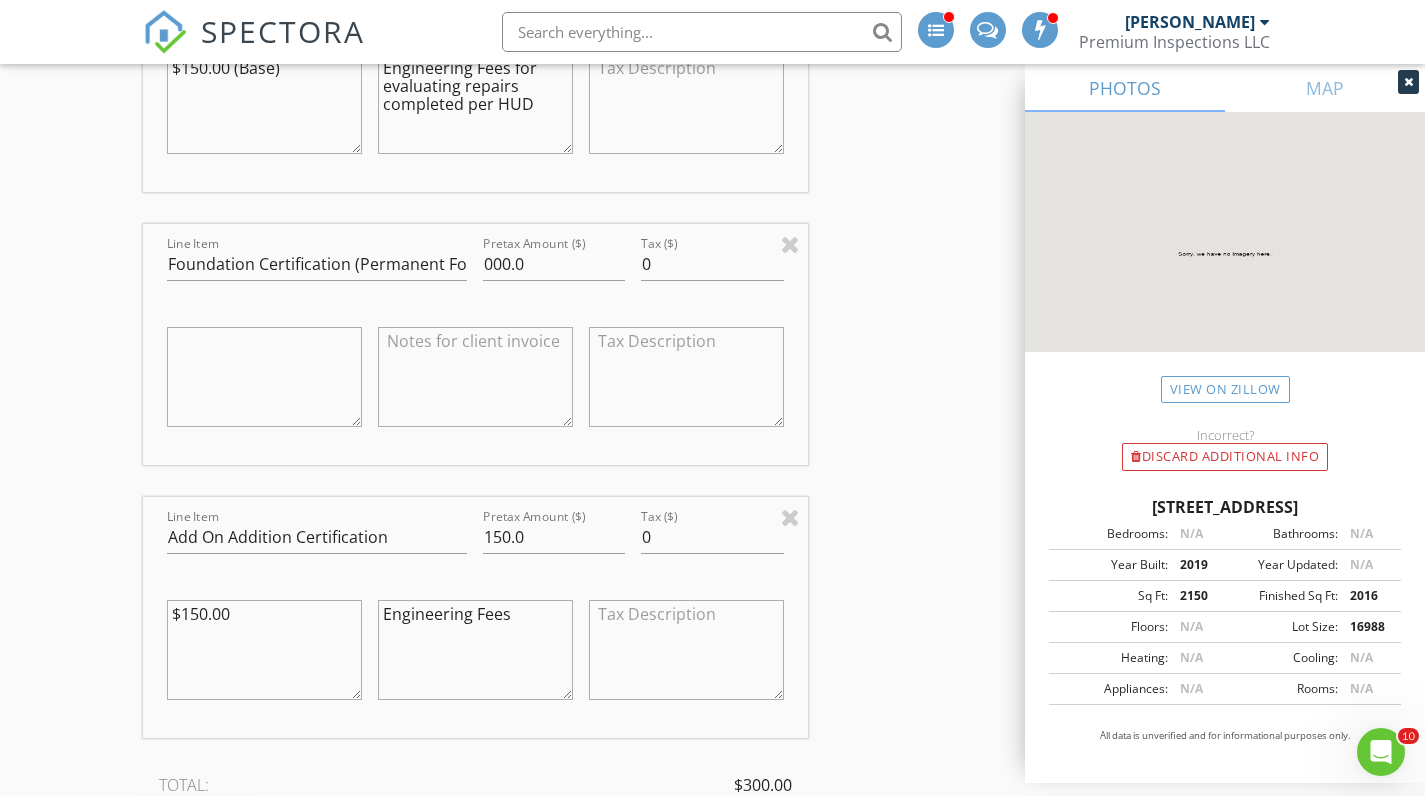 scroll, scrollTop: 2677, scrollLeft: 0, axis: vertical 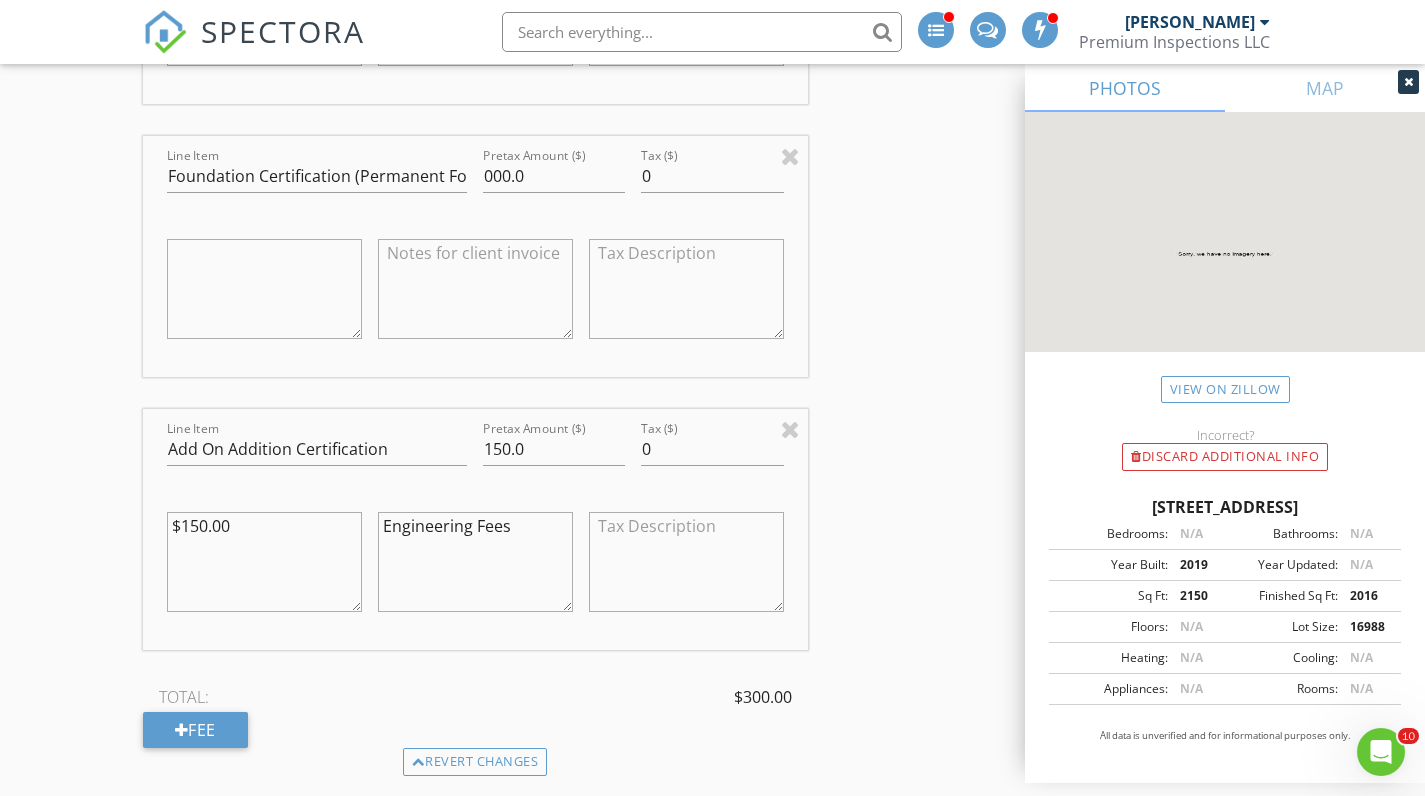 type on "Repair Evaluation" 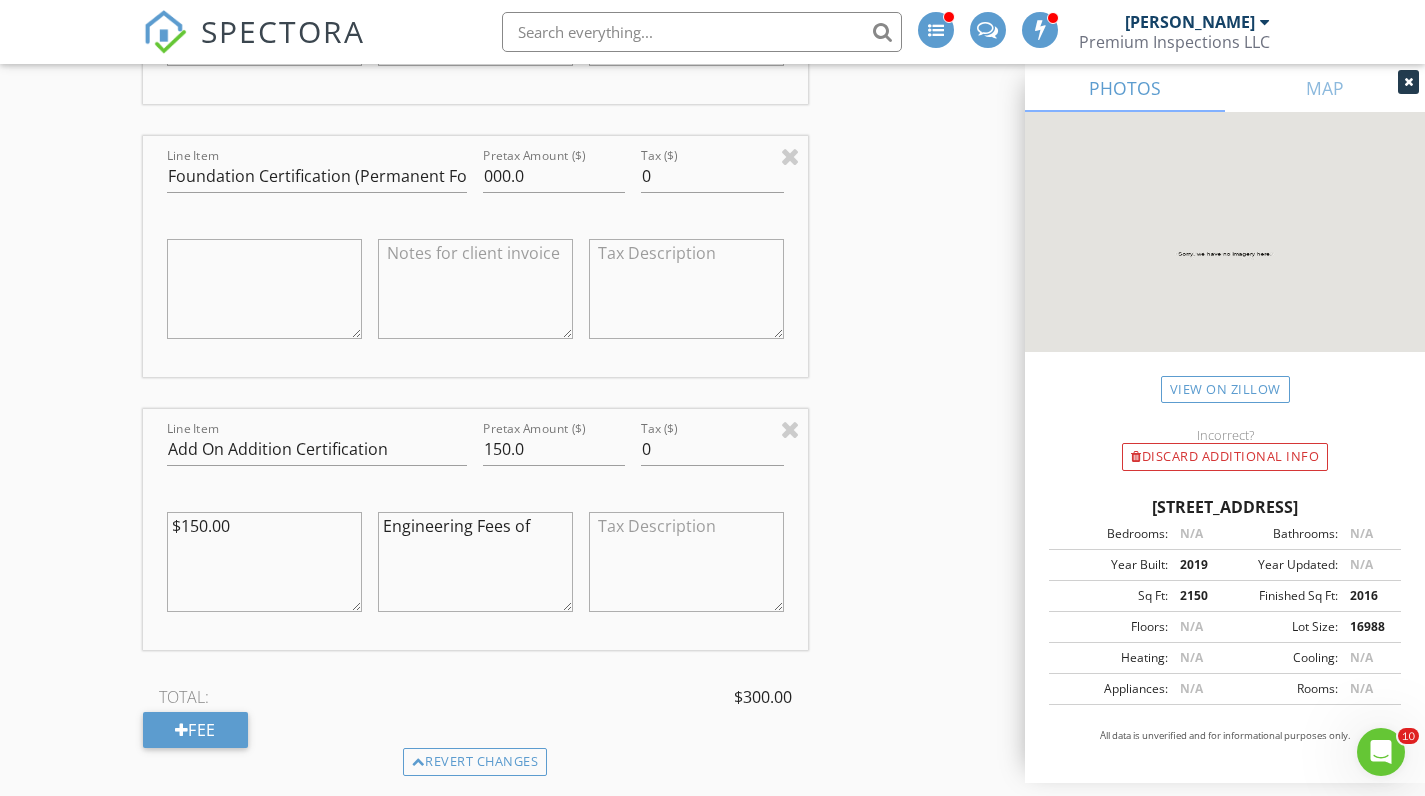 paste on "for evaluating repairs completed per HUD" 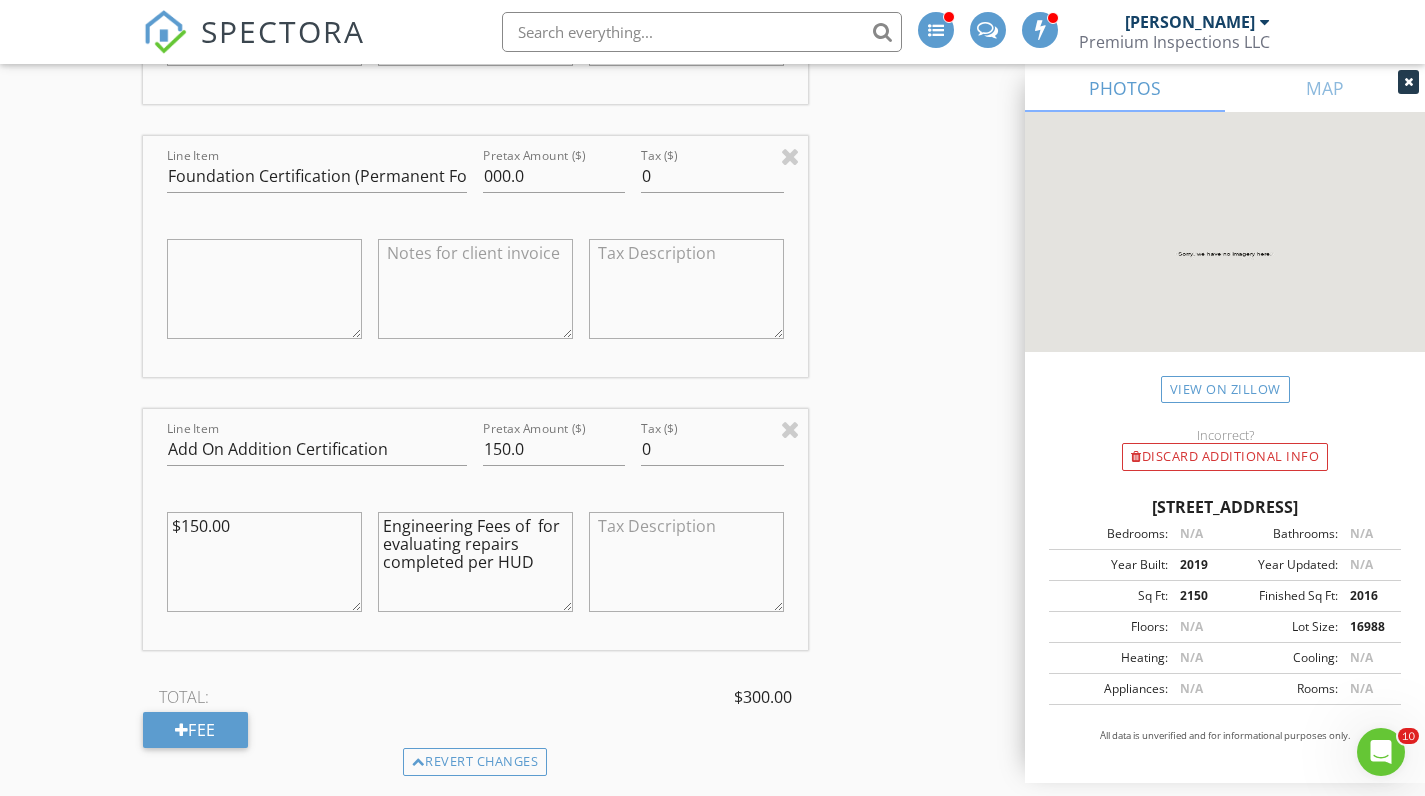 drag, startPoint x: 515, startPoint y: 526, endPoint x: 536, endPoint y: 525, distance: 21.023796 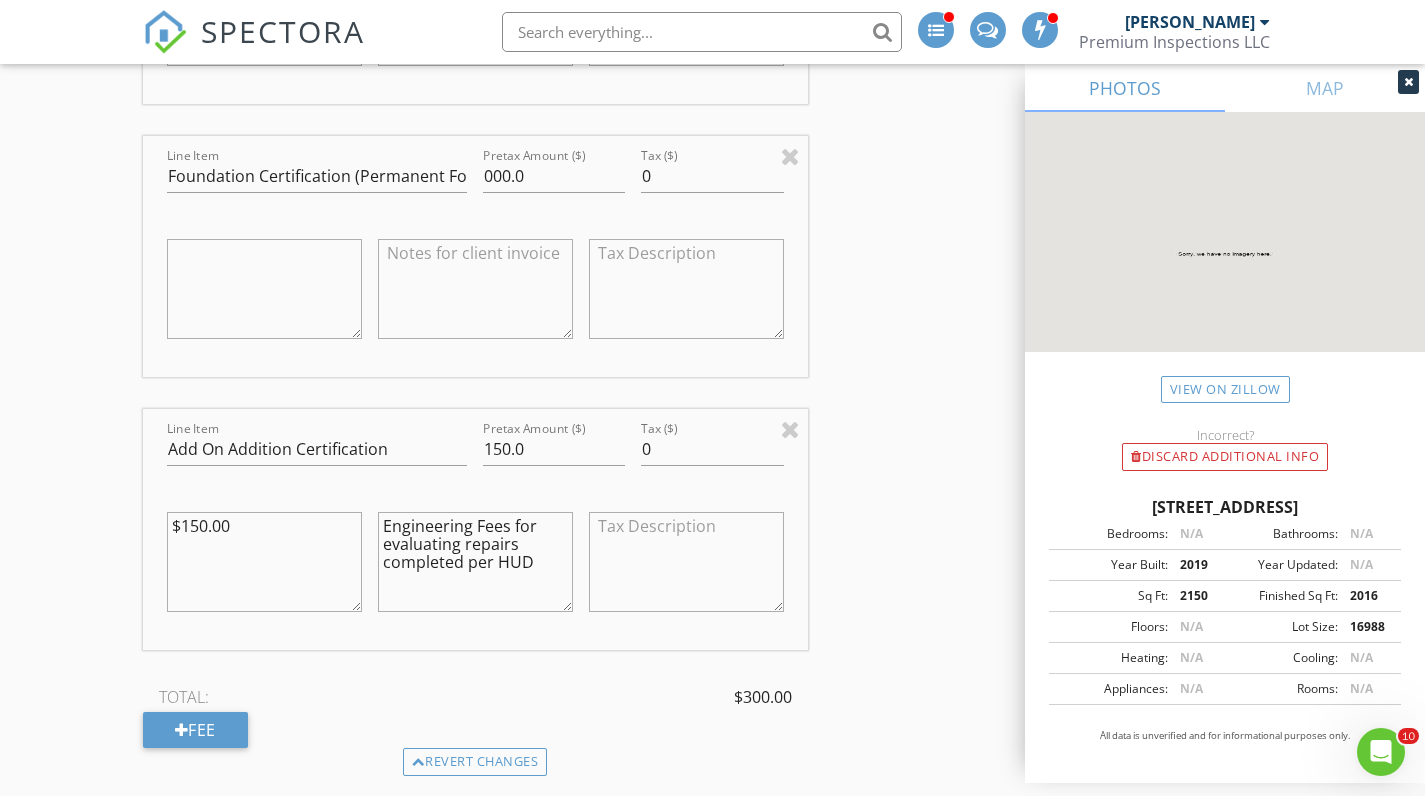 drag, startPoint x: 386, startPoint y: 547, endPoint x: 486, endPoint y: 568, distance: 102.18121 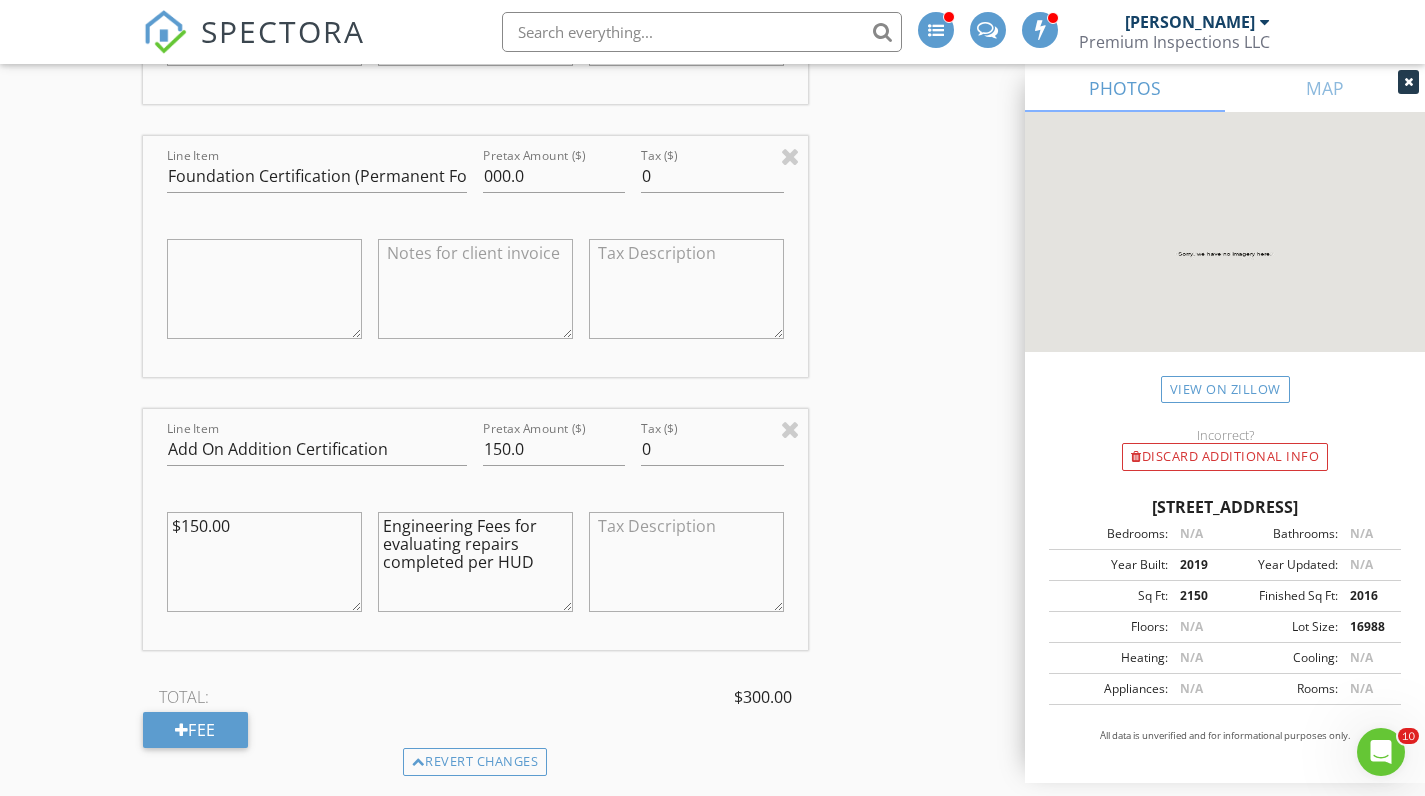 drag, startPoint x: 519, startPoint y: 546, endPoint x: 459, endPoint y: 547, distance: 60.00833 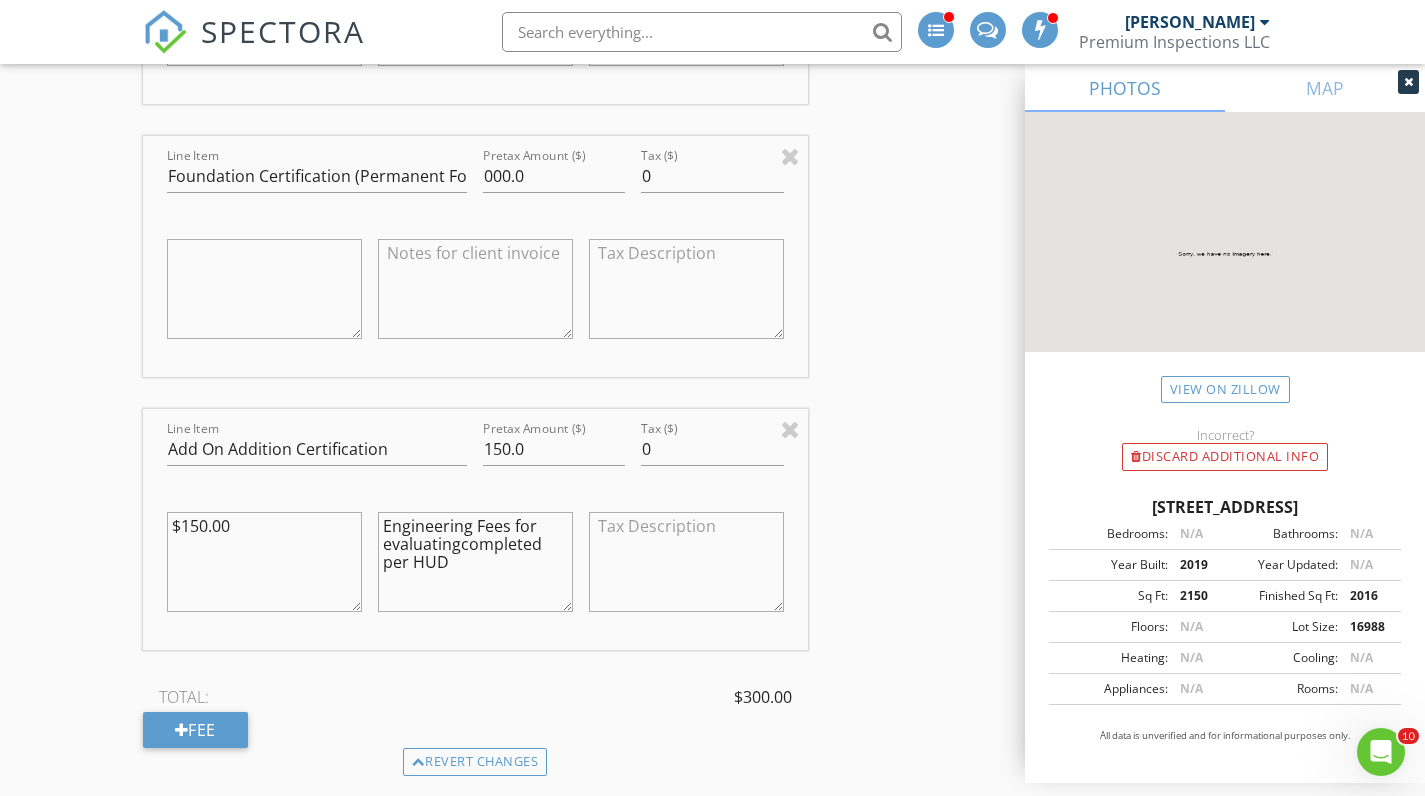 drag, startPoint x: 543, startPoint y: 547, endPoint x: 435, endPoint y: 546, distance: 108.00463 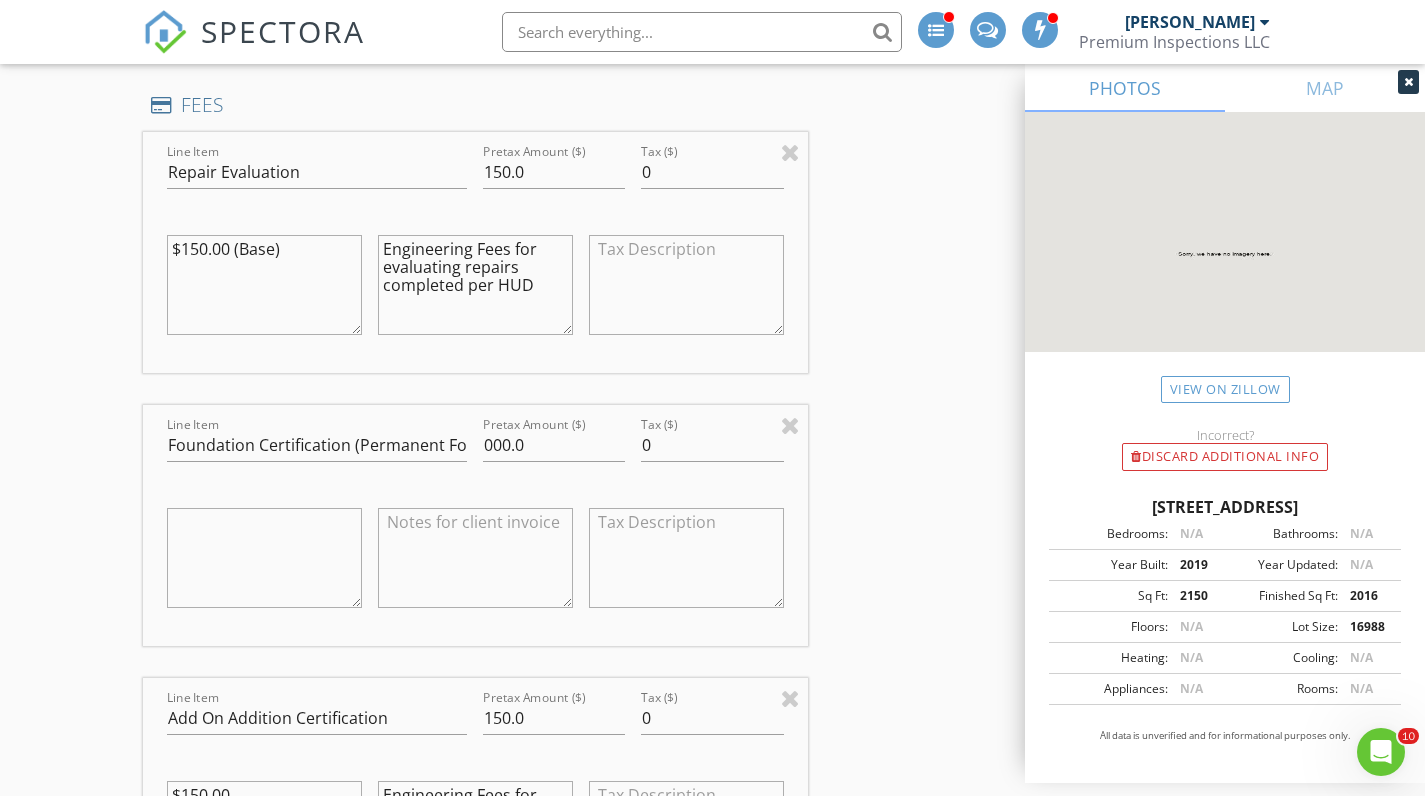 scroll, scrollTop: 2406, scrollLeft: 0, axis: vertical 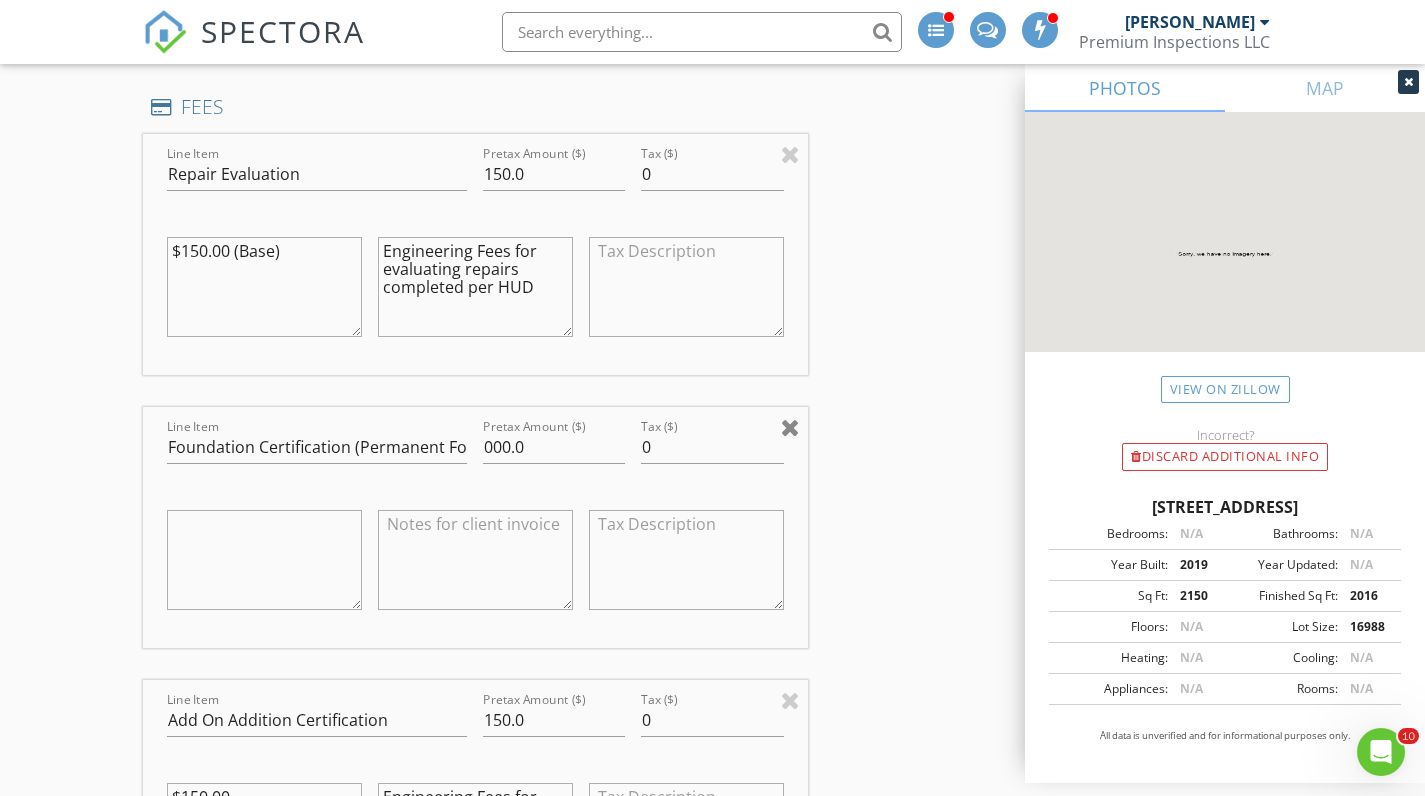 type on "Engineering Fees for evaluation per HUD" 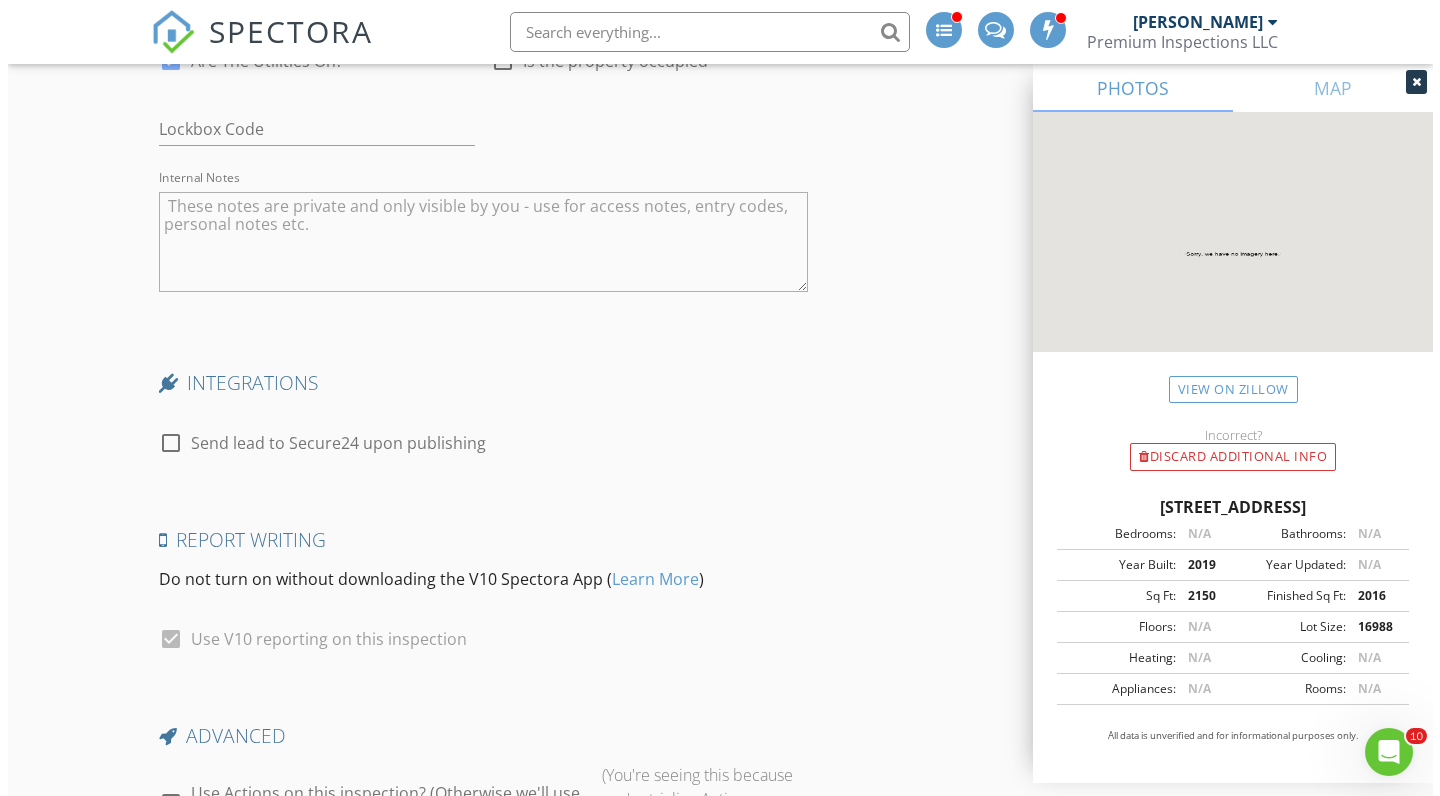 scroll, scrollTop: 5011, scrollLeft: 0, axis: vertical 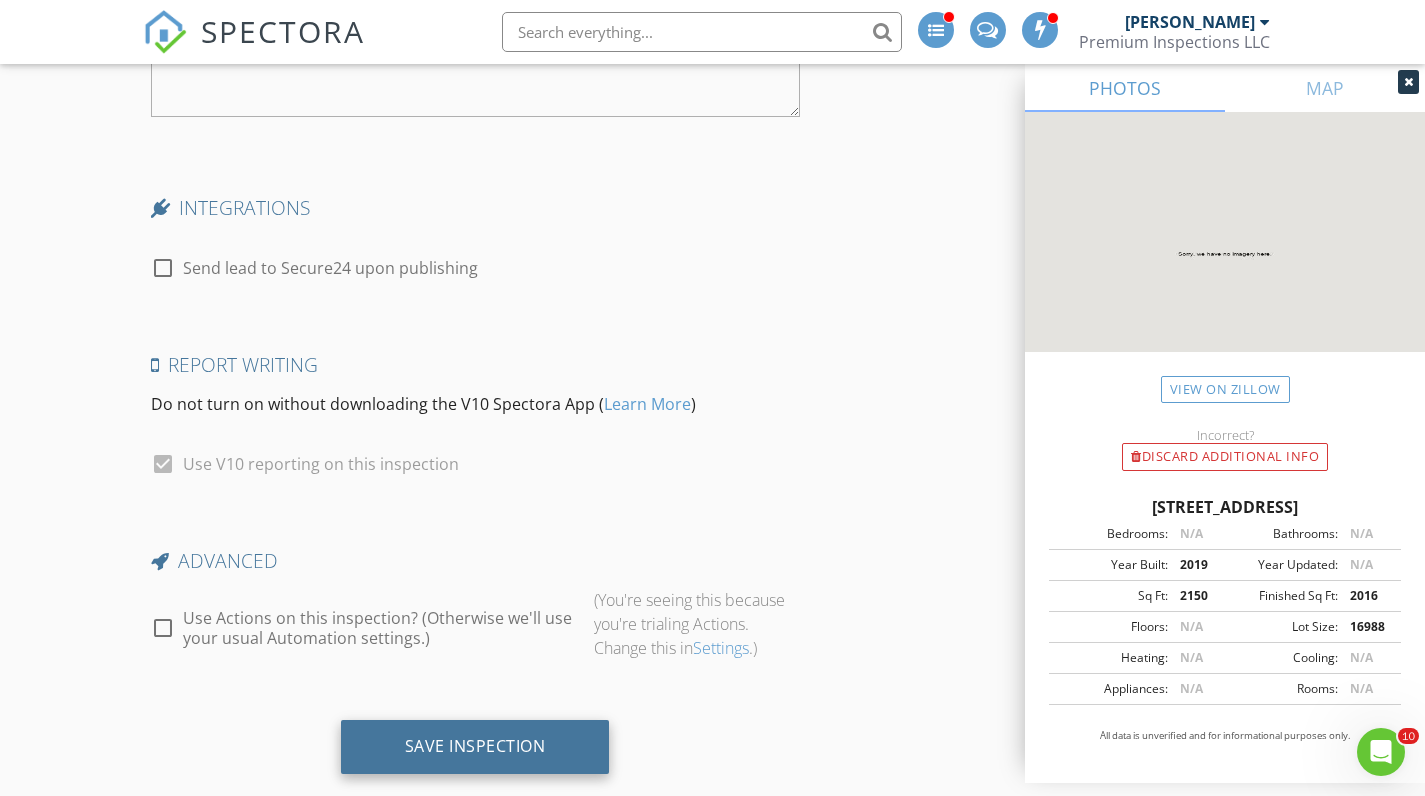 click on "Save Inspection" at bounding box center (475, 746) 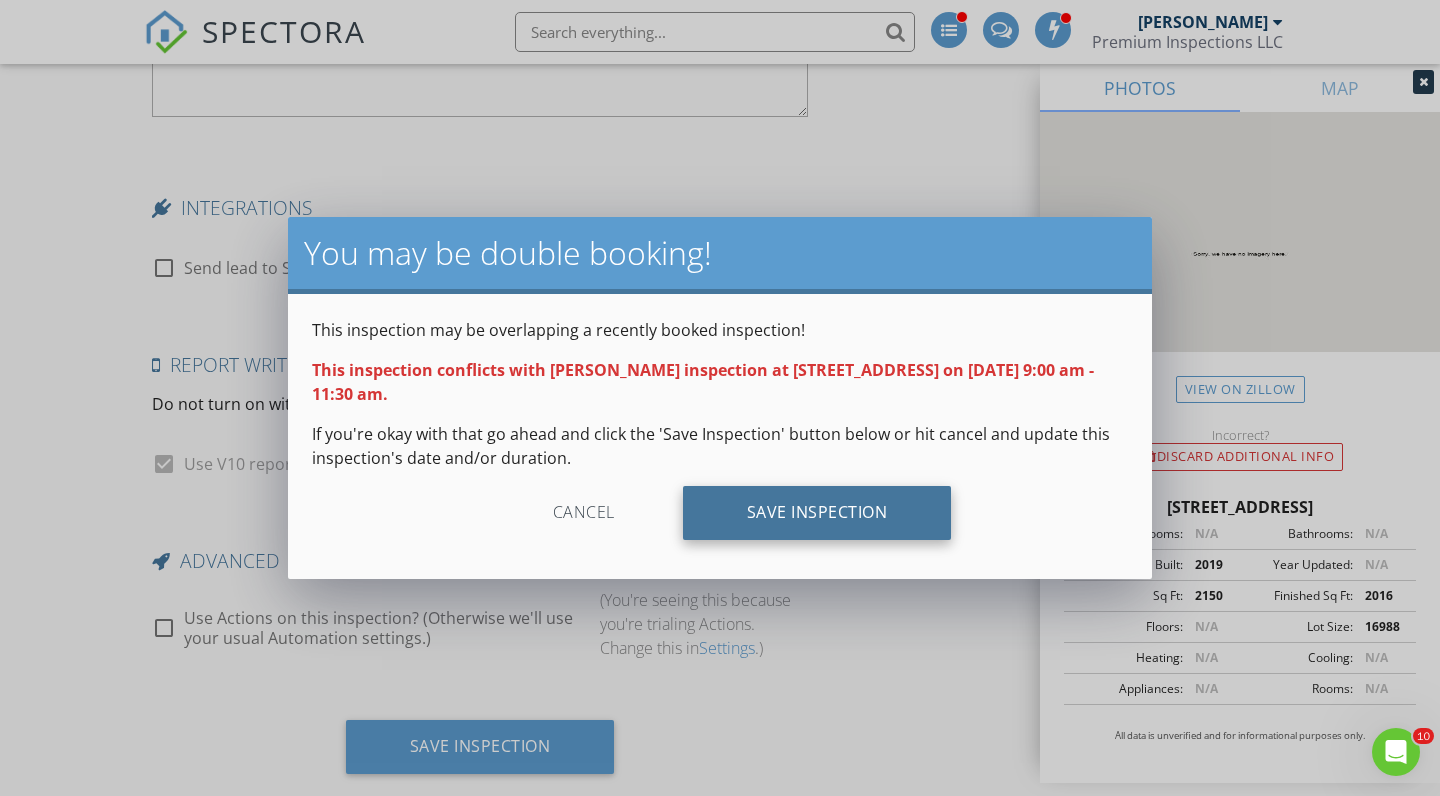 click on "Save Inspection" at bounding box center (817, 513) 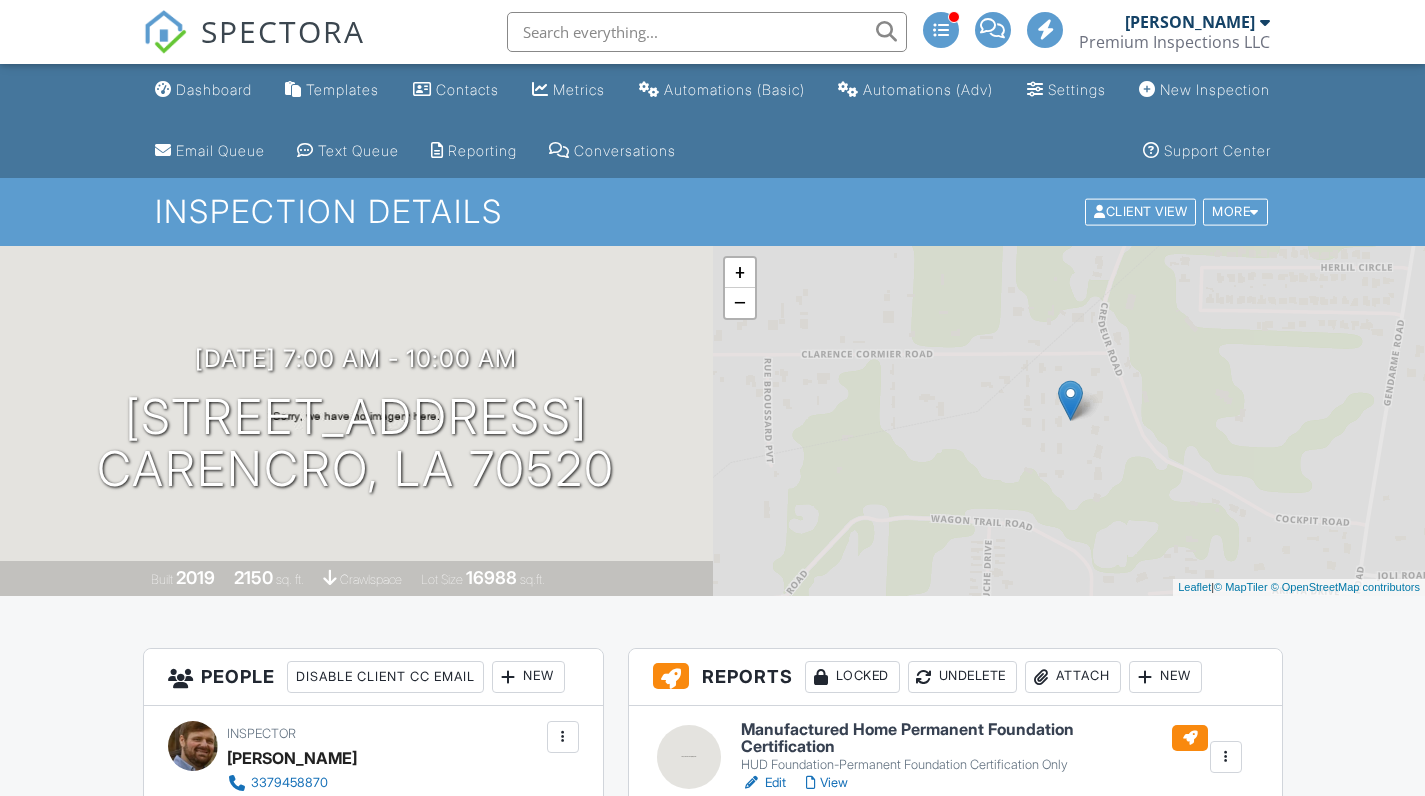 scroll, scrollTop: 0, scrollLeft: 0, axis: both 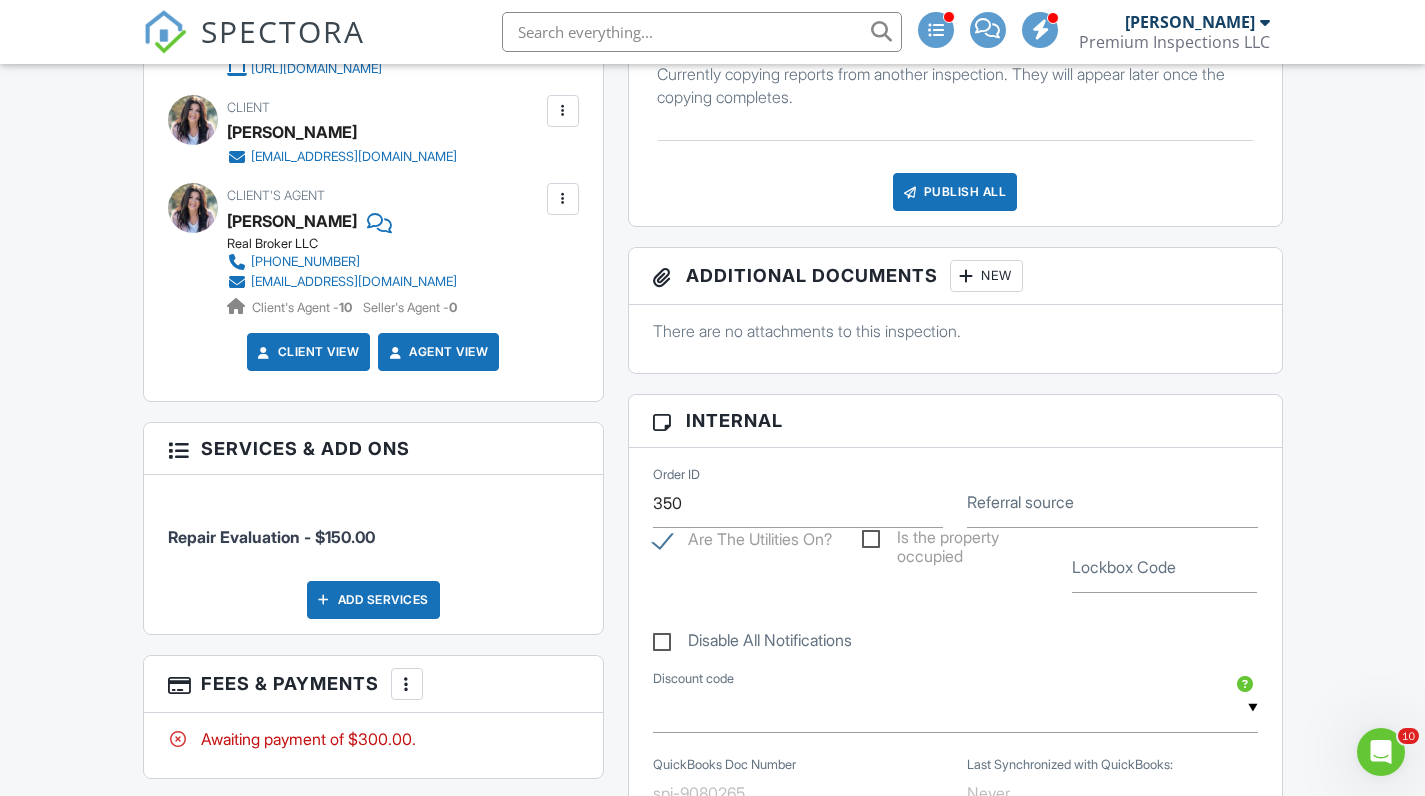 click on "Add Services" at bounding box center (373, 600) 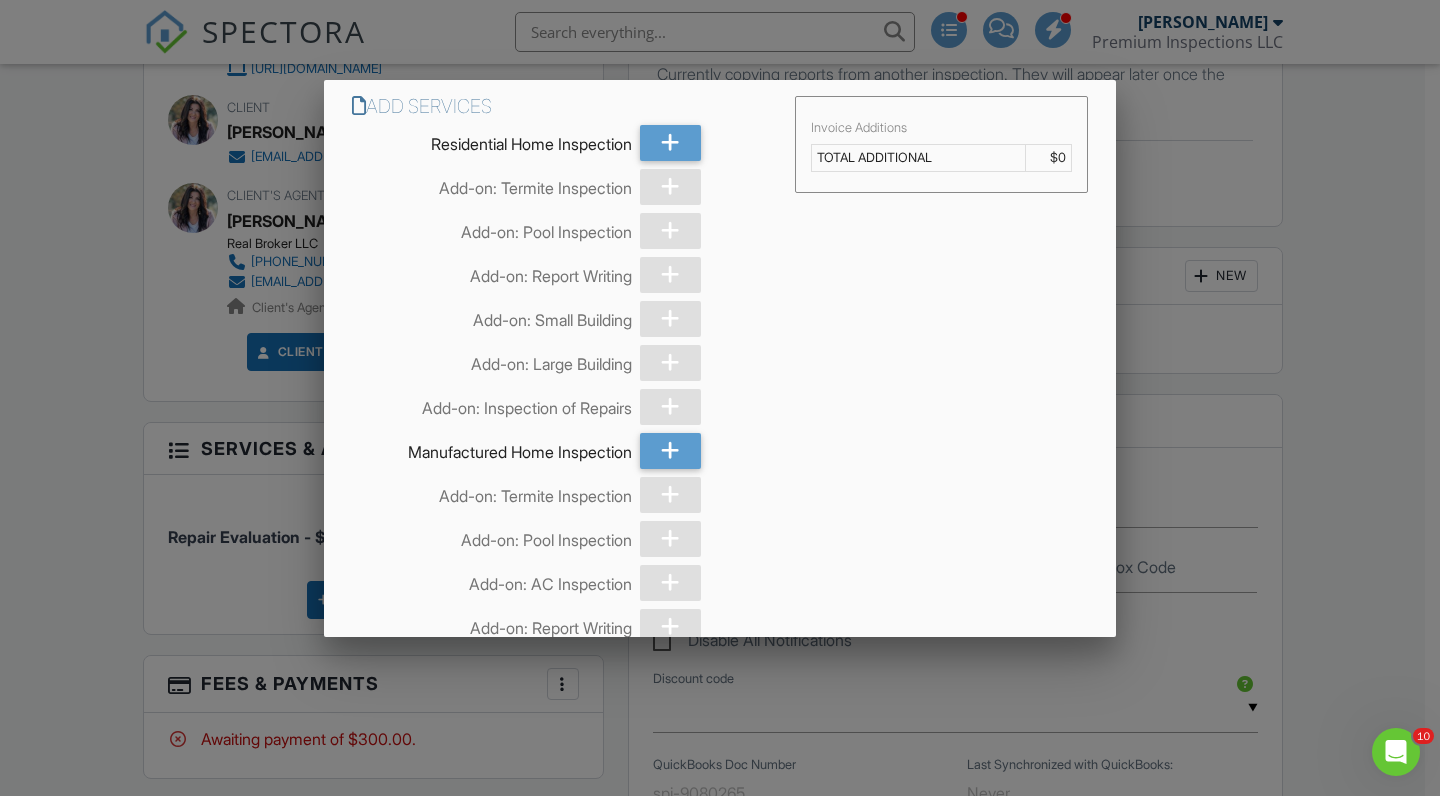 click at bounding box center [720, 397] 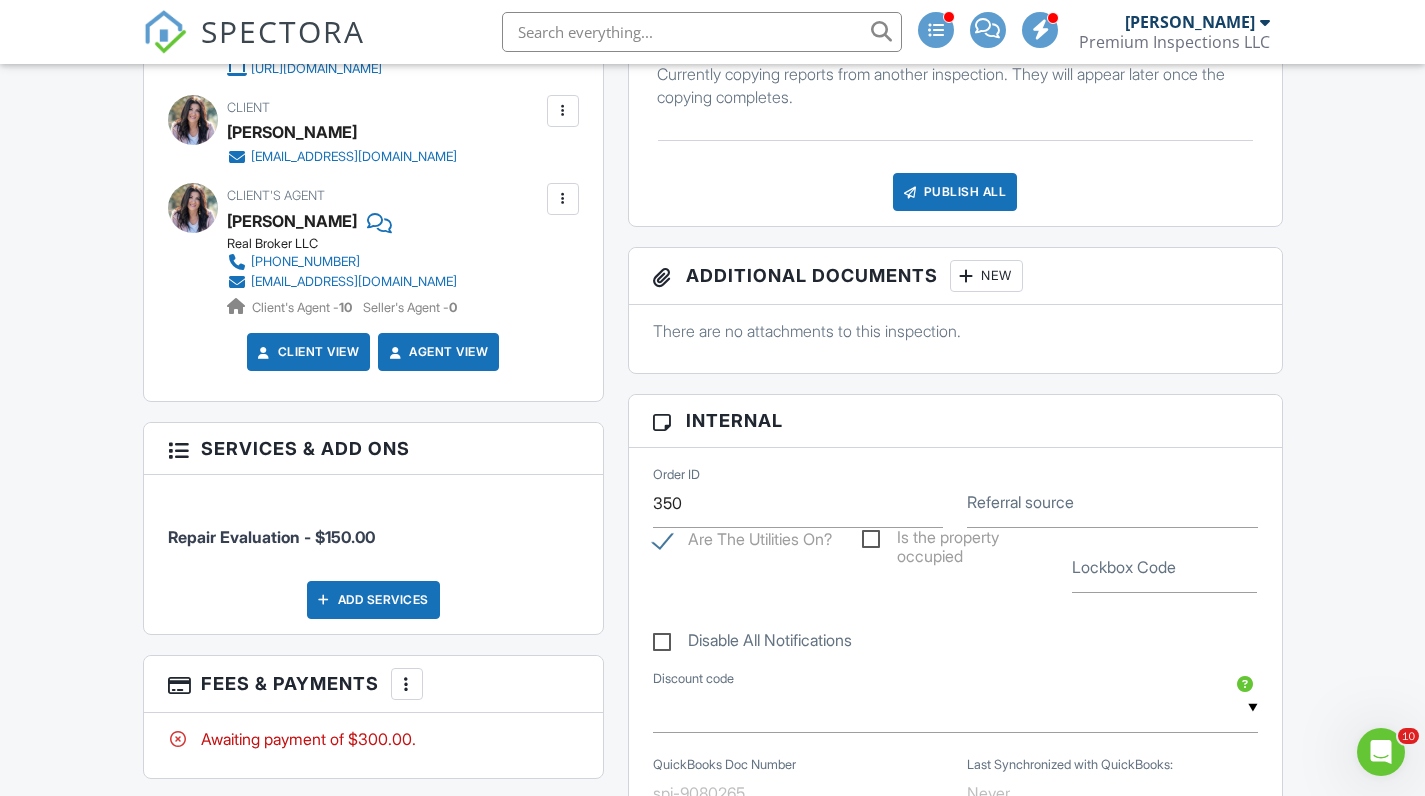click at bounding box center [407, 684] 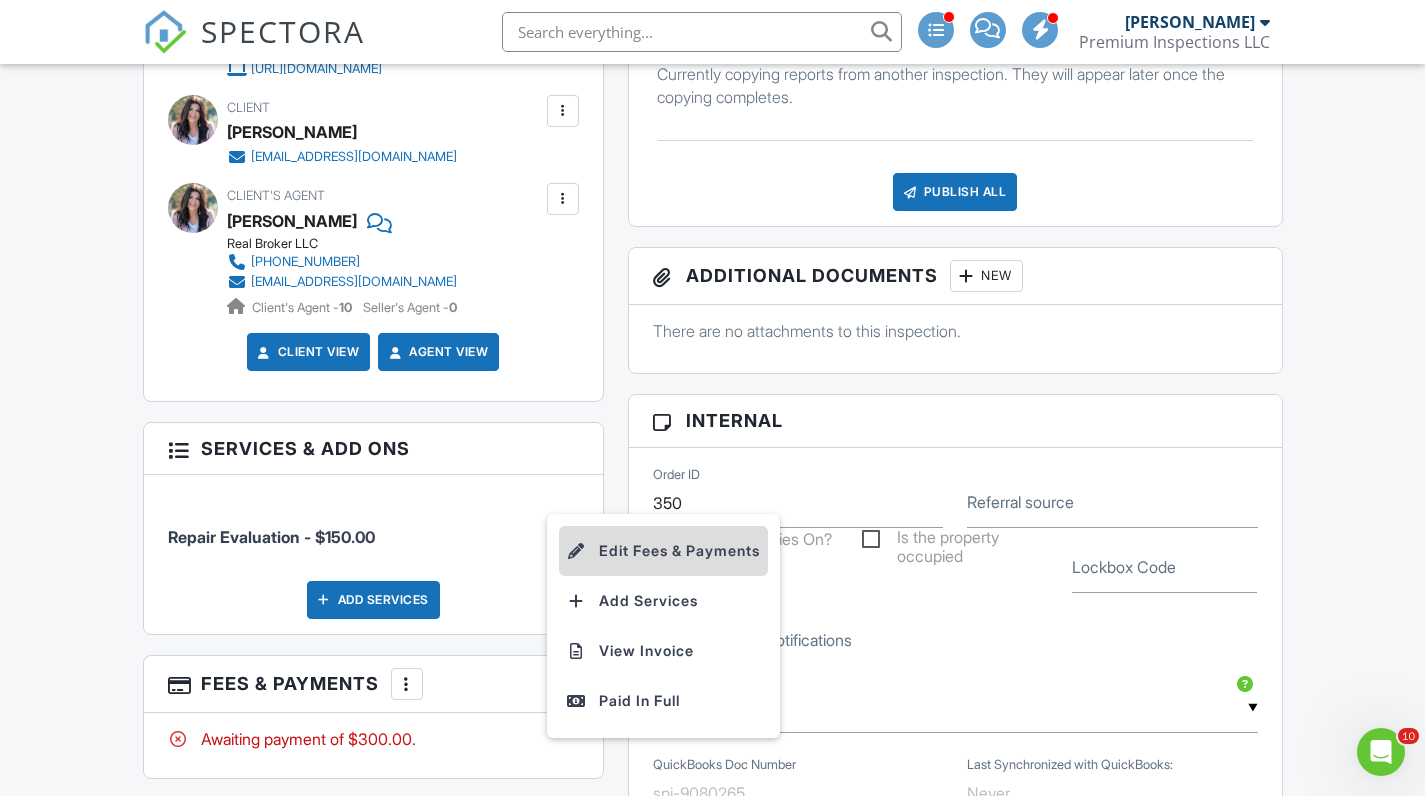 click on "Edit Fees & Payments" at bounding box center (663, 551) 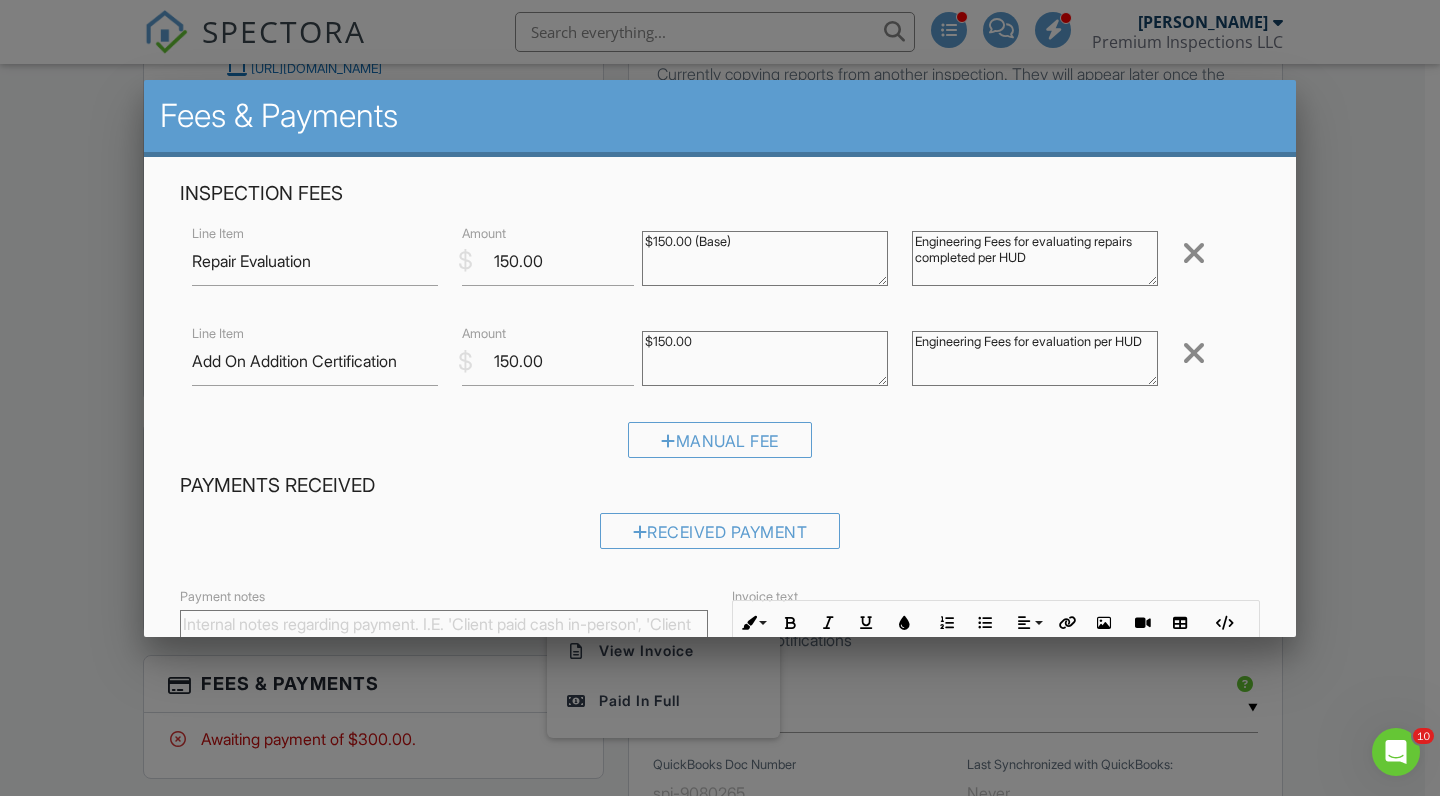 click on "Received Payment" at bounding box center (720, 538) 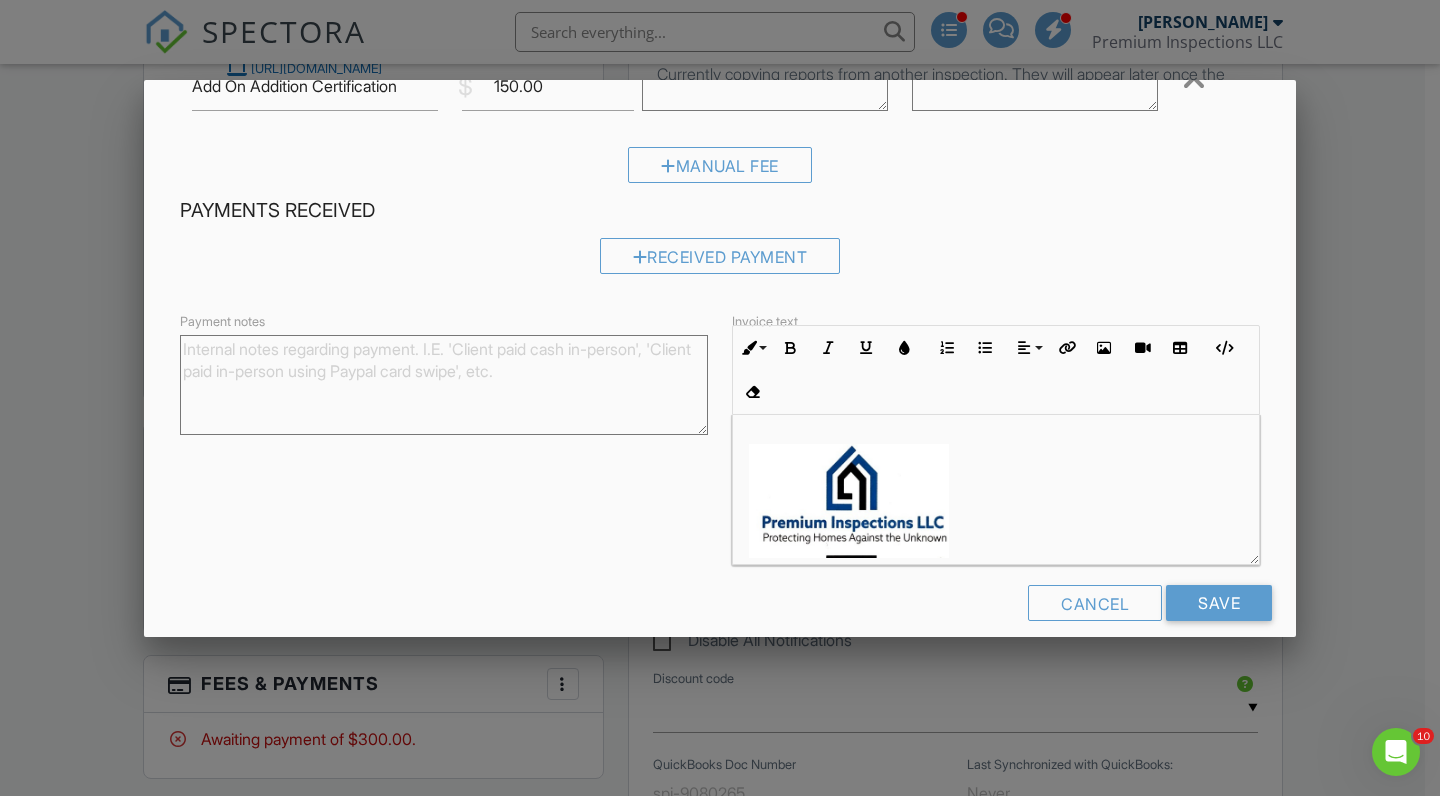 scroll, scrollTop: 298, scrollLeft: 0, axis: vertical 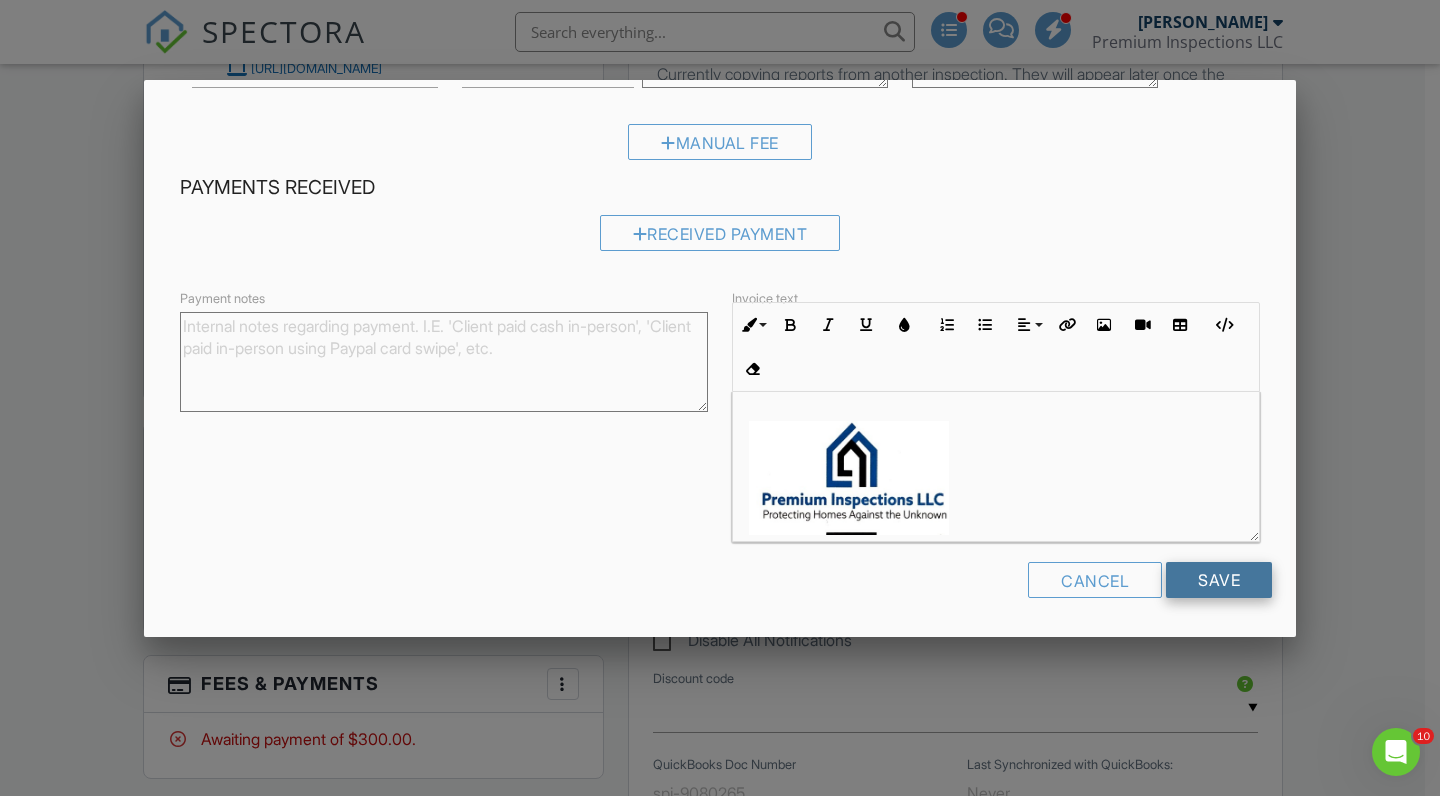 click on "Save" at bounding box center (1219, 580) 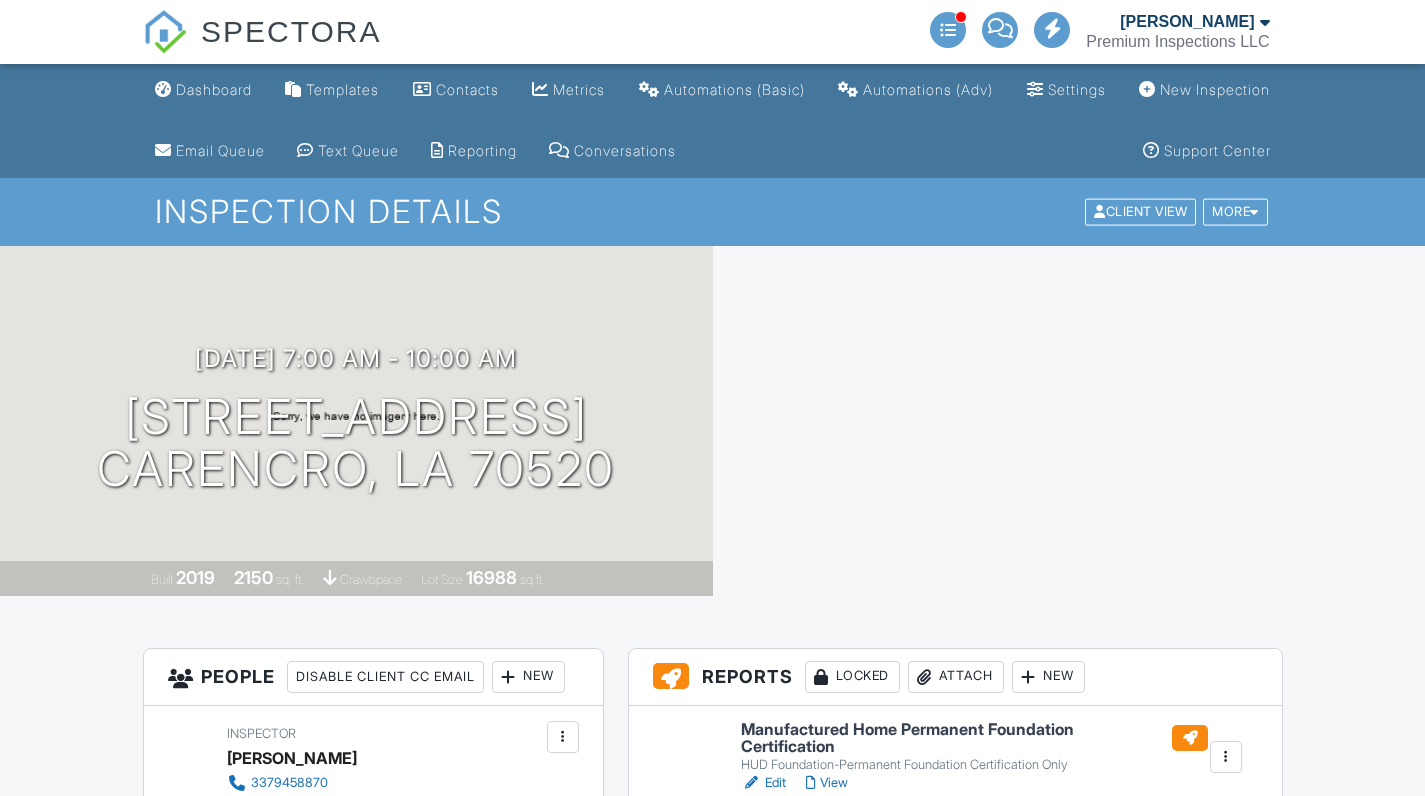 scroll, scrollTop: 0, scrollLeft: 0, axis: both 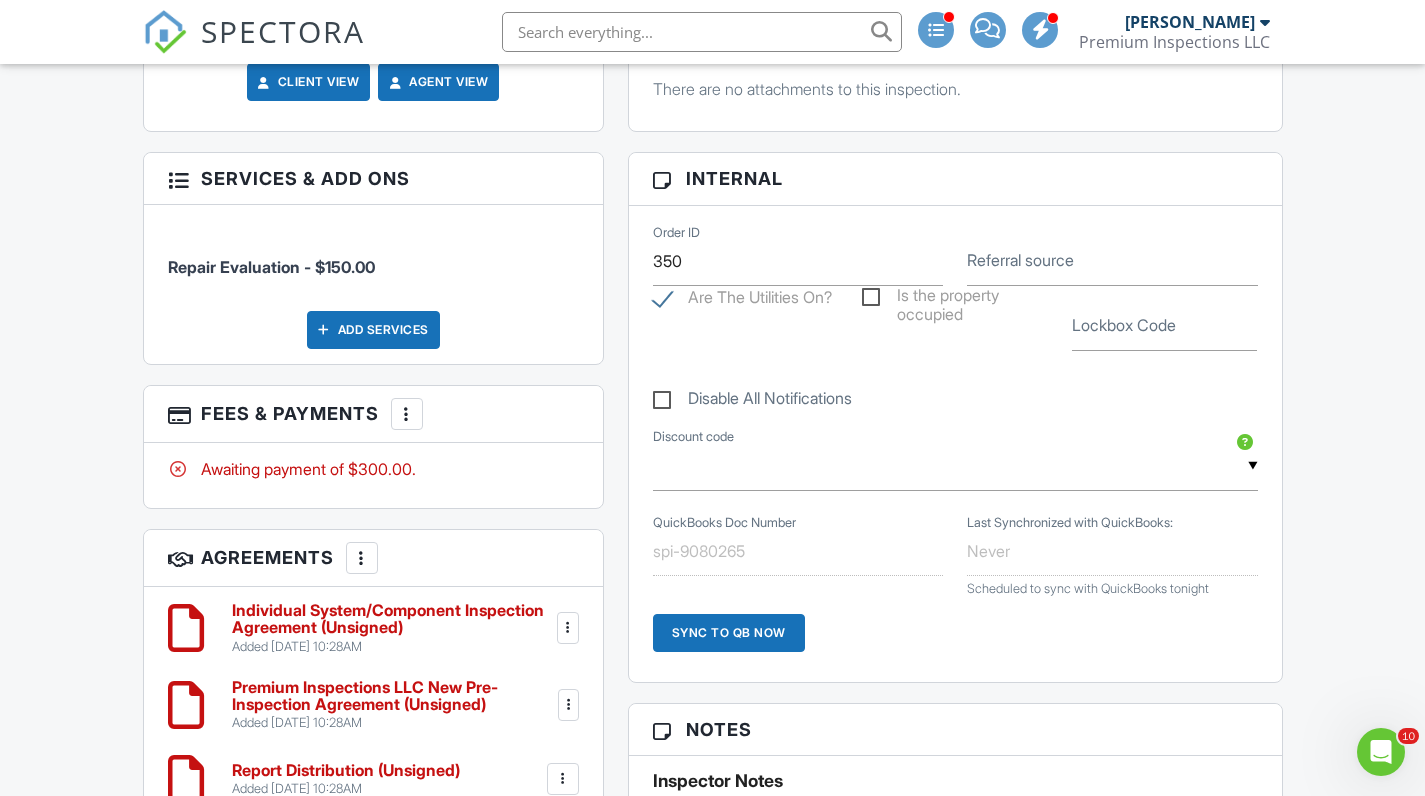 click on "More" at bounding box center (407, 414) 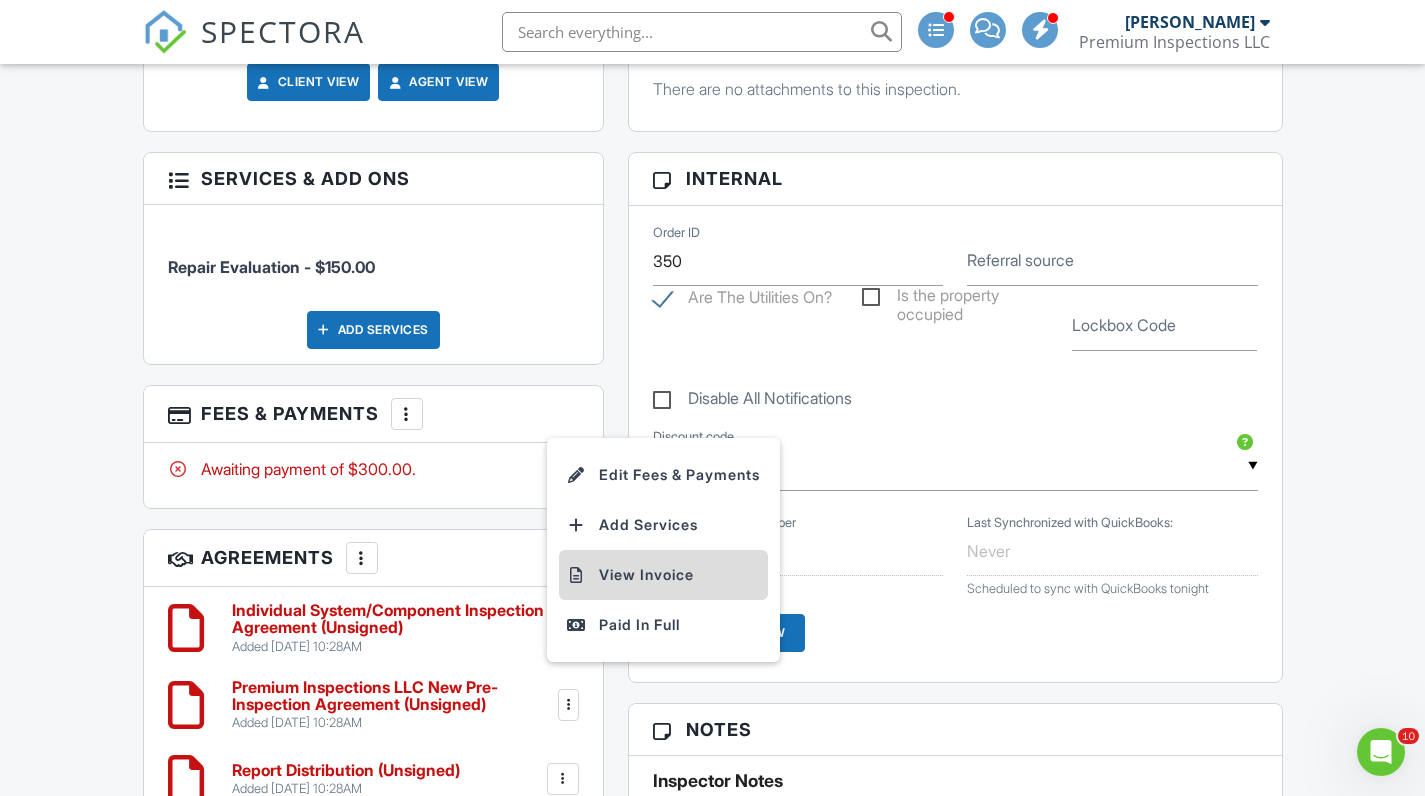 click on "View Invoice" at bounding box center [663, 575] 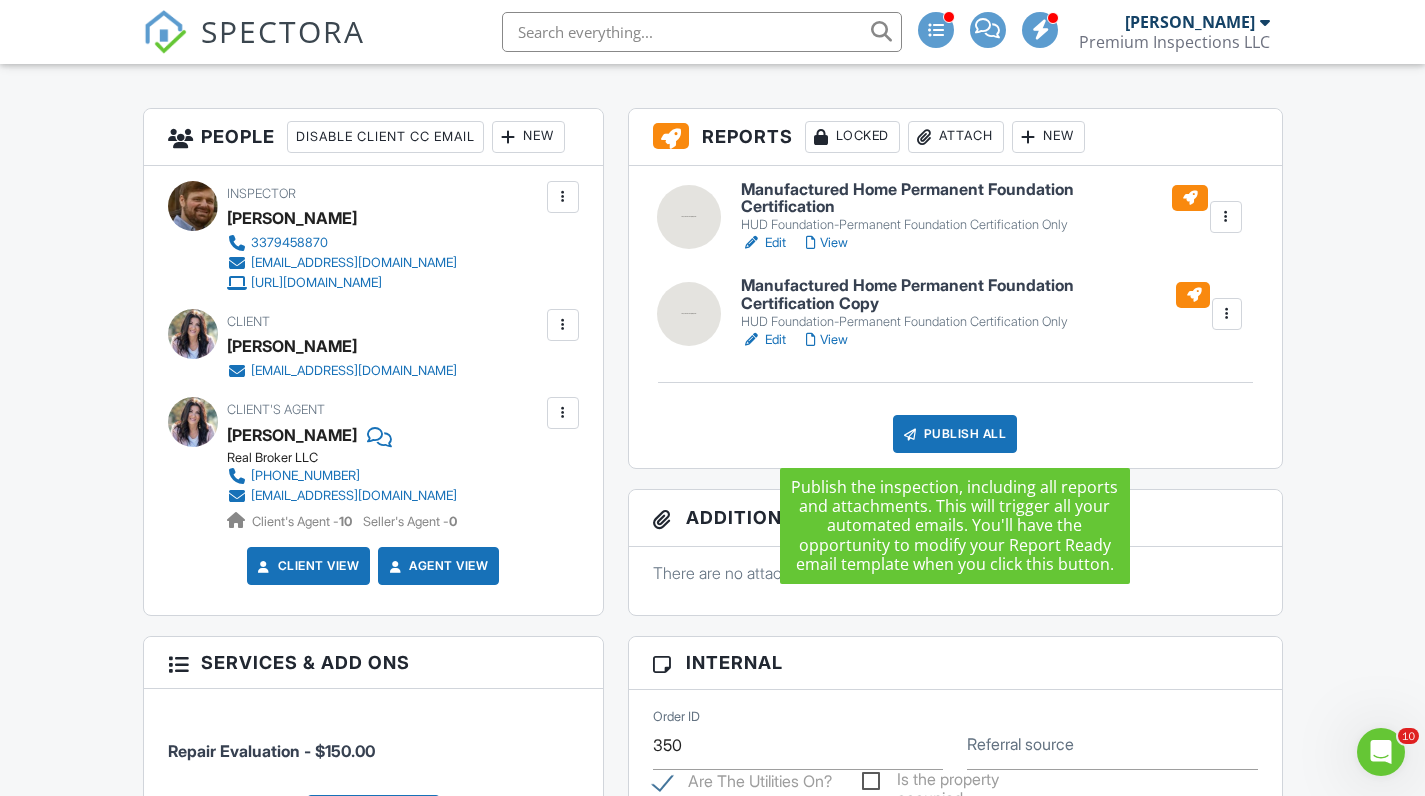 scroll, scrollTop: 521, scrollLeft: 0, axis: vertical 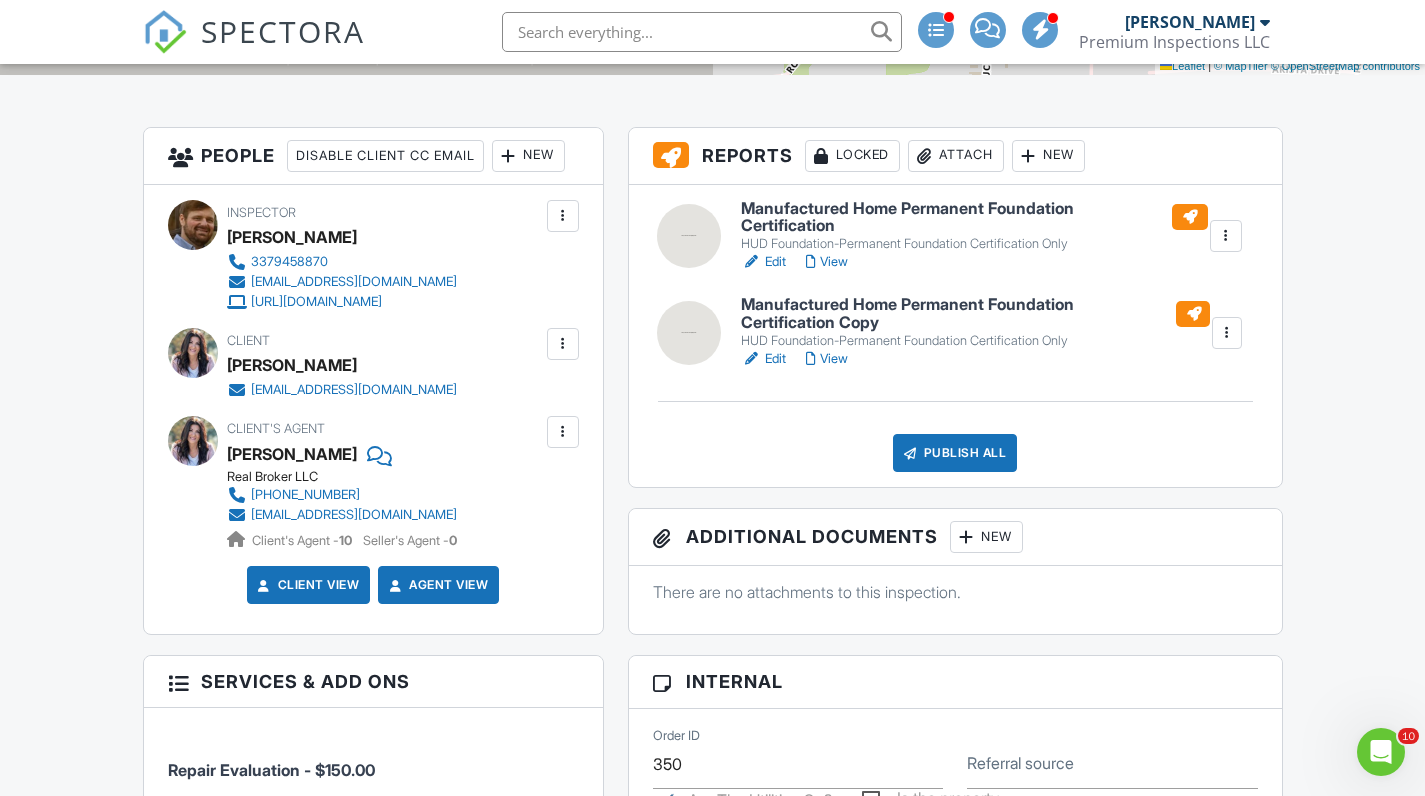 click on "Manufactured Home Permanent Foundation Certification Copy" at bounding box center (975, 313) 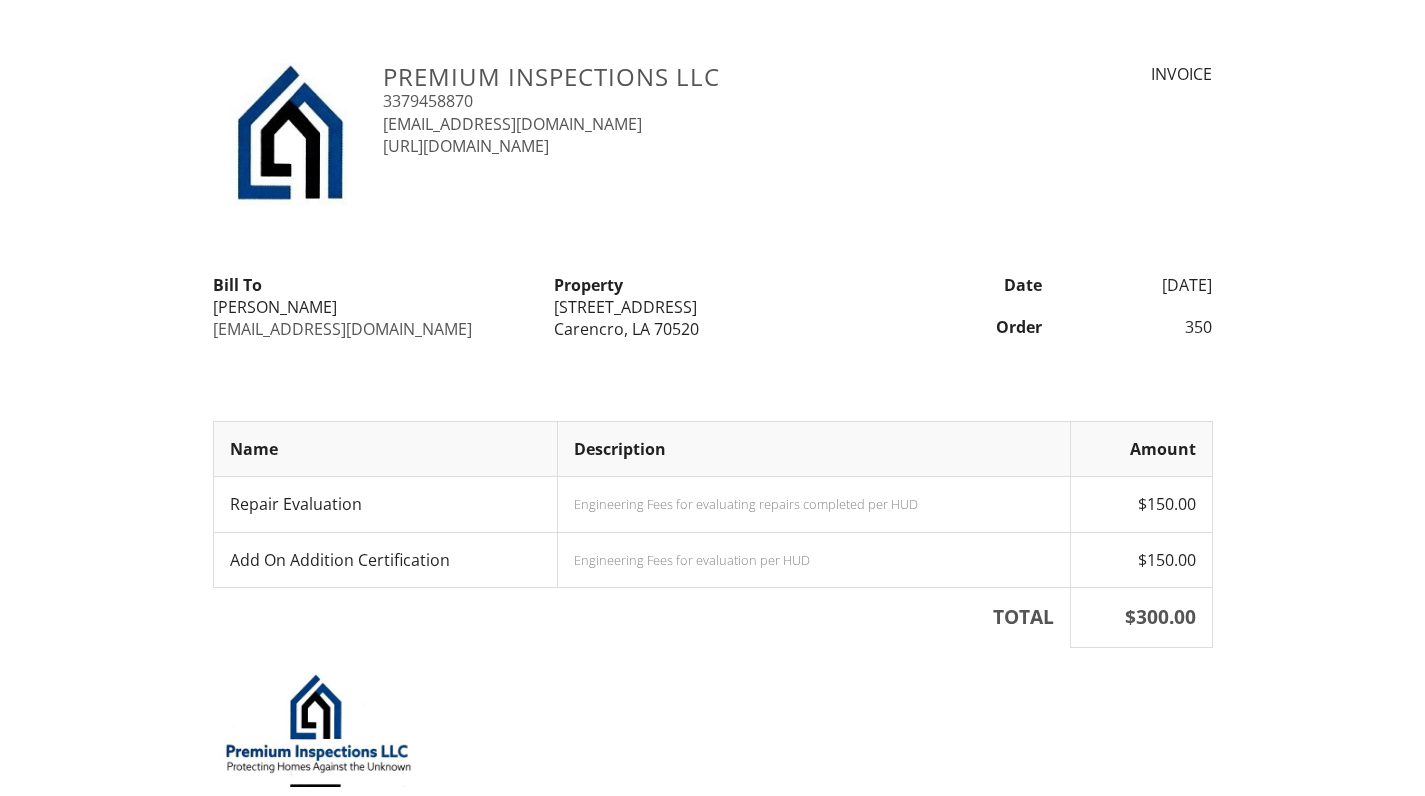 scroll, scrollTop: 0, scrollLeft: 0, axis: both 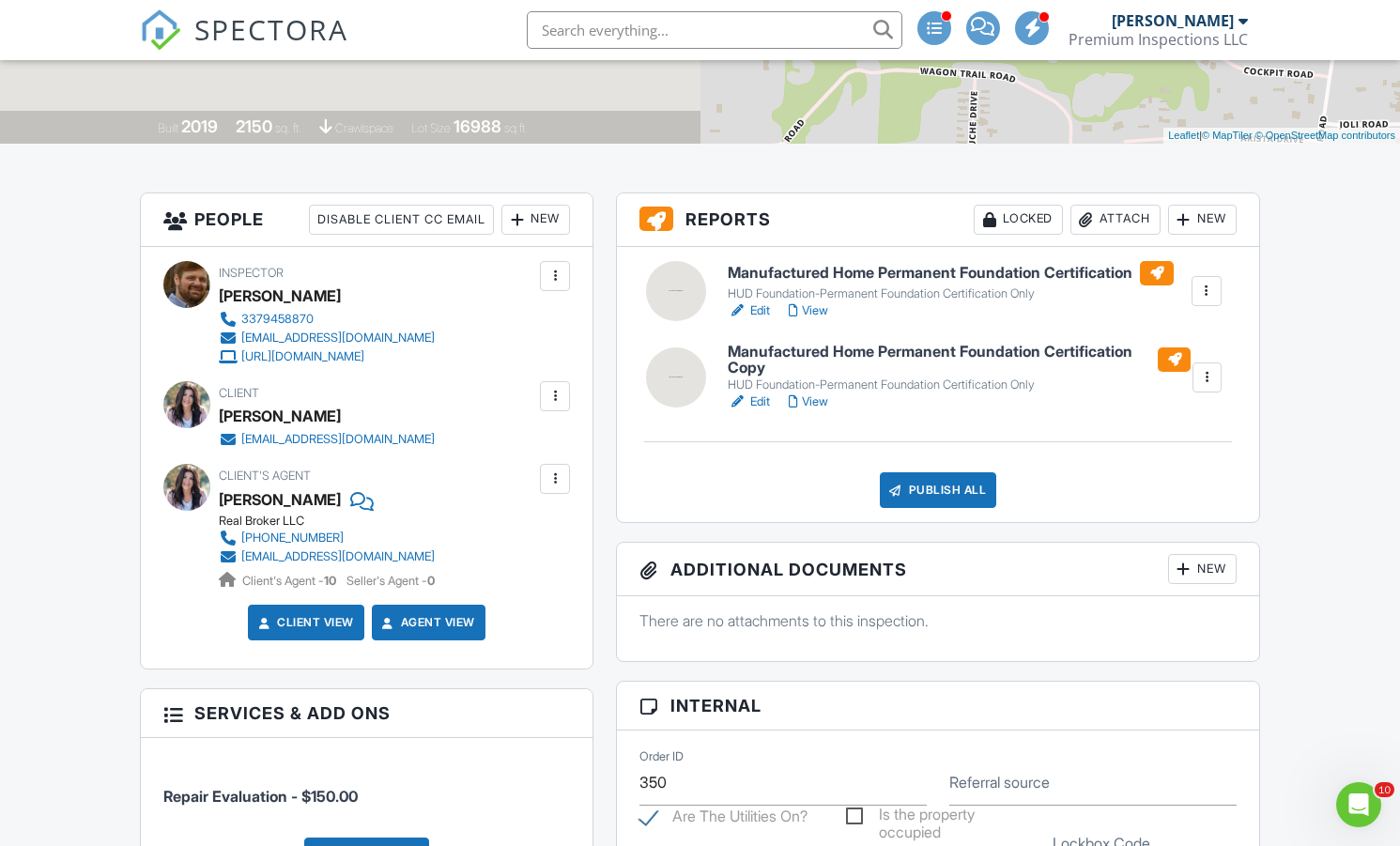 click on "Manufactured Home Permanent Foundation Certification" at bounding box center (950, 273) 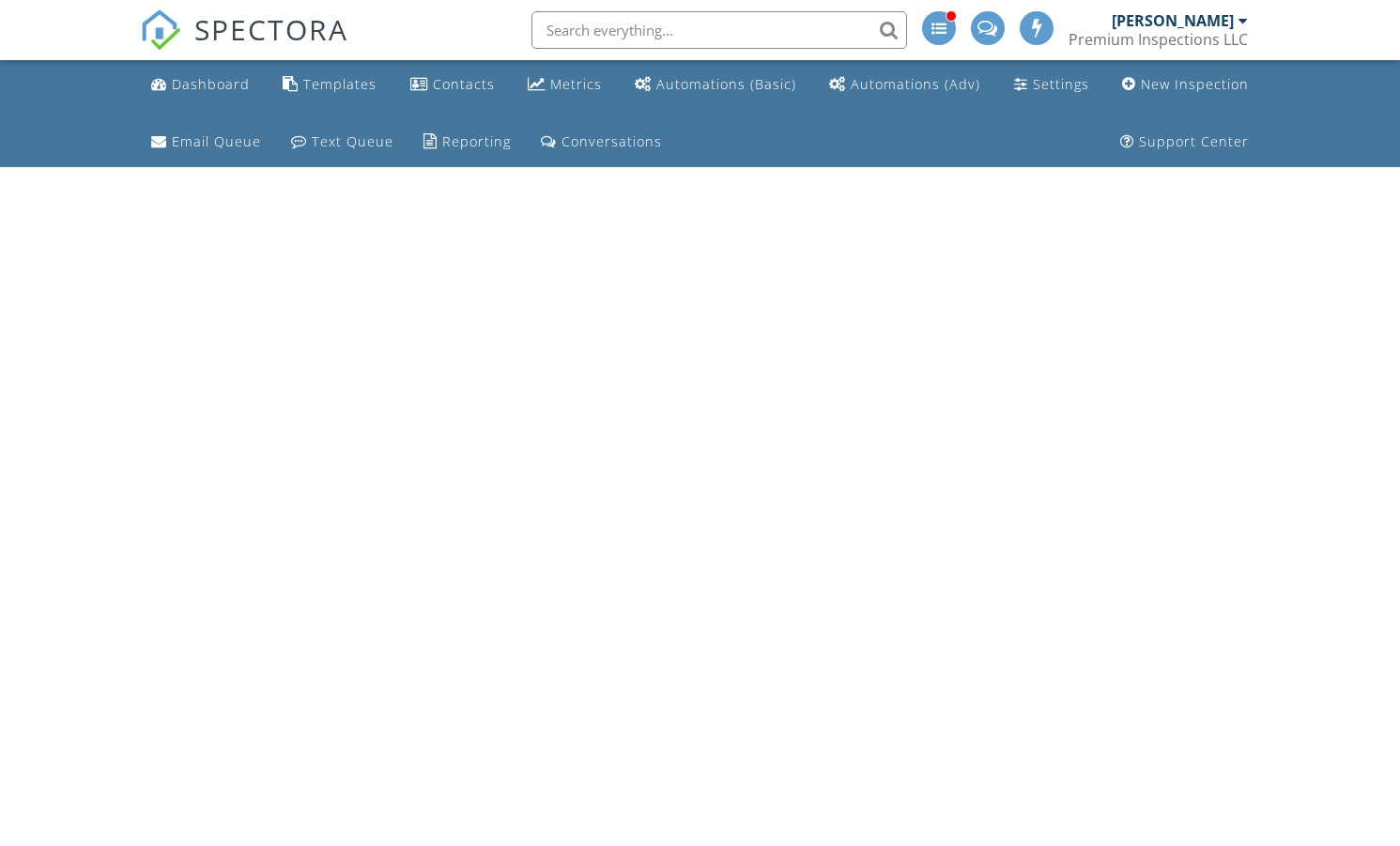 scroll, scrollTop: 0, scrollLeft: 0, axis: both 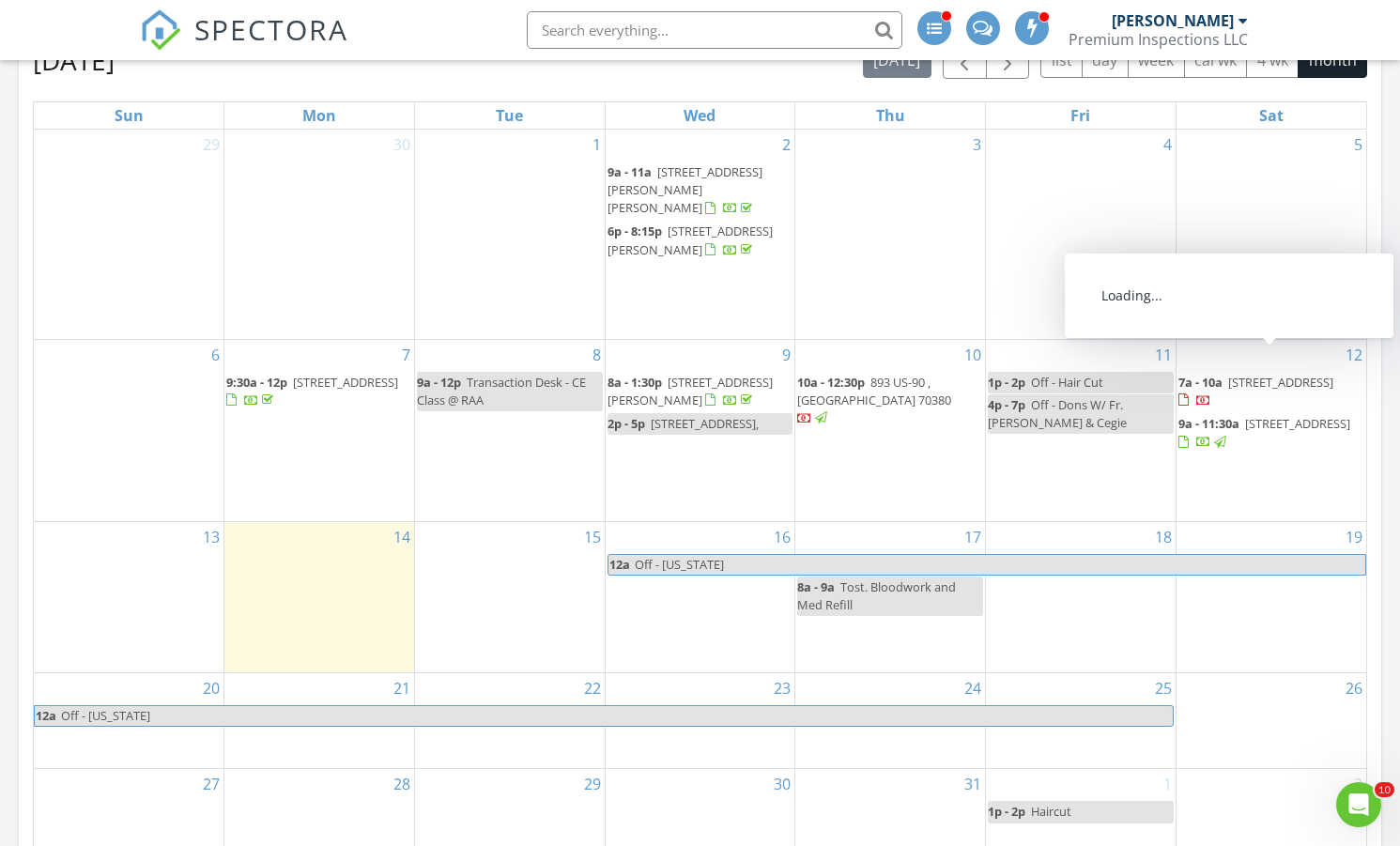 click on "[STREET_ADDRESS]" at bounding box center [1281, 382] 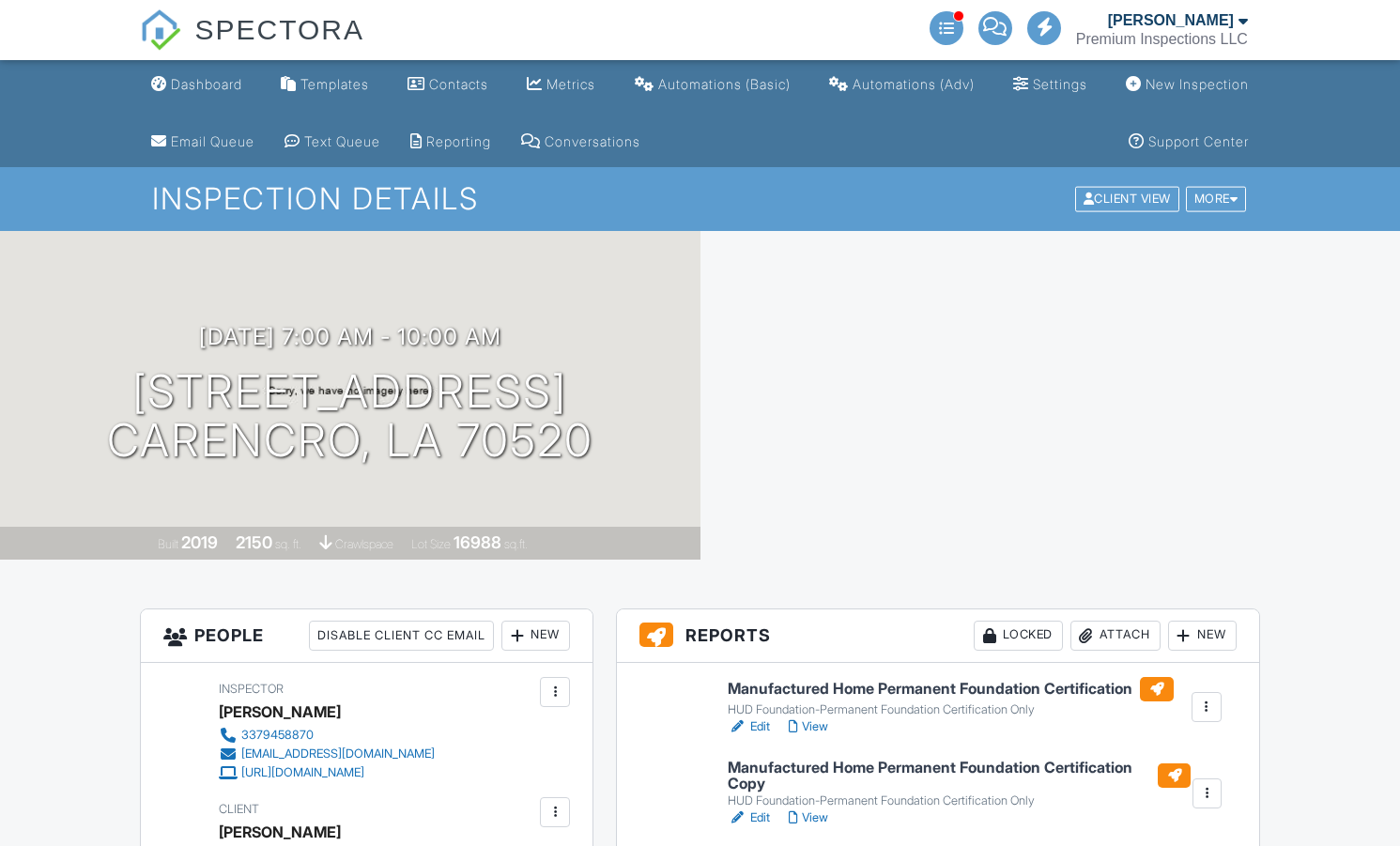 scroll, scrollTop: 0, scrollLeft: 0, axis: both 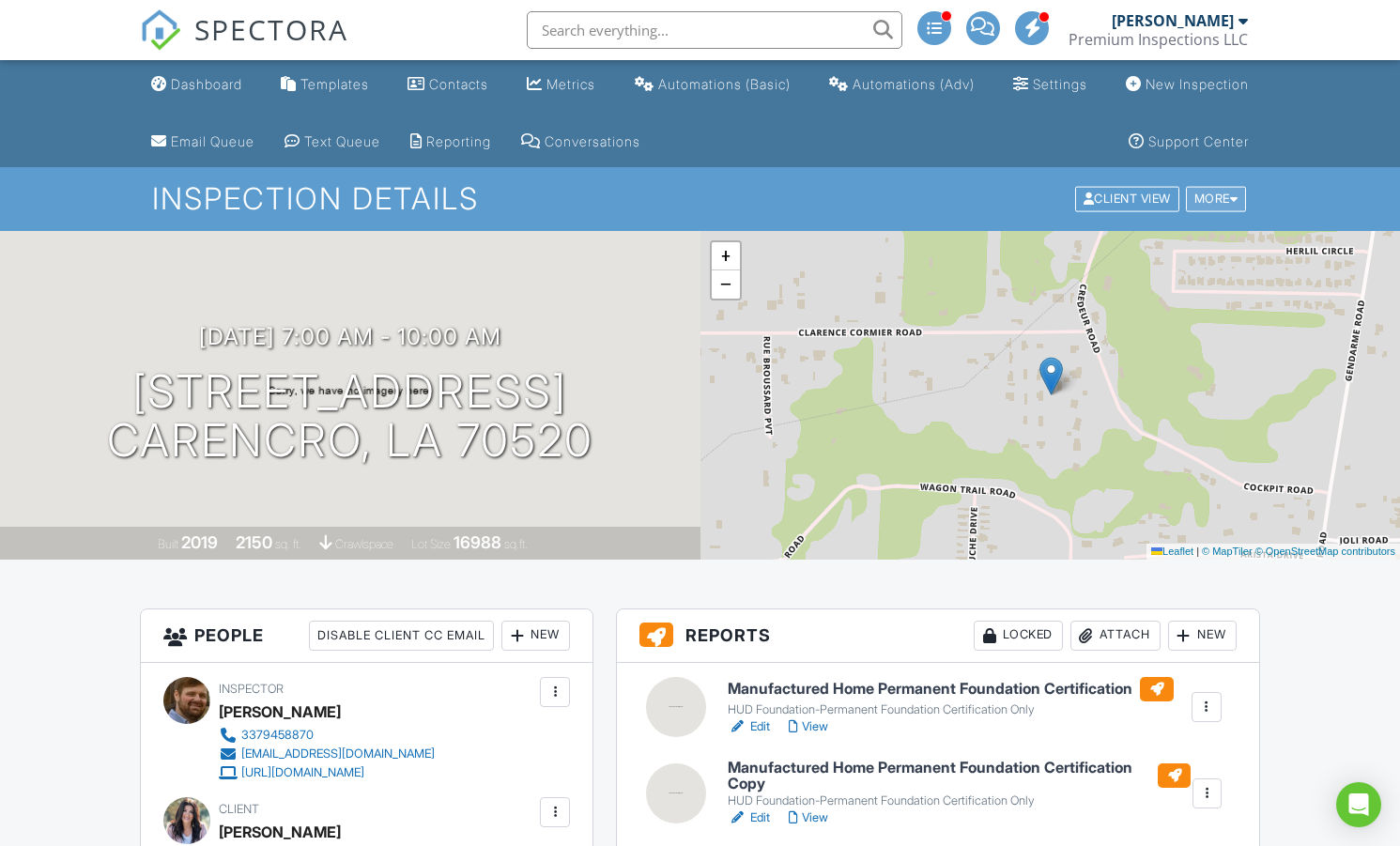 click at bounding box center [1234, 199] 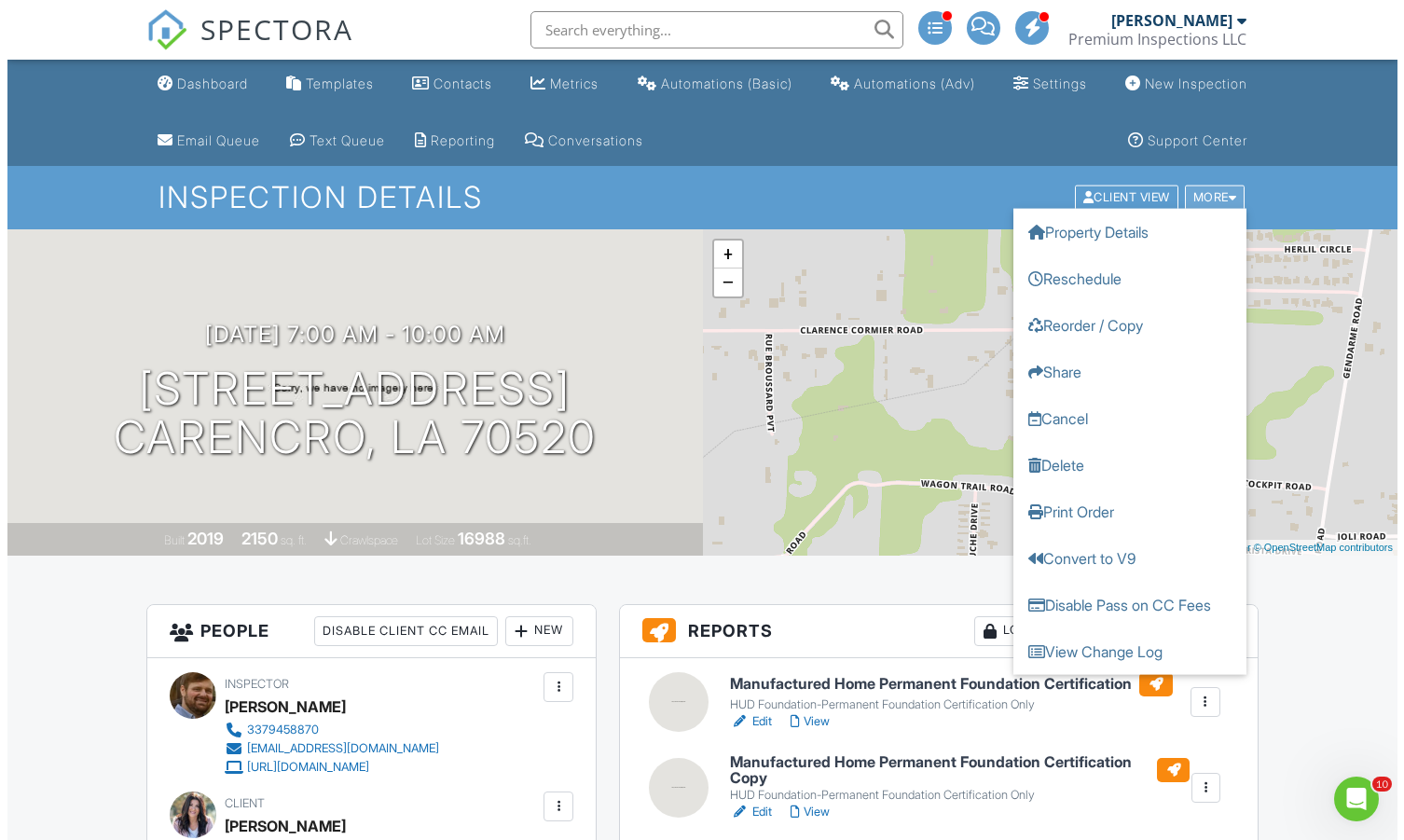 scroll, scrollTop: 0, scrollLeft: 0, axis: both 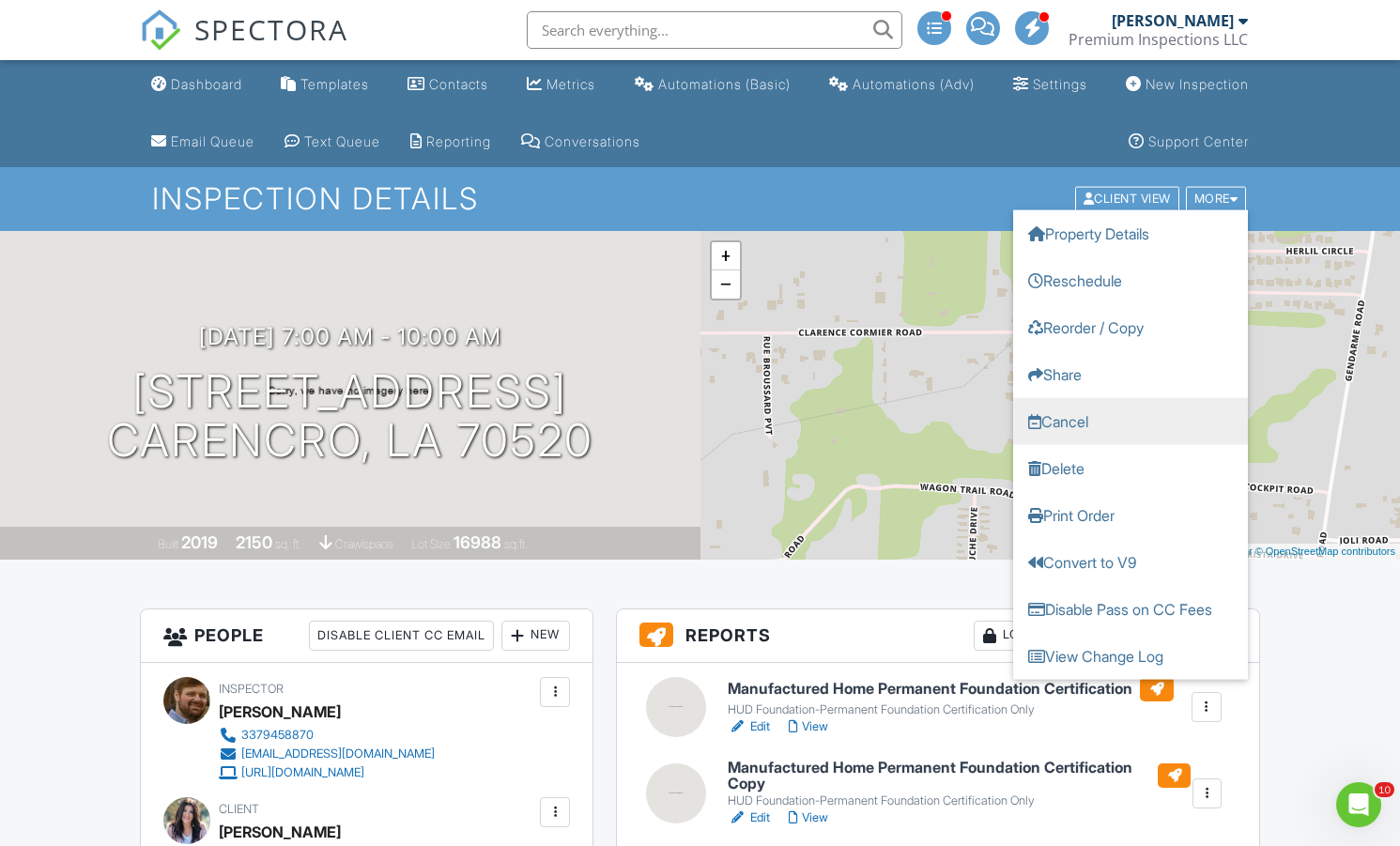 click on "Cancel" at bounding box center (1131, 422) 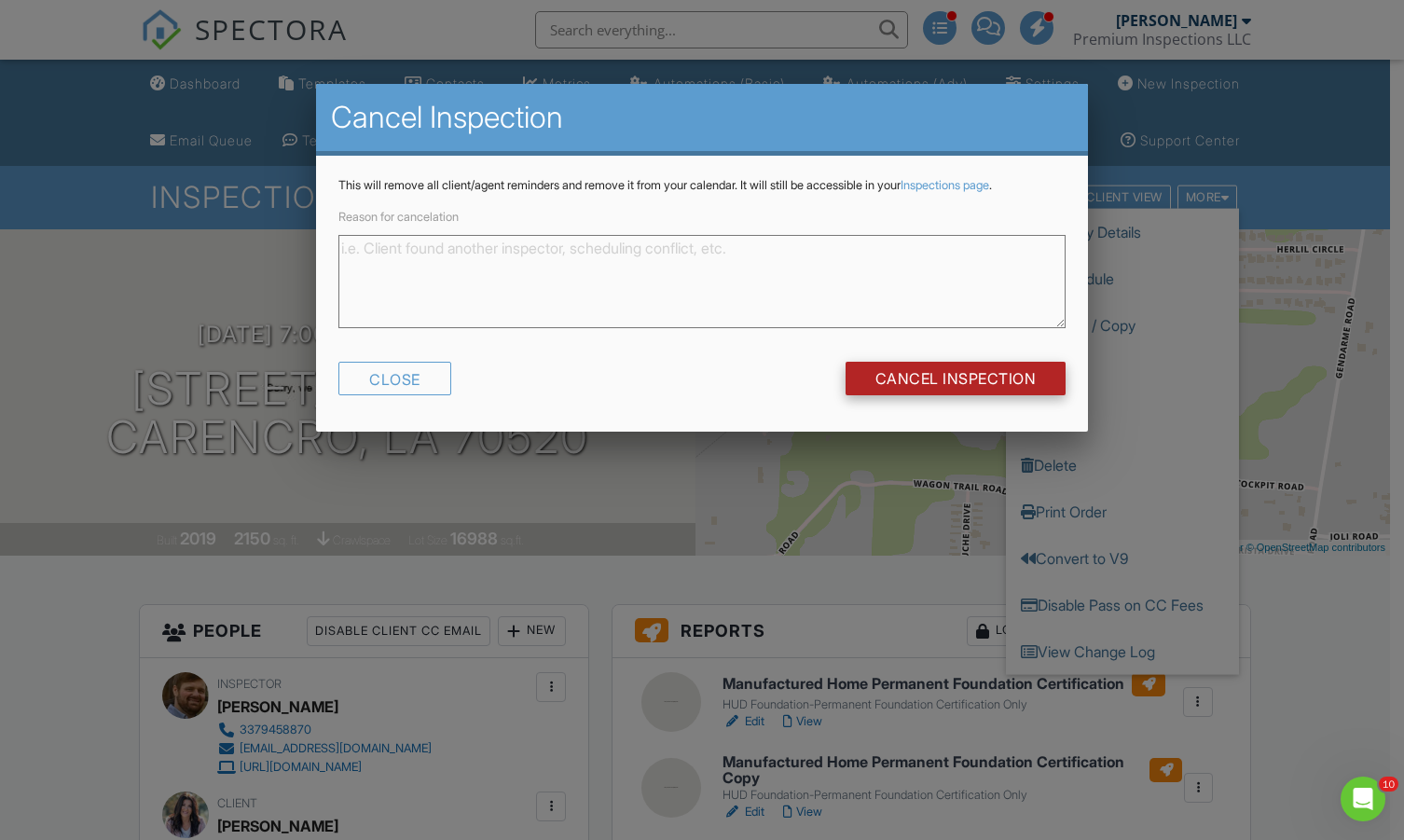 click on "Cancel Inspection" at bounding box center [956, 379] 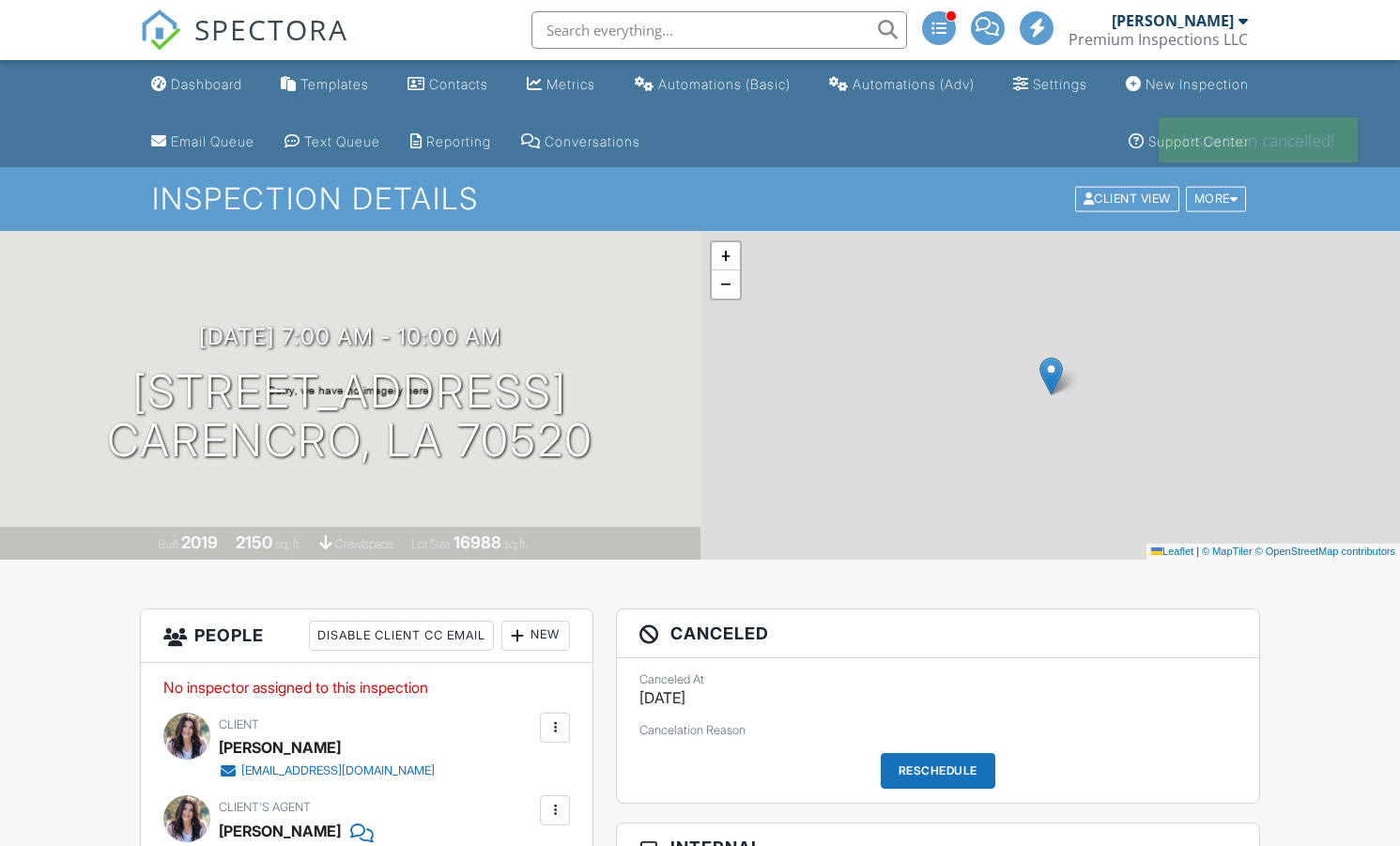 scroll, scrollTop: 0, scrollLeft: 0, axis: both 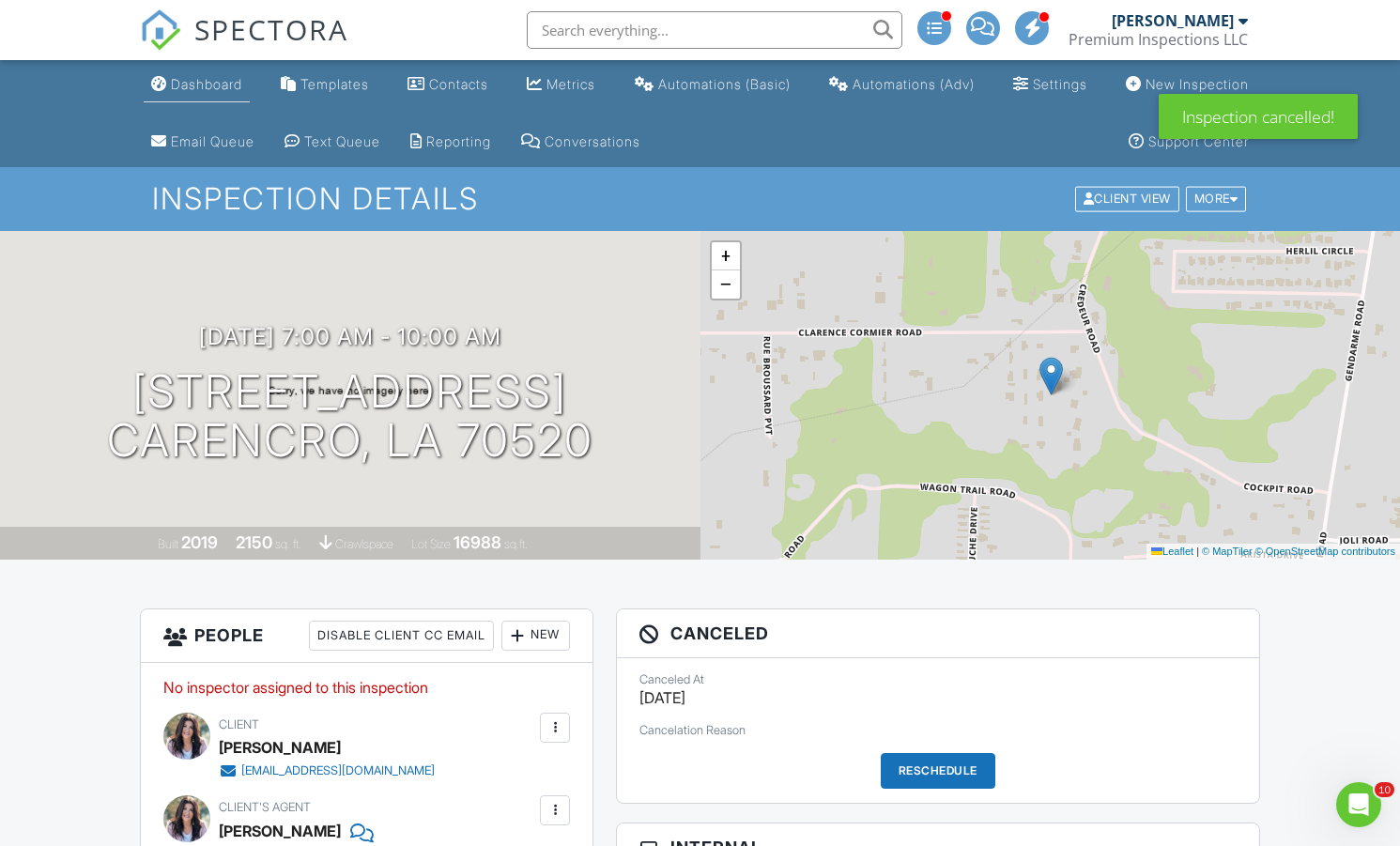 click on "Dashboard" at bounding box center [207, 84] 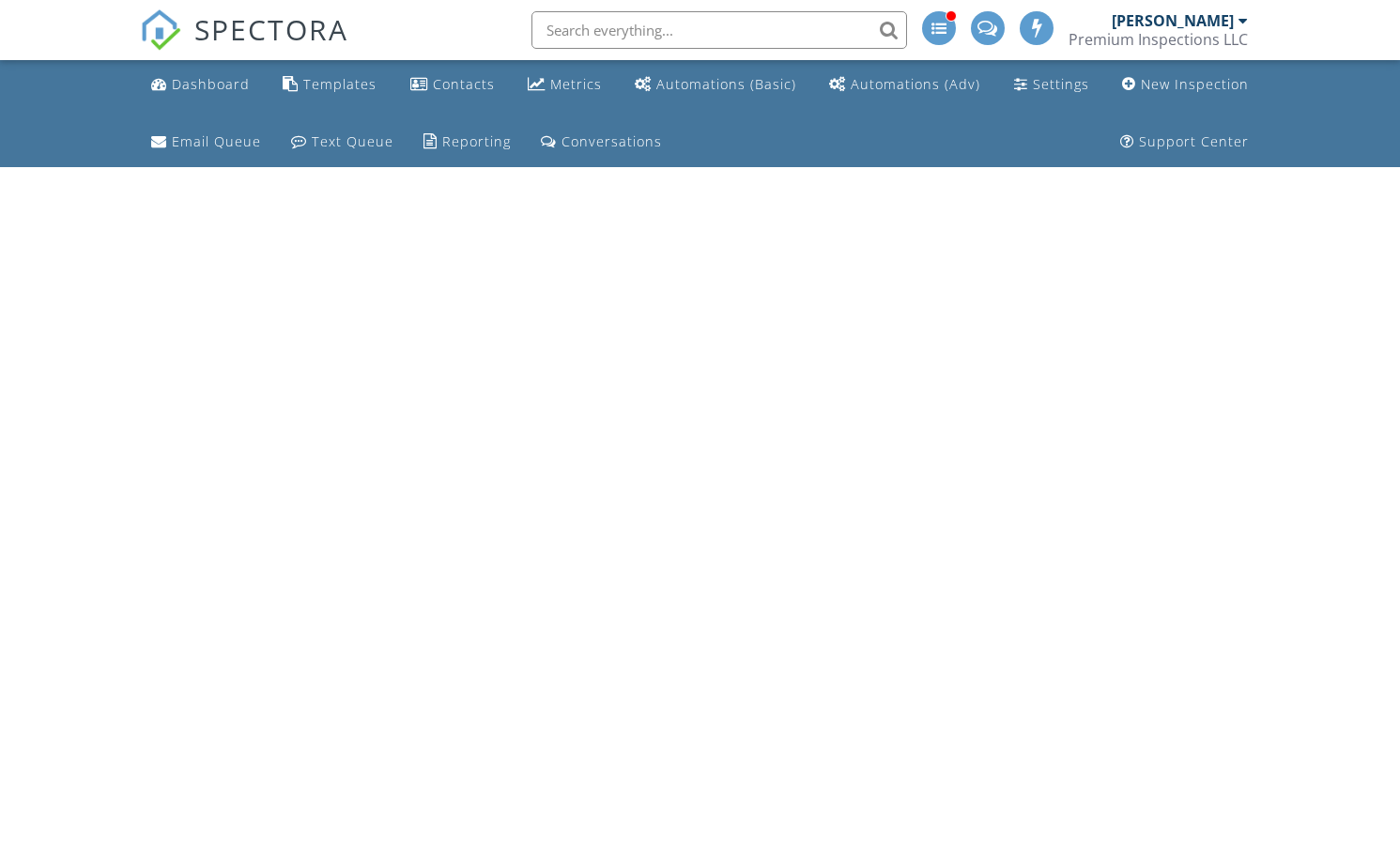 scroll, scrollTop: 0, scrollLeft: 0, axis: both 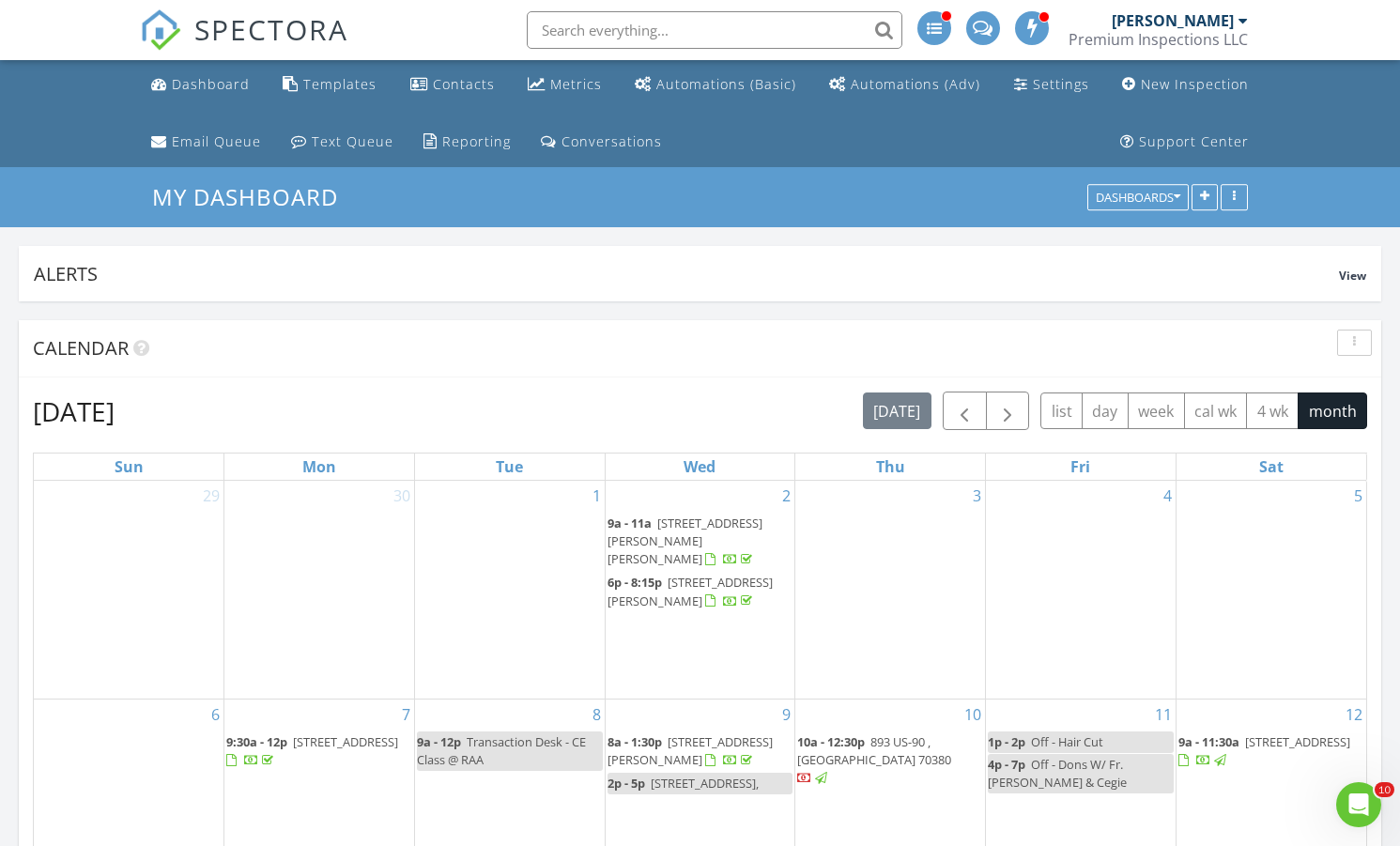 click at bounding box center (715, 30) 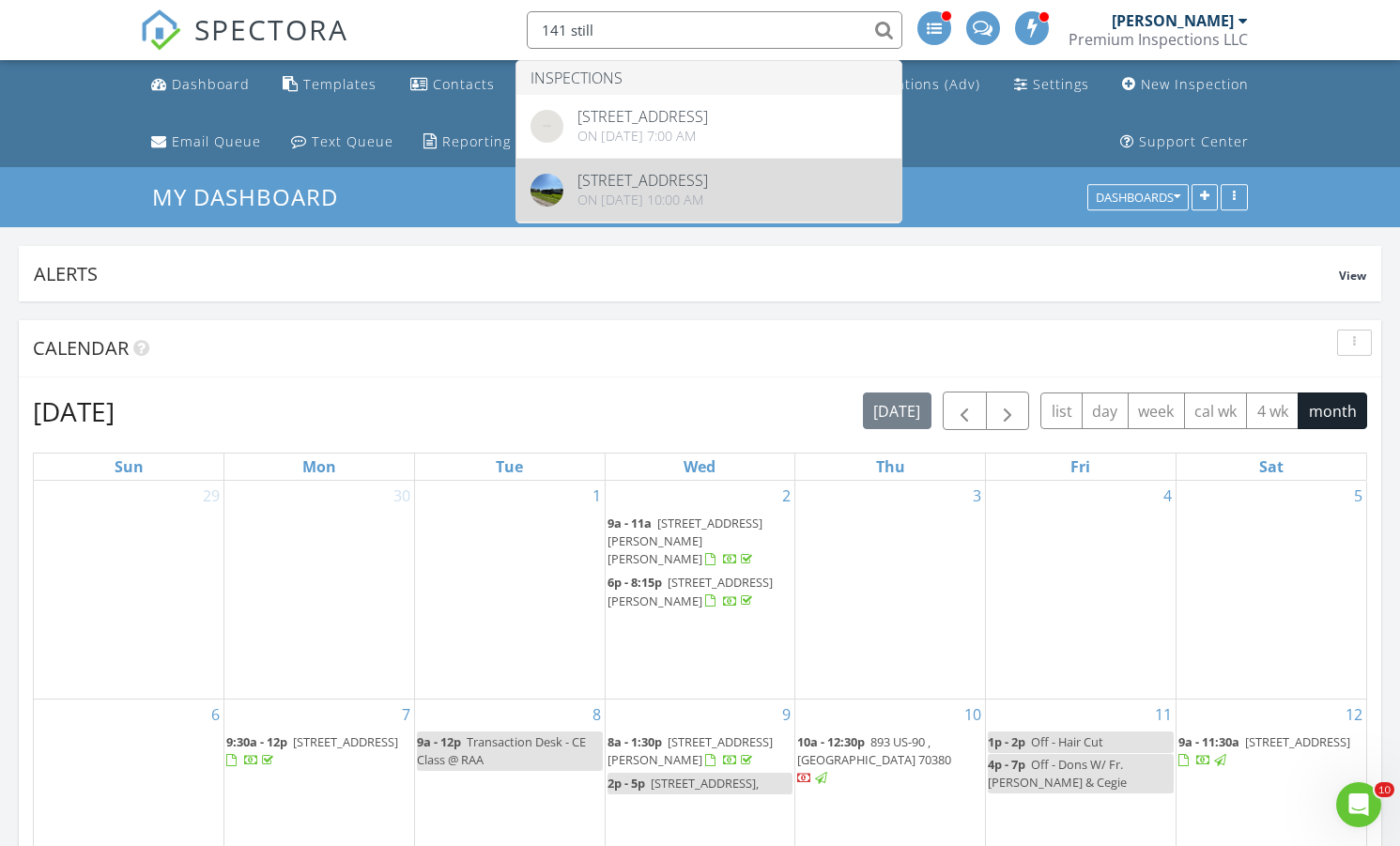 type on "141 still" 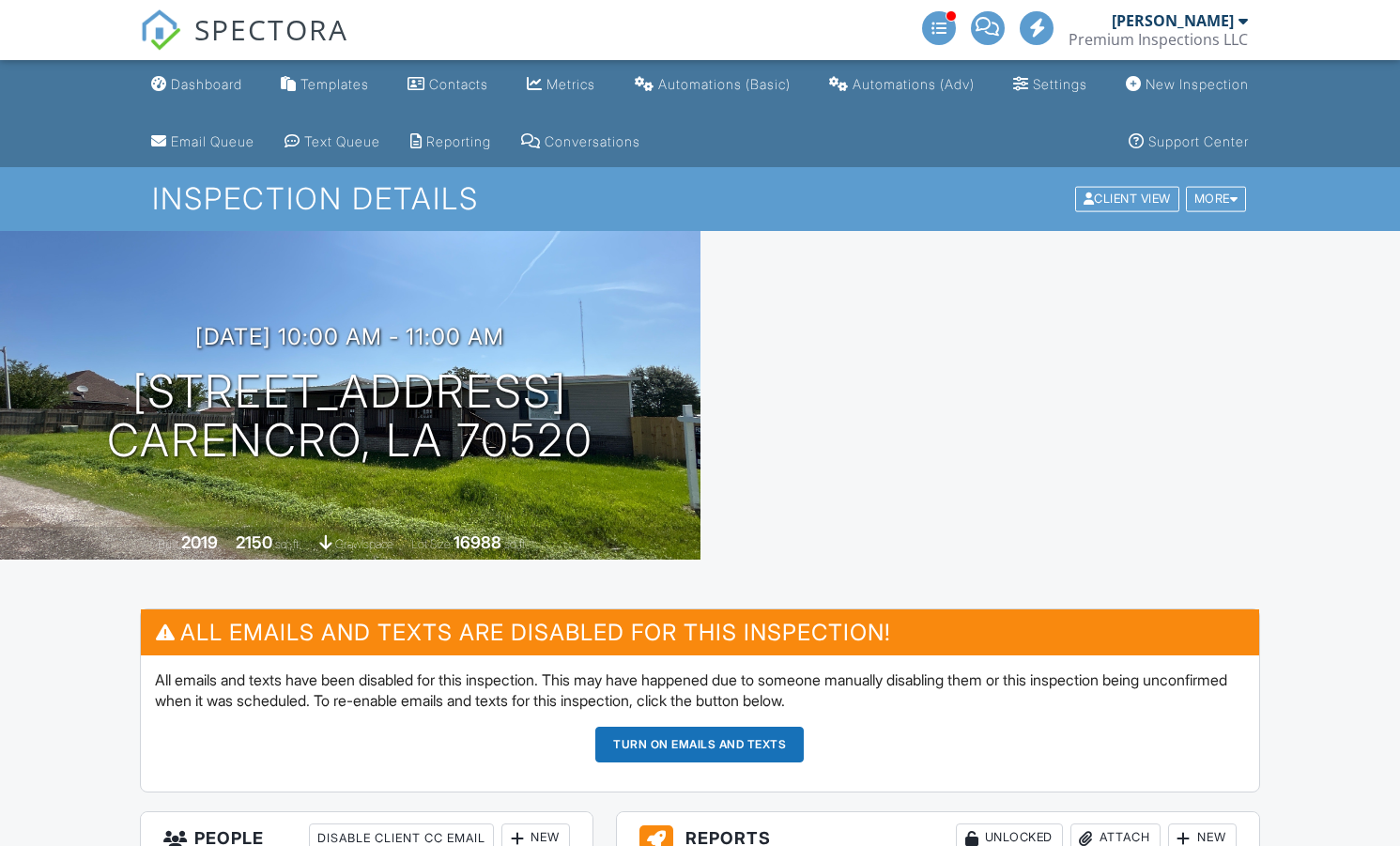 scroll, scrollTop: 0, scrollLeft: 0, axis: both 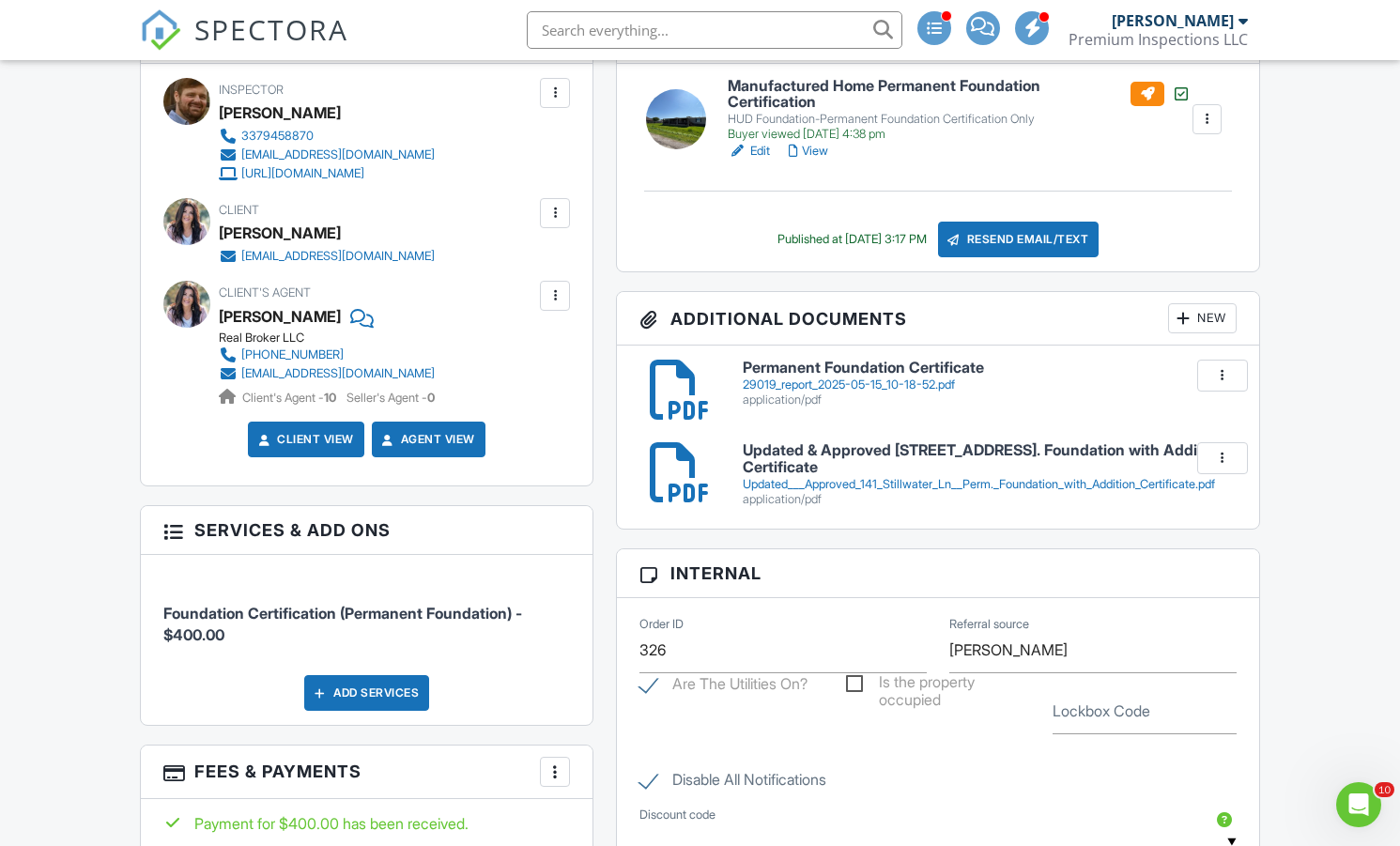 click at bounding box center [1223, 376] 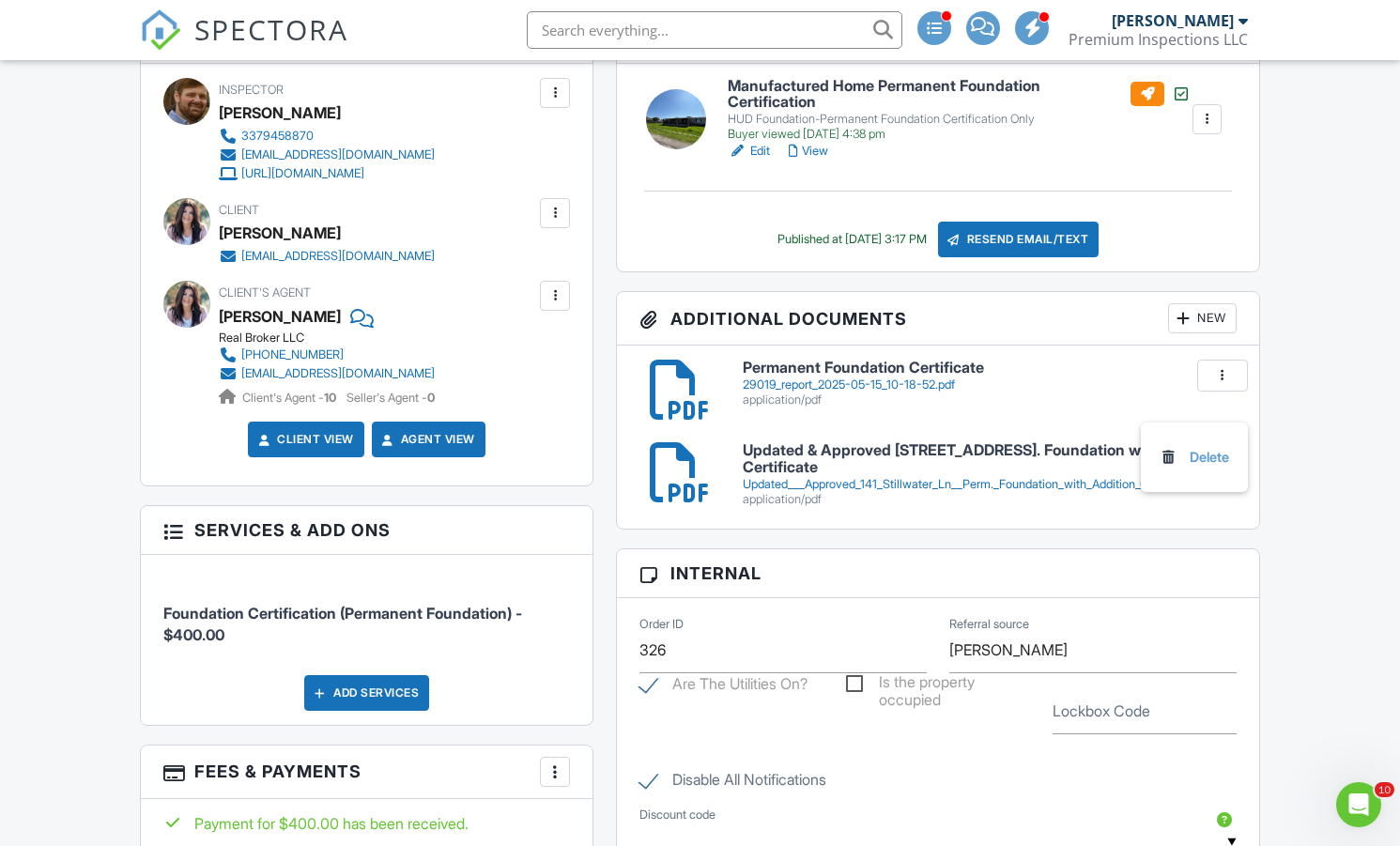 click on "Dashboard
Templates
Contacts
Metrics
Automations (Basic)
Automations (Adv)
Settings
New Inspection
Email Queue
Text Queue
Reporting
Conversations
Support Center
Inspection Details
Client View
More
Property Details
Reschedule
Reorder / Copy
Share
Cancel
Delete
Print Order
Convert to V9
View Change Log
05/08/2025 10:00 am
- 11:00 am
141 Still Water Ln
Carencro, LA 70520
Built
2019
2150
sq. ft.
crawlspace
Lot Size
16988
sq.ft.
+ −  Leaflet   |   © MapTiler   © OpenStreetMap contributors
All emails and texts are disabled for this inspection!
Turn on emails and texts
Reports
Unlocked
Attach
New" at bounding box center [700, 860] 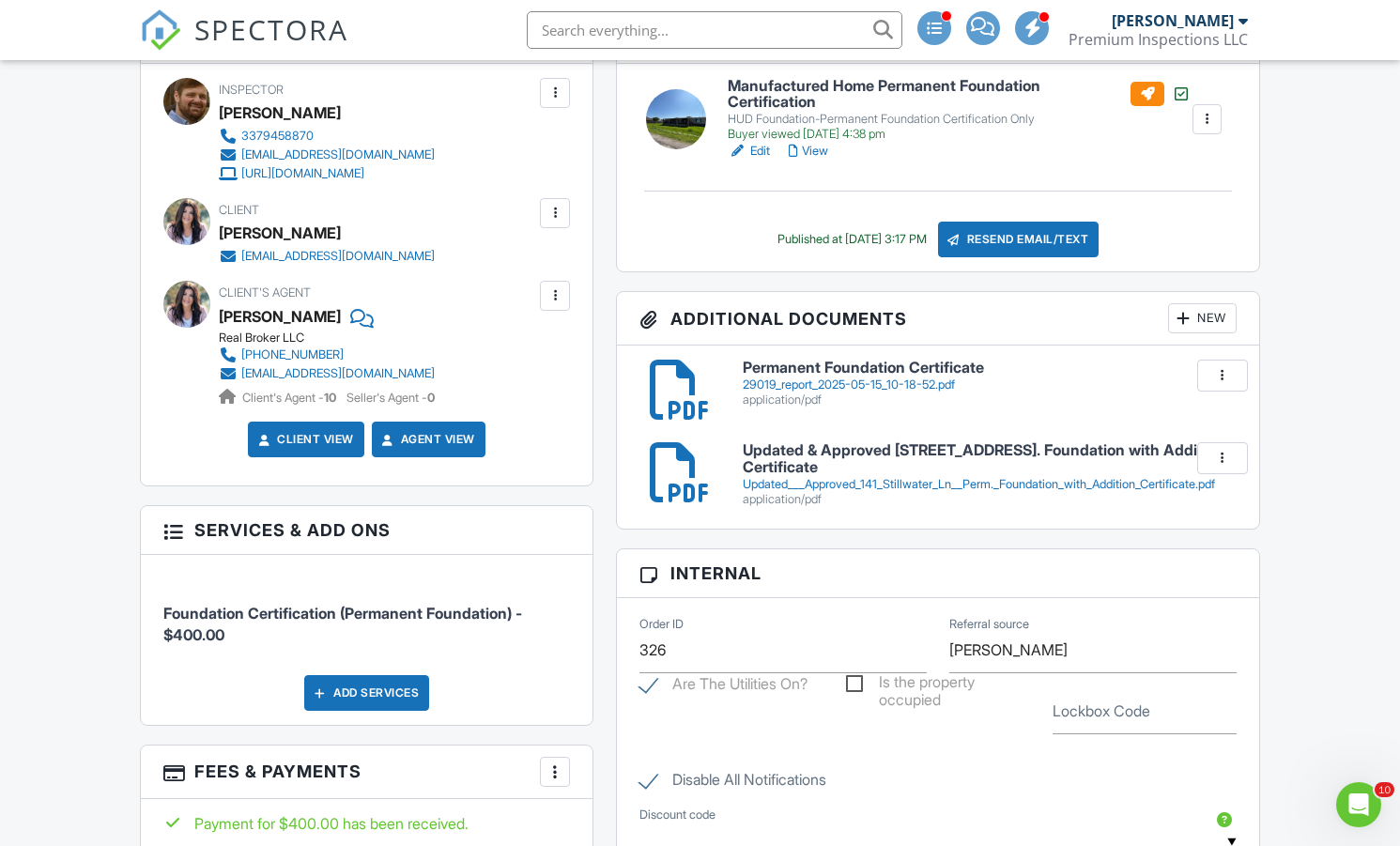 click at bounding box center [1223, 376] 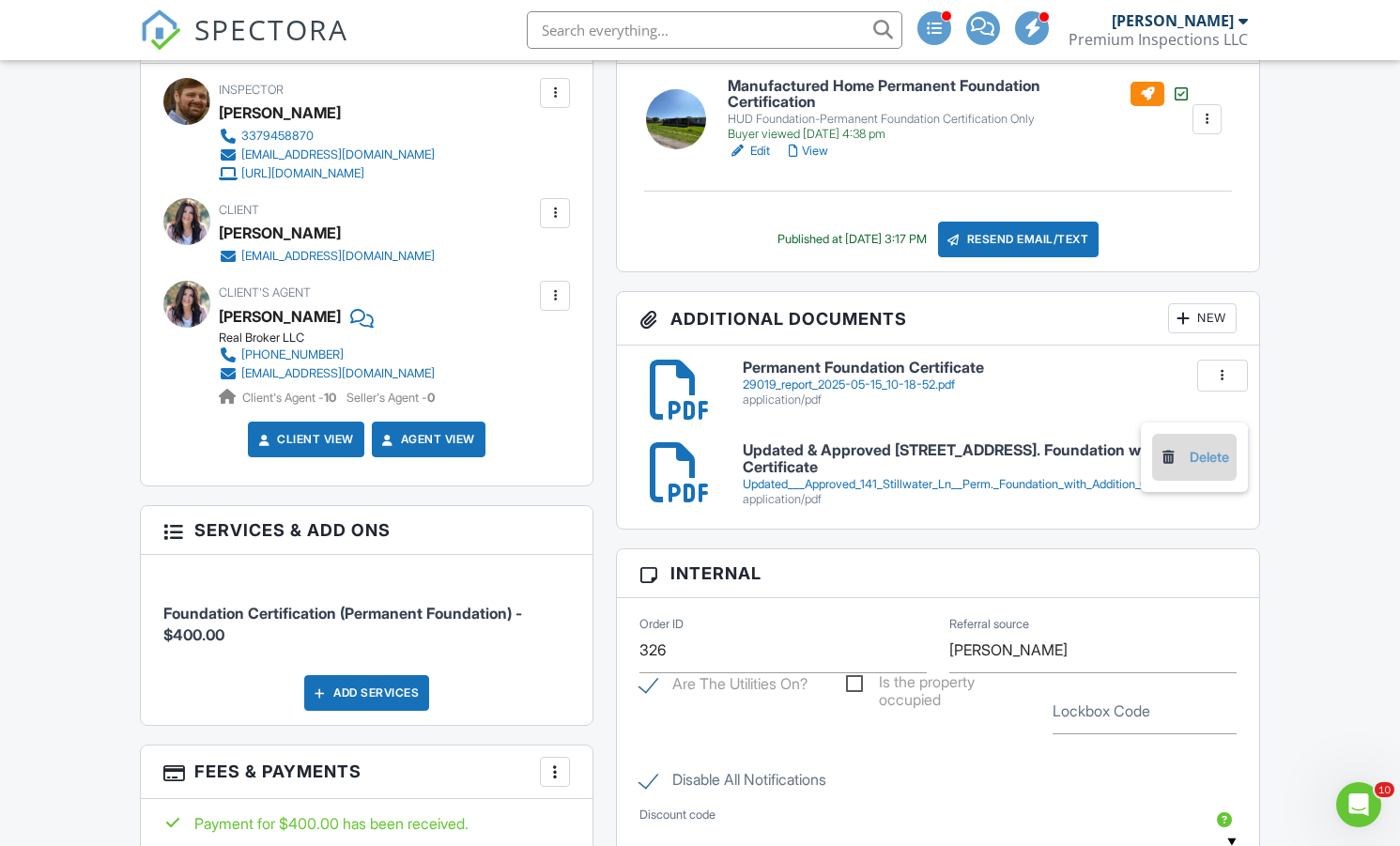 click on "Delete" at bounding box center (1194, 457) 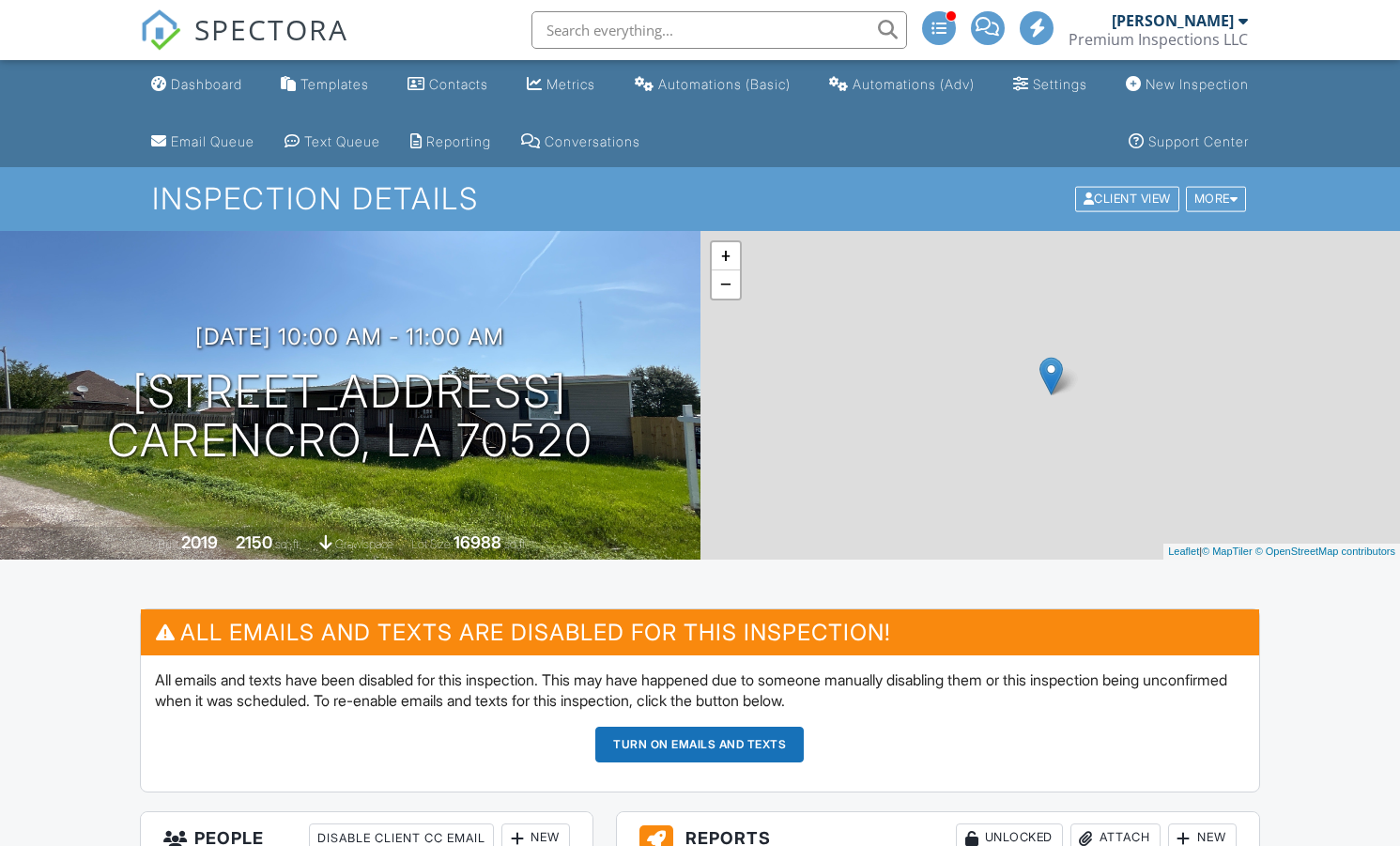 scroll, scrollTop: 802, scrollLeft: 0, axis: vertical 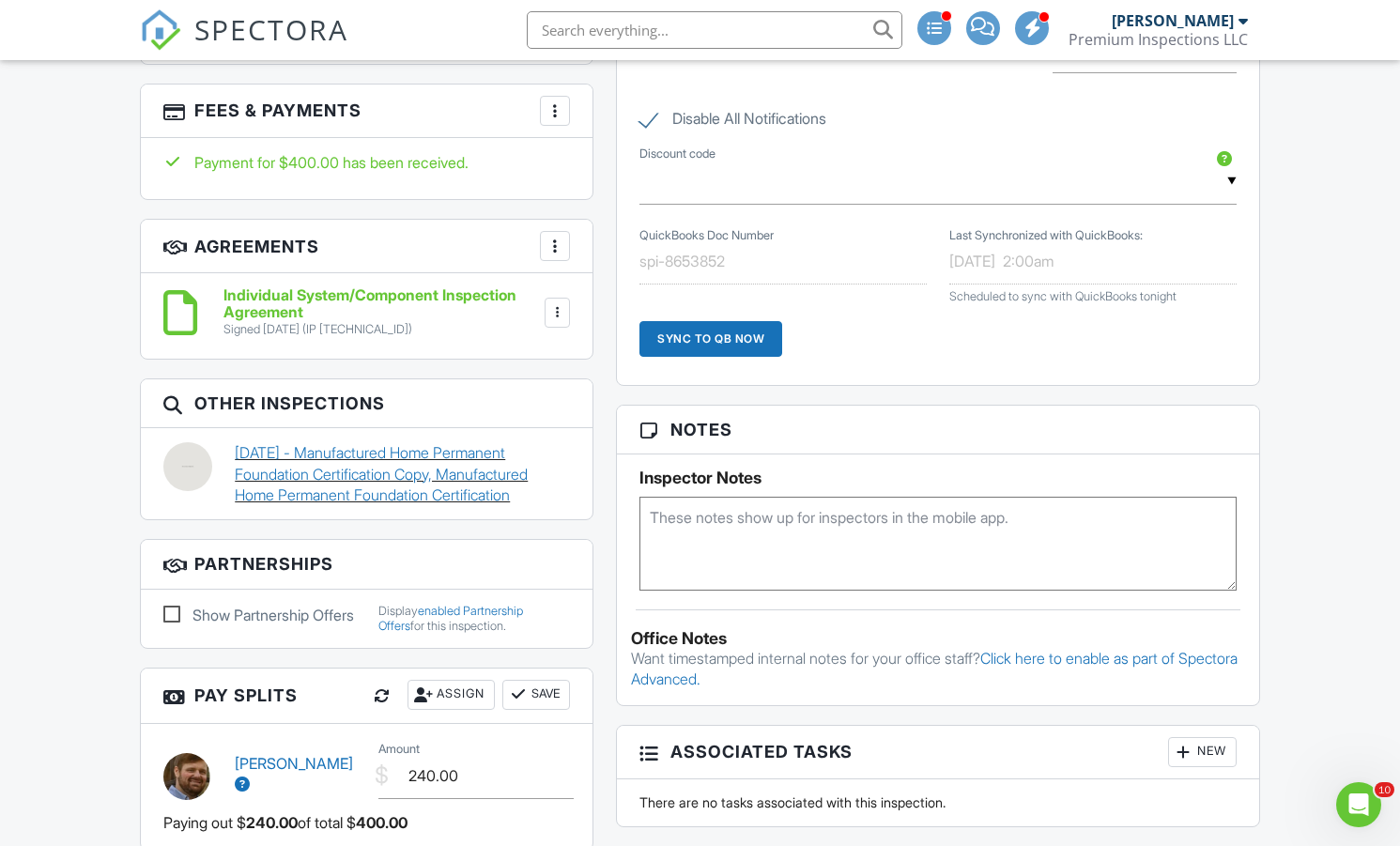 click on "[DATE] - Manufactured Home Permanent Foundation Certification Copy, Manufactured Home Permanent Foundation Certification" at bounding box center [402, 473] 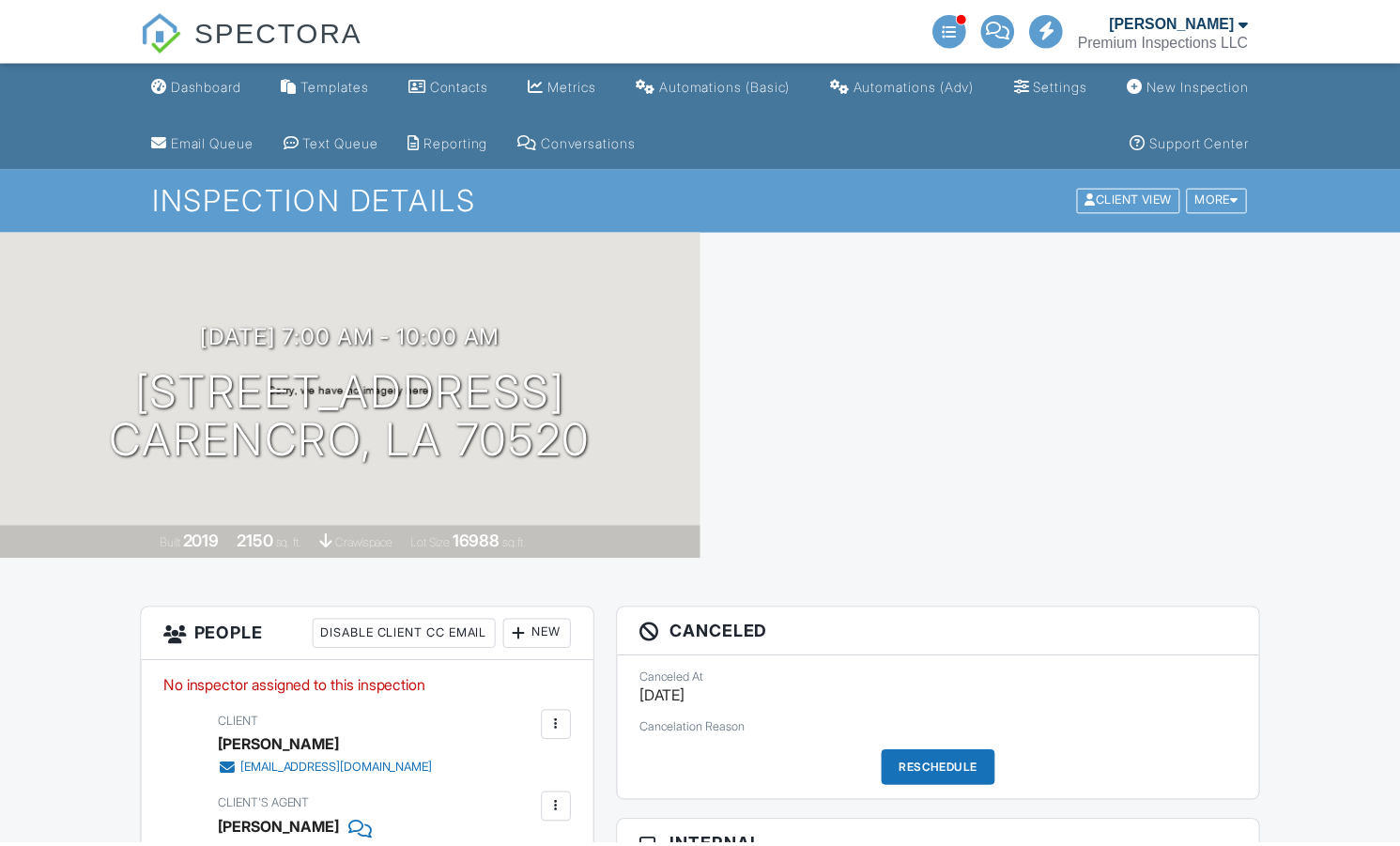 scroll, scrollTop: 0, scrollLeft: 0, axis: both 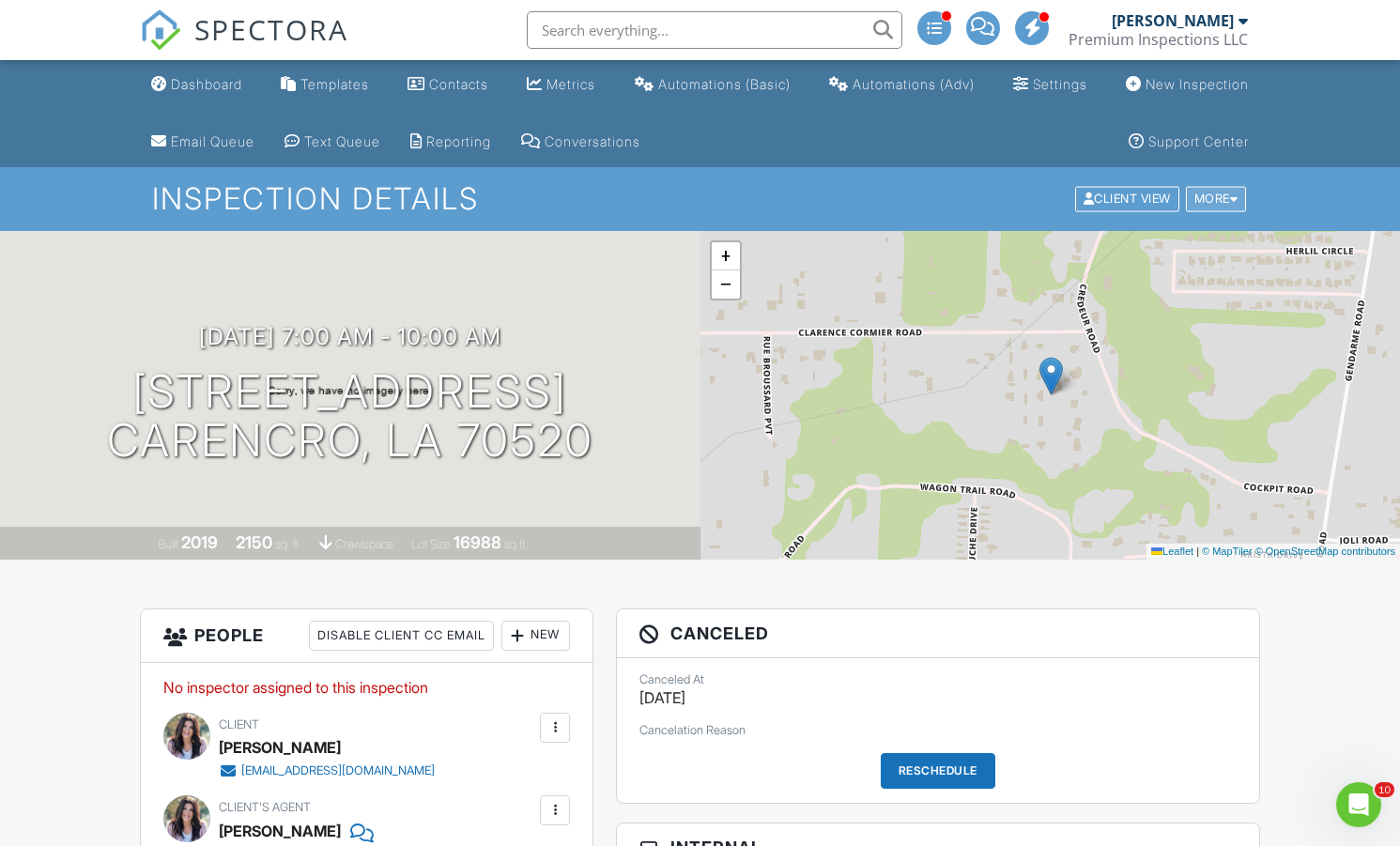 click on "More" at bounding box center (1216, 199) 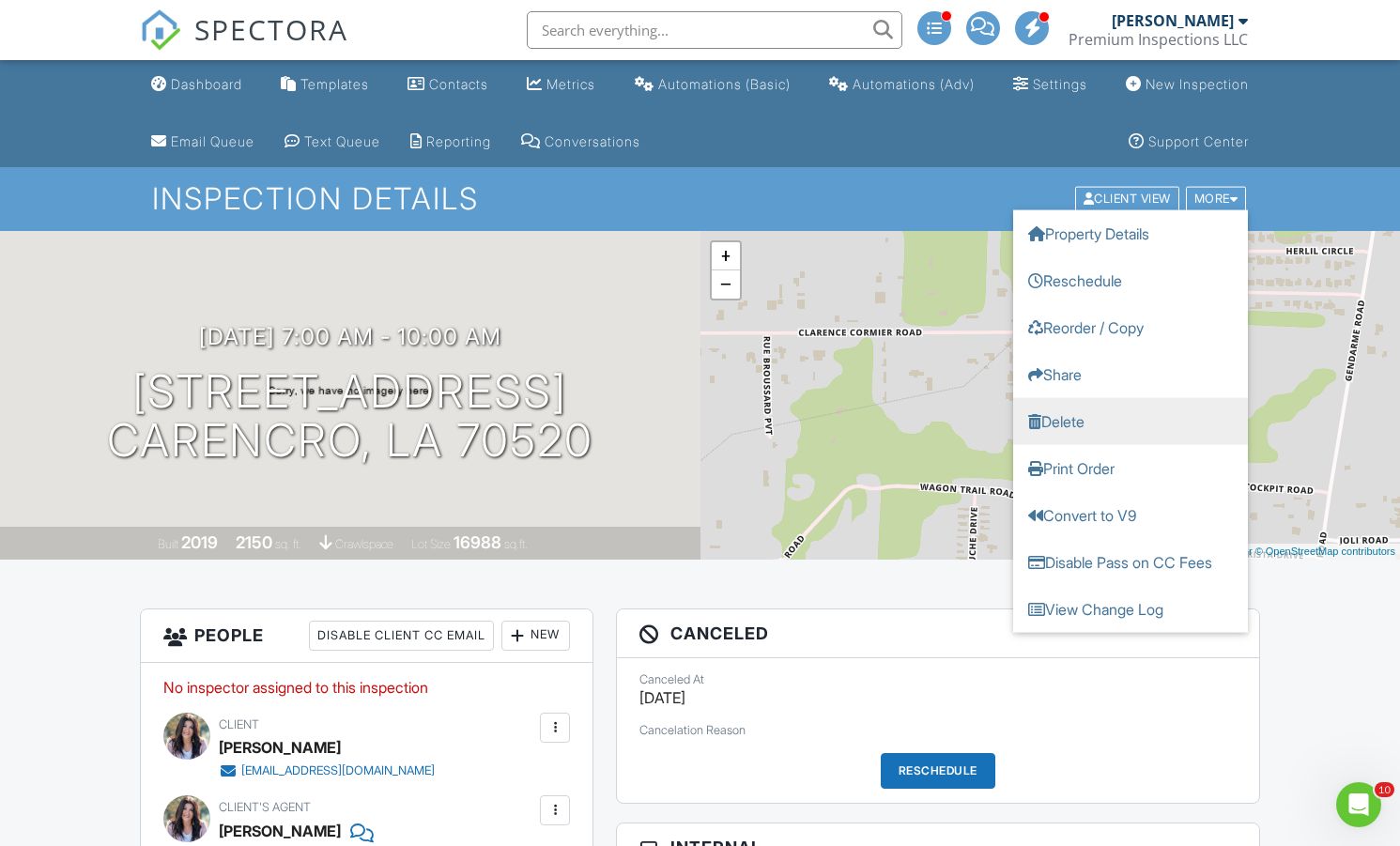 click on "Delete" at bounding box center [1131, 422] 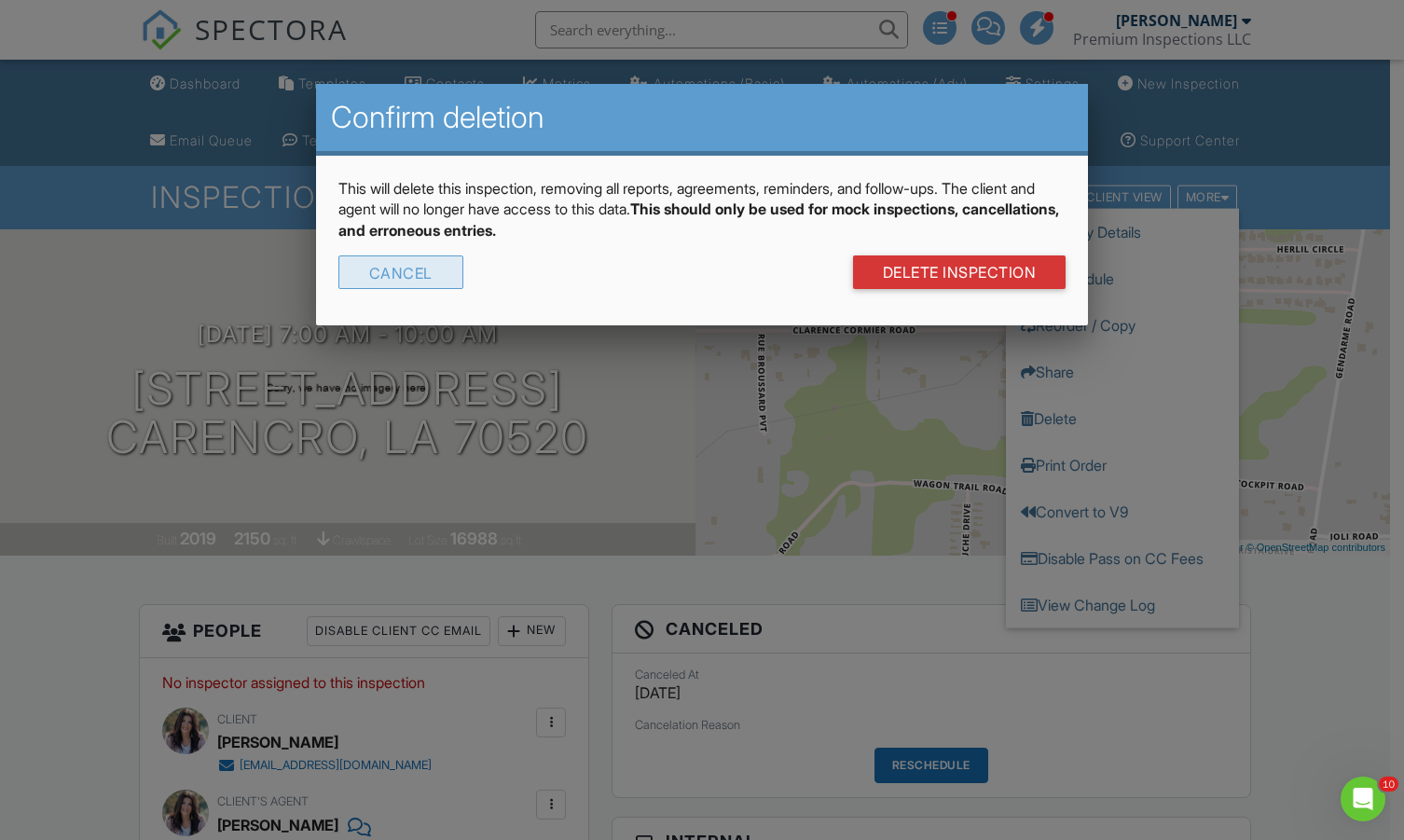 click on "Cancel" at bounding box center [401, 272] 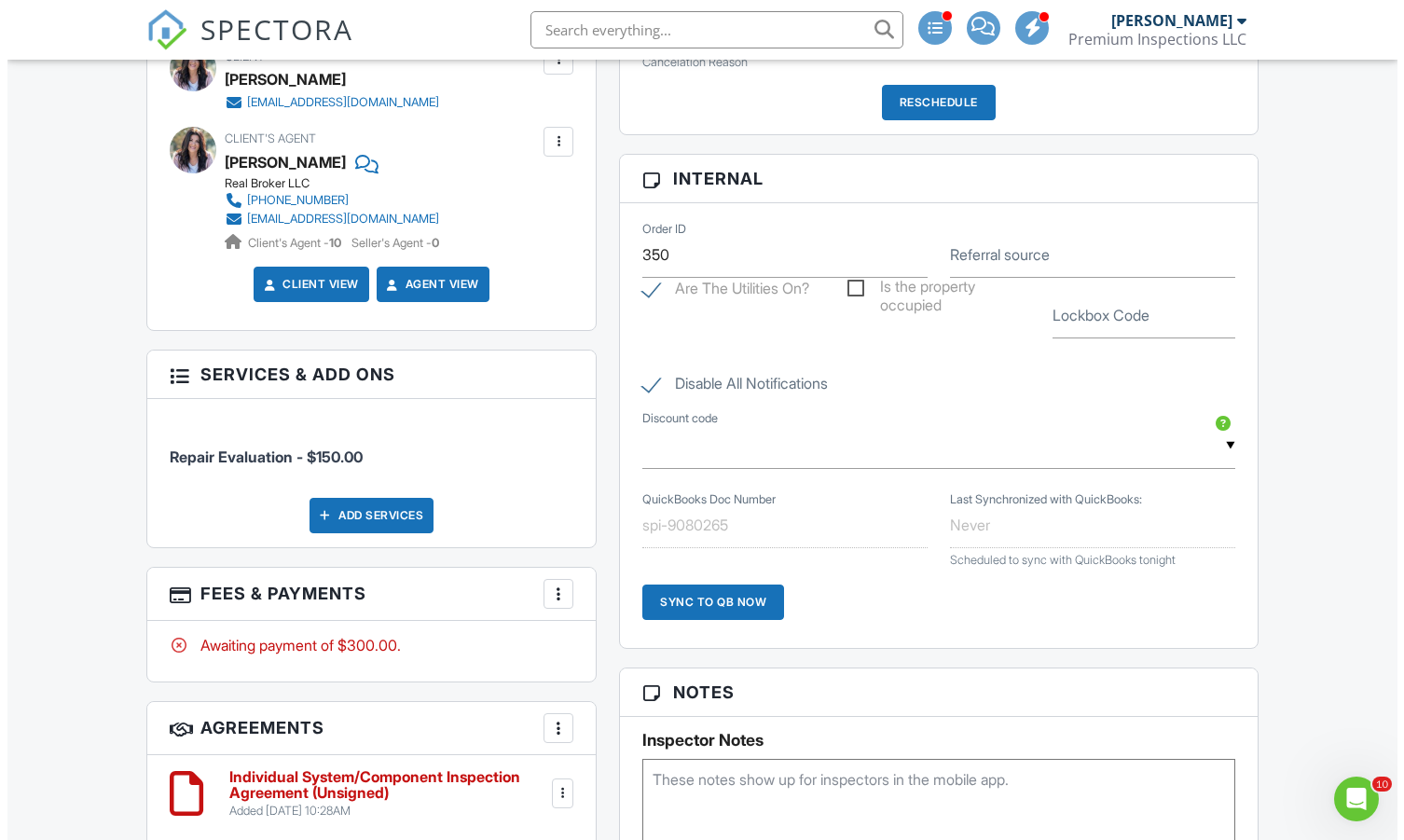 scroll, scrollTop: 47, scrollLeft: 0, axis: vertical 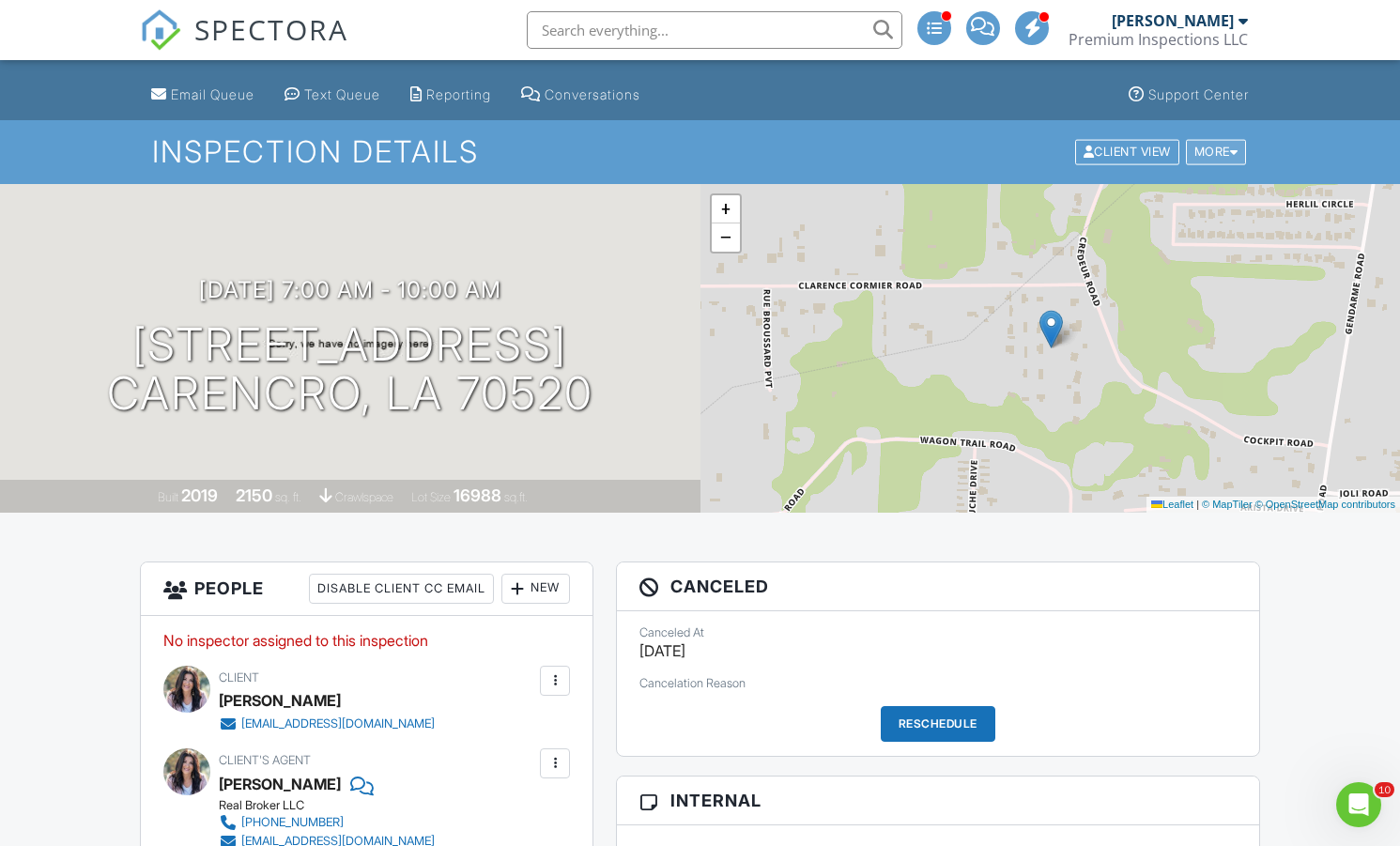 click on "More" at bounding box center (1216, 152) 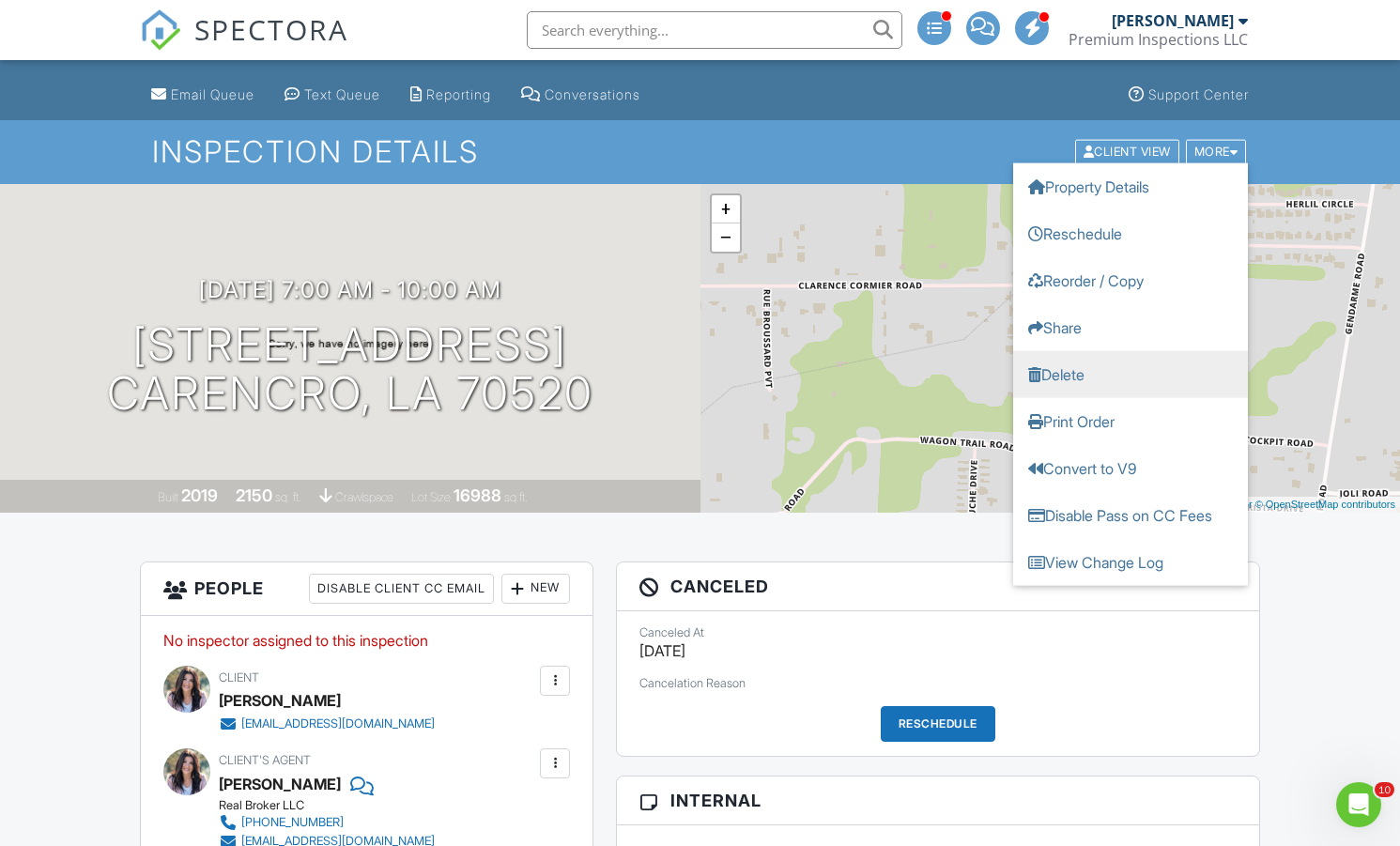 click on "Delete" at bounding box center [1131, 375] 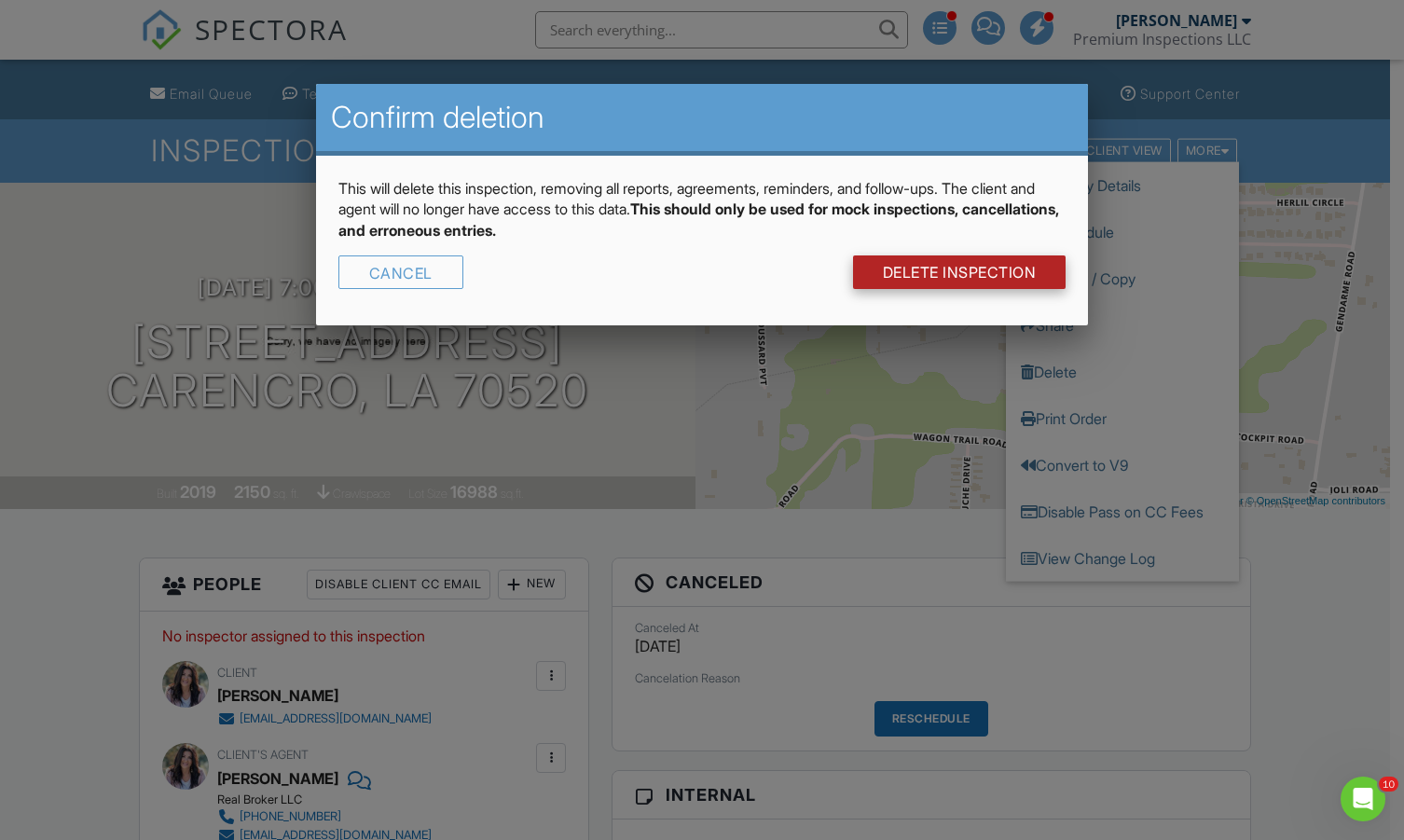click on "DELETE Inspection" at bounding box center (959, 272) 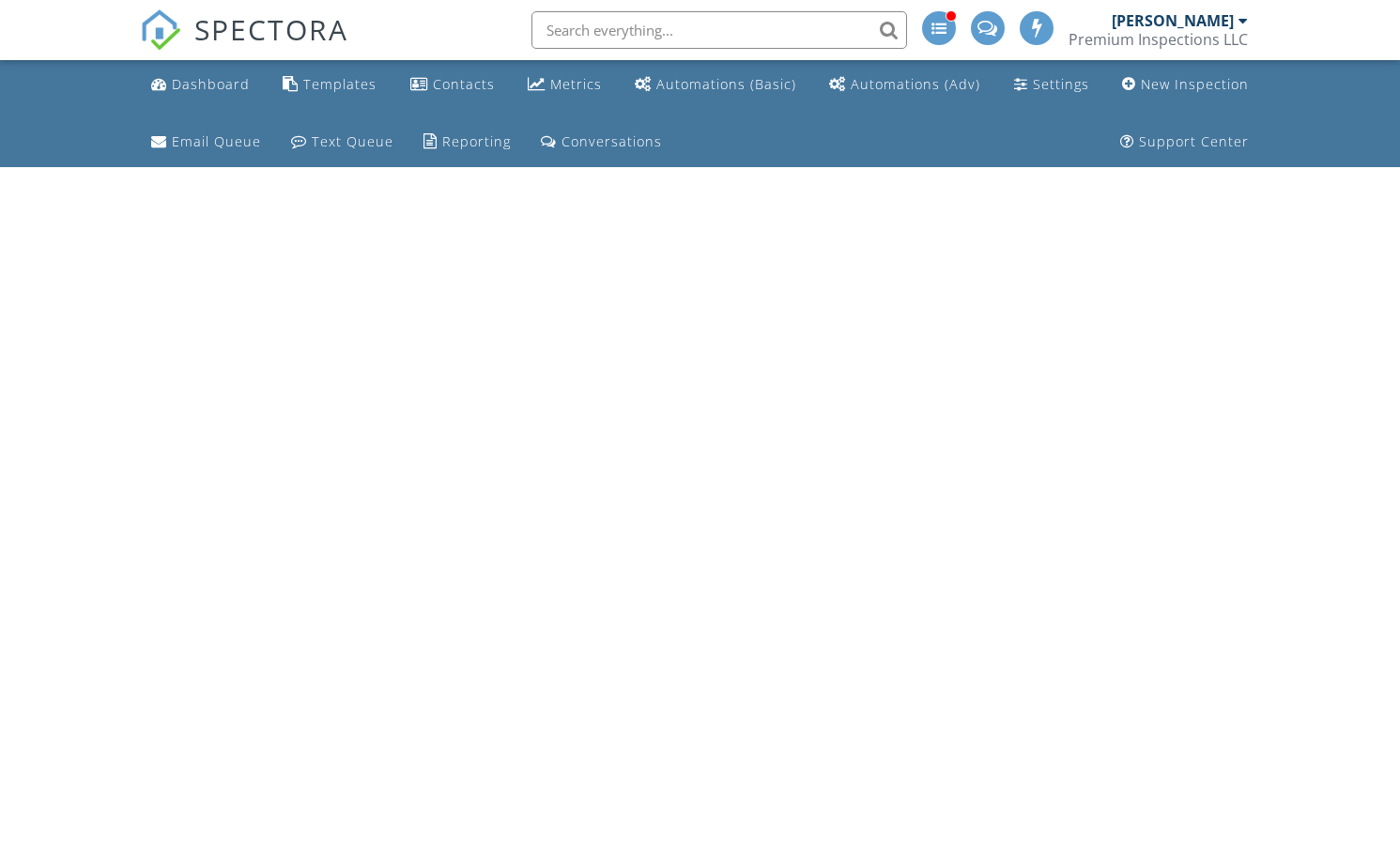 scroll, scrollTop: 0, scrollLeft: 0, axis: both 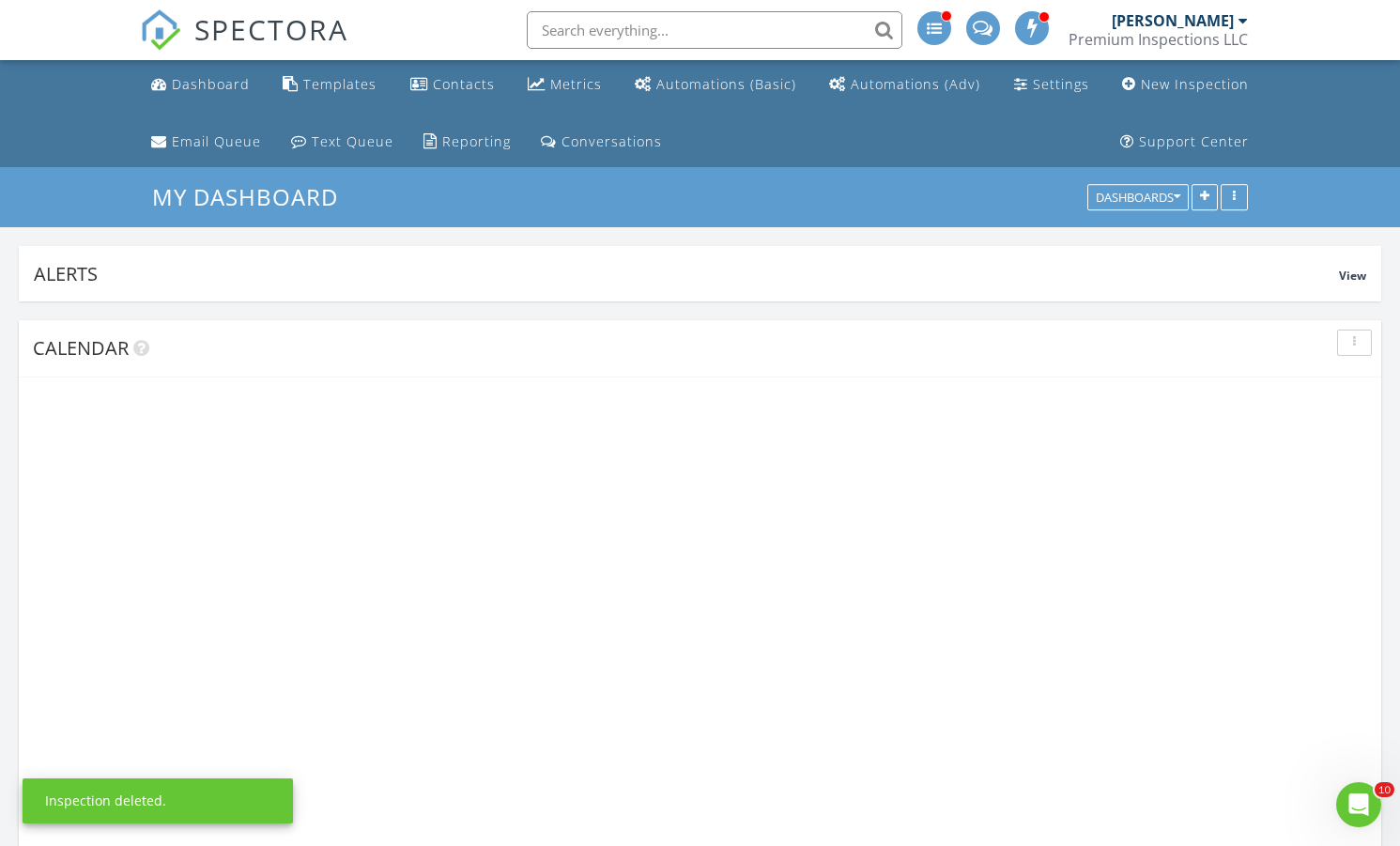 click at bounding box center [715, 30] 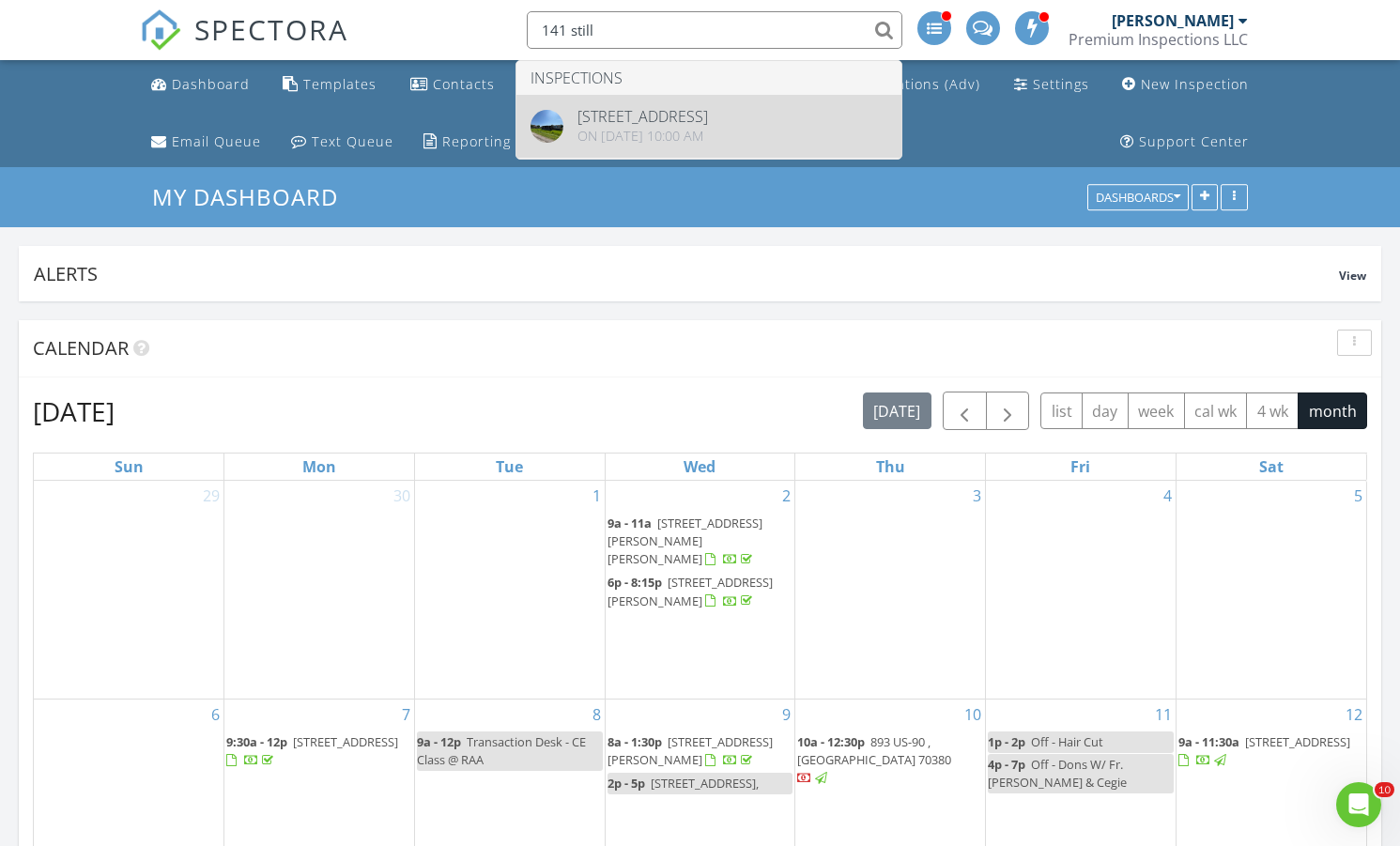 type on "141 still" 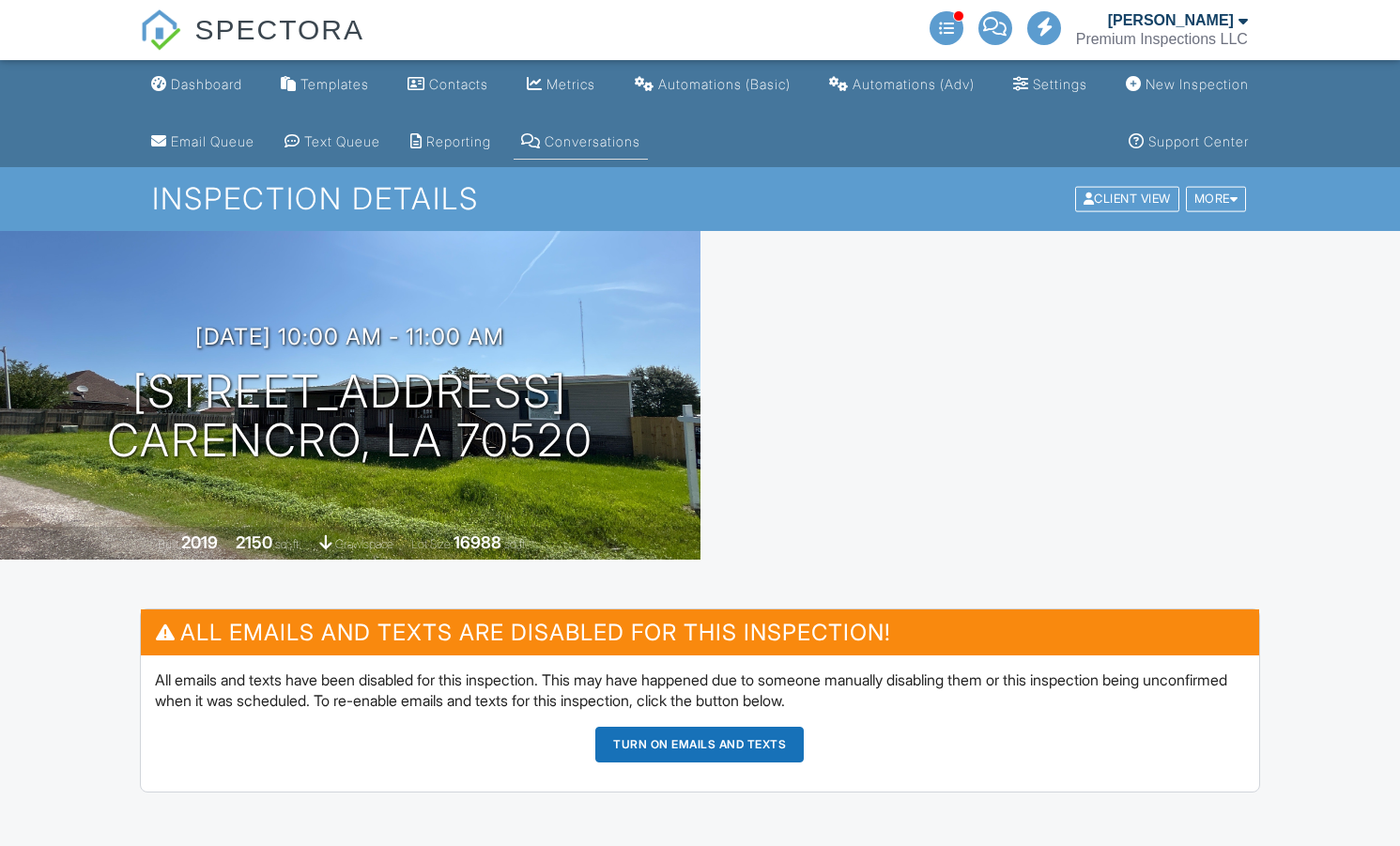 scroll, scrollTop: 0, scrollLeft: 0, axis: both 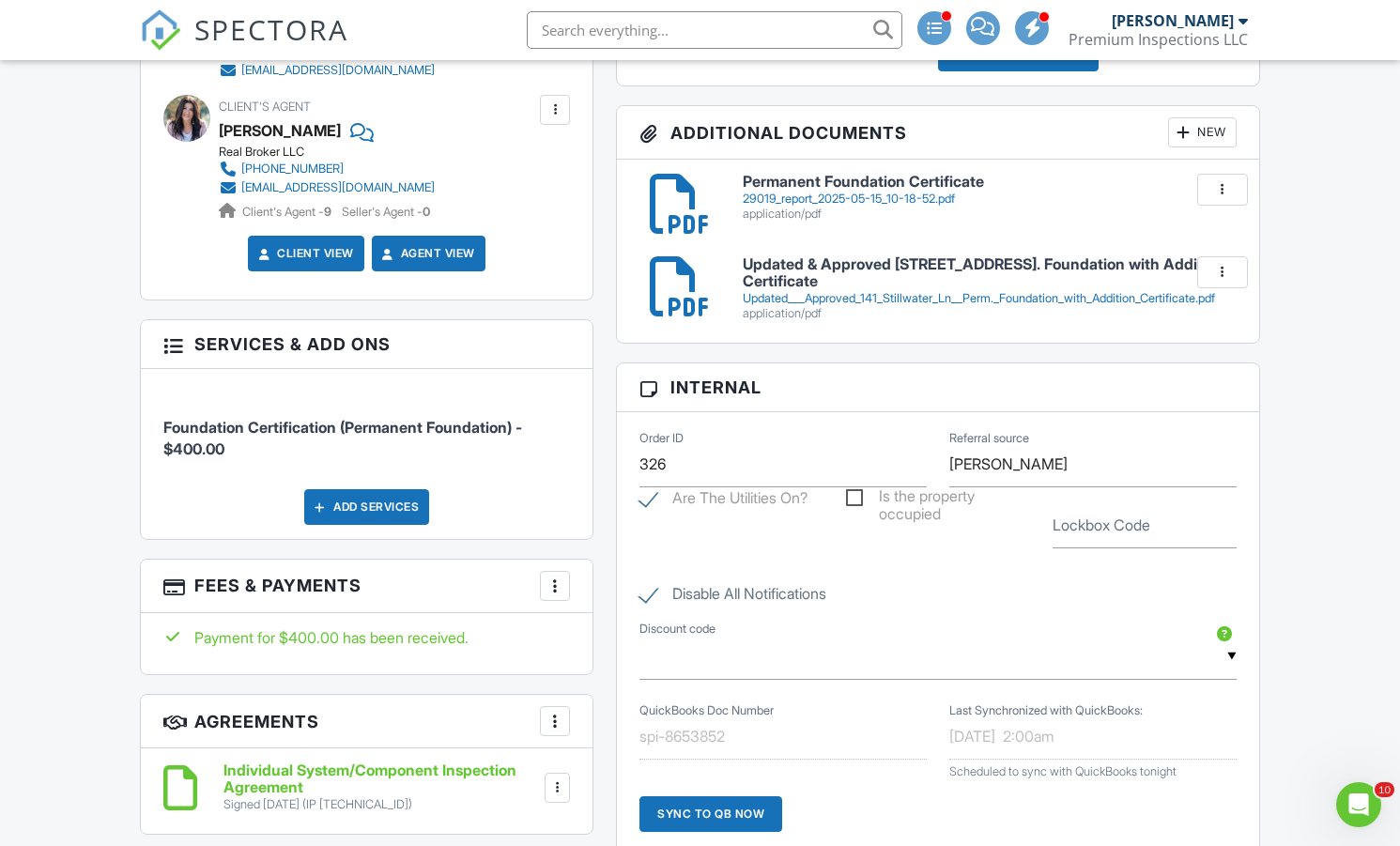 click on "More" at bounding box center [555, 586] 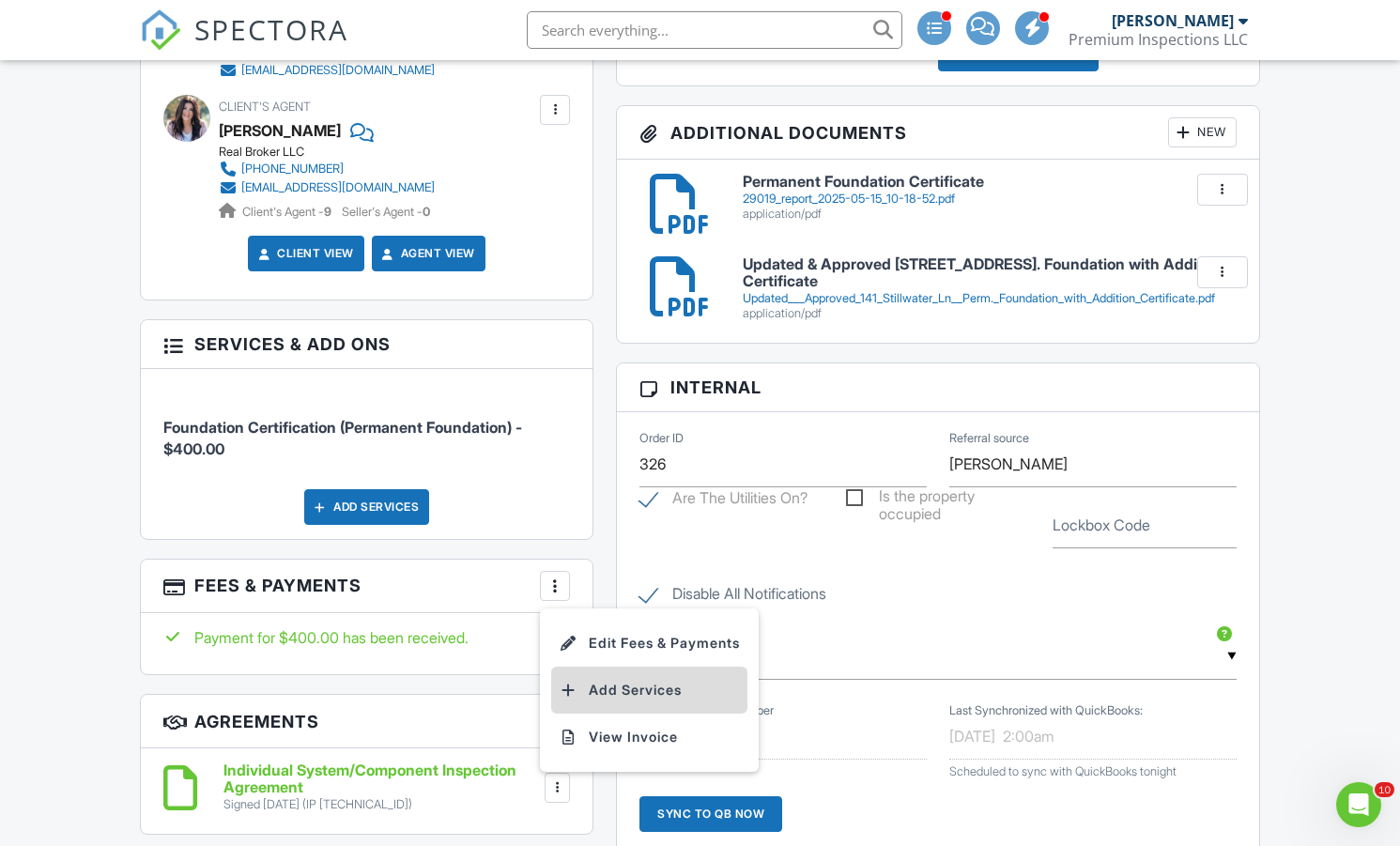 click on "Add Services" at bounding box center (649, 690) 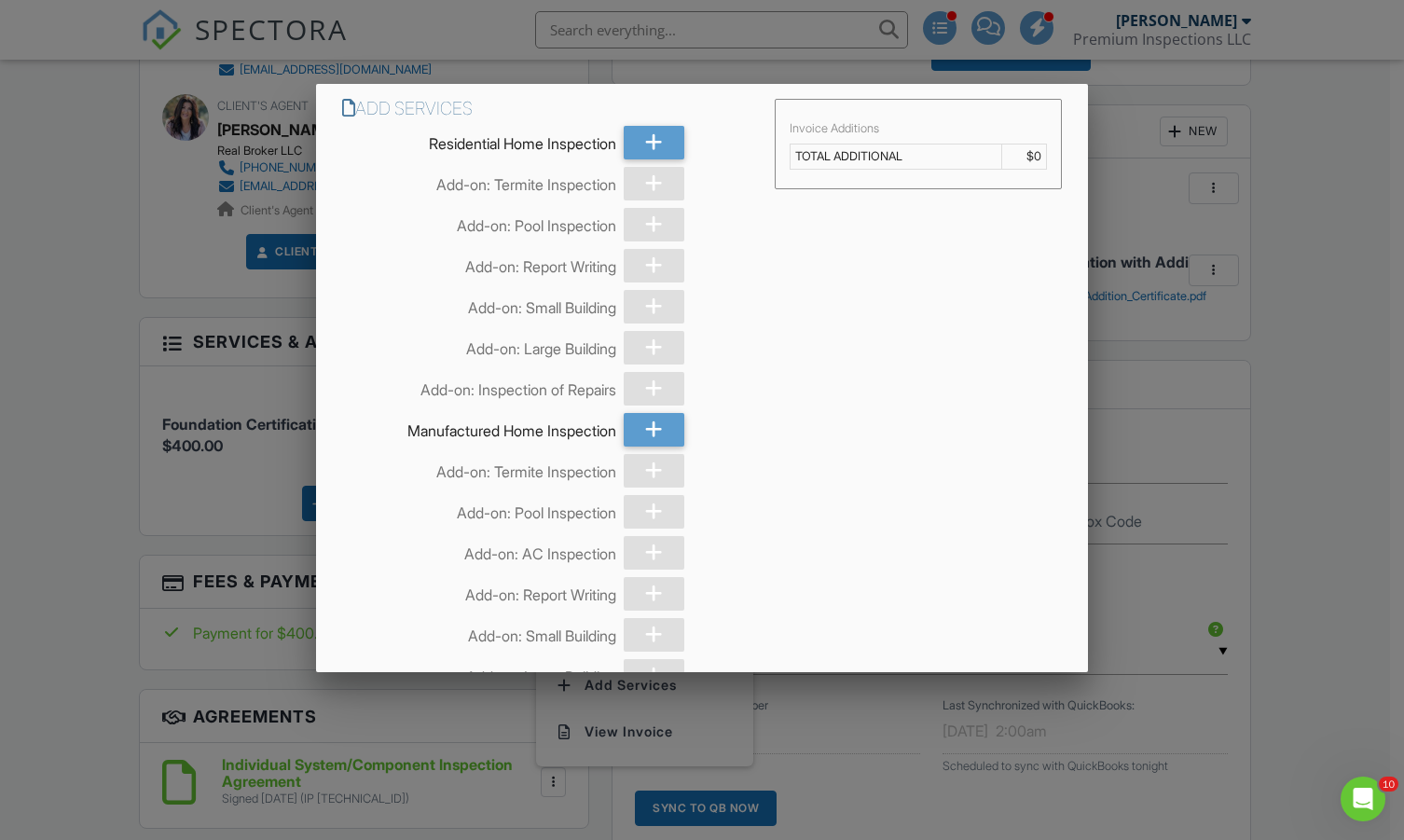 click at bounding box center [702, 432] 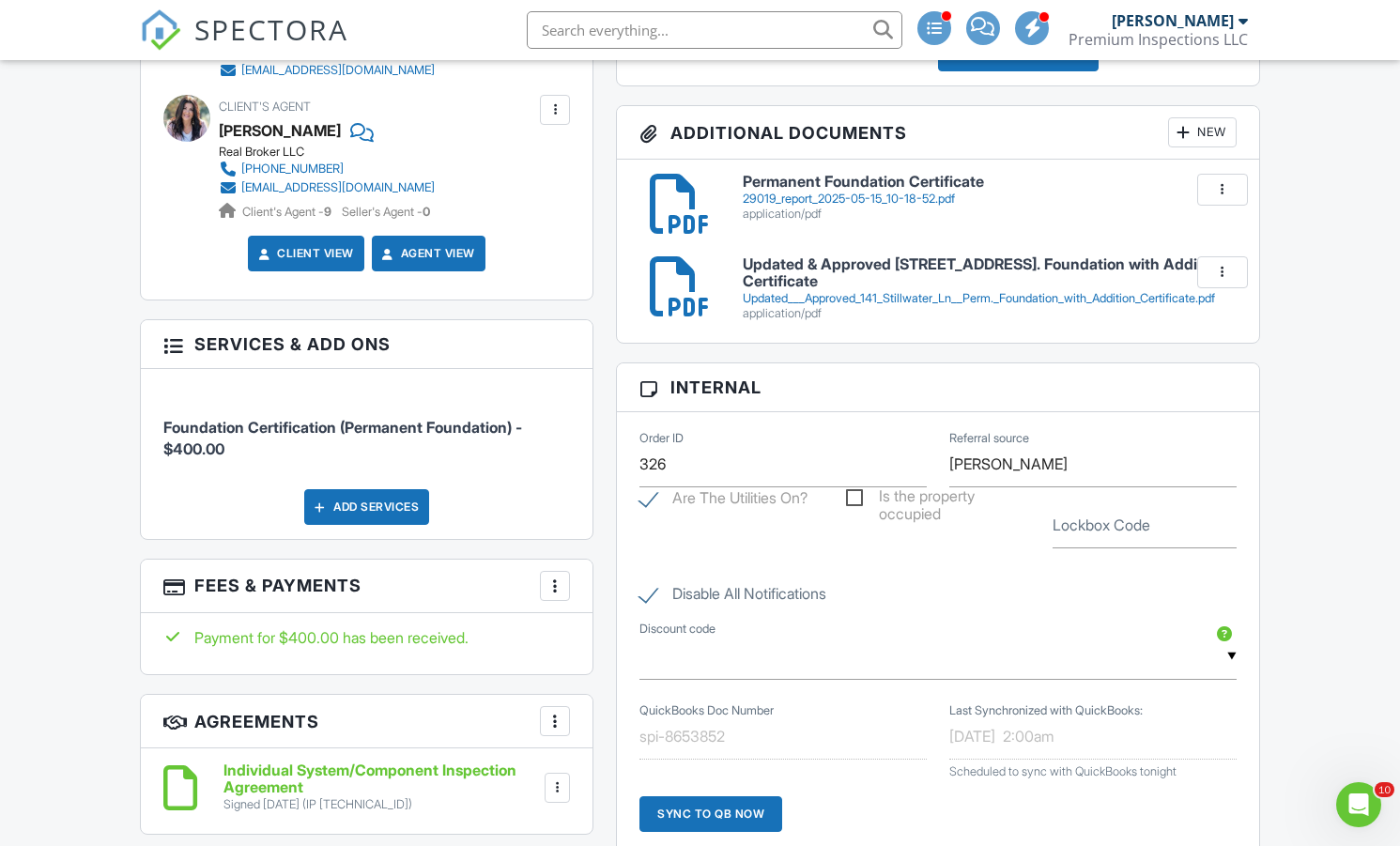 click at bounding box center (555, 586) 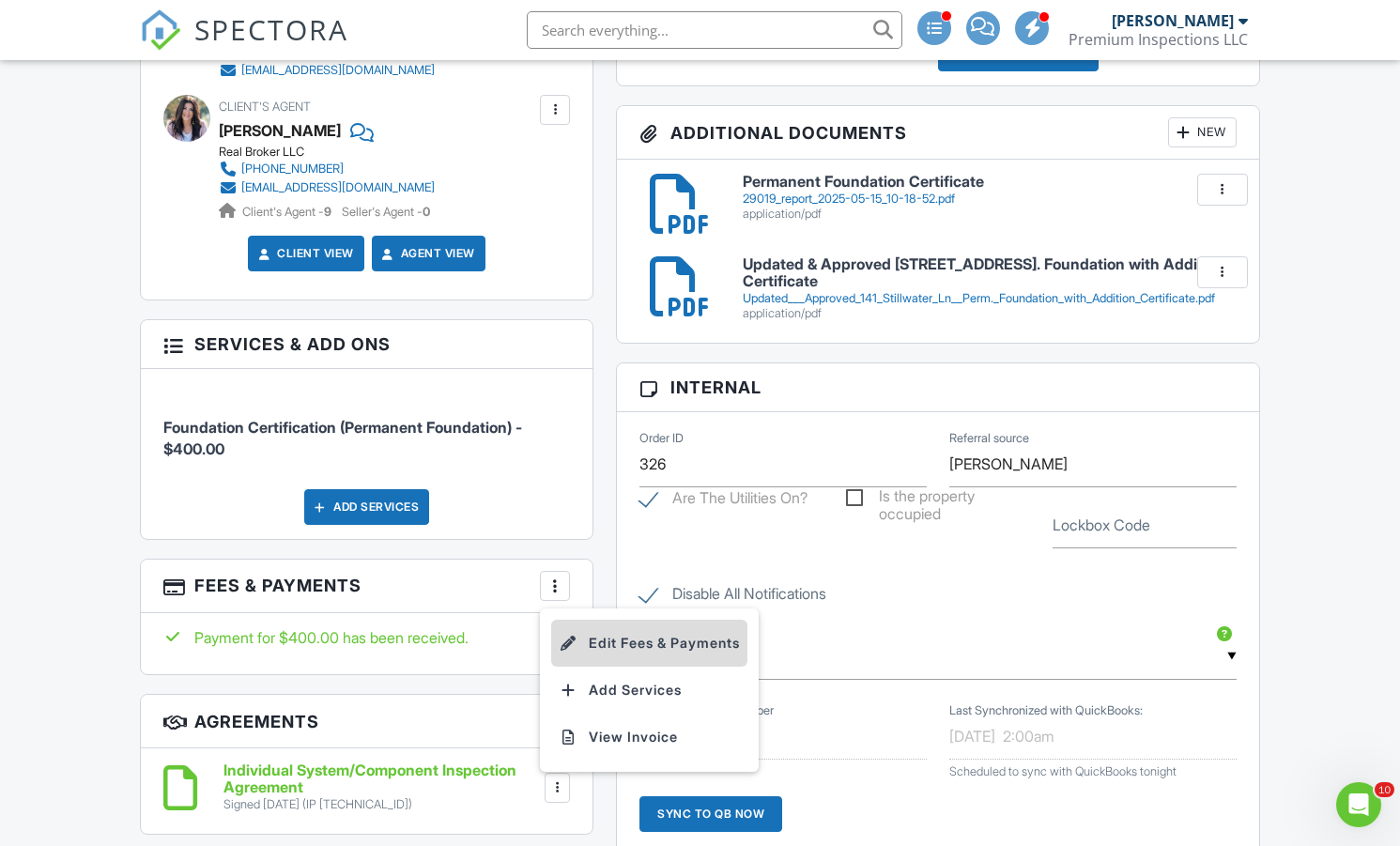 click at bounding box center (568, 643) 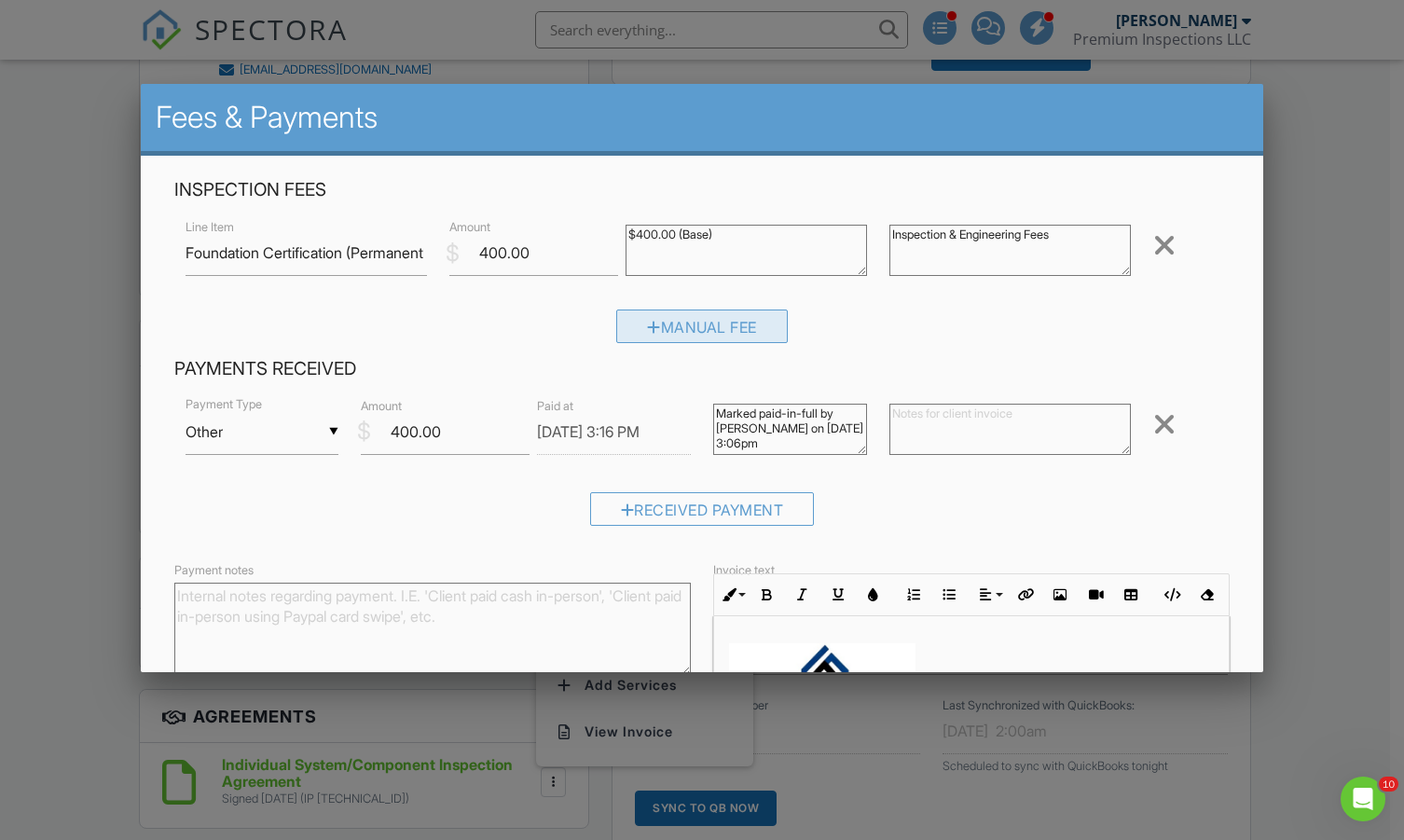 click on "Manual Fee" at bounding box center (702, 326) 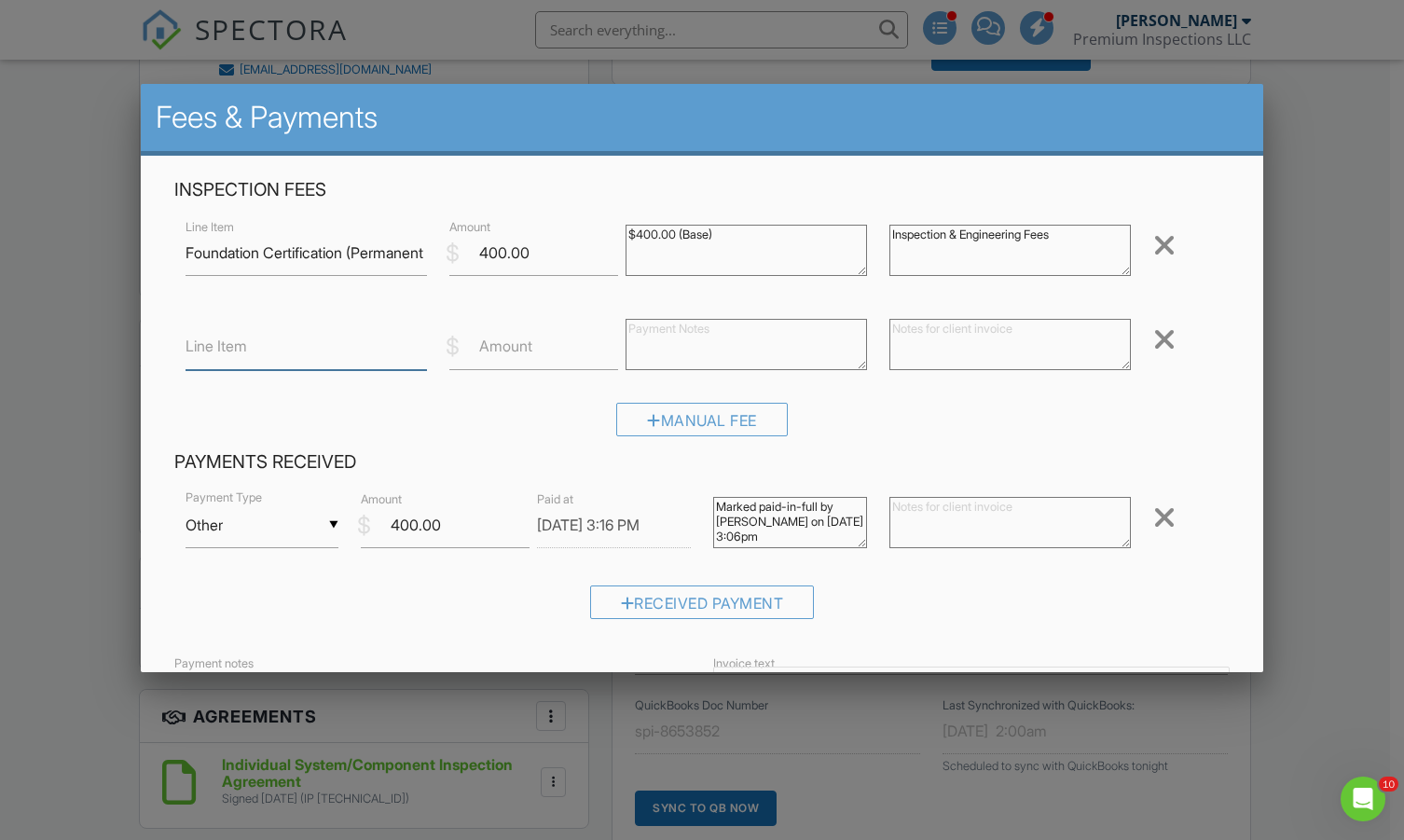 click on "Line Item" at bounding box center [306, 347] 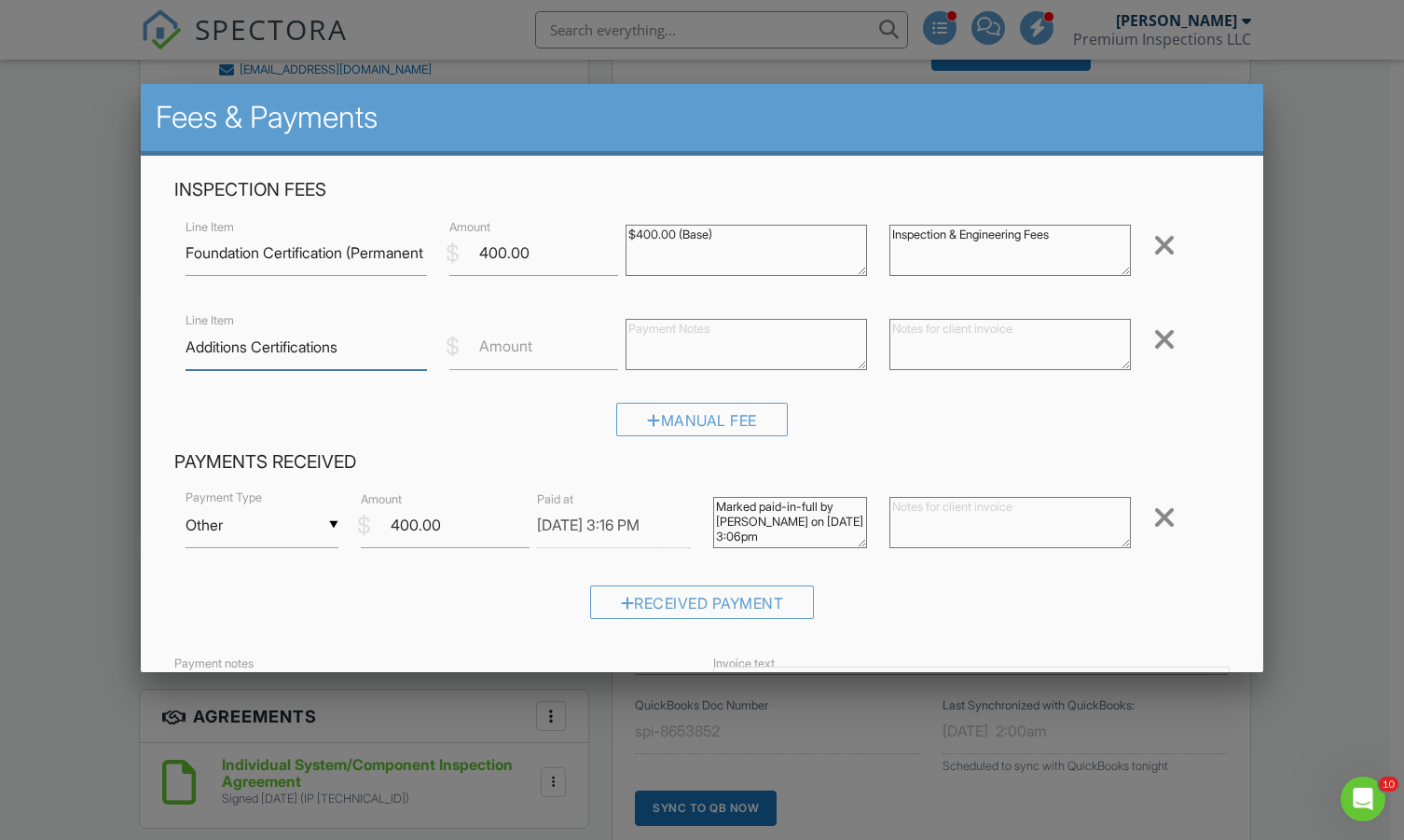 type on "Additions Certifications" 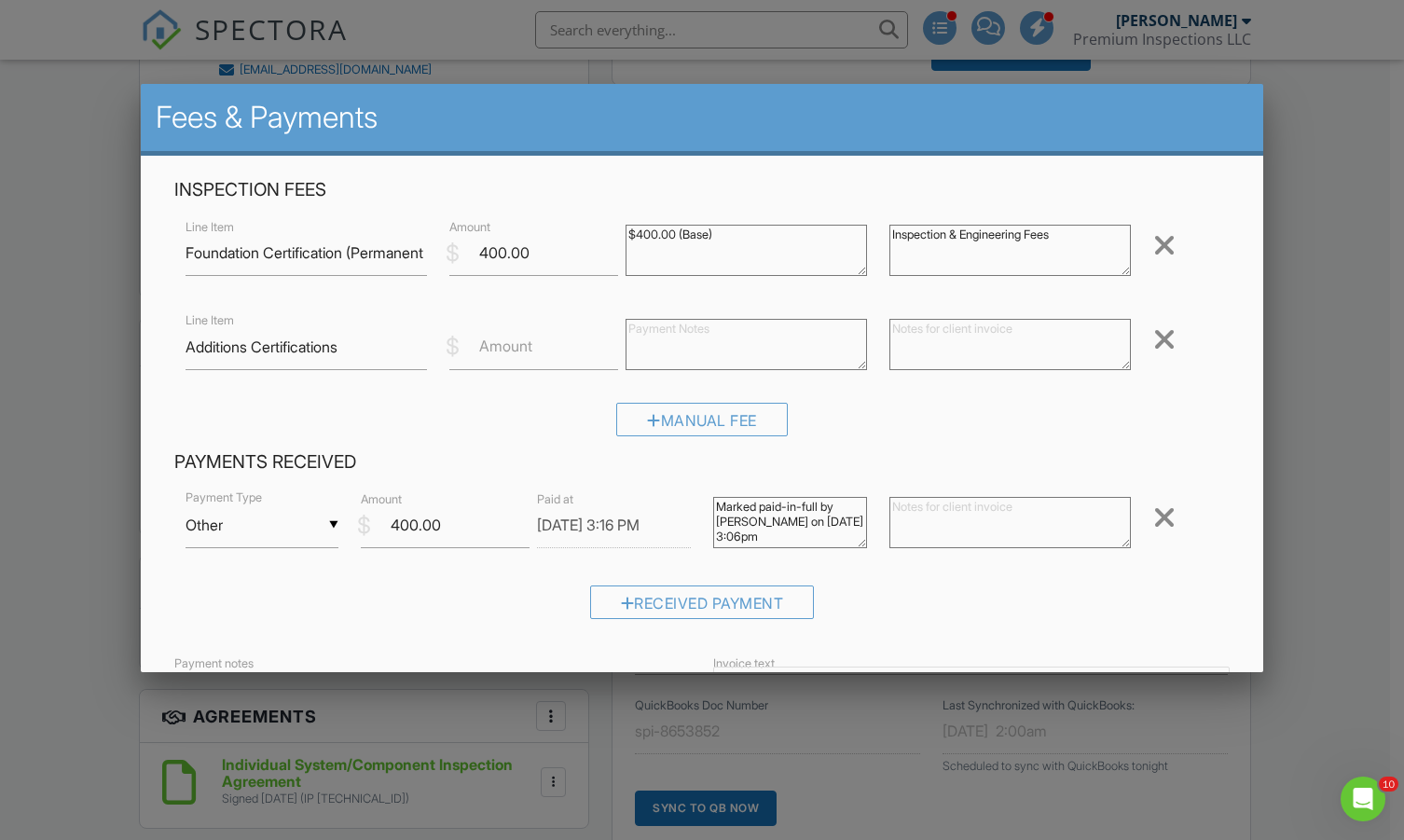 click on "Amount" at bounding box center (505, 346) 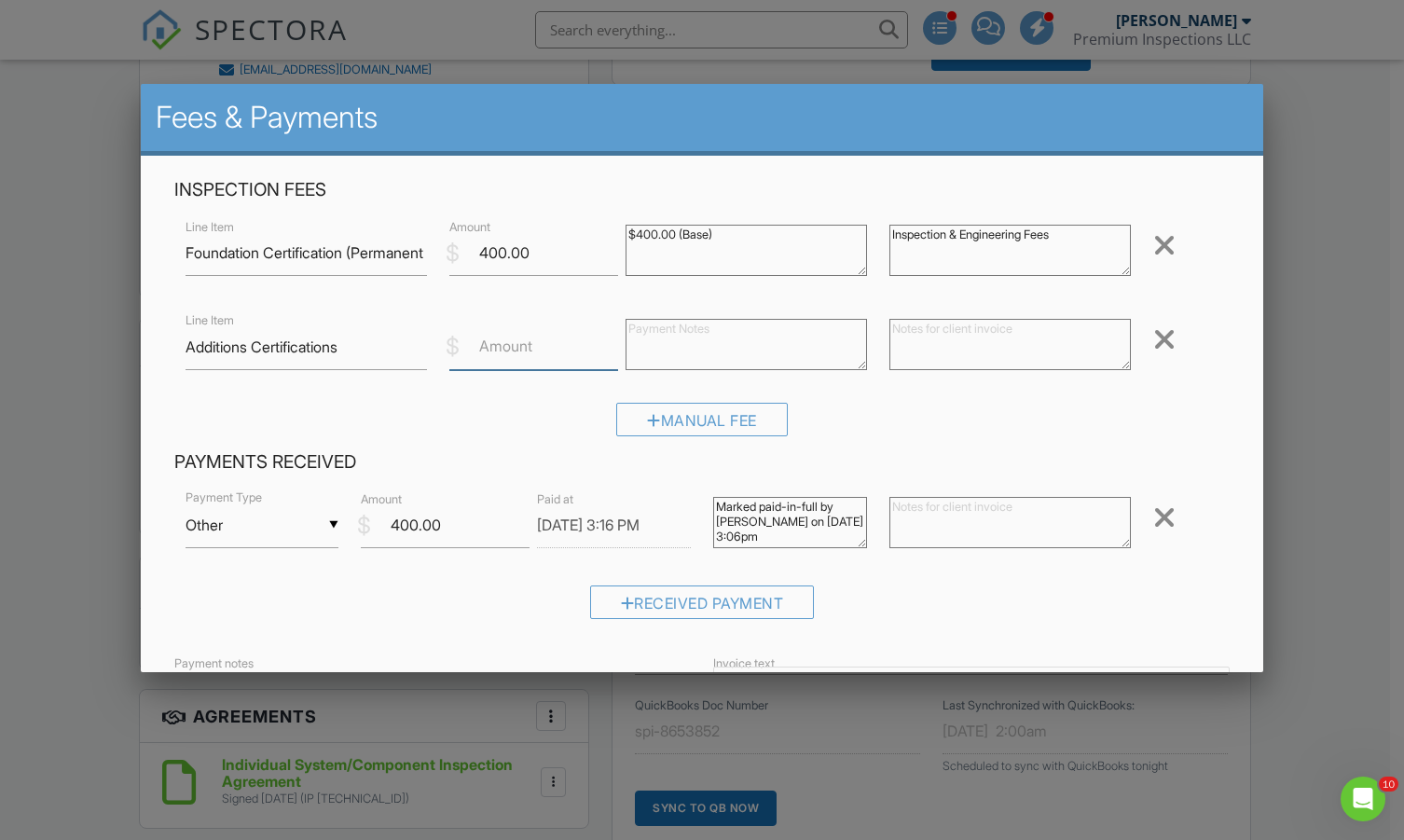 click on "Amount" at bounding box center [533, 347] 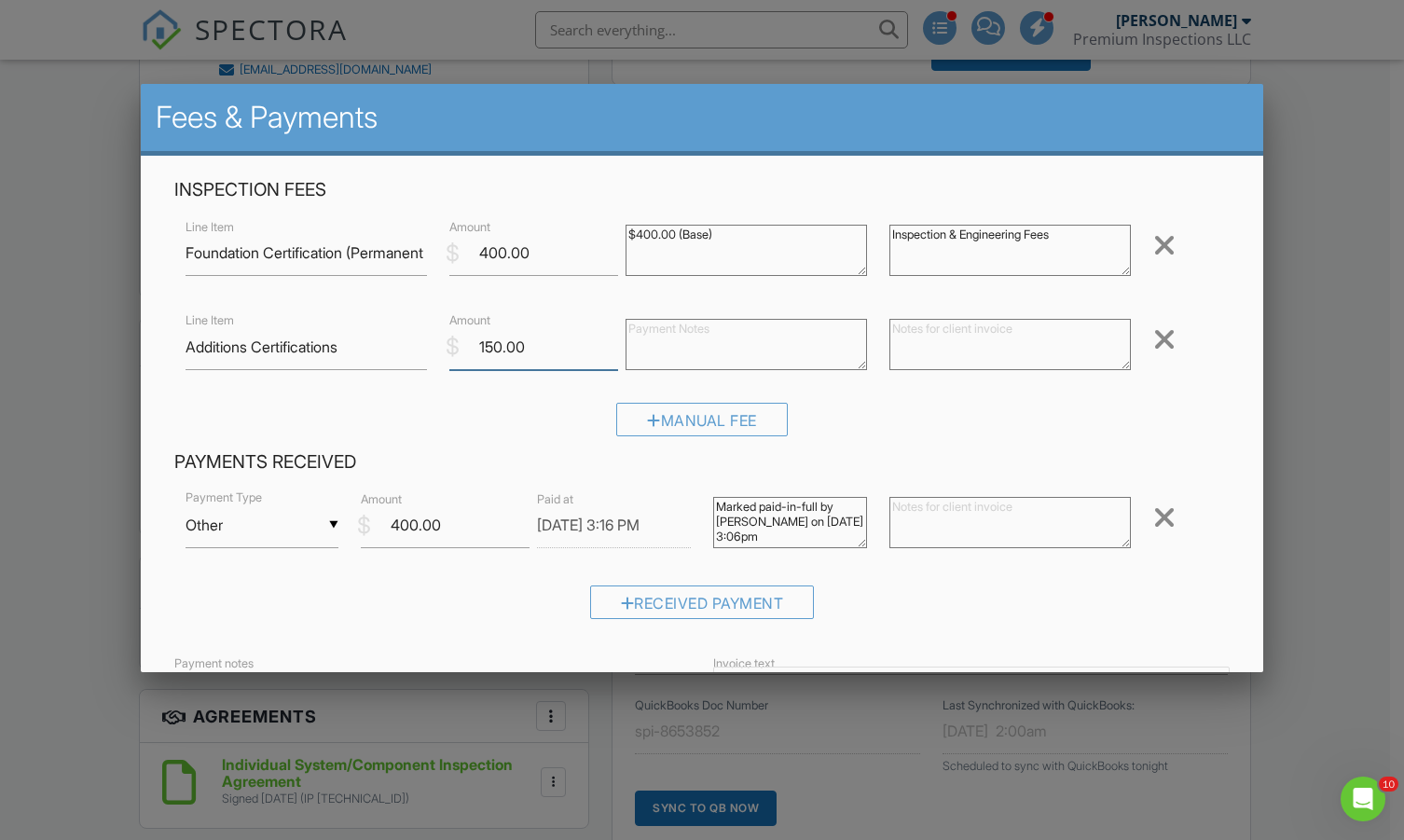 type on "150.00" 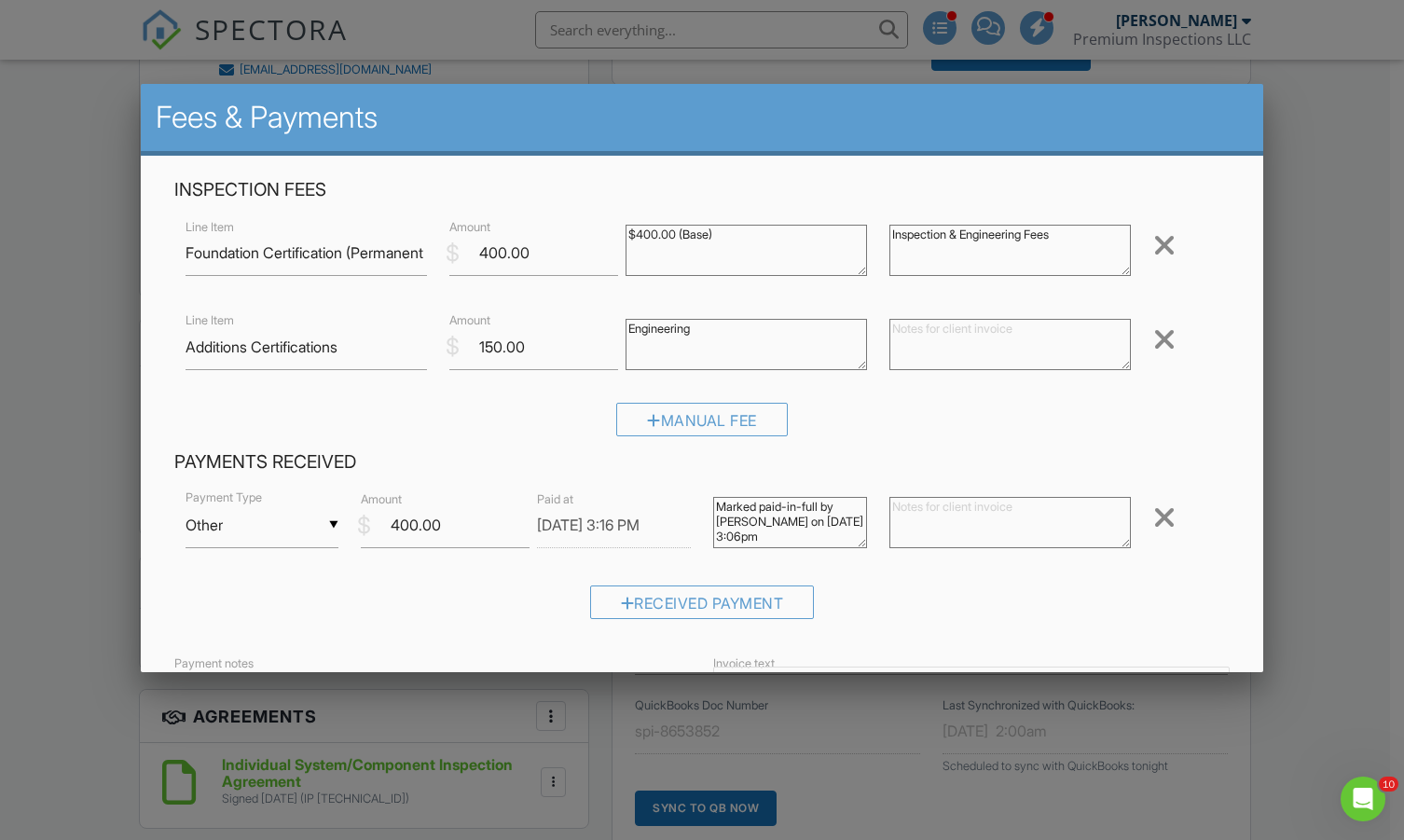 paste on "for evaluating repairs completed per HUD" 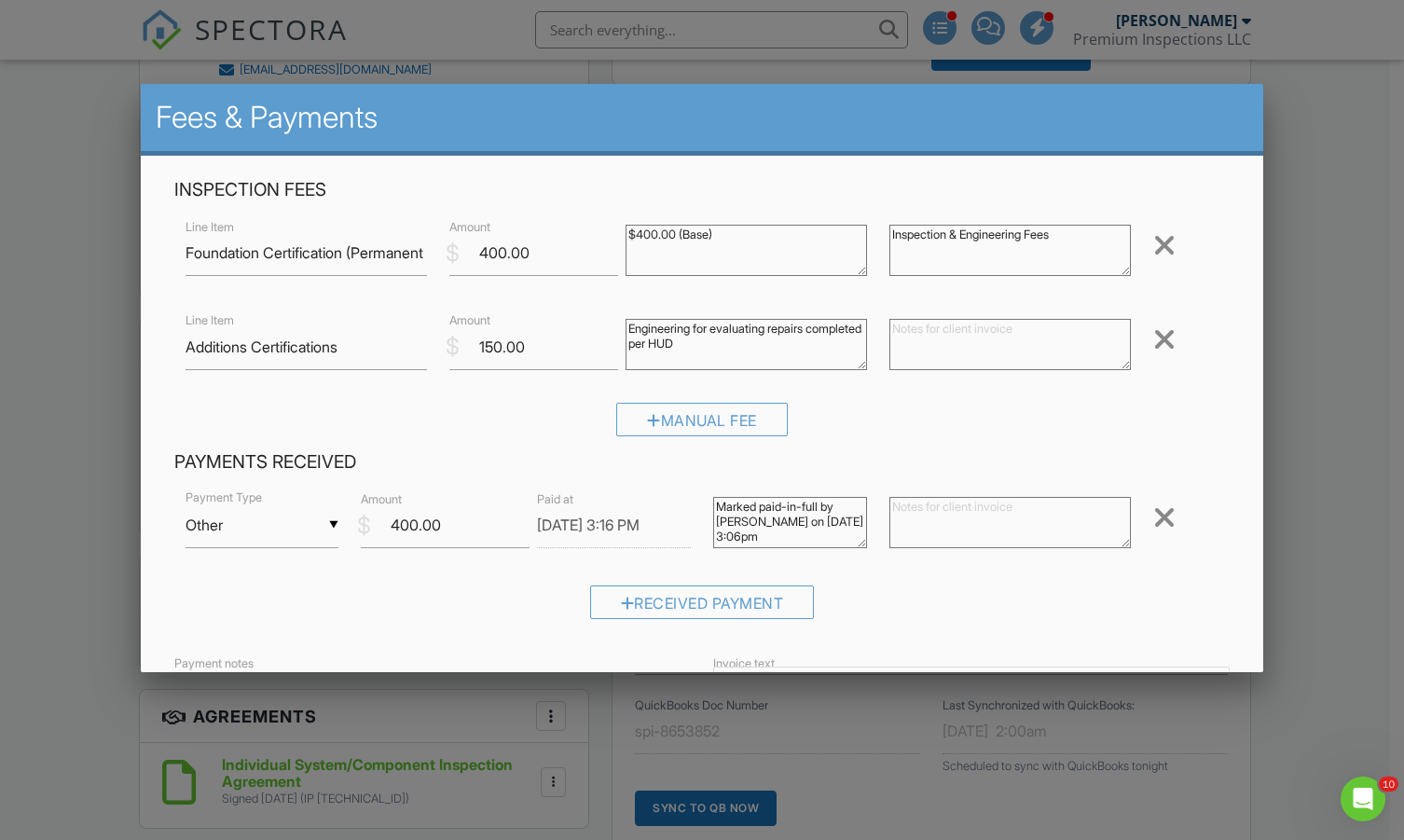 click on "Engineering for evaluating repairs completed per HUD" at bounding box center [746, 344] 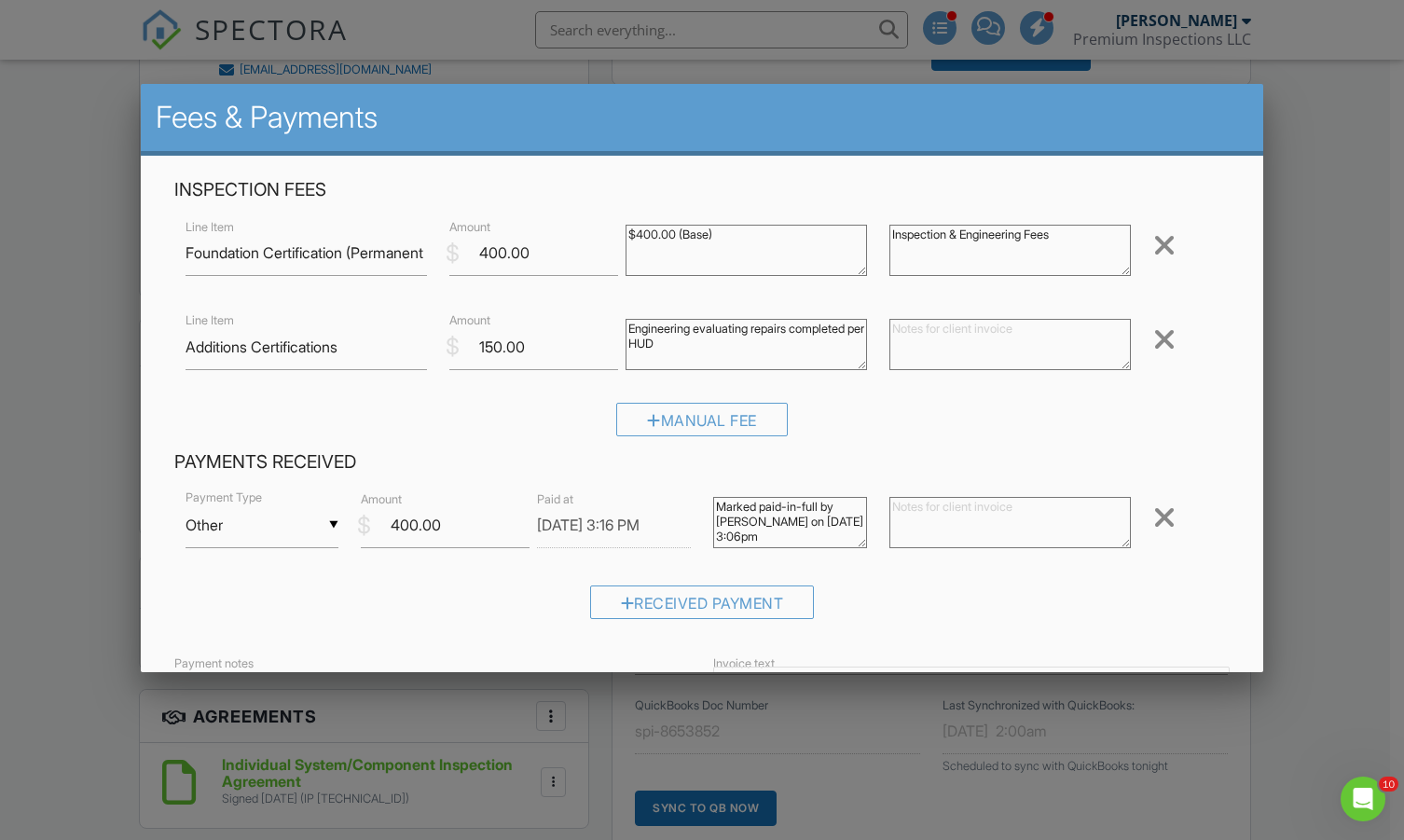 drag, startPoint x: 752, startPoint y: 330, endPoint x: 816, endPoint y: 329, distance: 64.007812 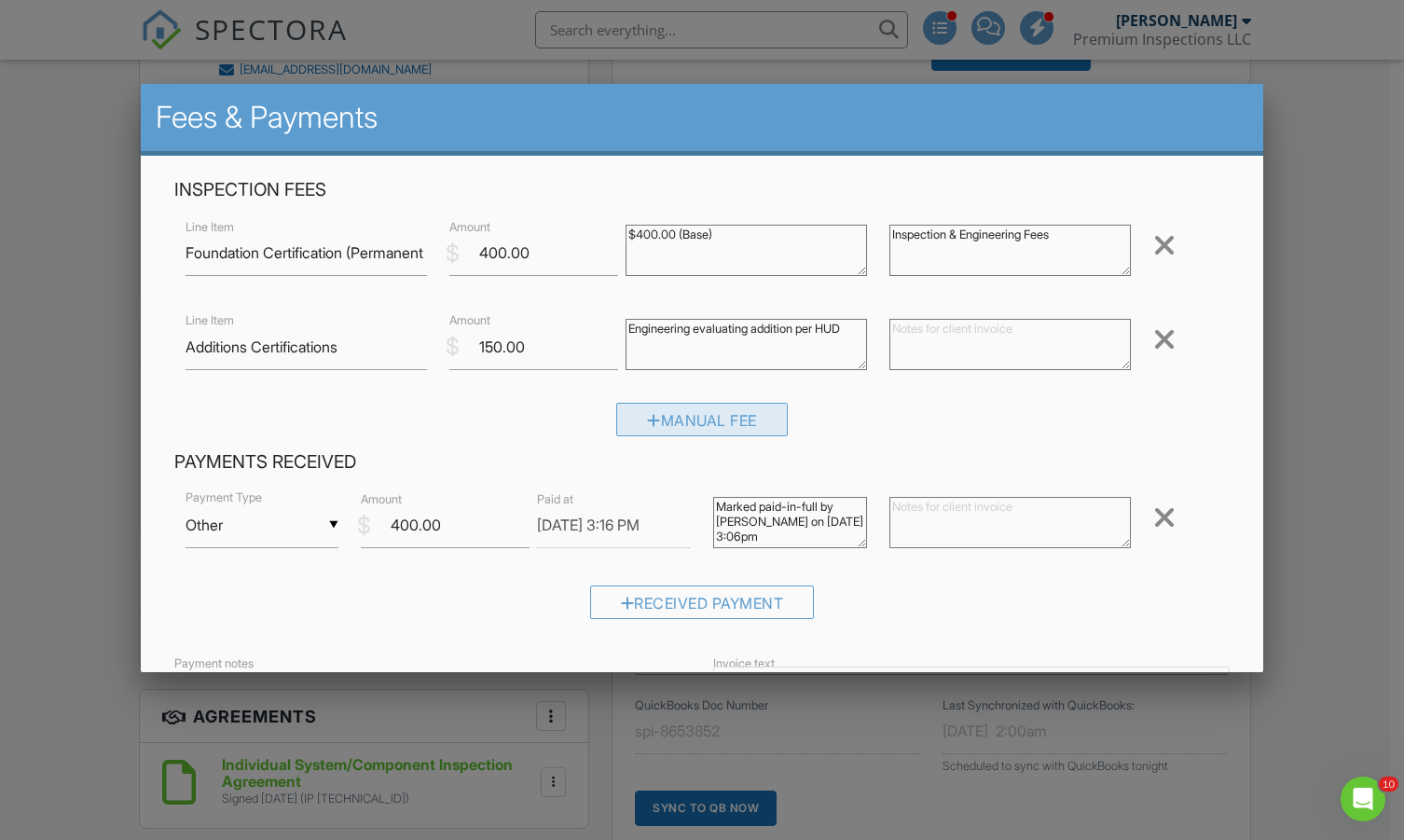 type on "Engineering evaluating addition per HUD" 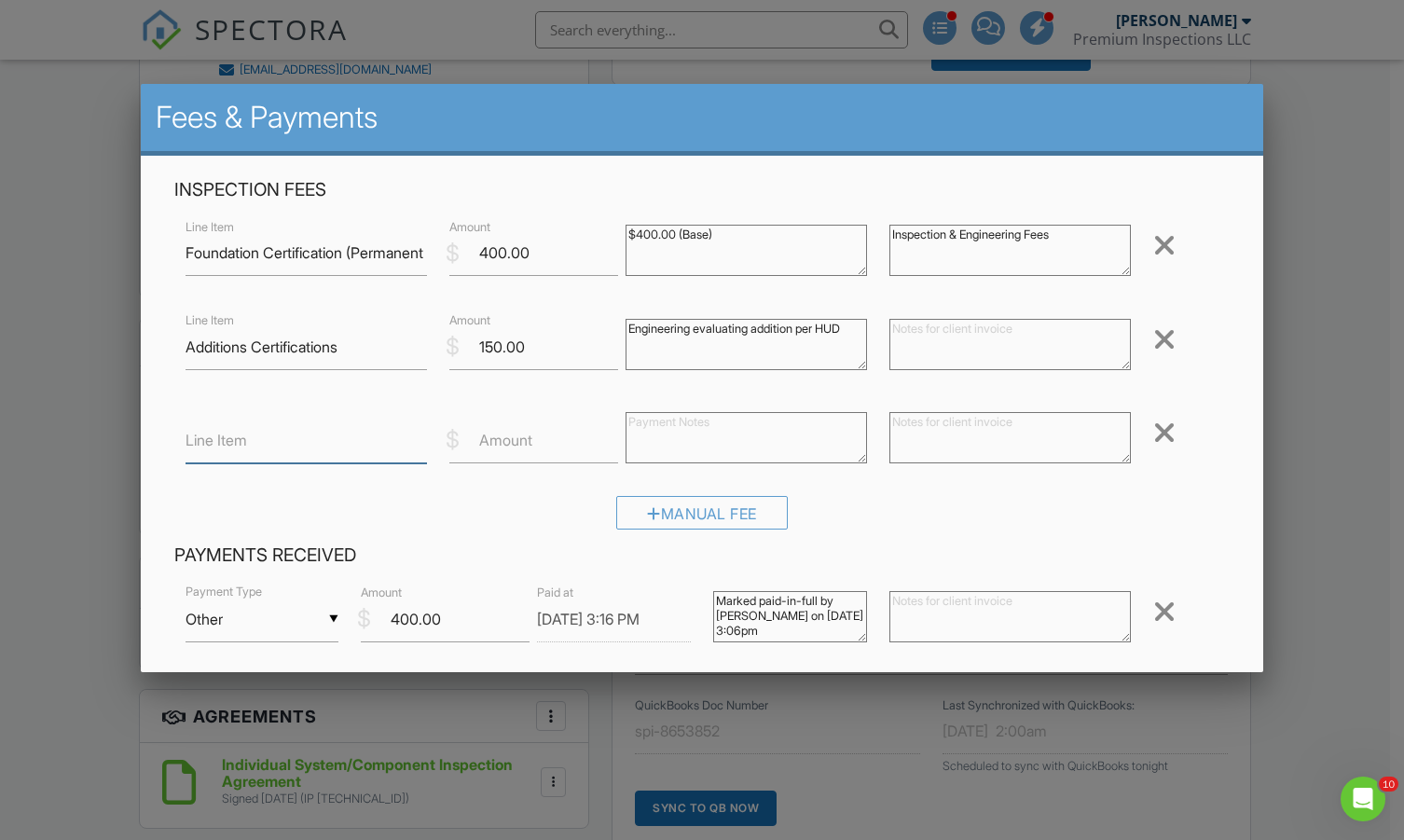 click on "Line Item" at bounding box center [306, 440] 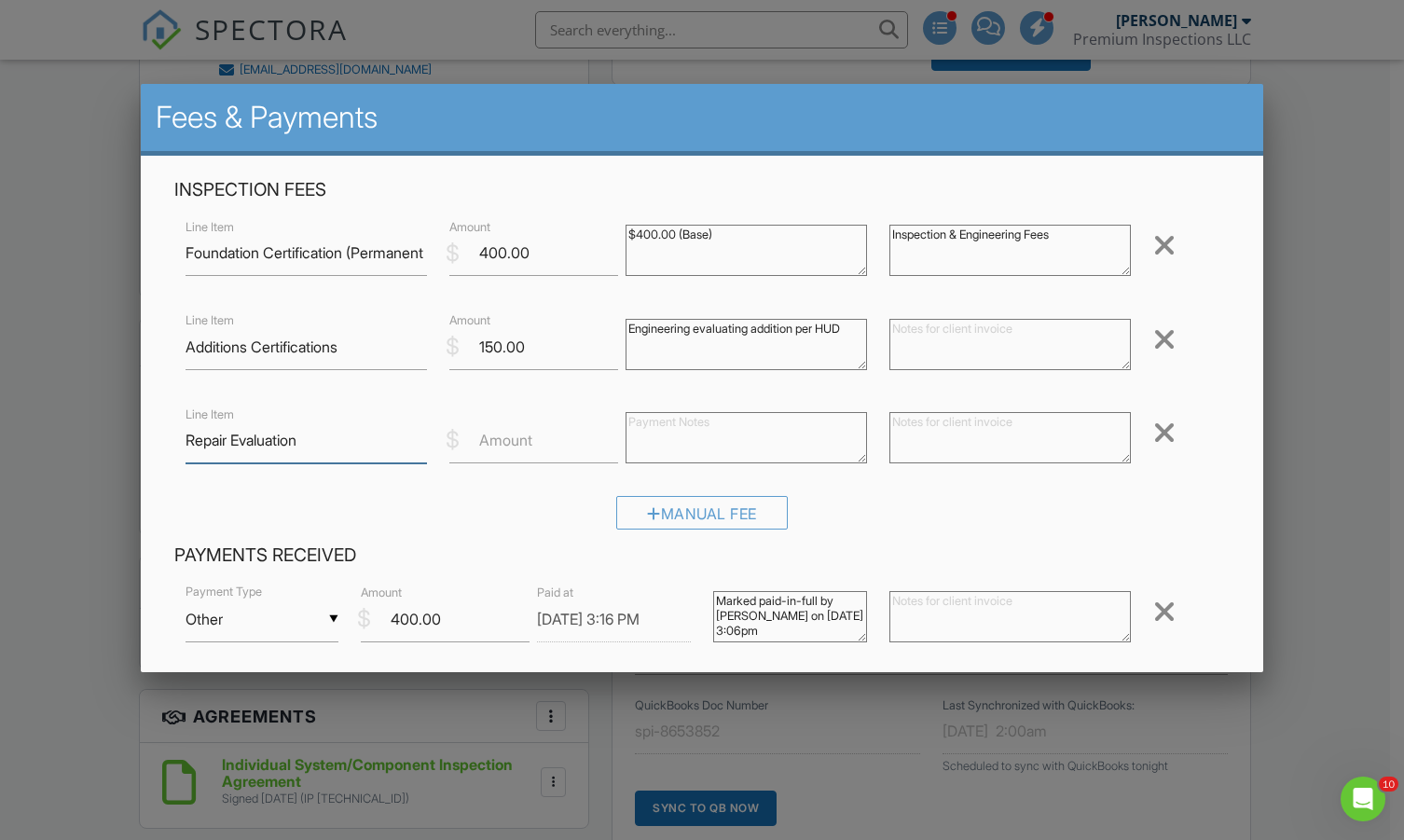 type on "Repair Evaluation" 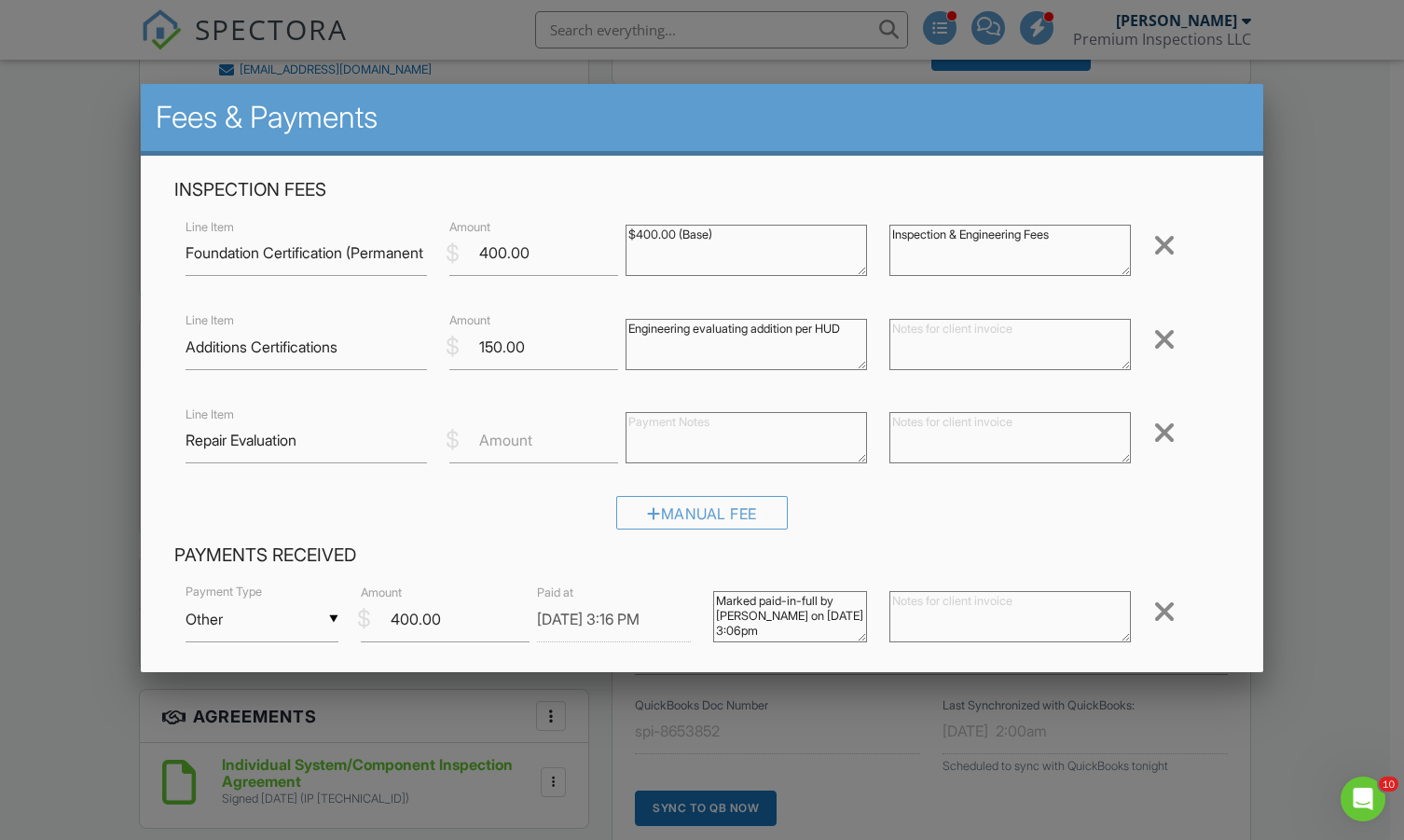 click on "Amount" at bounding box center (505, 440) 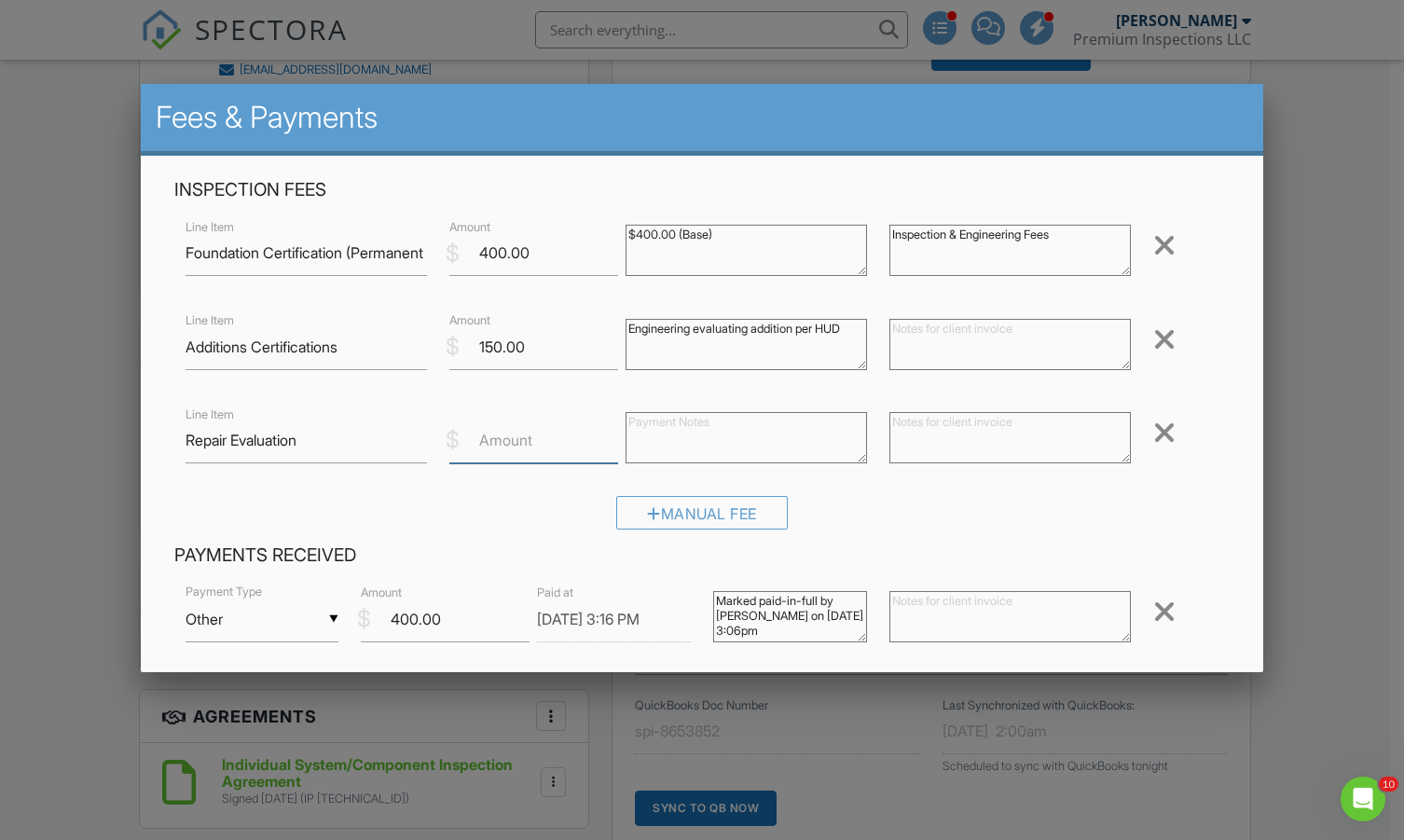 click on "Amount" at bounding box center (533, 440) 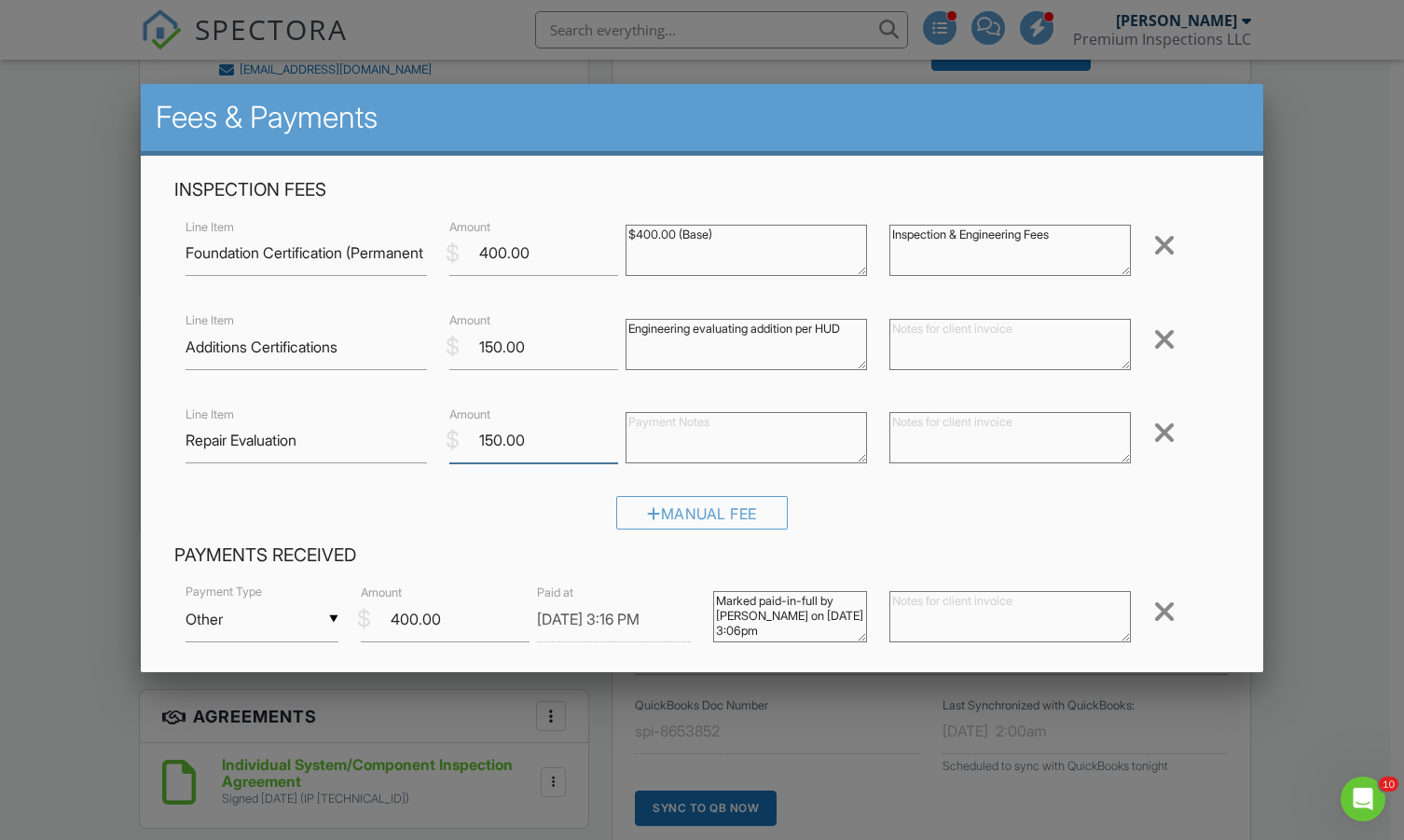 type on "150.00" 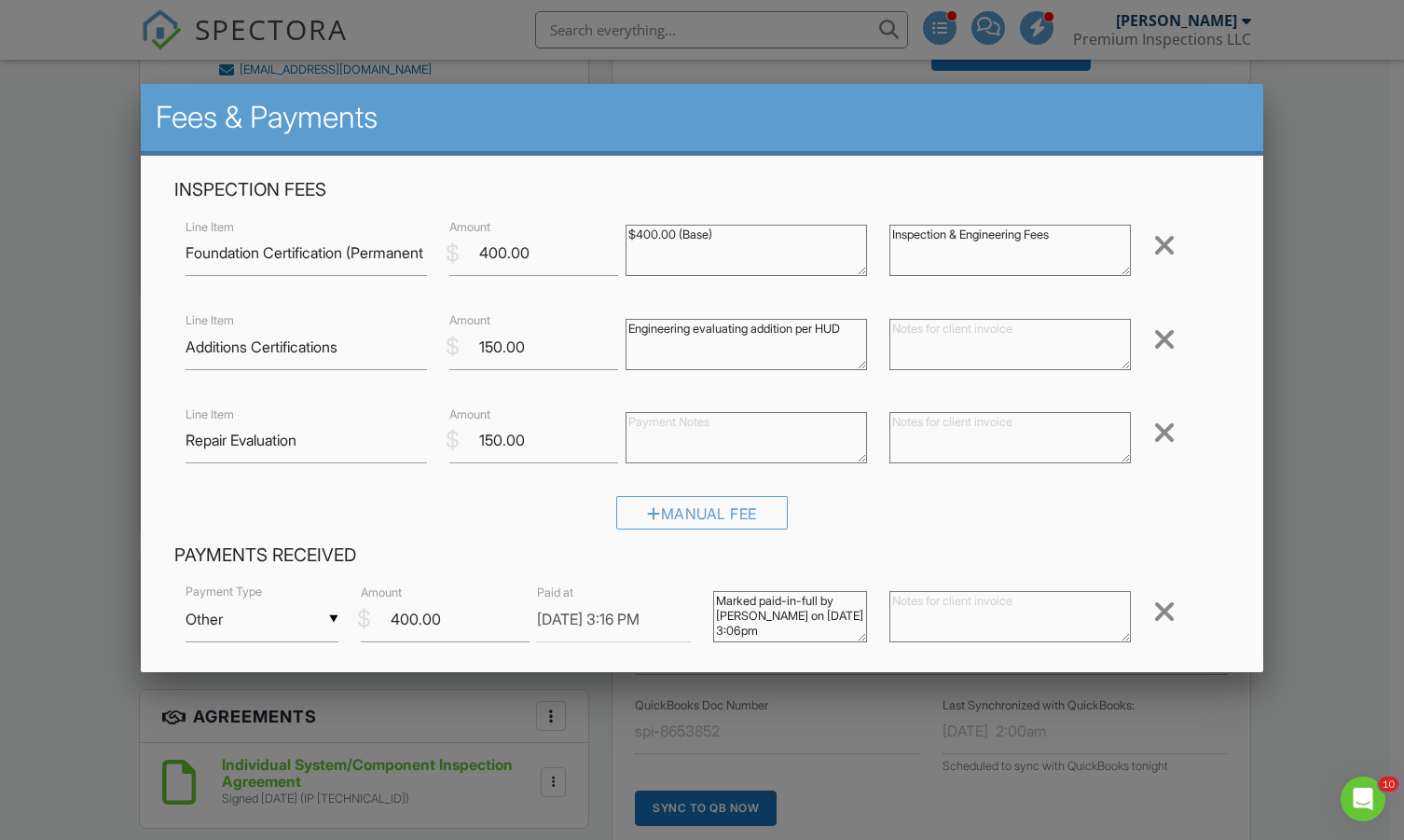 click at bounding box center [746, 437] 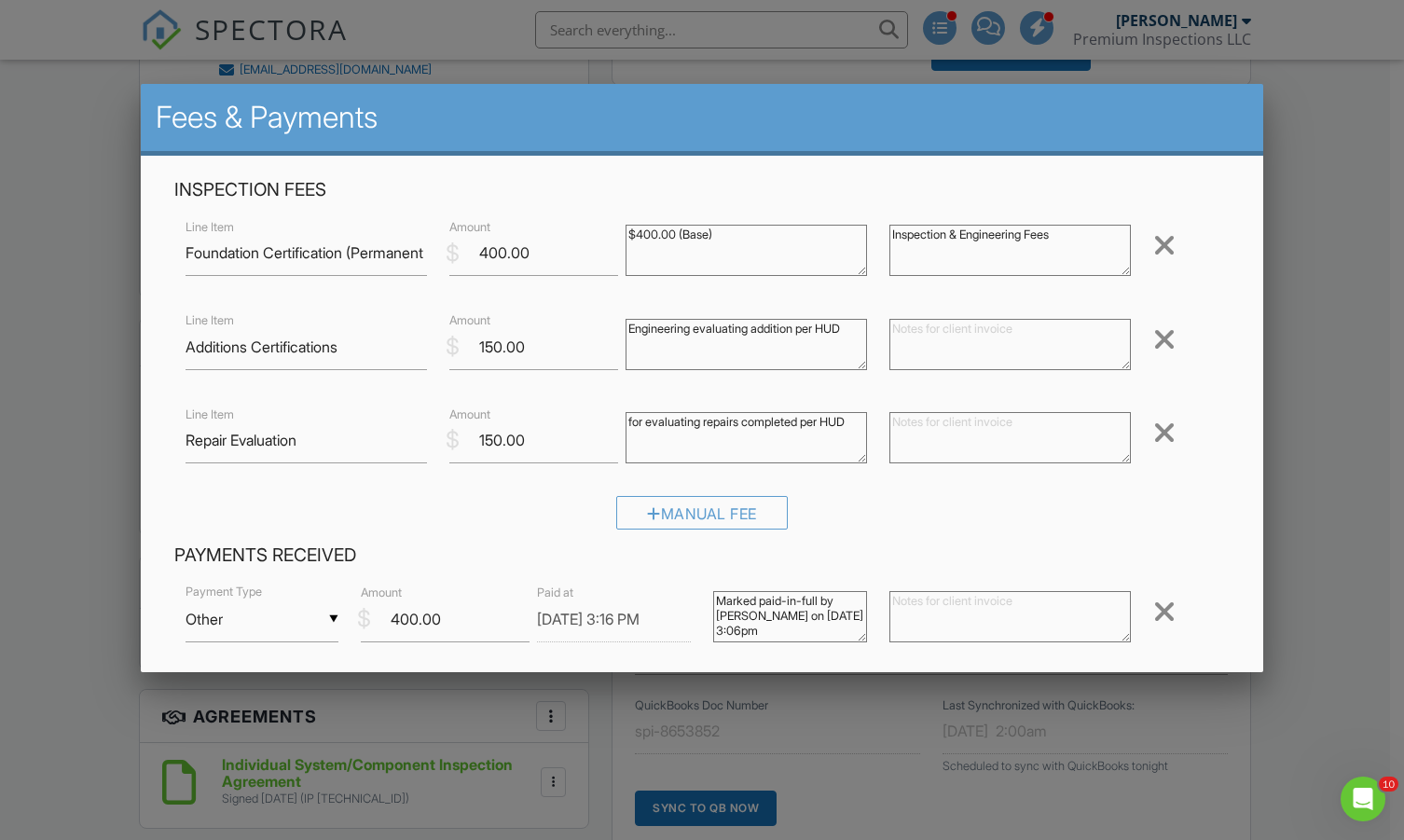 click on "for evaluating repairs completed per HUD" at bounding box center (746, 437) 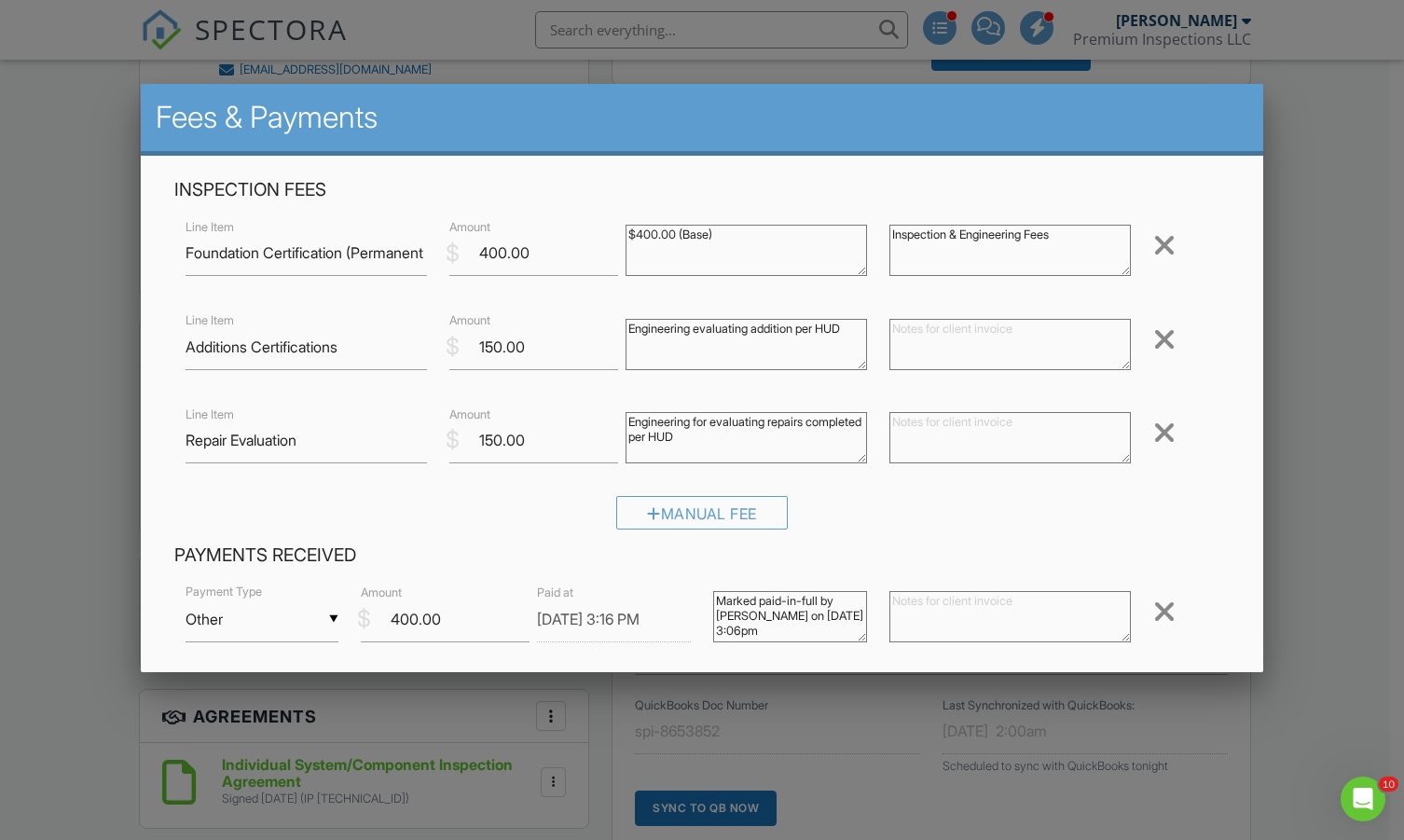 type on "Engineering for evaluating repairs completed per HUD" 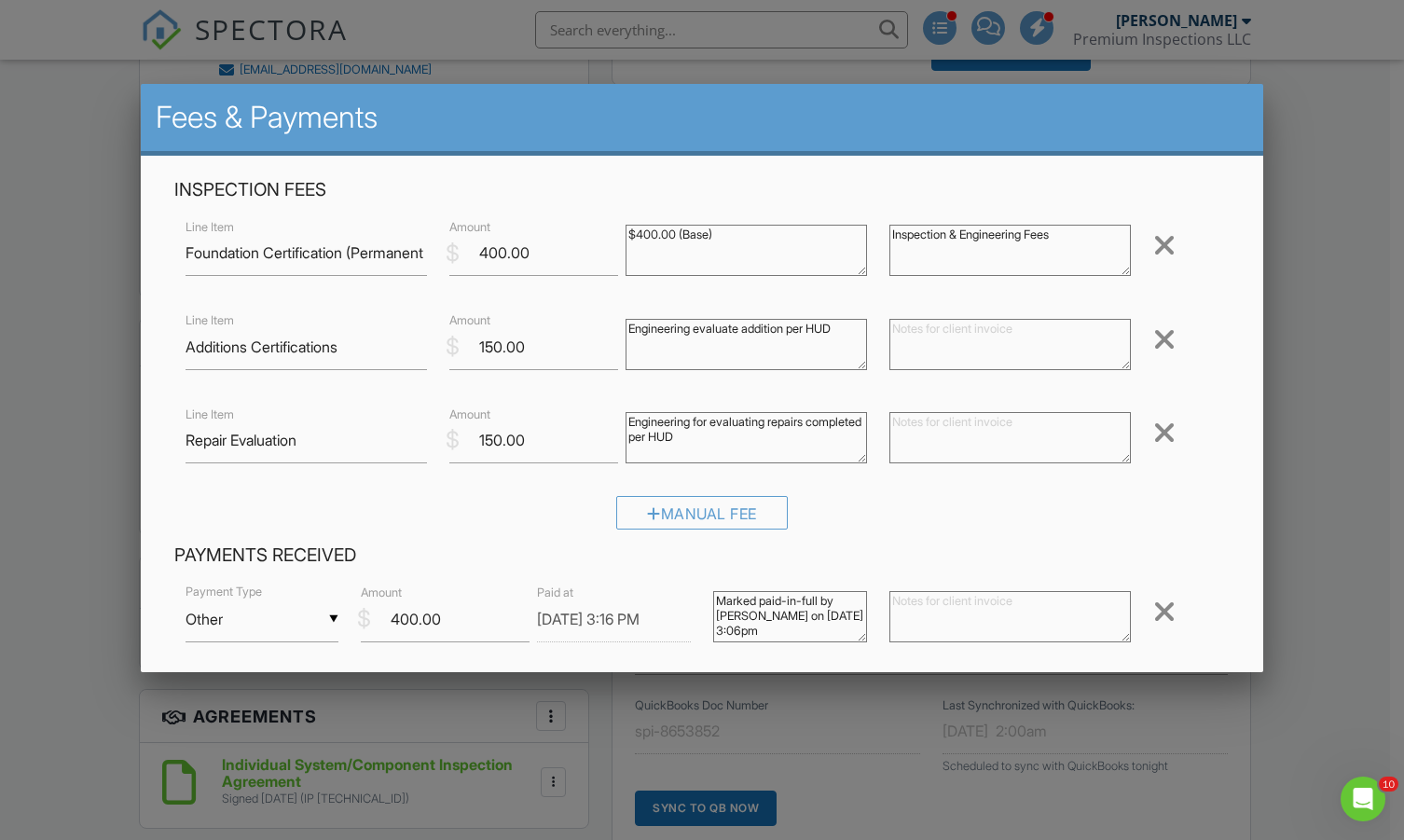 click on "Engineering evaluate addition per HUD" at bounding box center [746, 344] 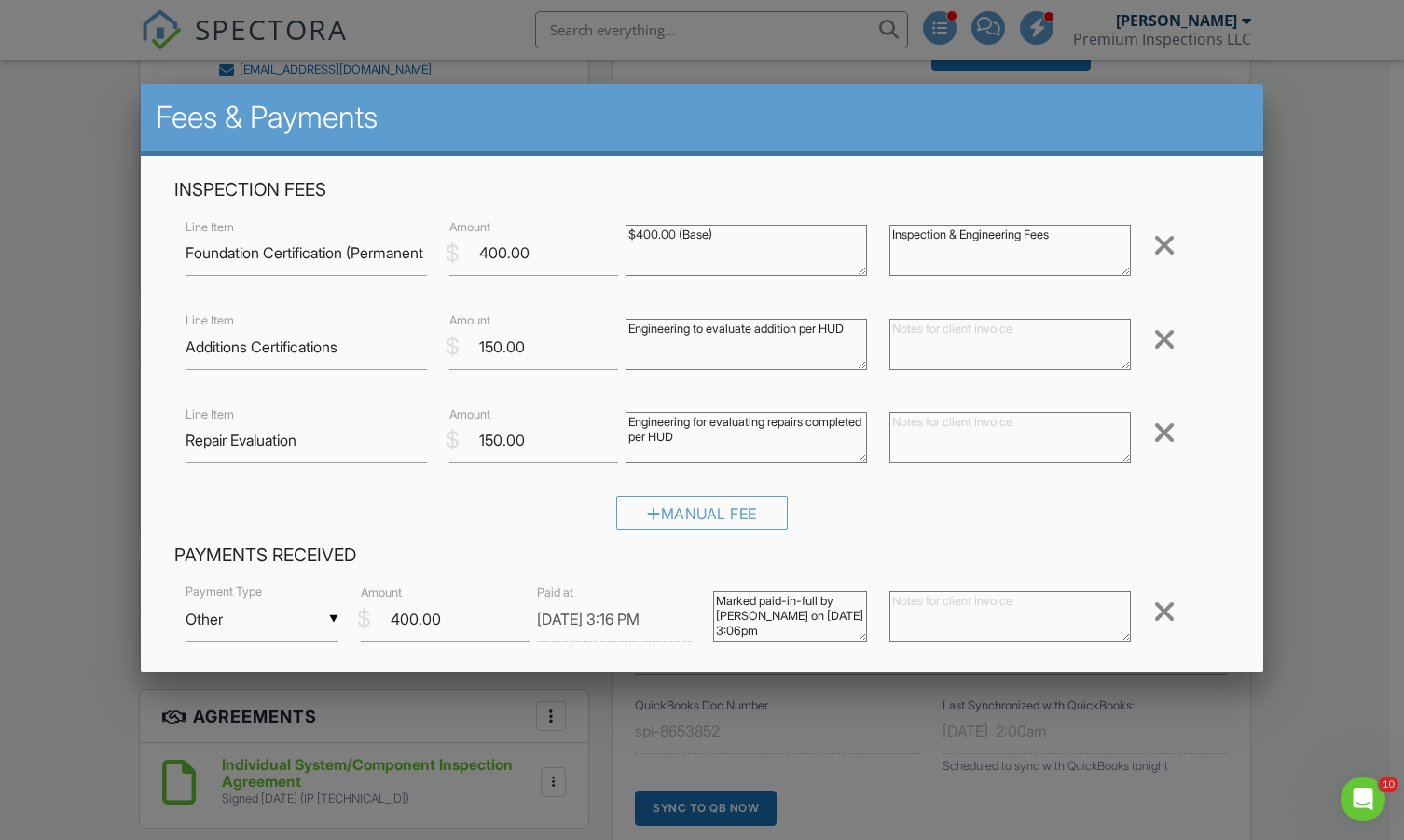 type on "Engineering to evaluate addition per HUD" 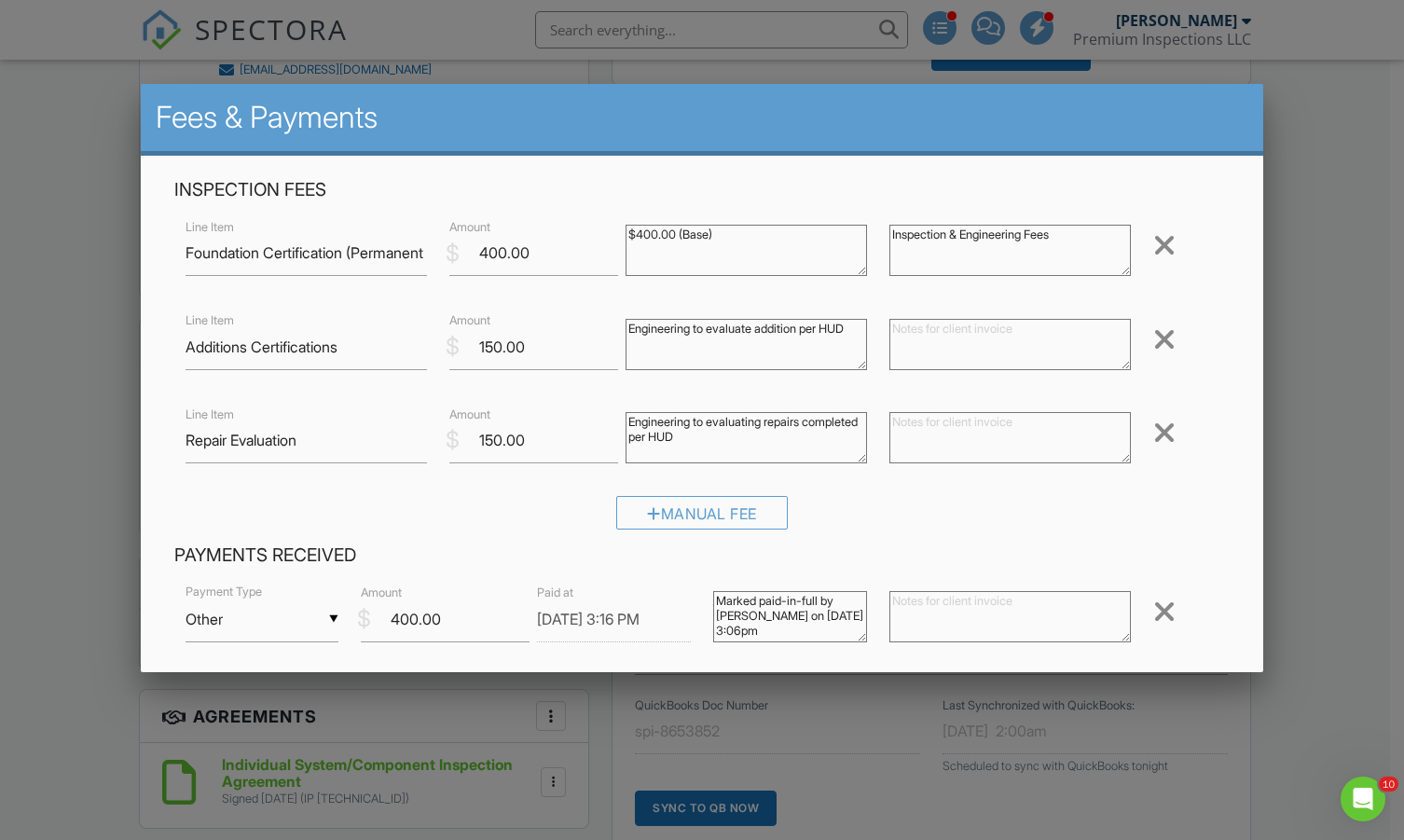 drag, startPoint x: 748, startPoint y: 423, endPoint x: 766, endPoint y: 423, distance: 18 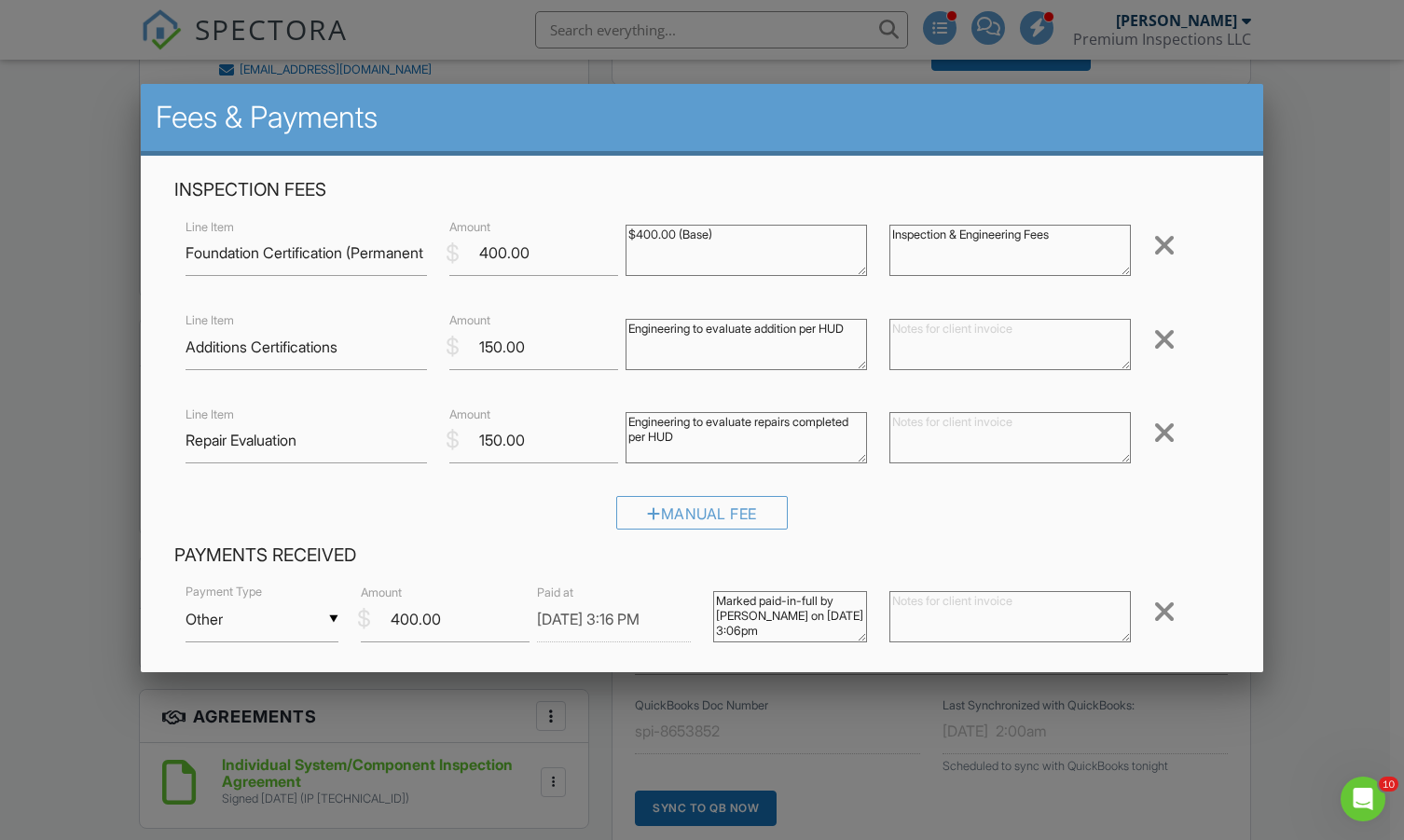 click on "Engineering to evaluate repairs completed per HUD" at bounding box center [746, 437] 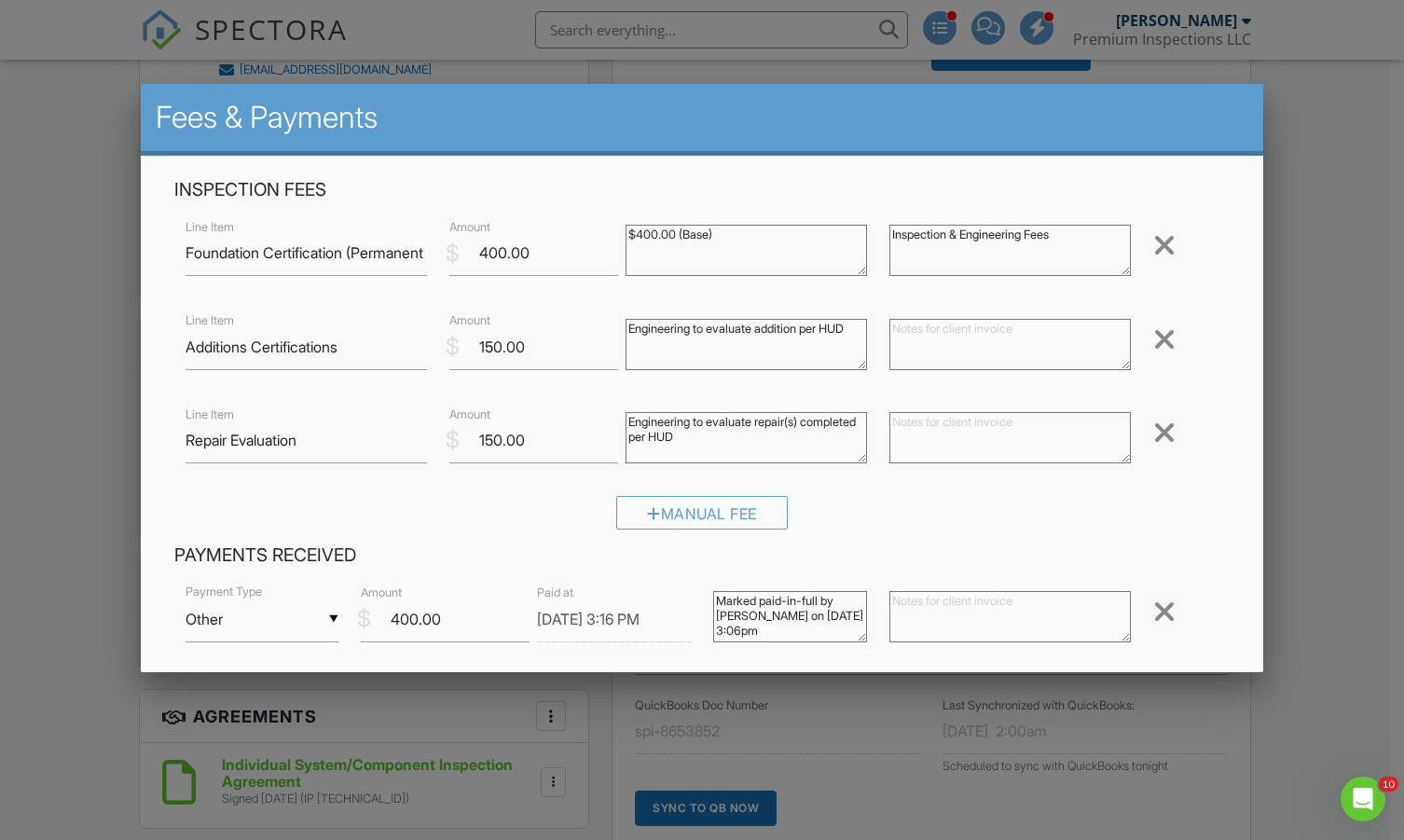 type on "Engineering to evaluate repair(s) completed per HUD" 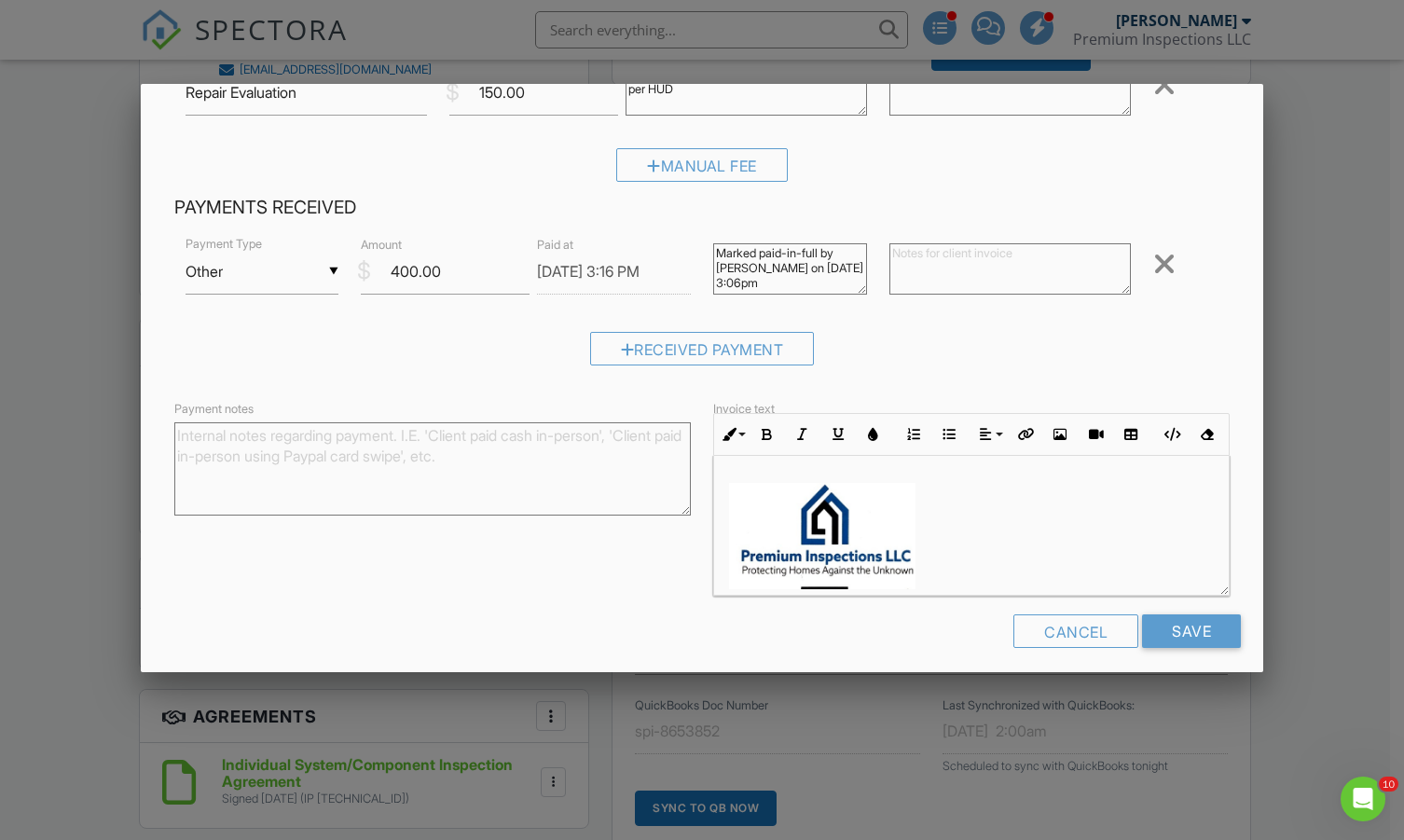 scroll, scrollTop: 401, scrollLeft: 0, axis: vertical 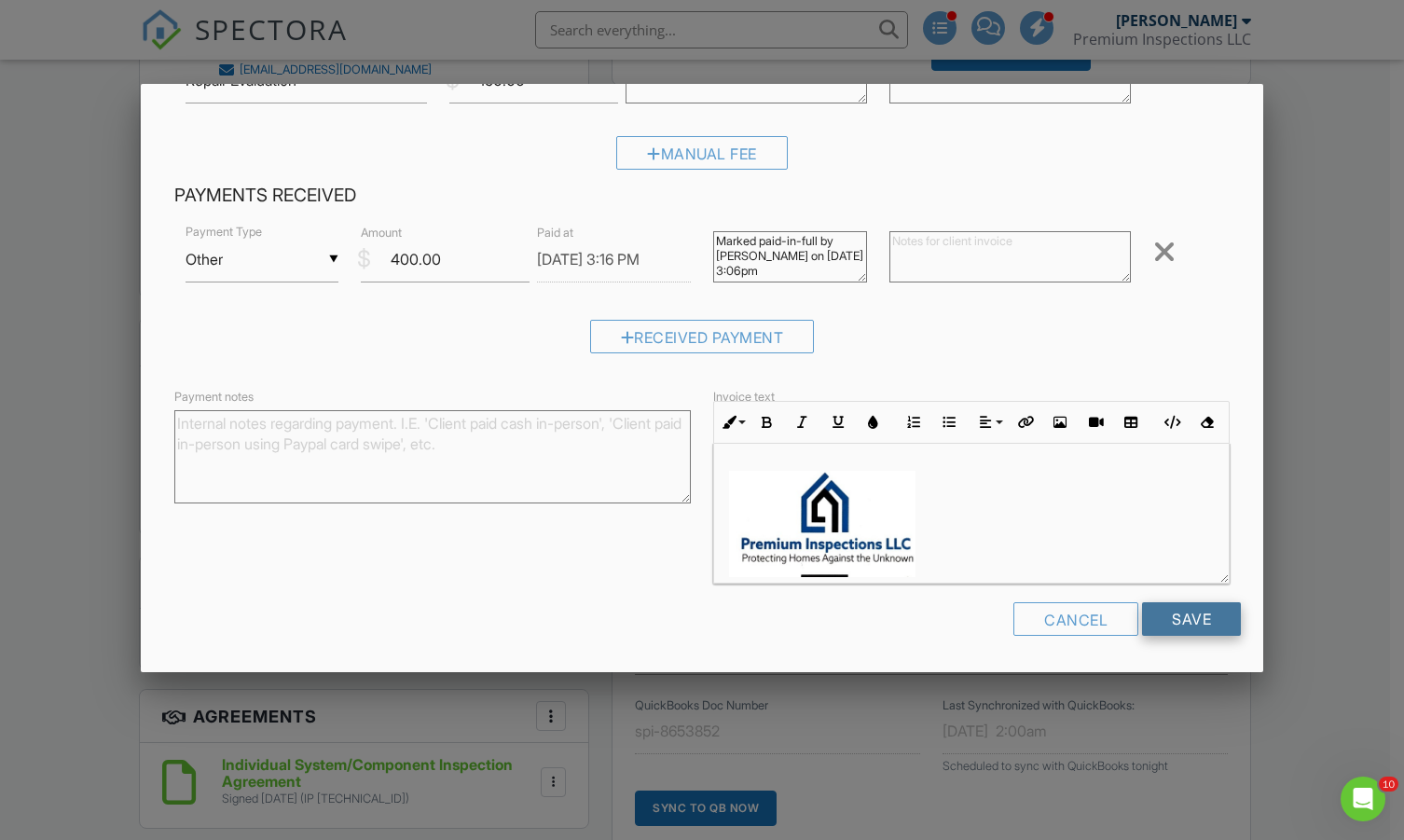 click on "Save" at bounding box center [1191, 619] 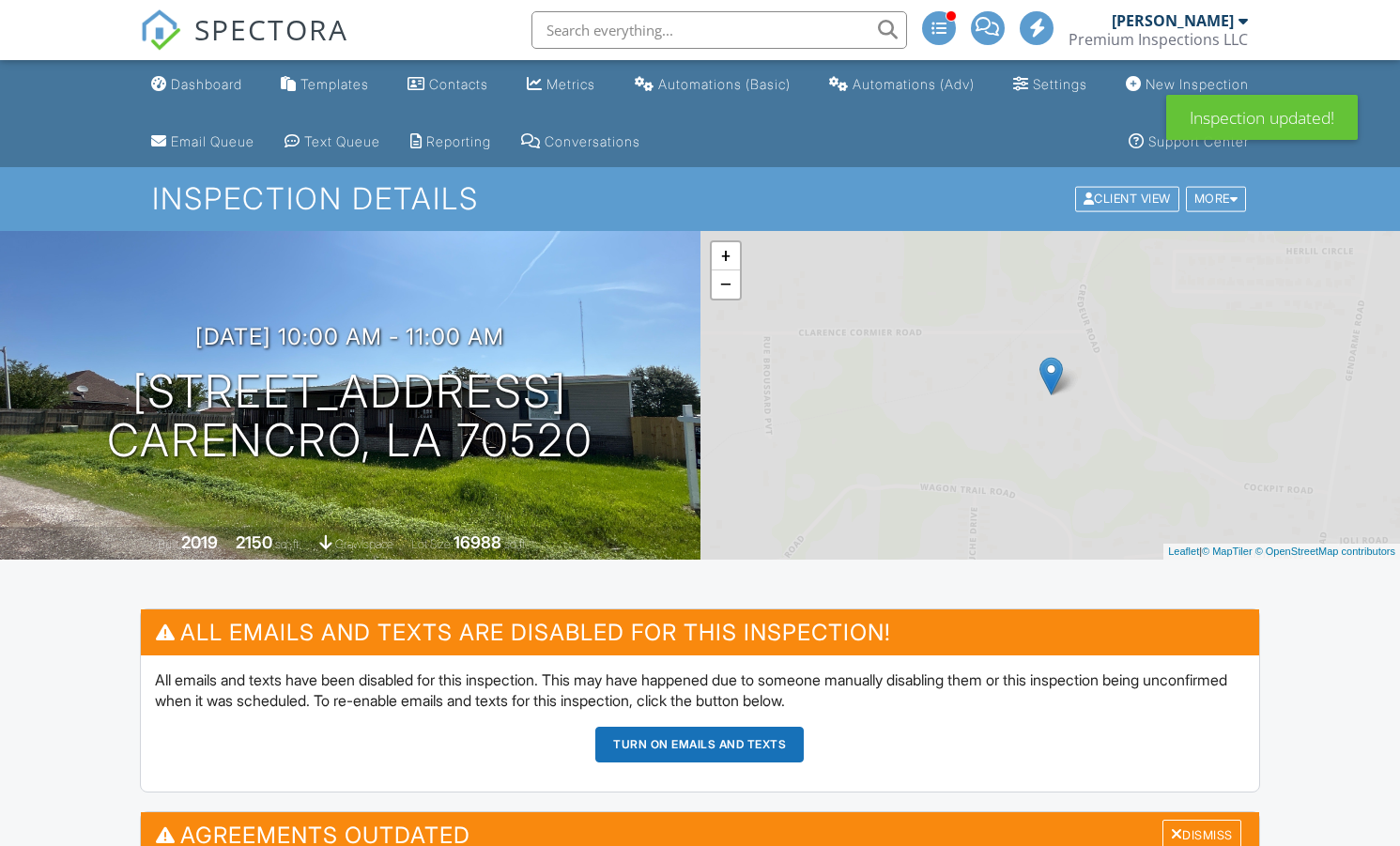 scroll, scrollTop: 0, scrollLeft: 0, axis: both 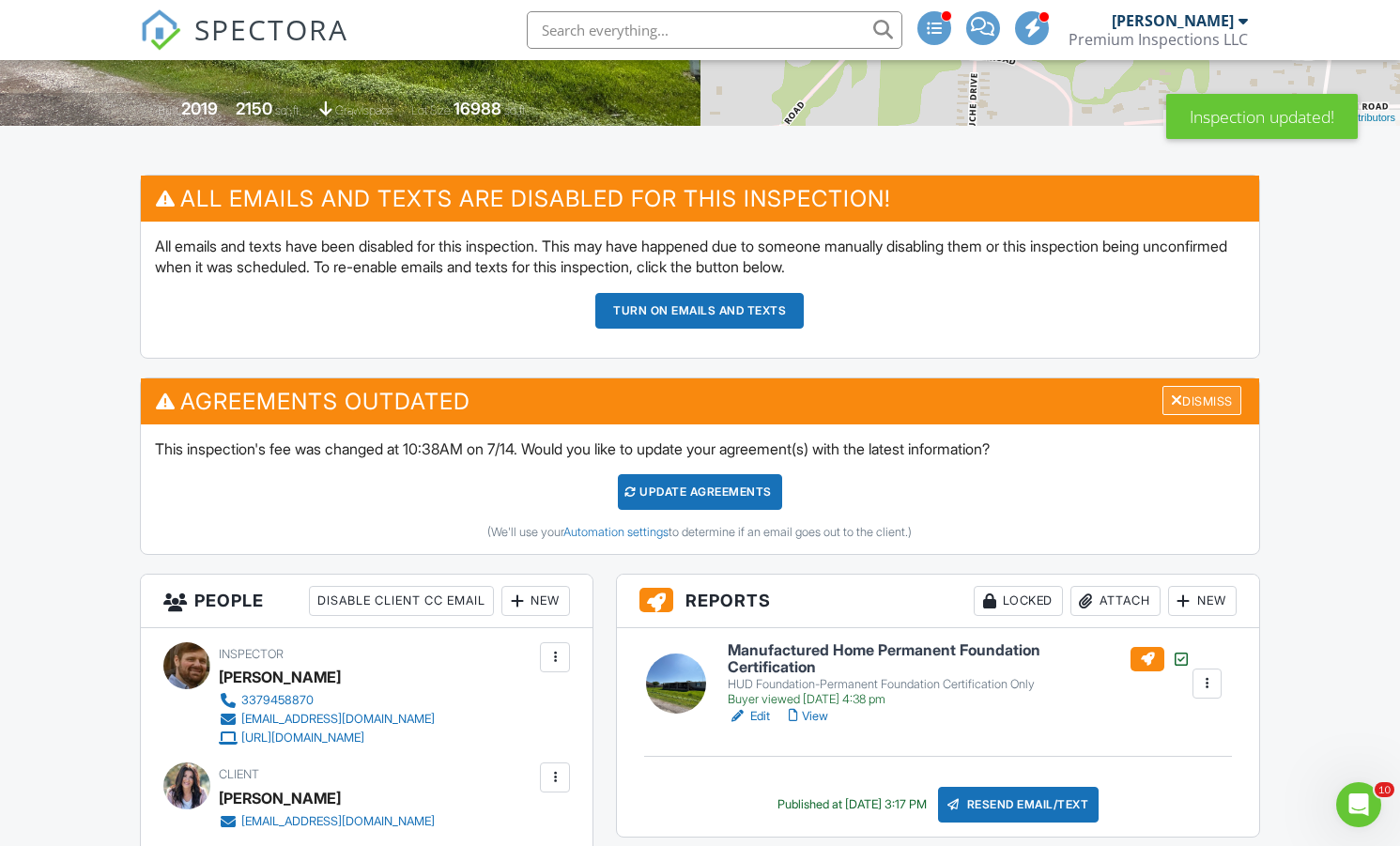 click on "Dismiss" at bounding box center [1202, 400] 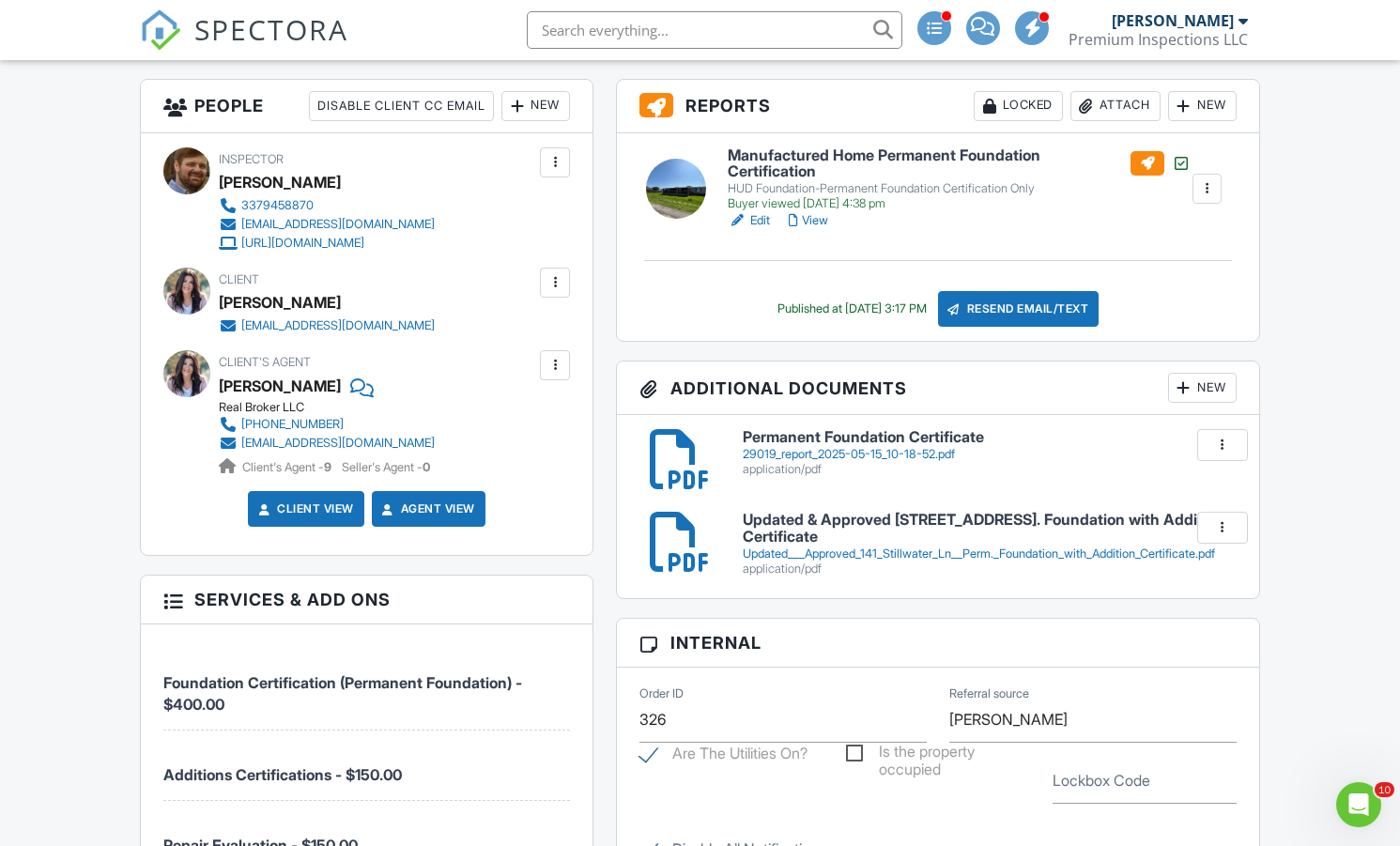 scroll, scrollTop: 729, scrollLeft: 0, axis: vertical 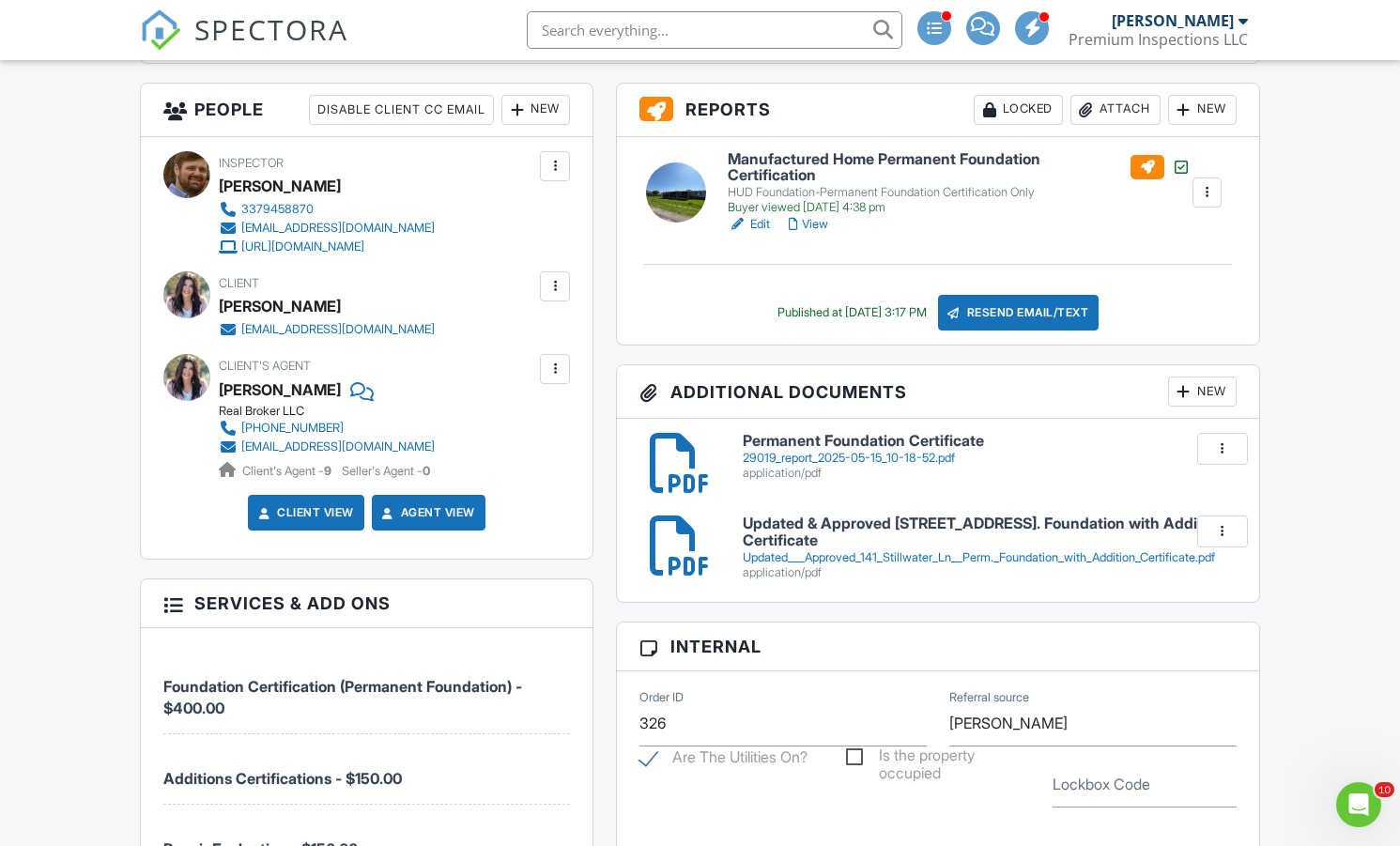 click on "Manufactured Home Permanent Foundation Certification" at bounding box center [959, 167] 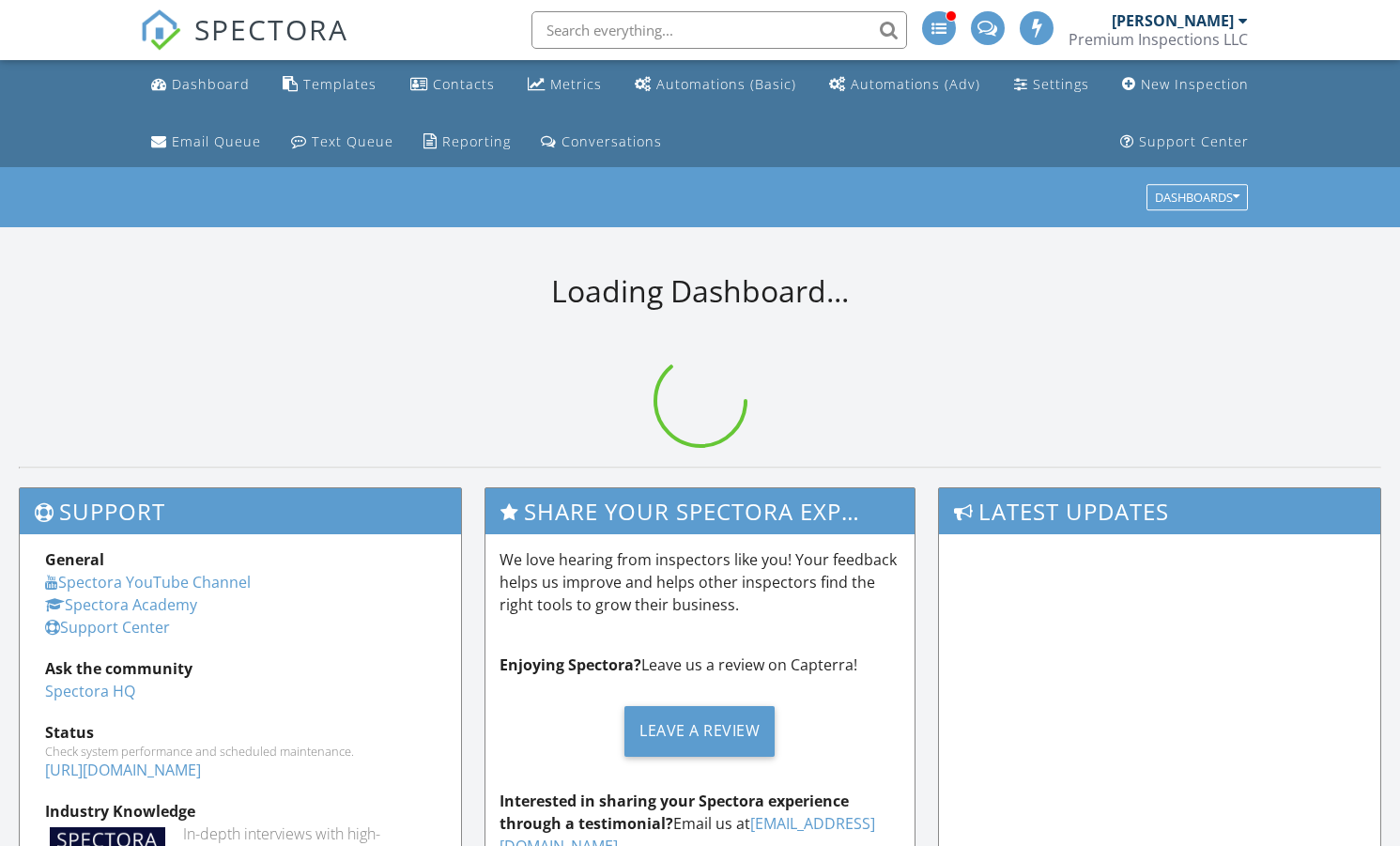 scroll, scrollTop: 0, scrollLeft: 0, axis: both 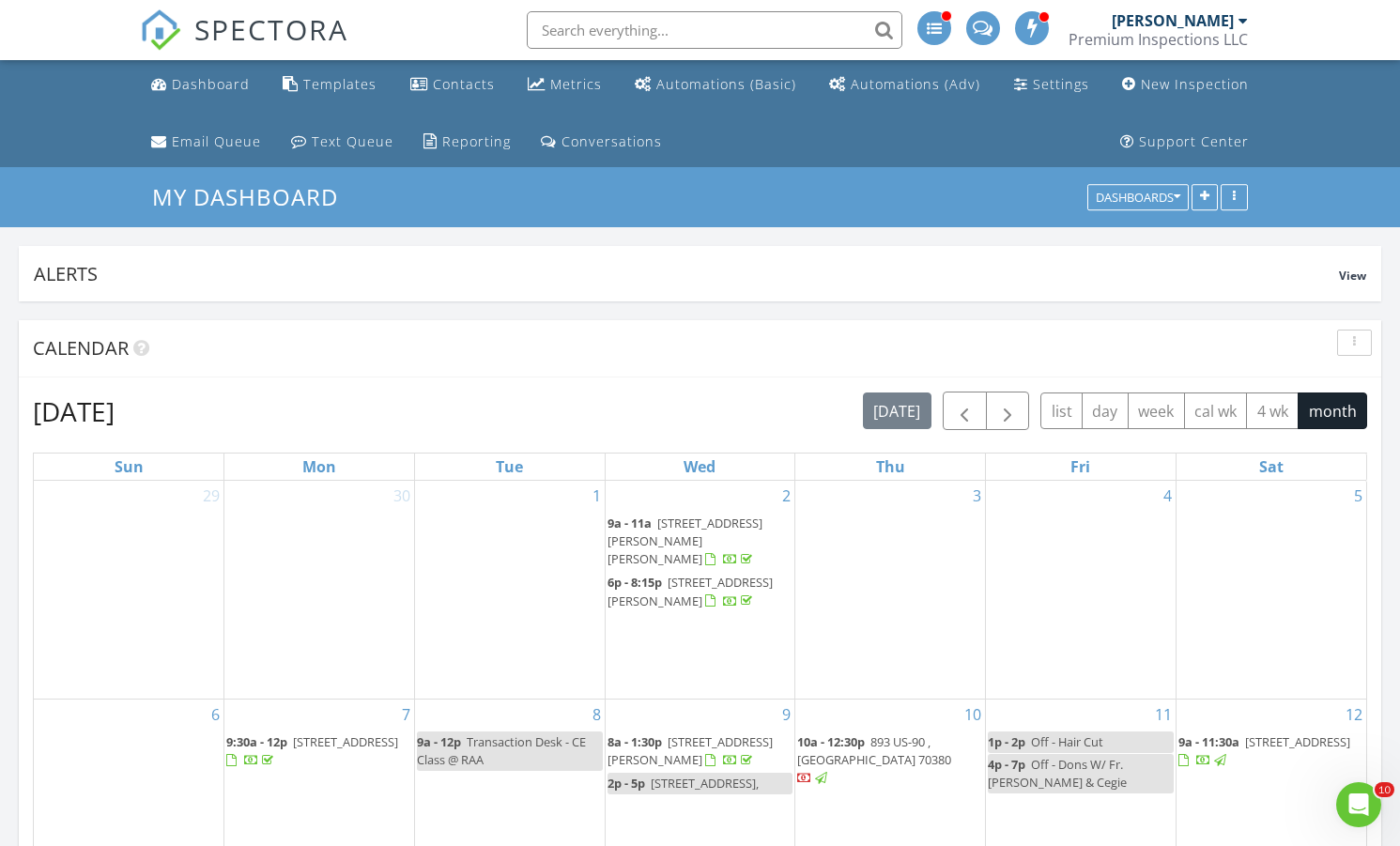 click on "893 US-90 , [GEOGRAPHIC_DATA] 70380" at bounding box center (874, 750) 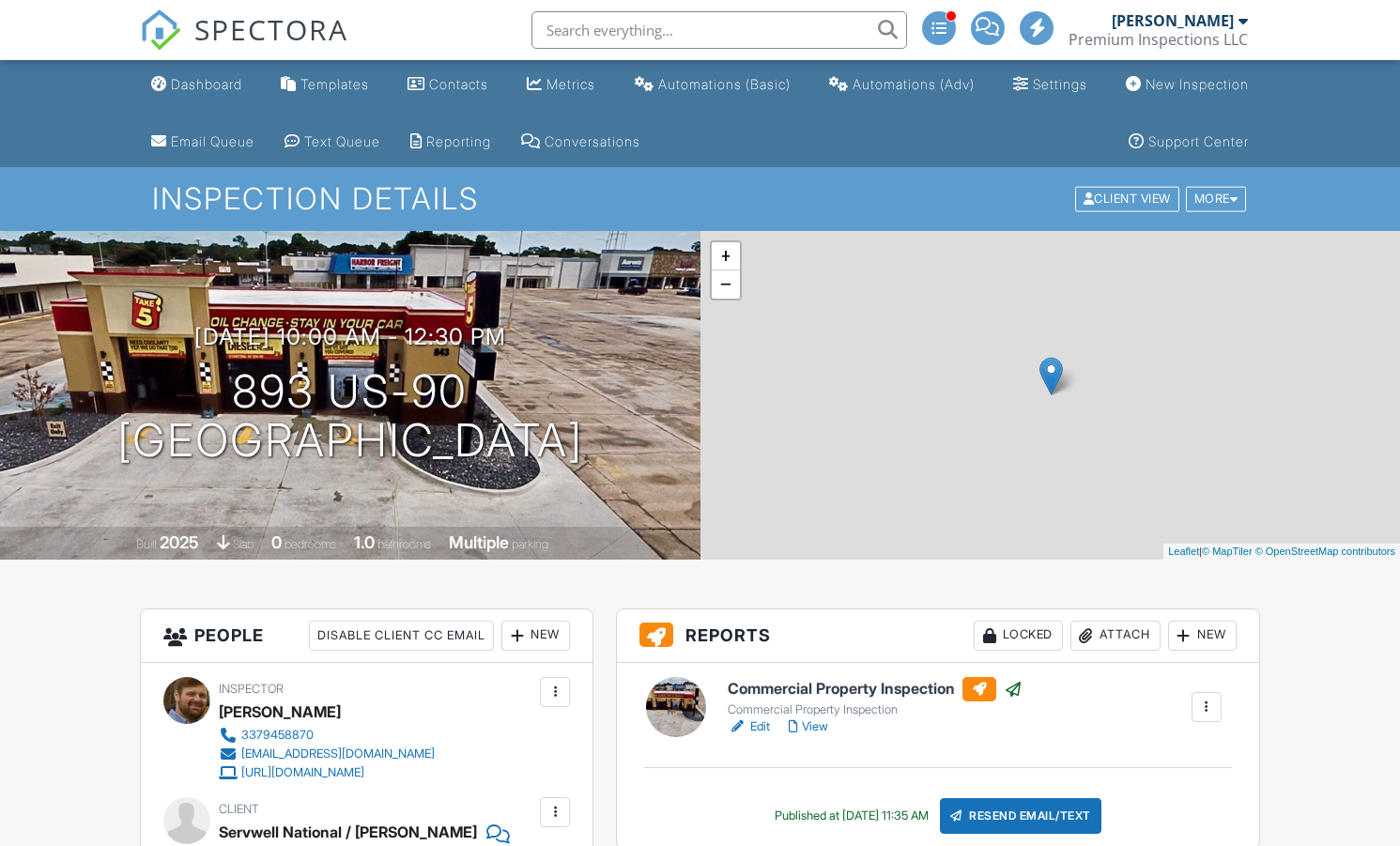 scroll, scrollTop: 0, scrollLeft: 0, axis: both 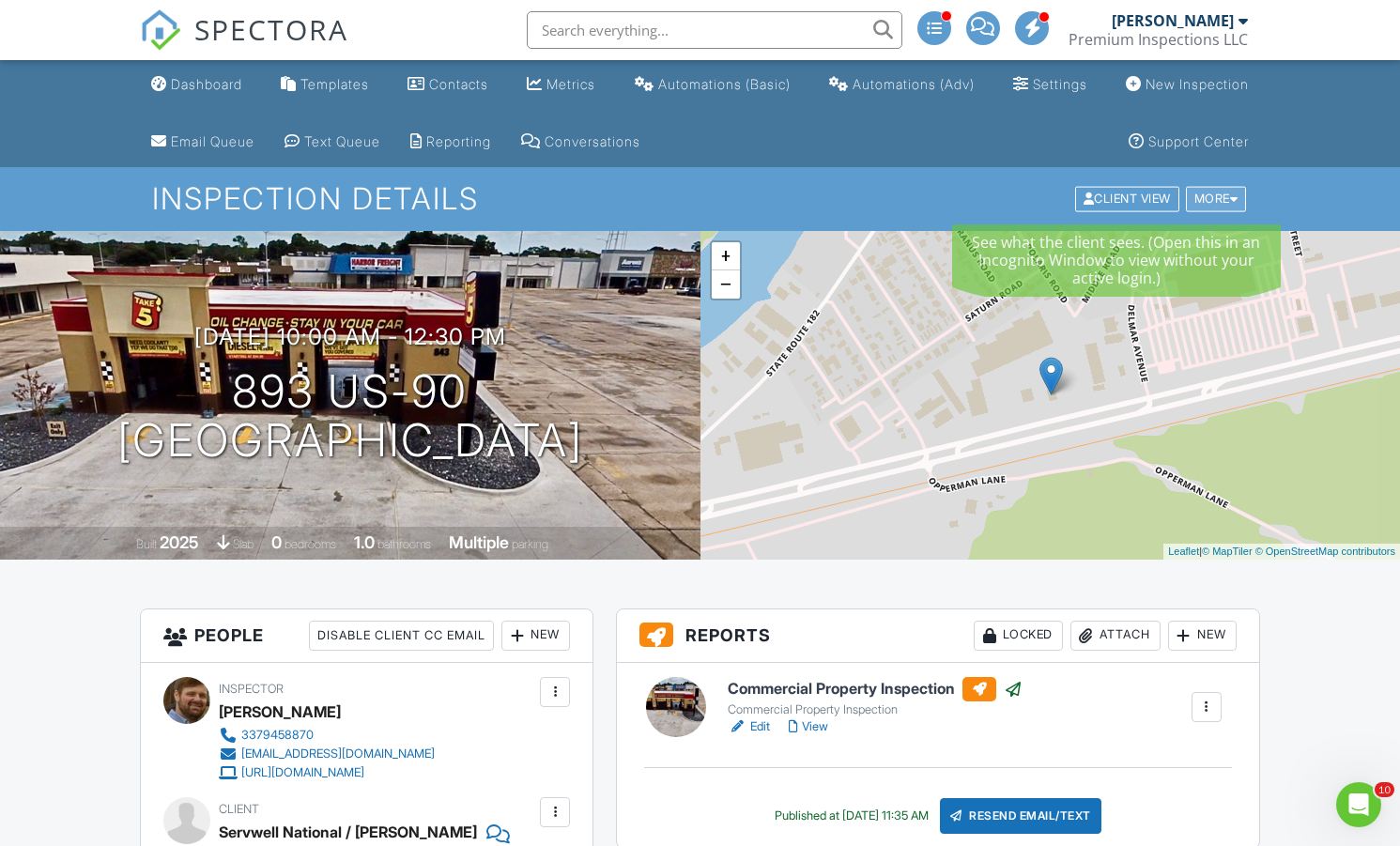 click on "More" at bounding box center [1216, 199] 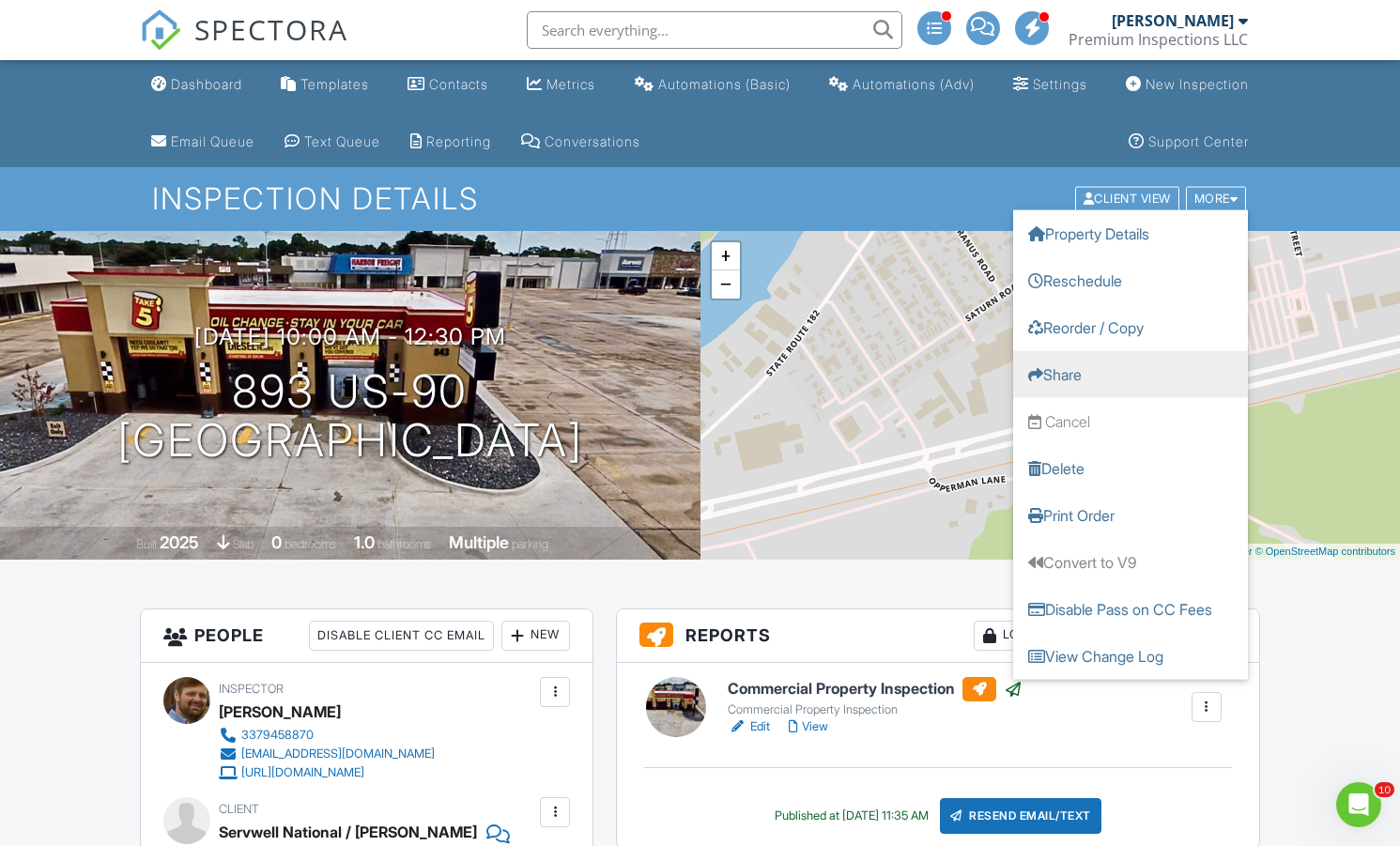 click on "Share" at bounding box center [1131, 375] 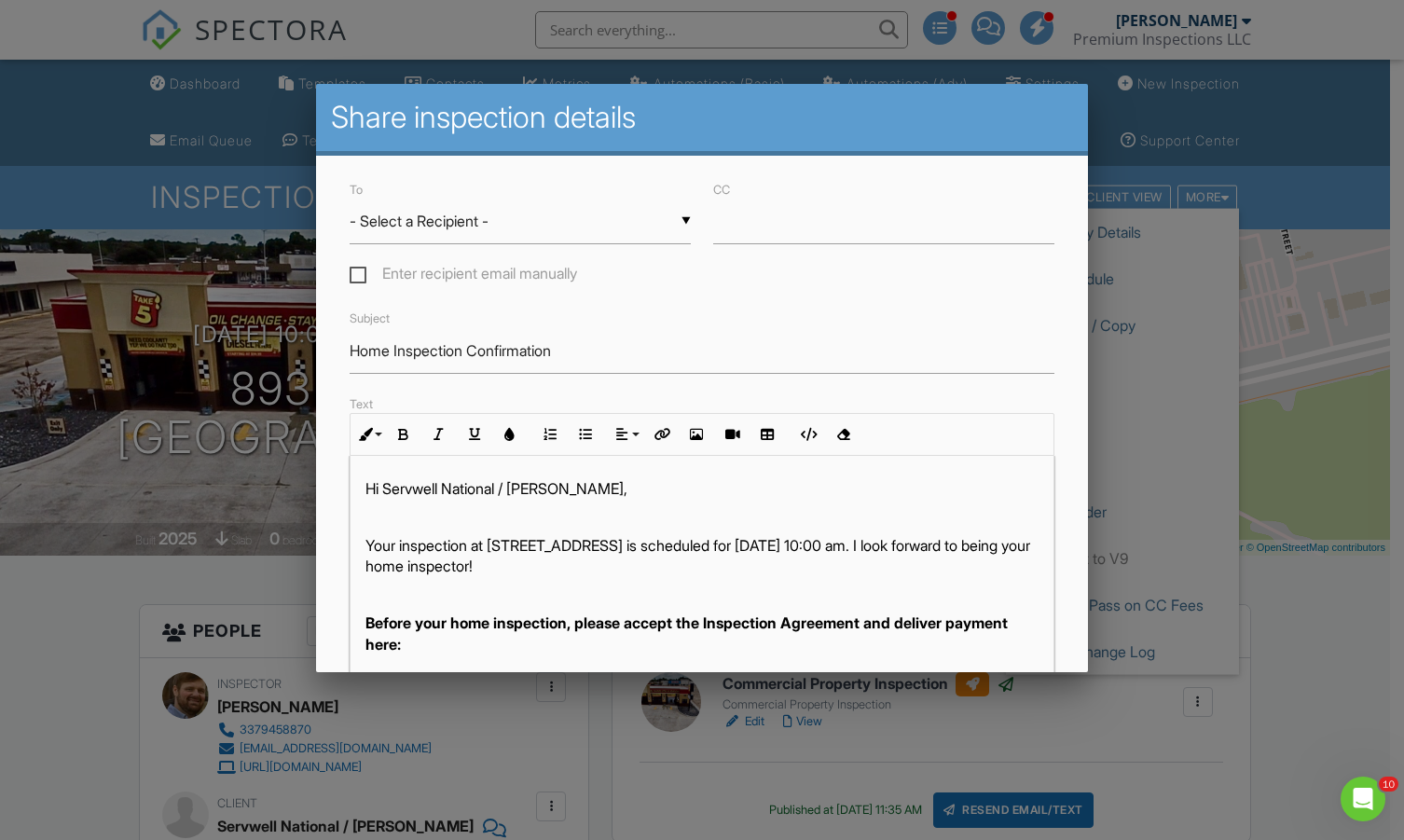 click at bounding box center (702, 432) 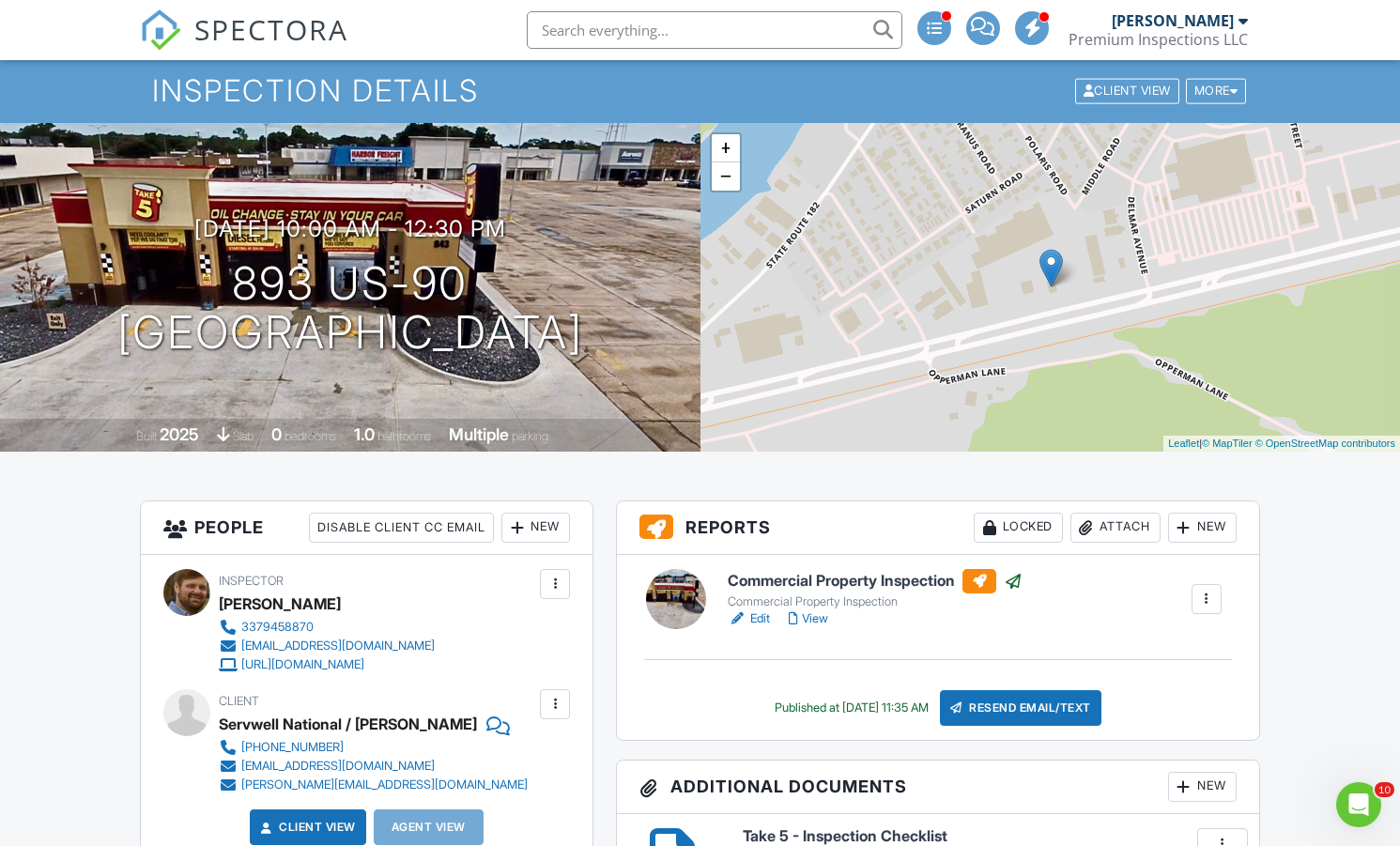 scroll, scrollTop: 124, scrollLeft: 0, axis: vertical 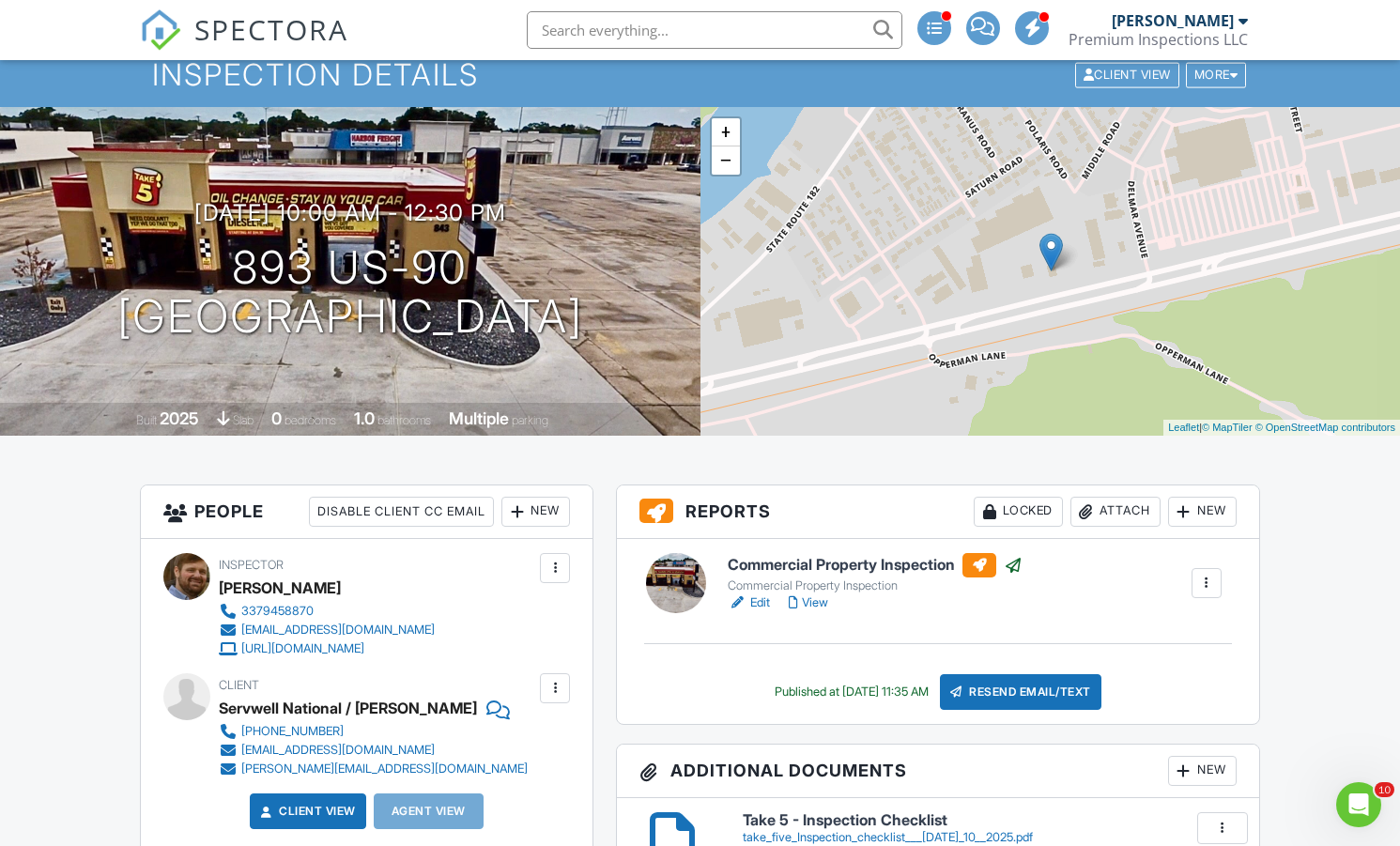 click on "Inspection Details
Client View
More
Property Details
Reschedule
Reorder / Copy
Share
Cancel
Delete
Print Order
Convert to V9
Disable Pass on CC Fees
View Change Log" at bounding box center [700, 74] 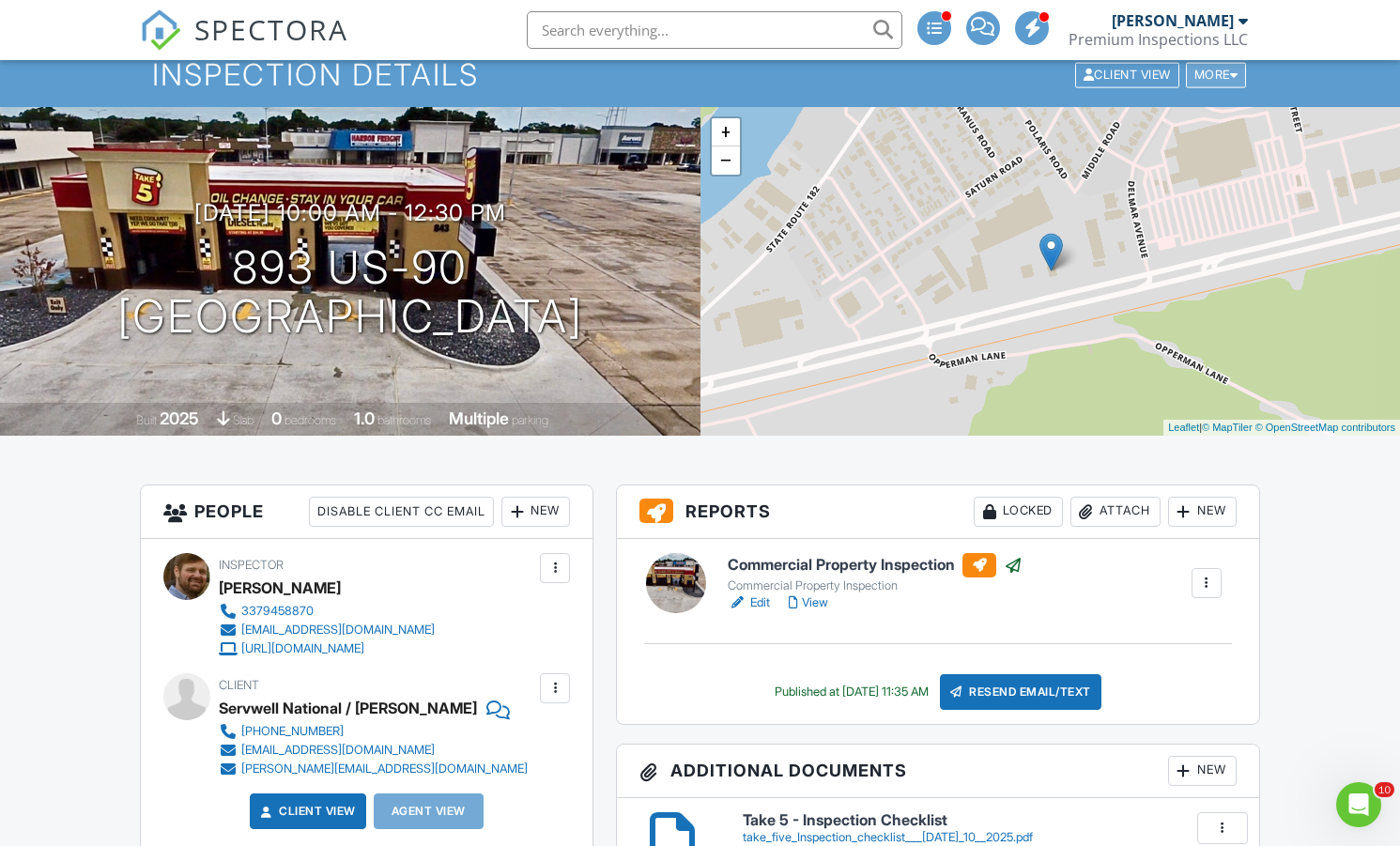 click on "More" at bounding box center [1216, 75] 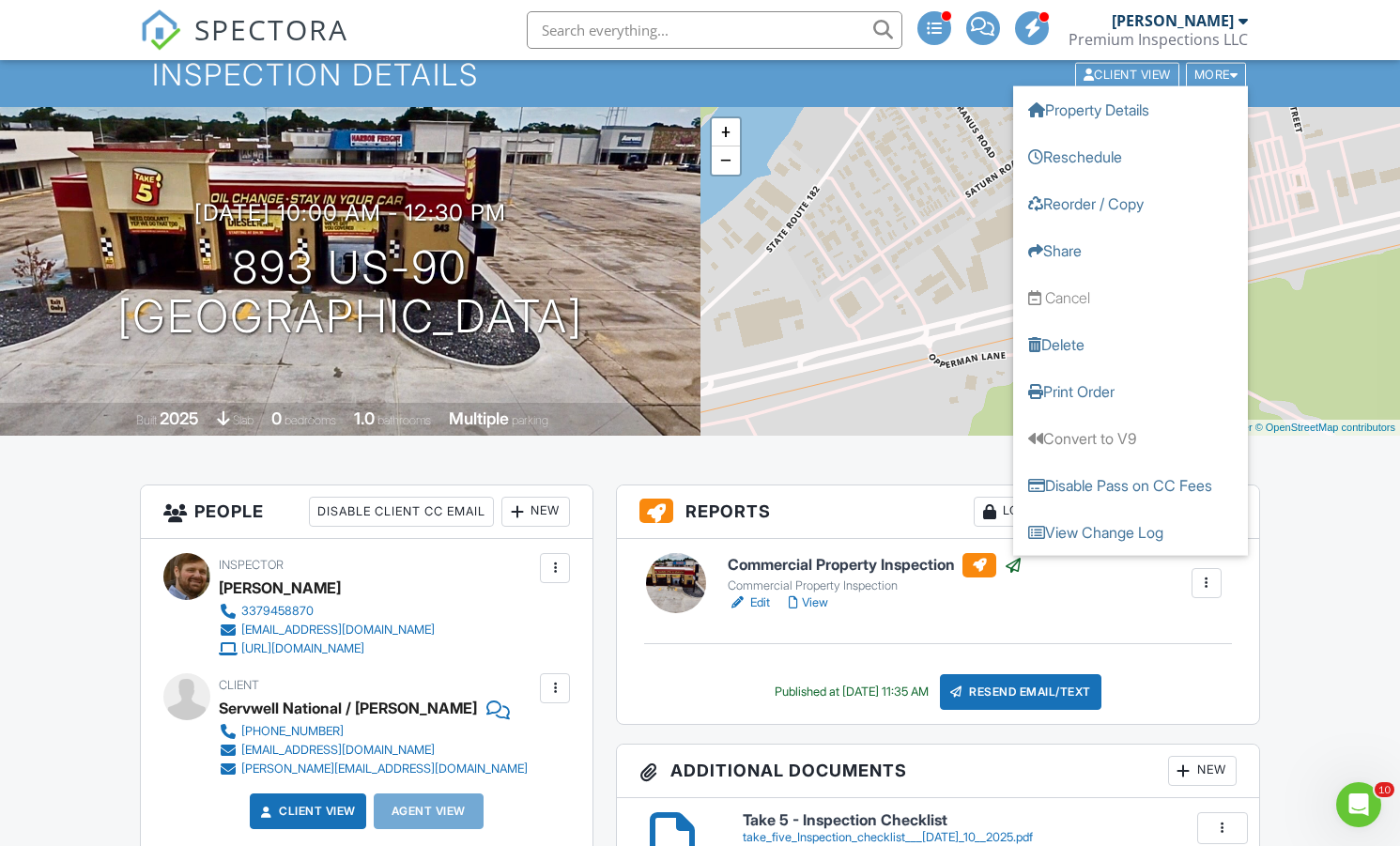 click on "Inspection Details
Client View
More
Property Details
Reschedule
Reorder / Copy
Share
Cancel
Delete
Print Order
Convert to V9
Disable Pass on CC Fees
View Change Log" at bounding box center [700, 74] 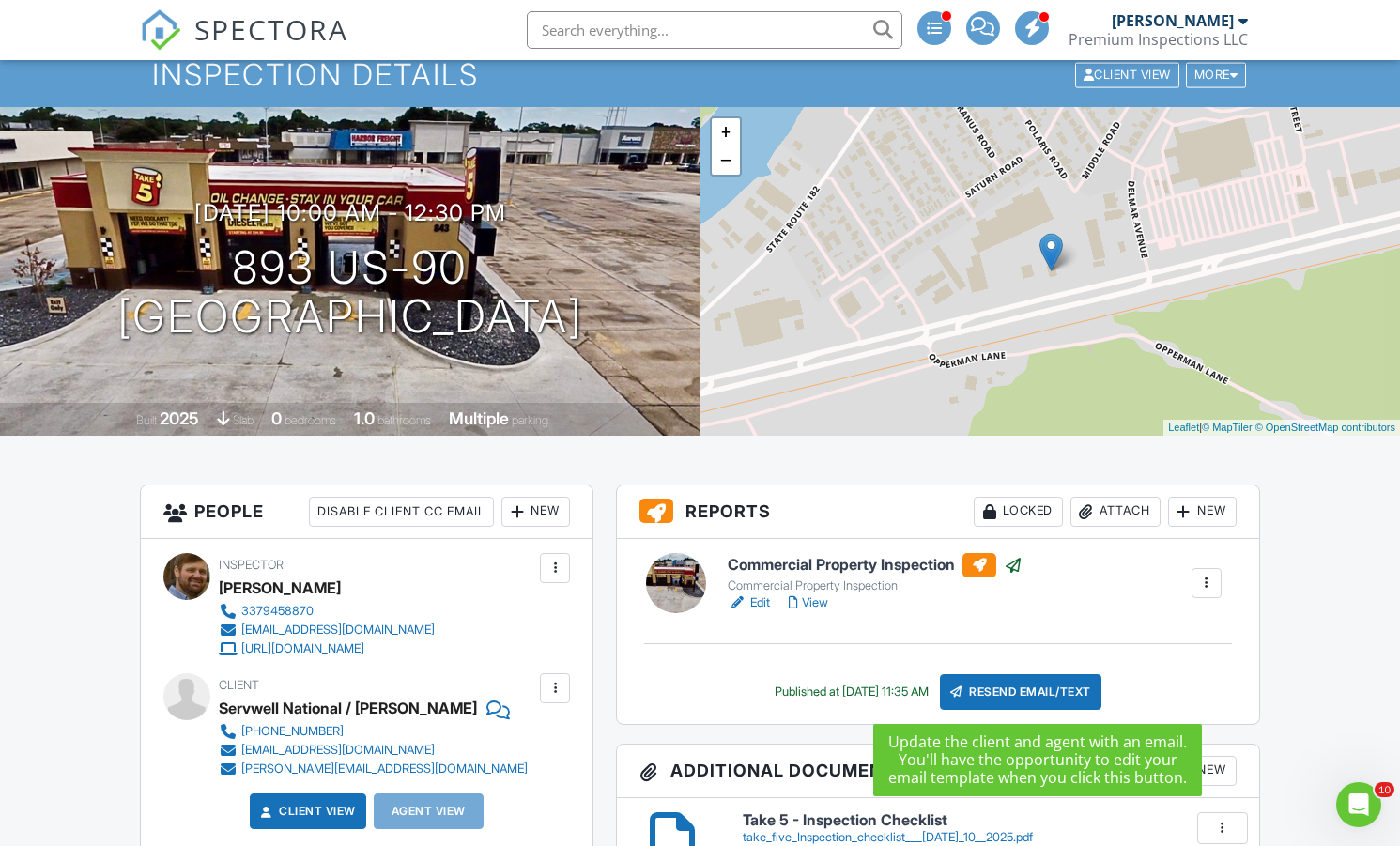 click on "Resend Email/Text" at bounding box center (1021, 692) 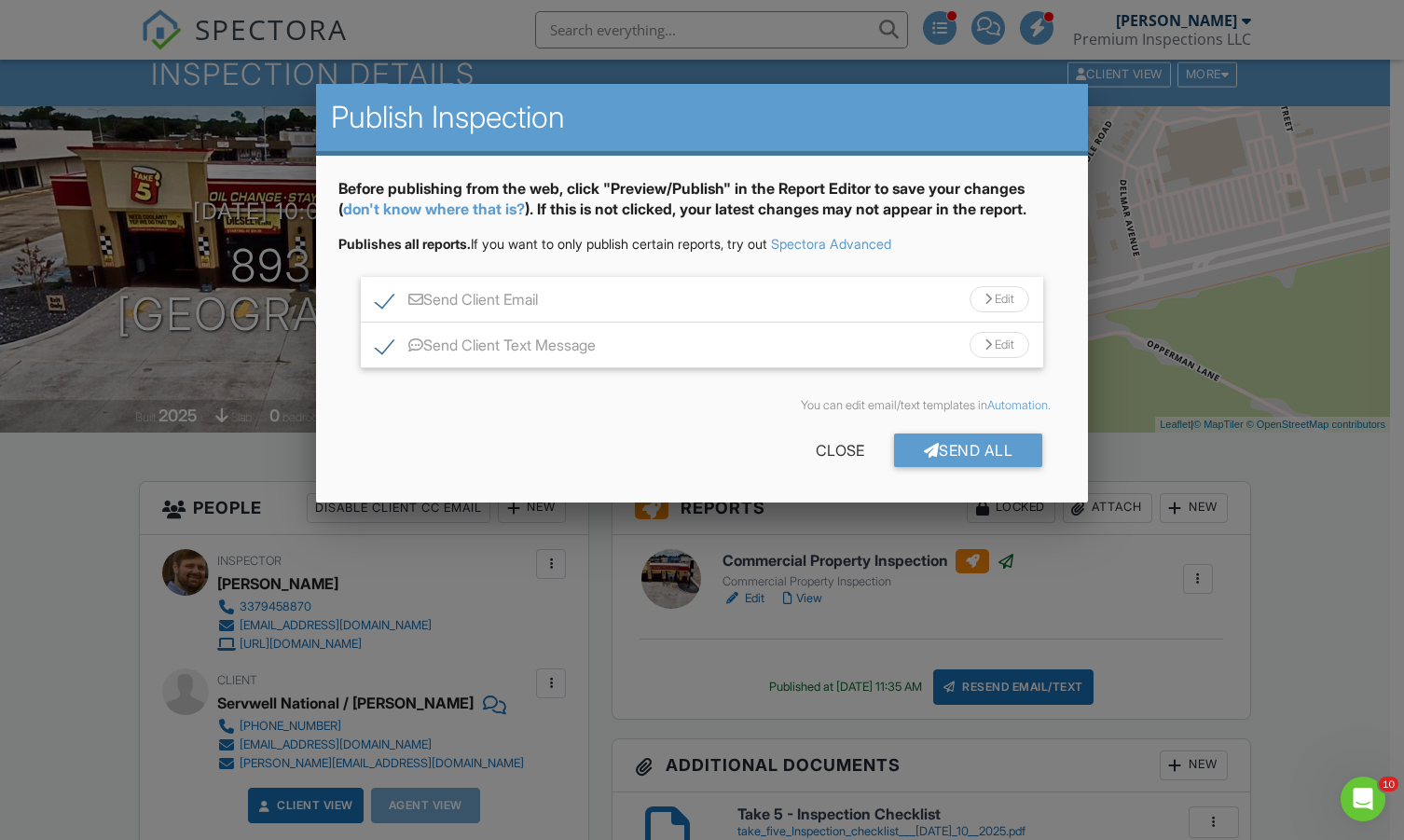 click at bounding box center (702, 432) 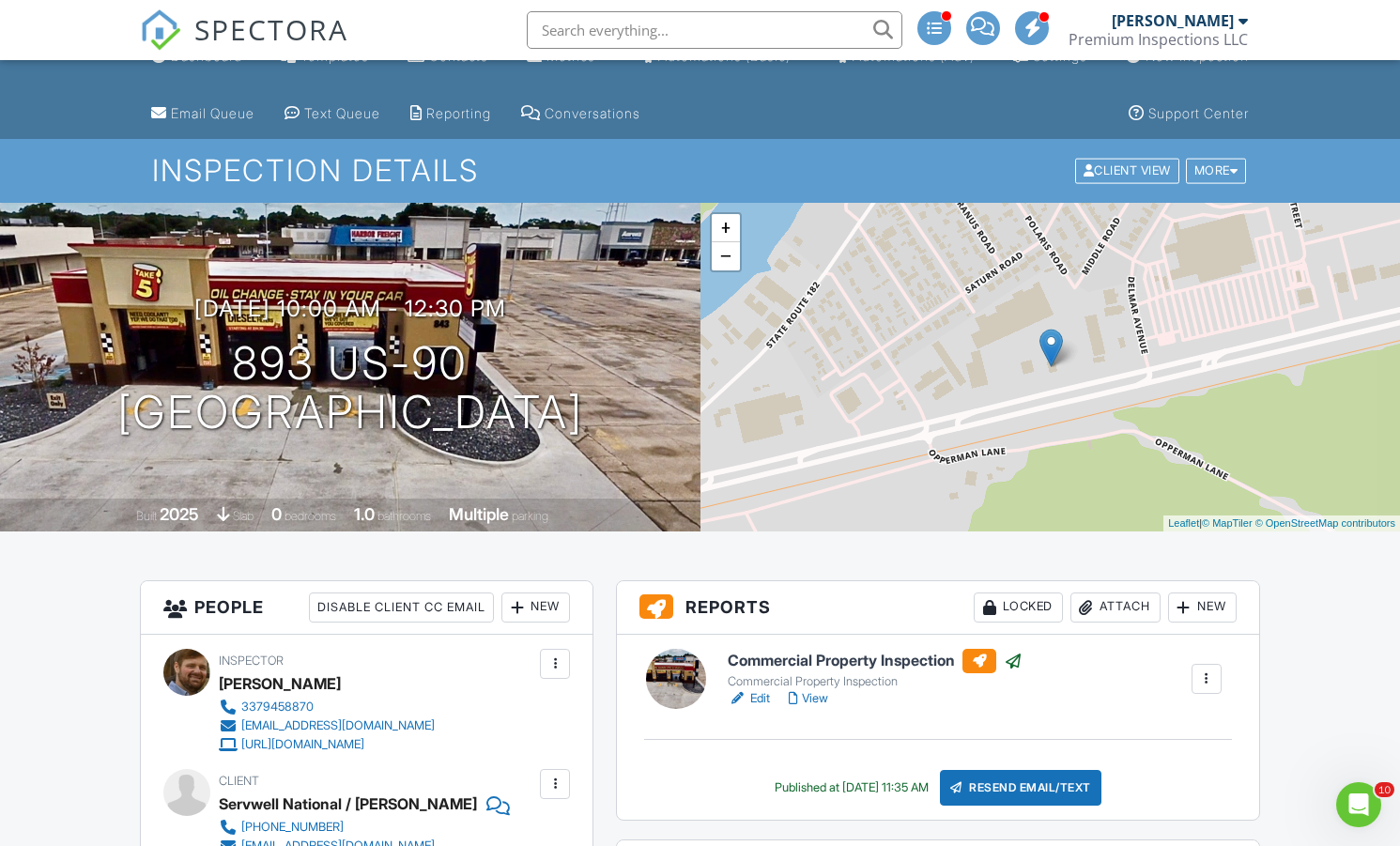 scroll, scrollTop: 0, scrollLeft: 0, axis: both 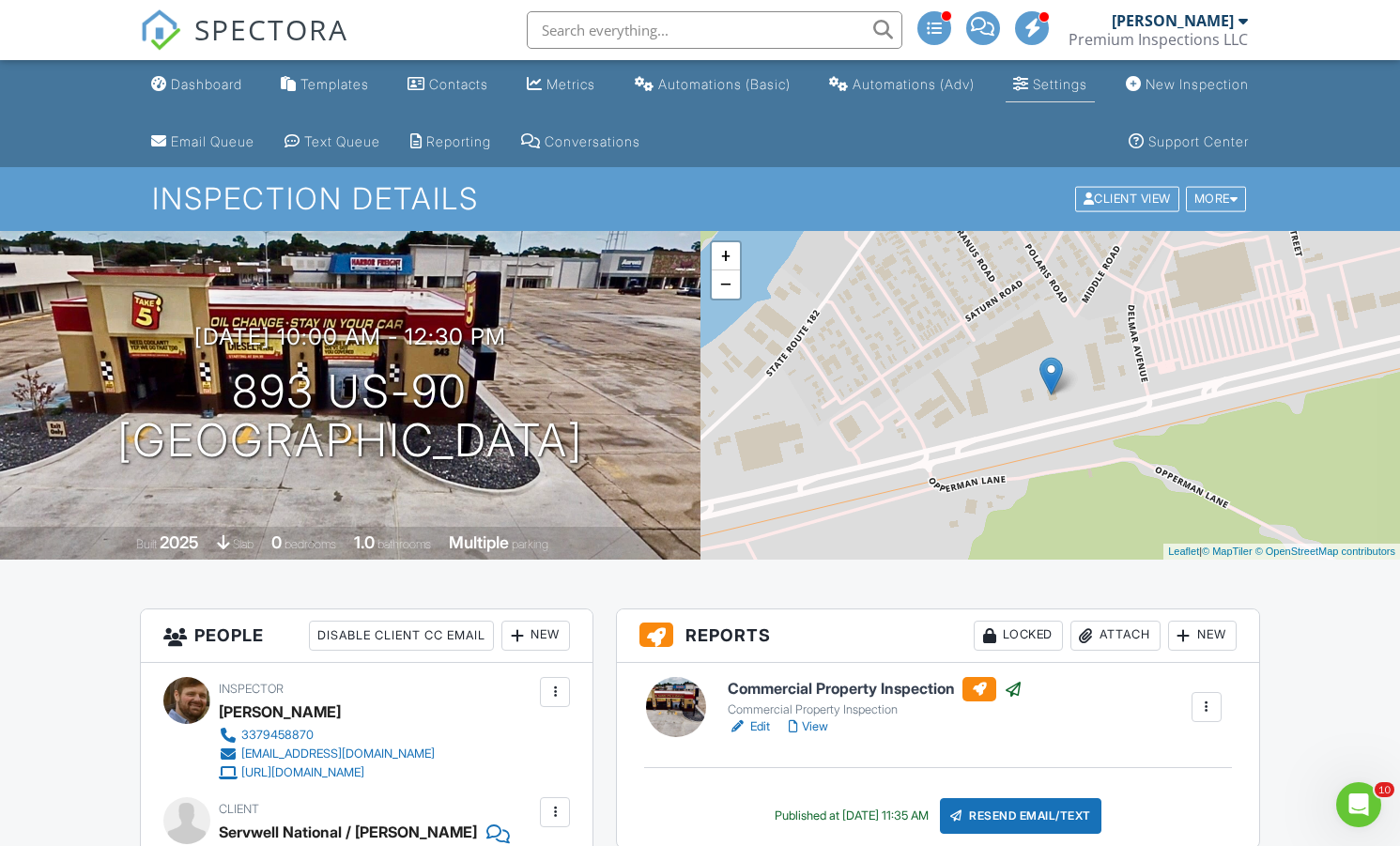 click on "Settings" at bounding box center (1060, 84) 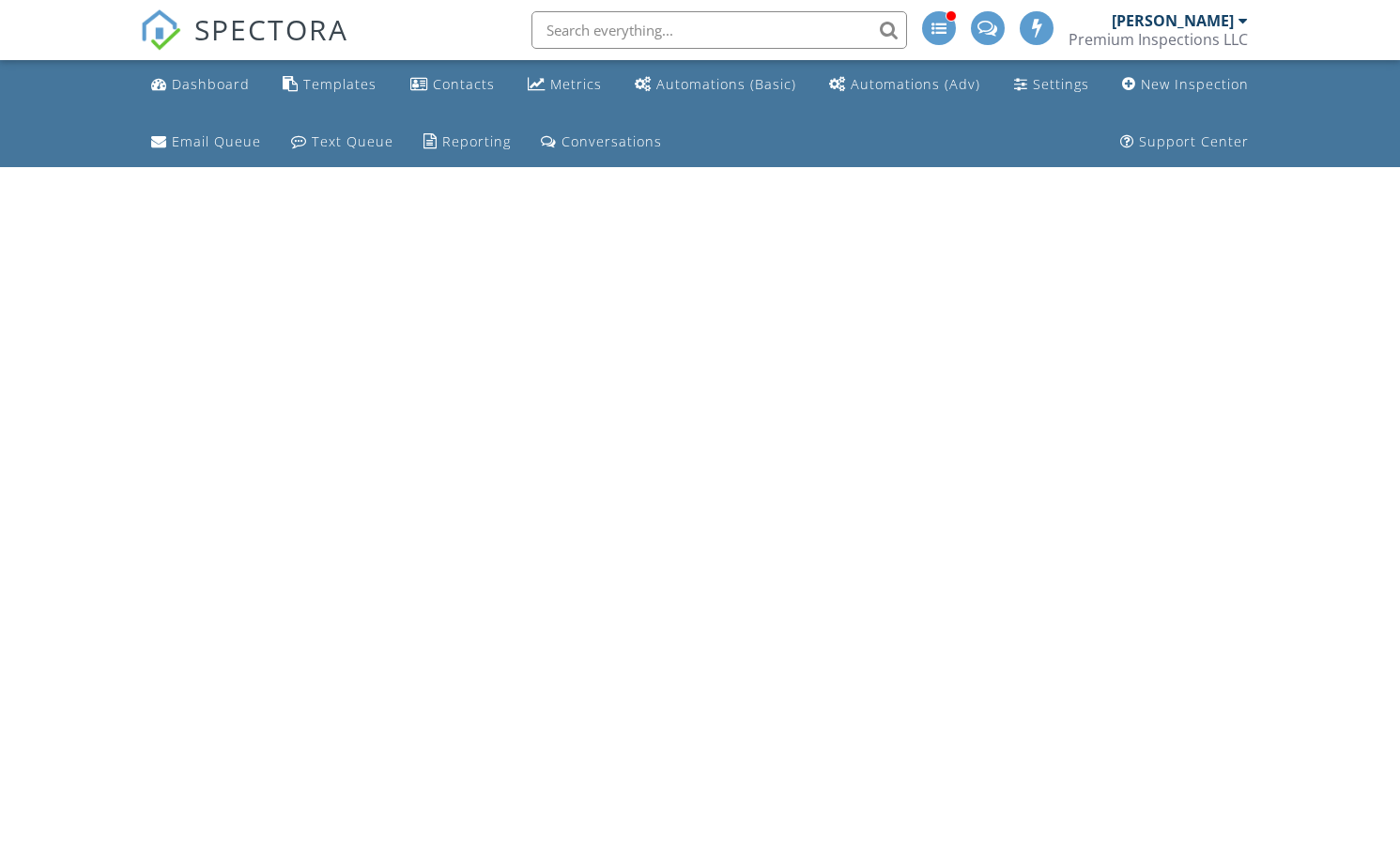 scroll, scrollTop: 0, scrollLeft: 0, axis: both 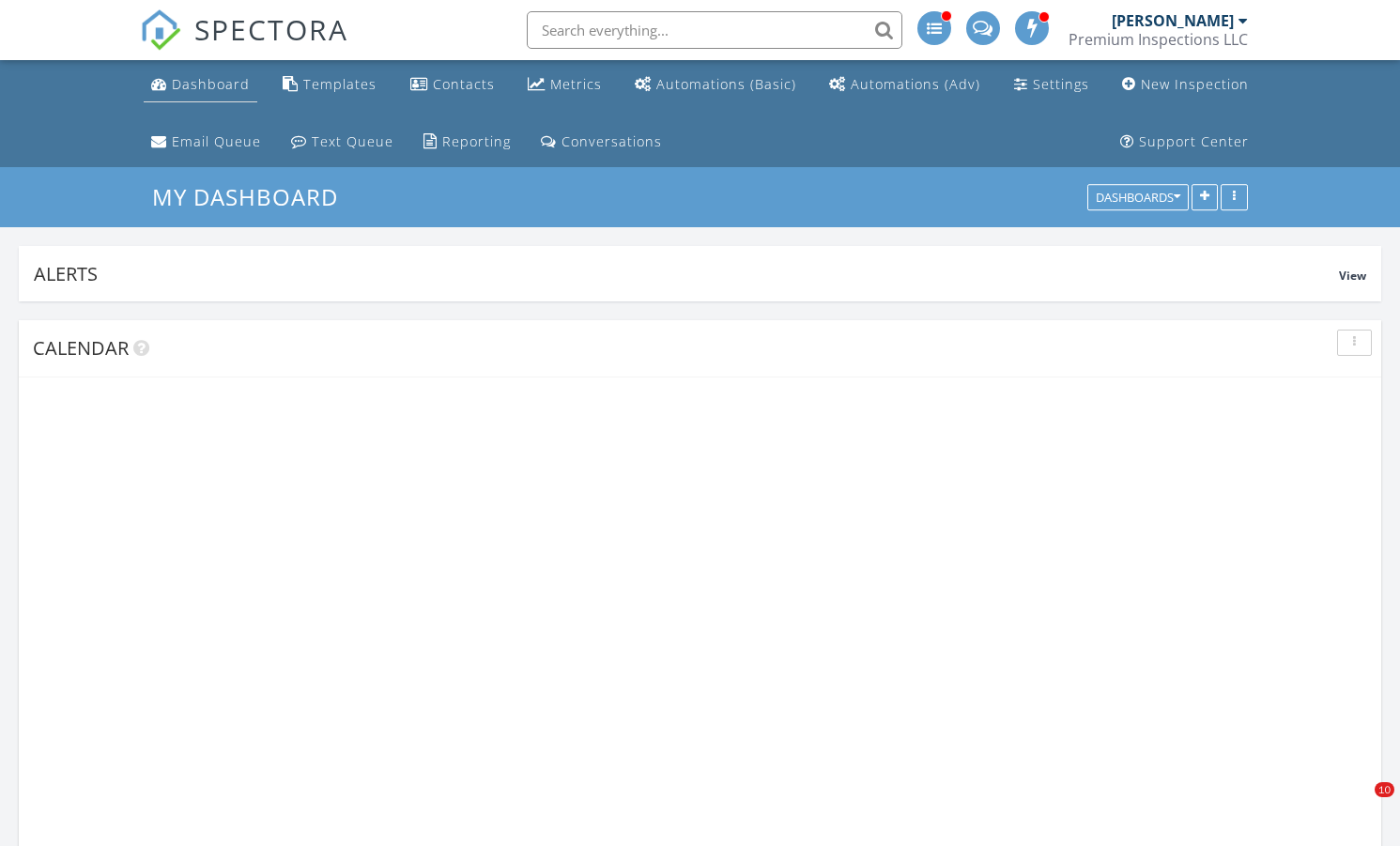 click on "Dashboard" at bounding box center (210, 84) 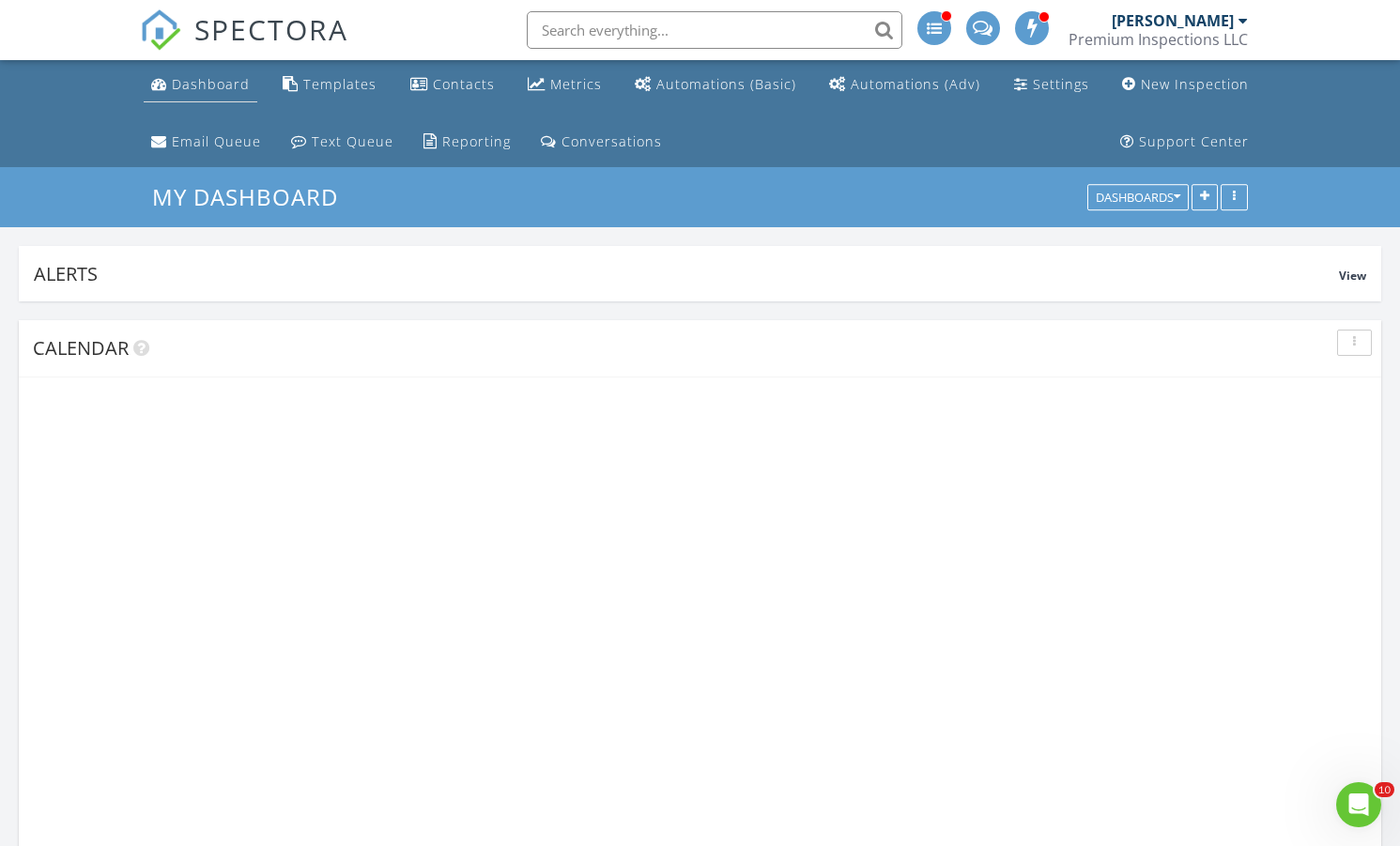 scroll, scrollTop: 0, scrollLeft: 0, axis: both 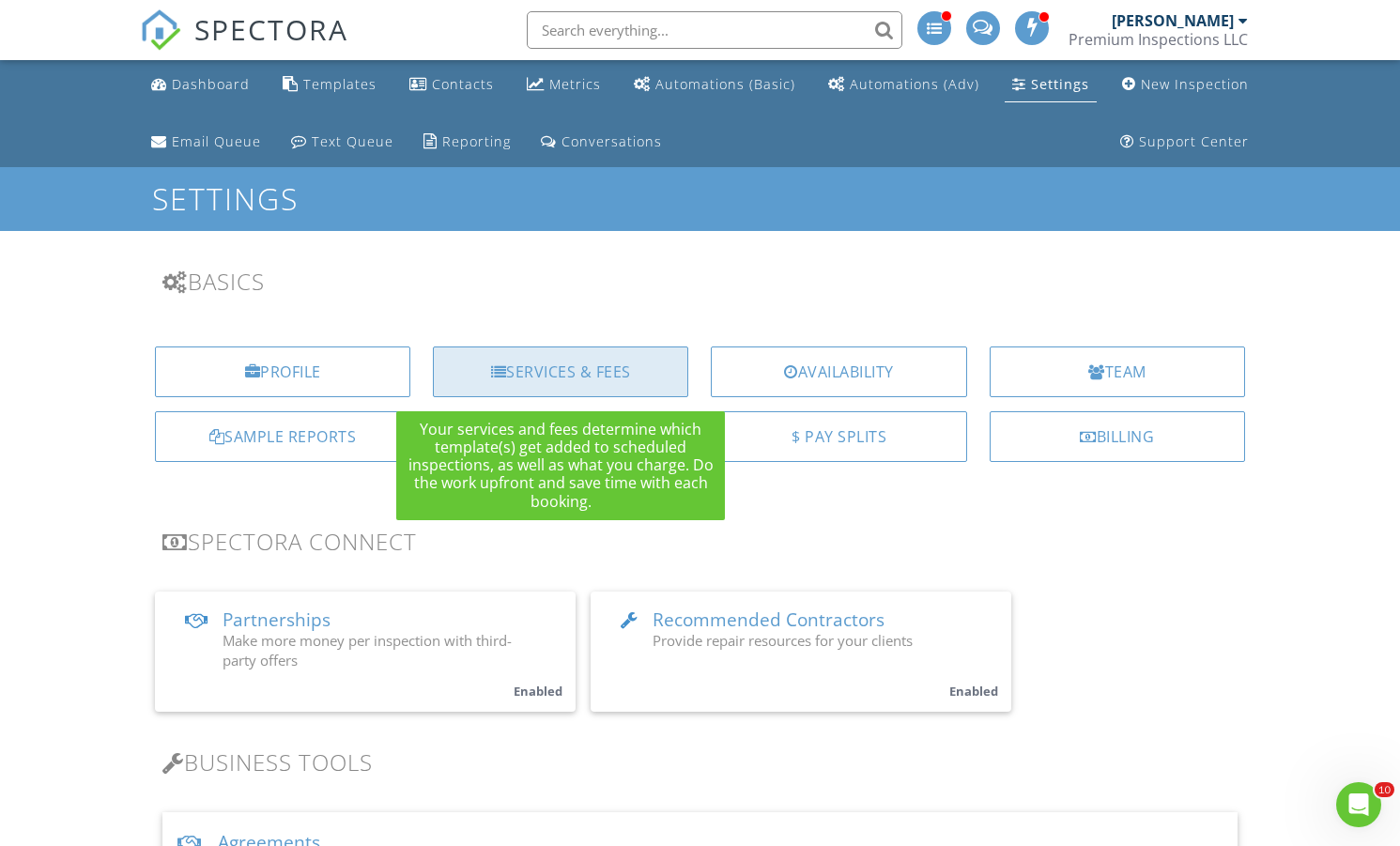 click on "Services & Fees" at bounding box center [561, 372] 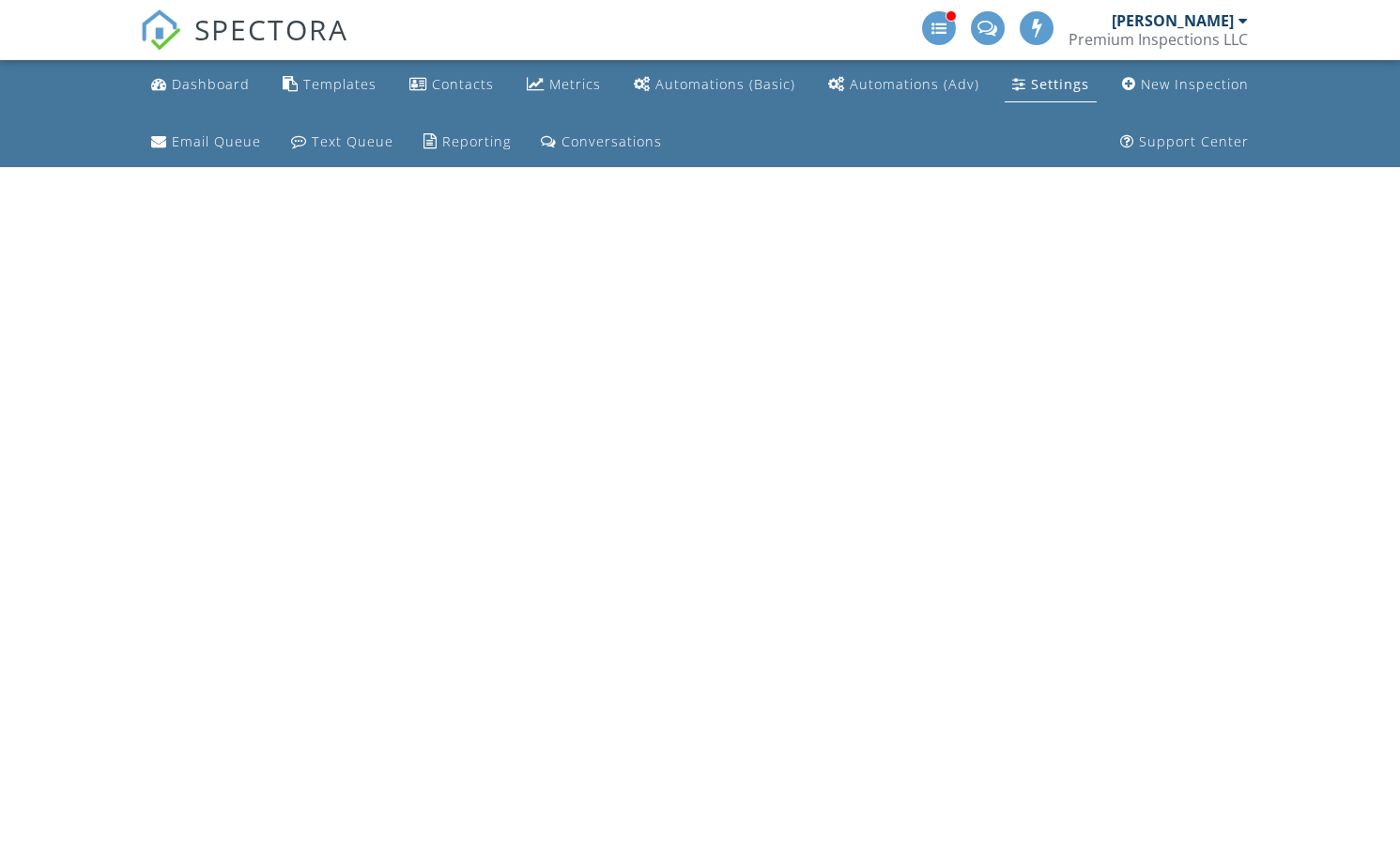 scroll, scrollTop: 0, scrollLeft: 0, axis: both 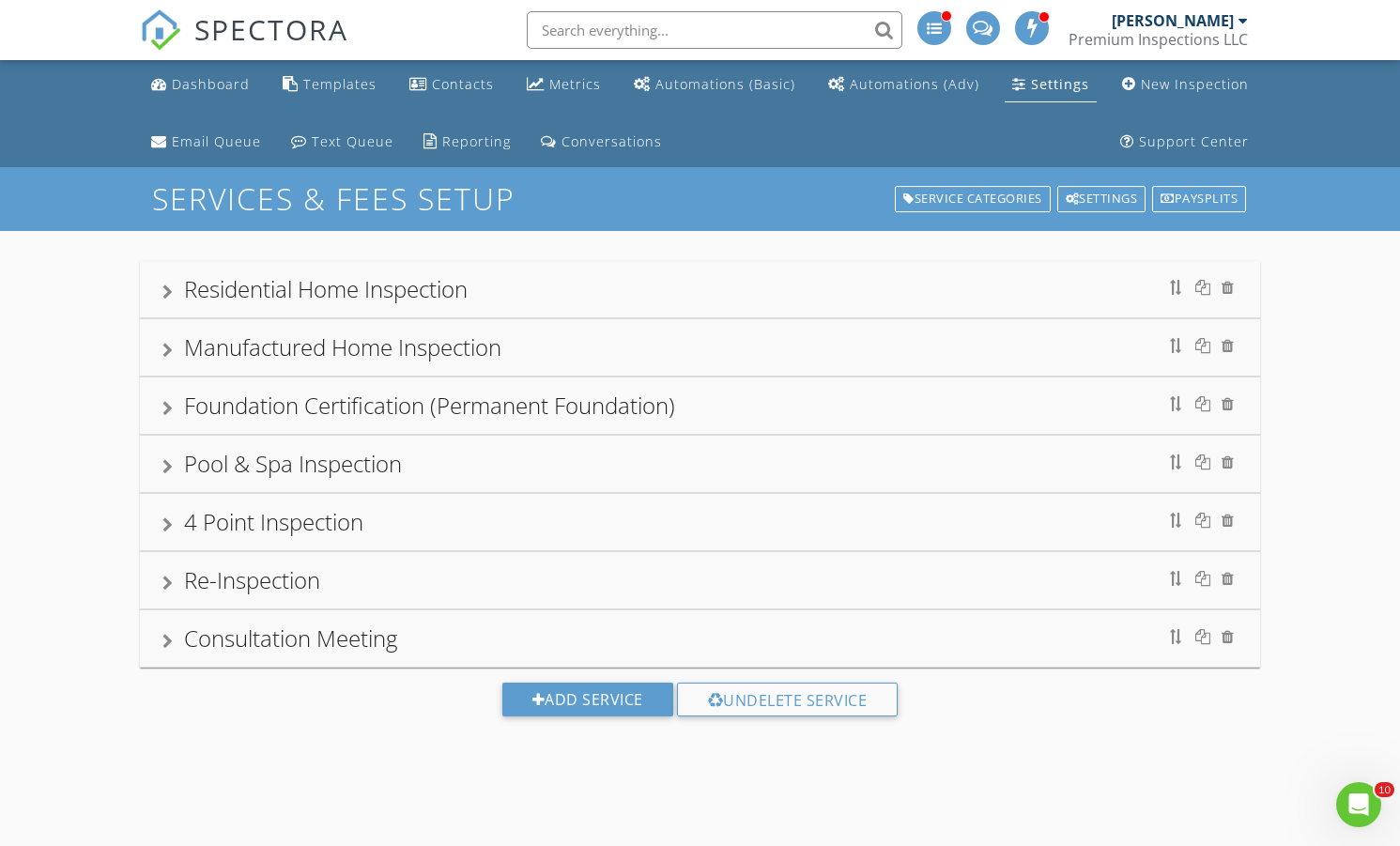 click on "Settings" at bounding box center [1060, 84] 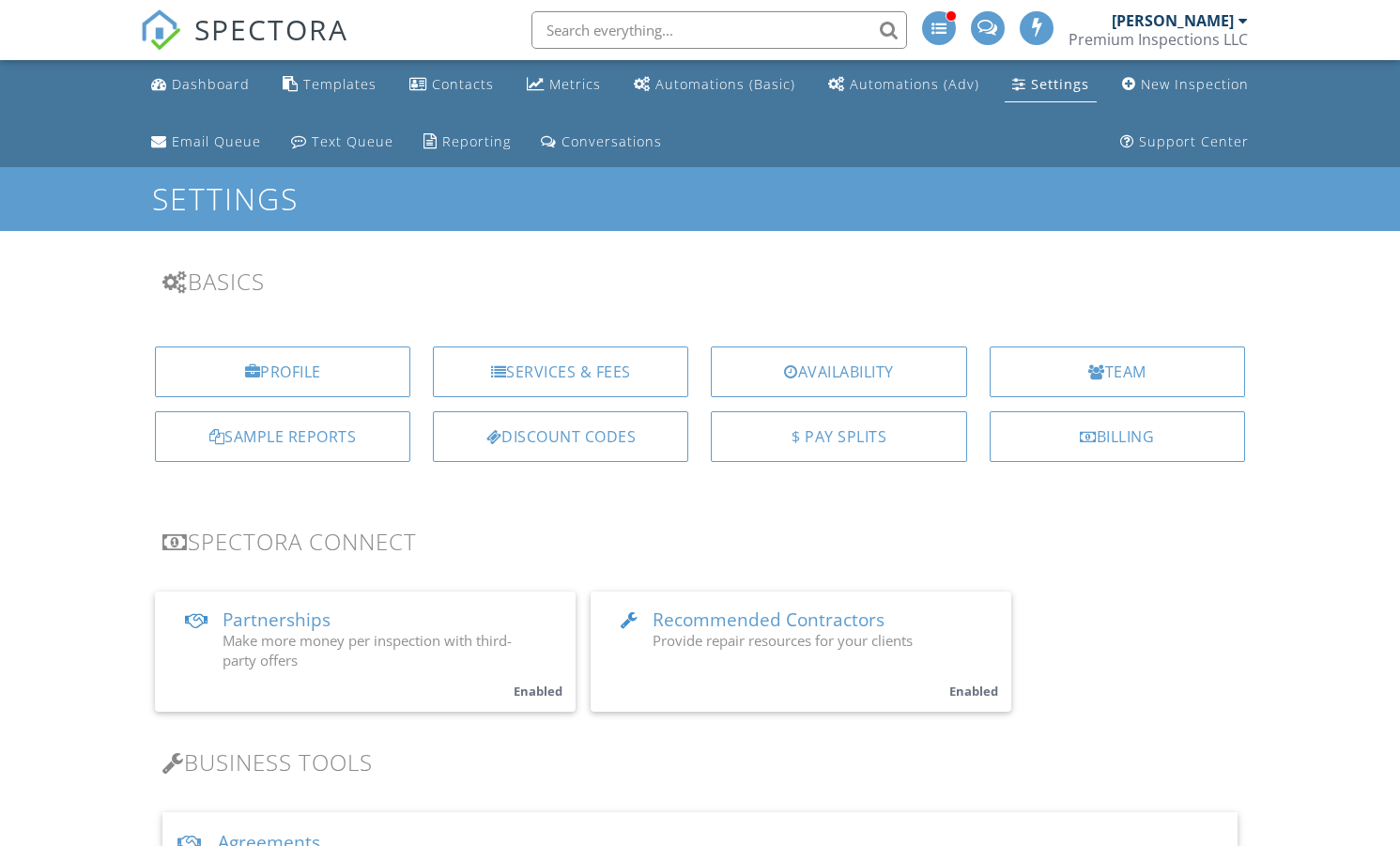 scroll, scrollTop: 0, scrollLeft: 0, axis: both 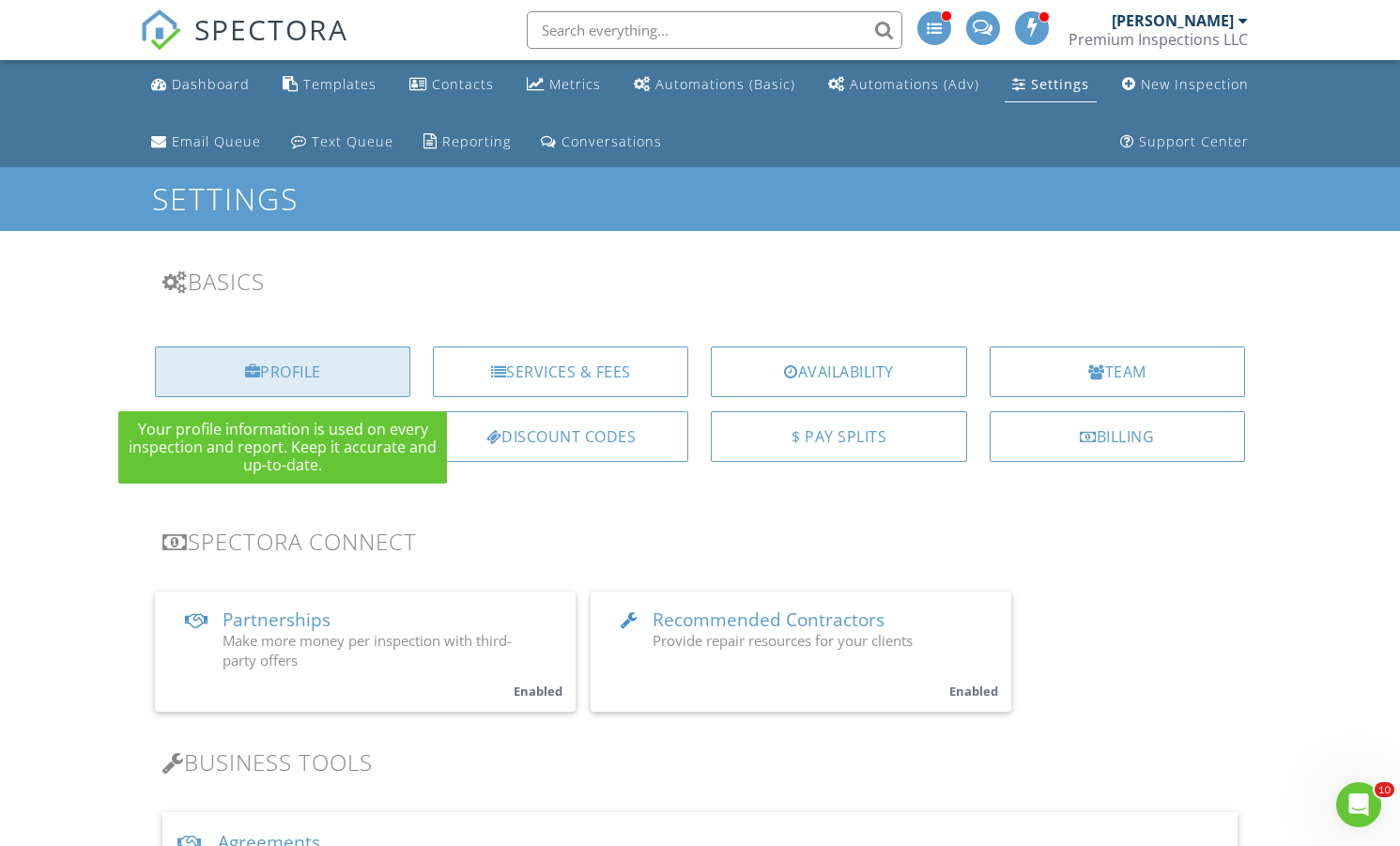 click on "Profile" at bounding box center (283, 372) 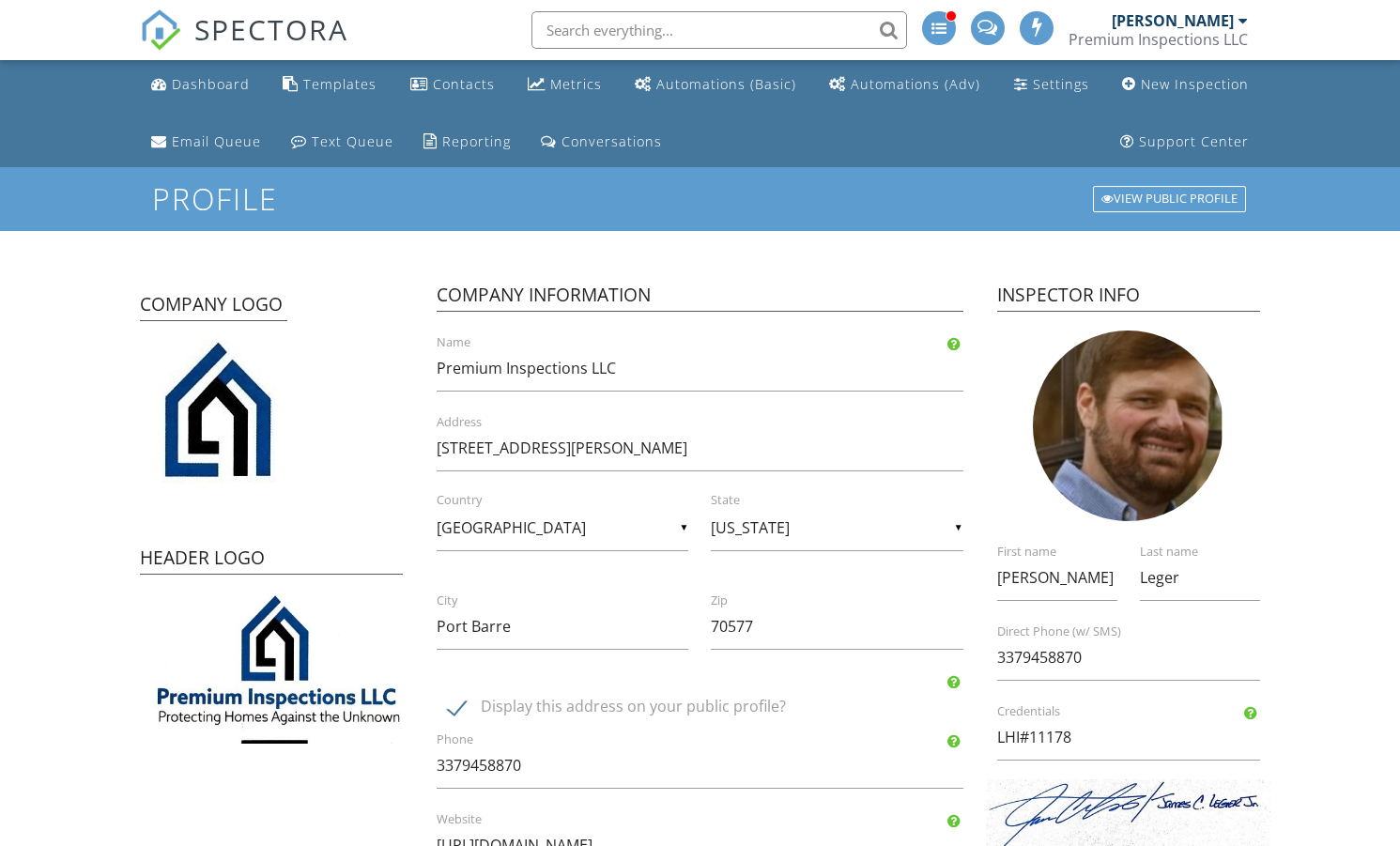 scroll, scrollTop: 0, scrollLeft: 0, axis: both 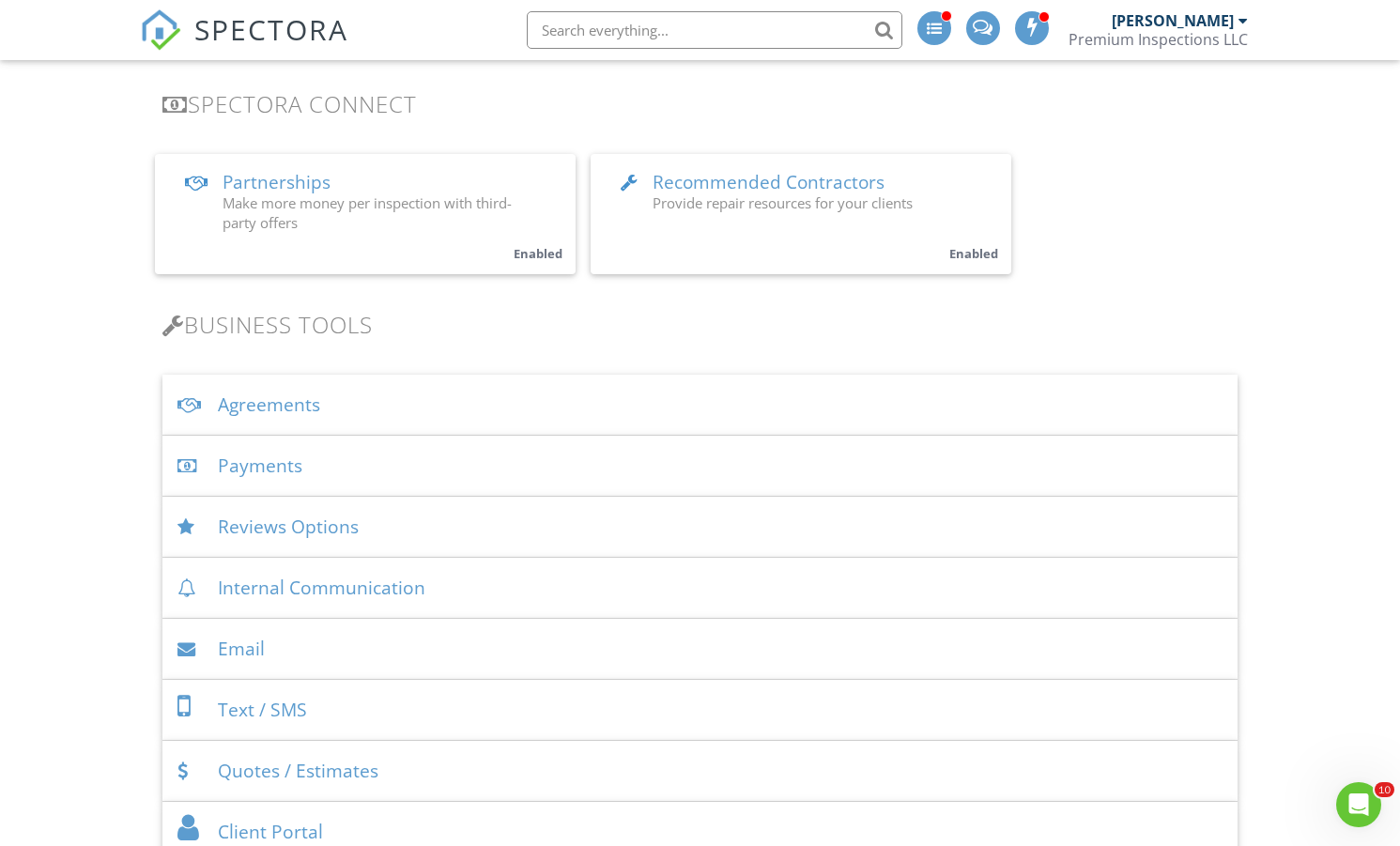 click on "Payments" at bounding box center (700, 466) 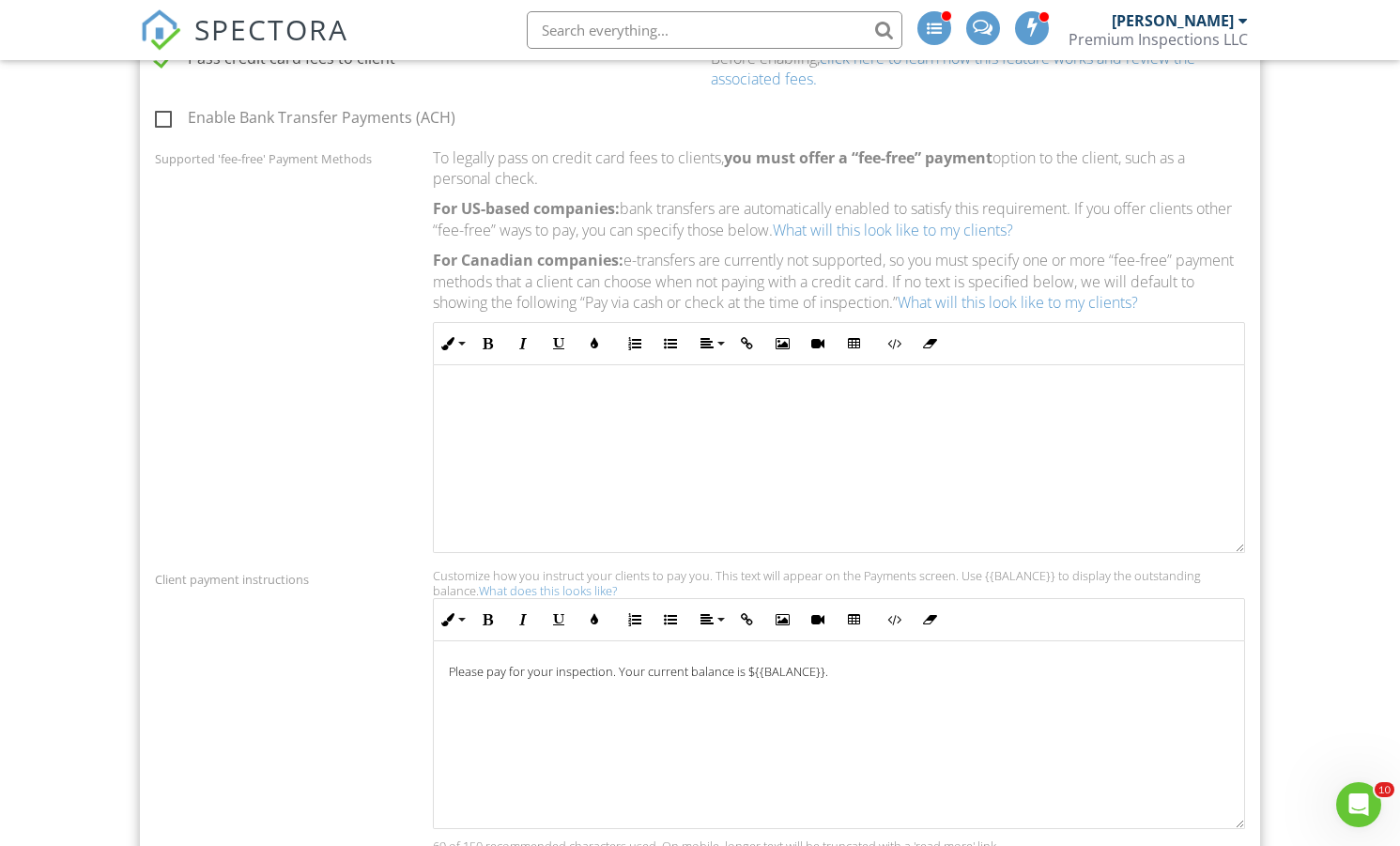 scroll, scrollTop: 1391, scrollLeft: 0, axis: vertical 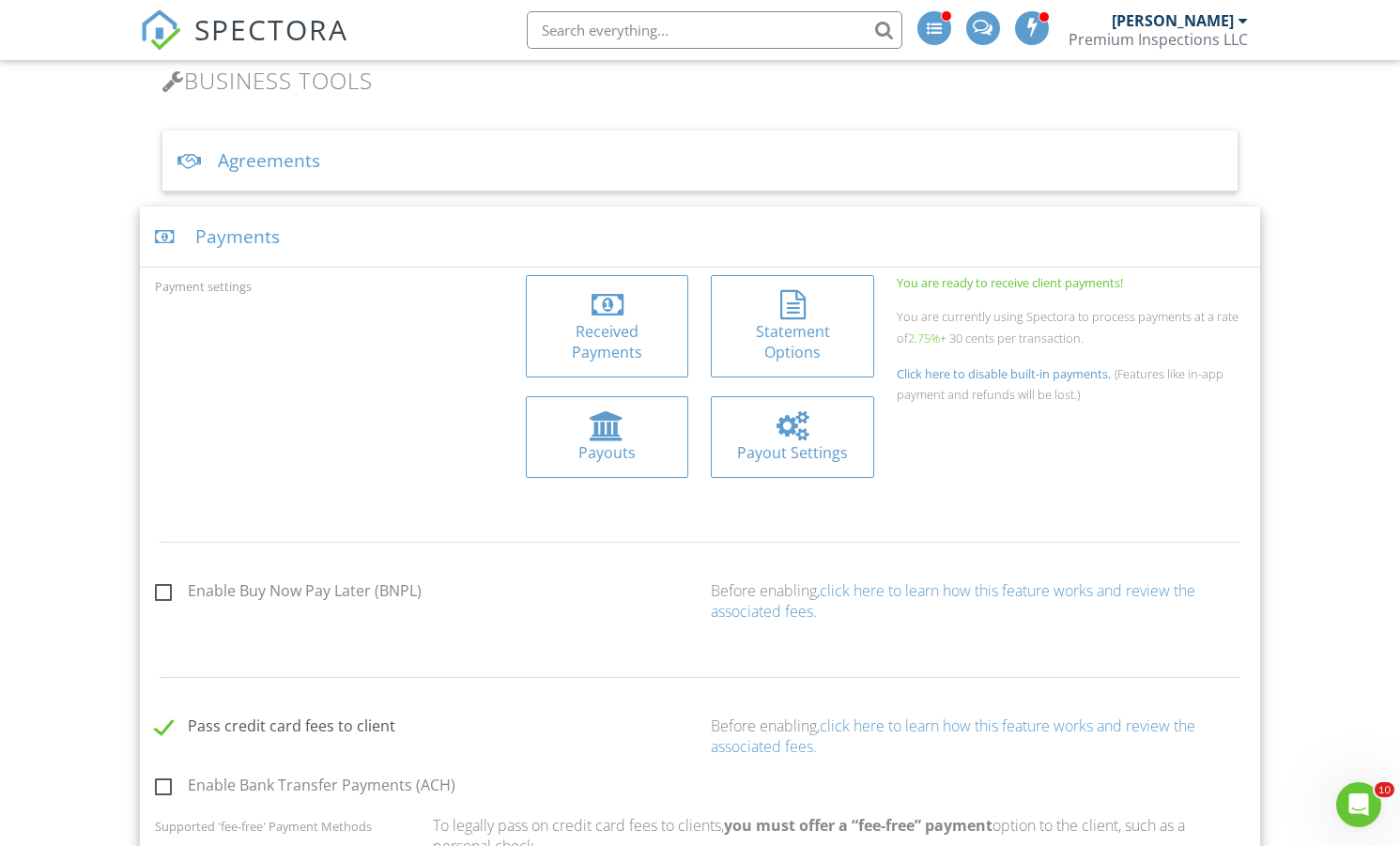 click on "Received Payments" at bounding box center [607, 342] 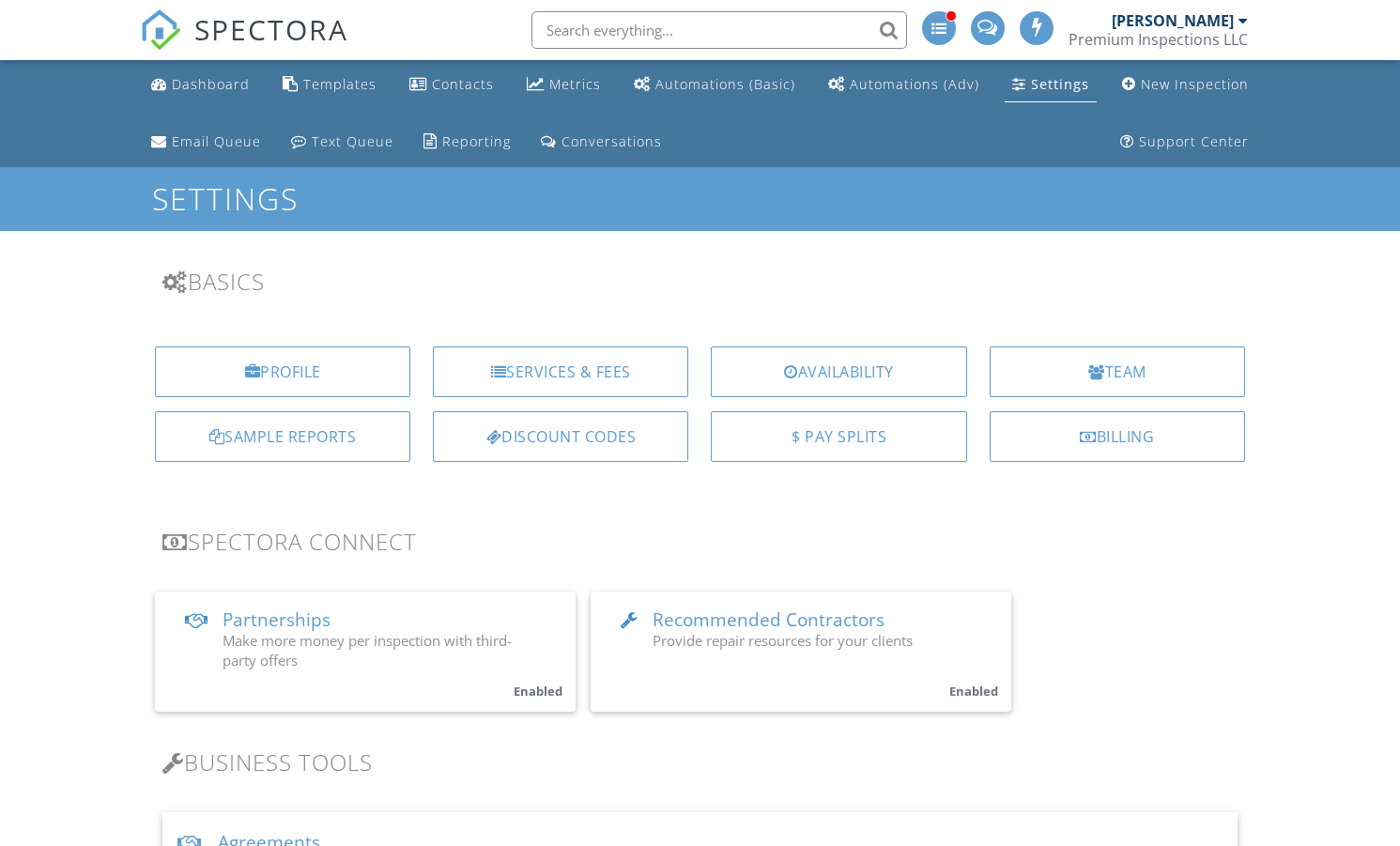 scroll, scrollTop: 806, scrollLeft: 0, axis: vertical 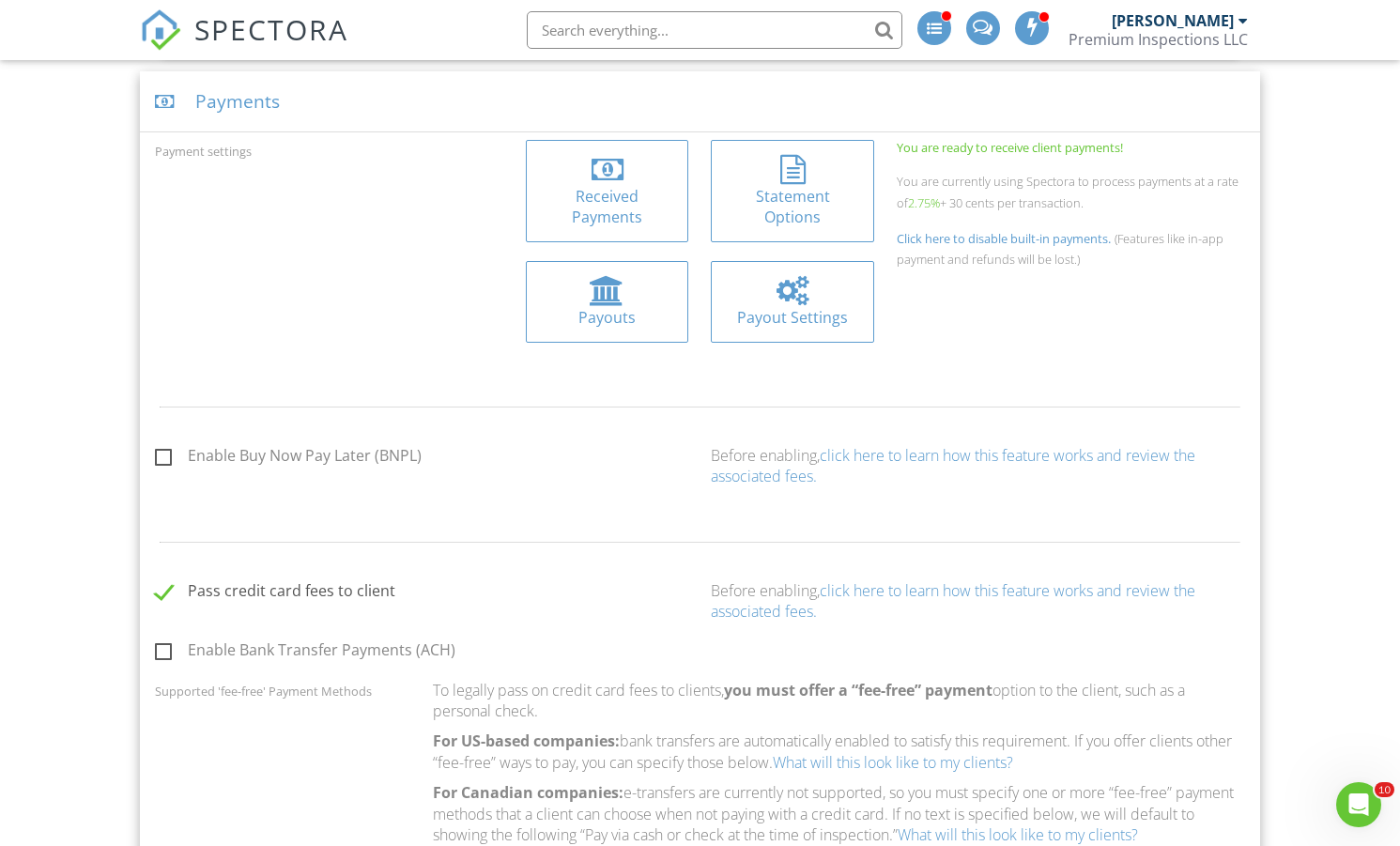 click at bounding box center [792, 291] 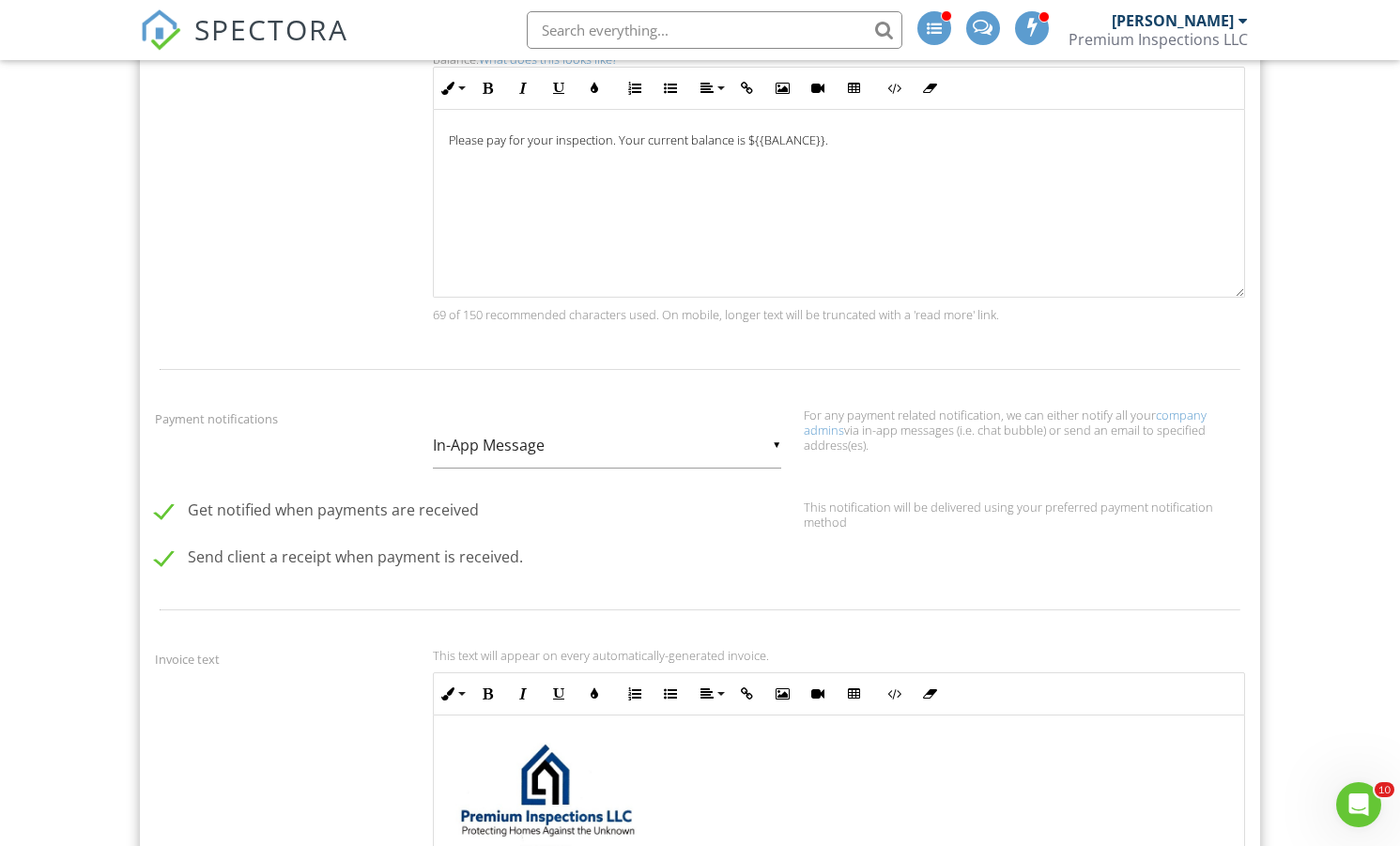 scroll, scrollTop: 1934, scrollLeft: 0, axis: vertical 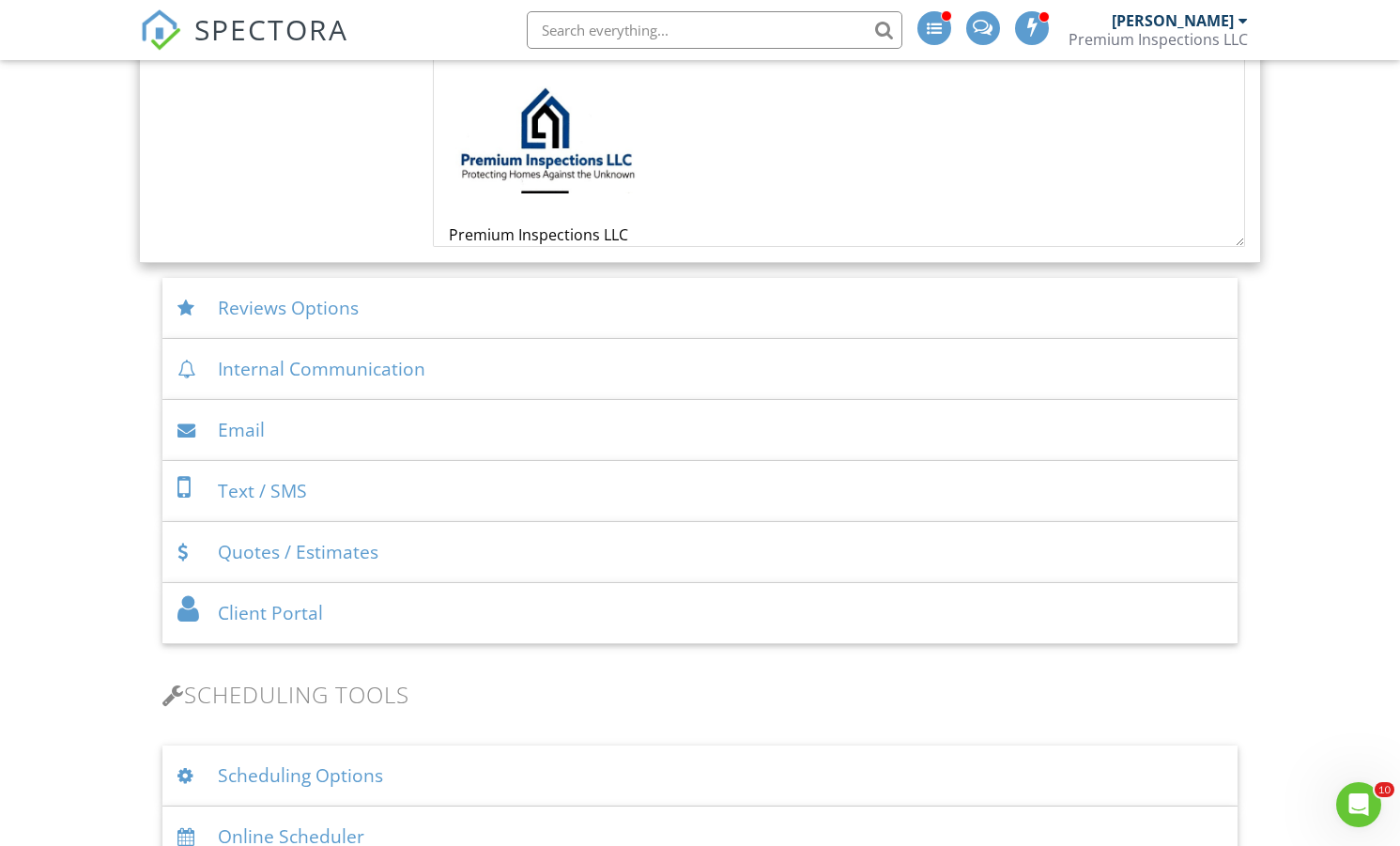 click on "Internal Communication" at bounding box center (700, 369) 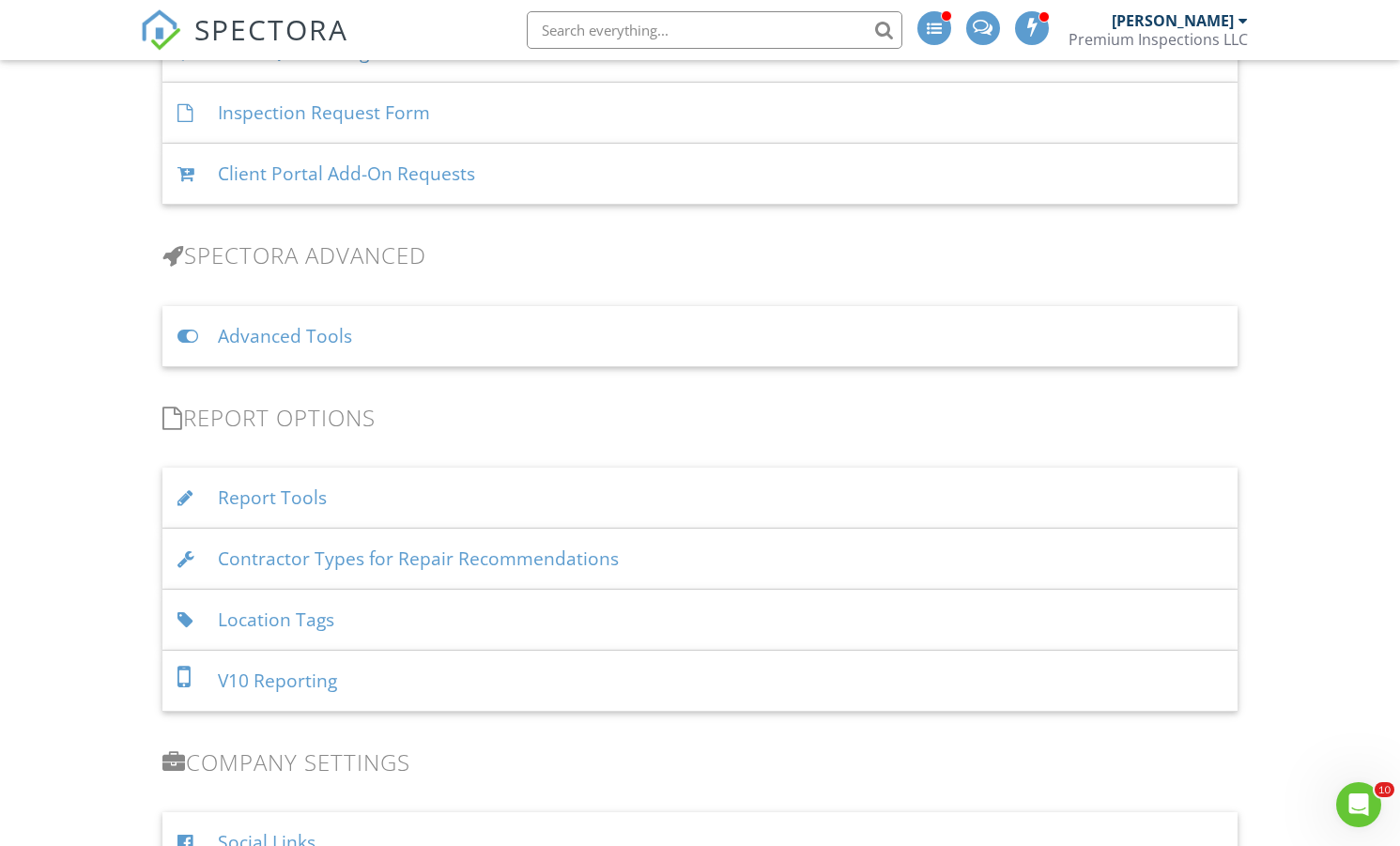 scroll, scrollTop: 1732, scrollLeft: 0, axis: vertical 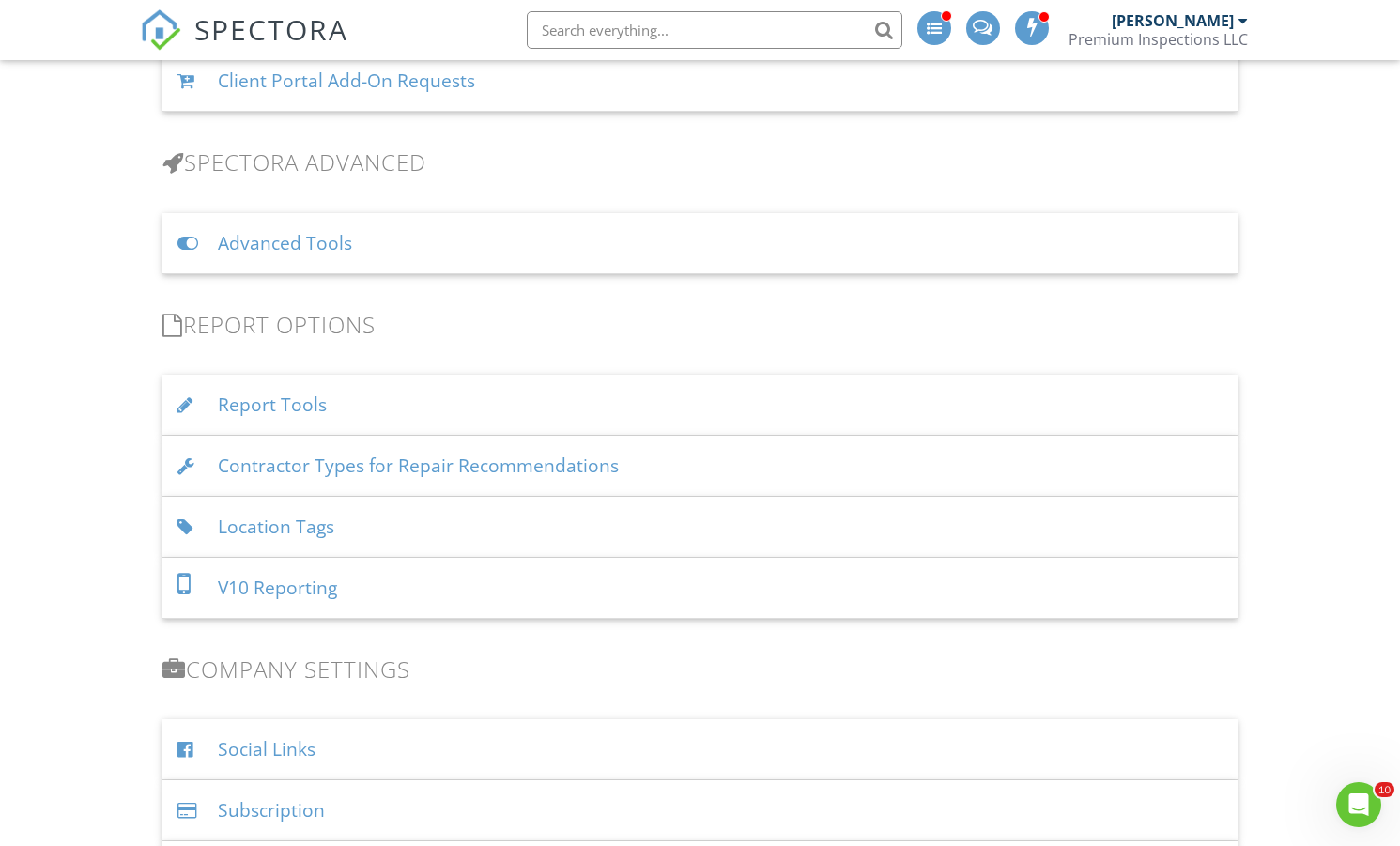 click on "Report Tools" at bounding box center (700, 405) 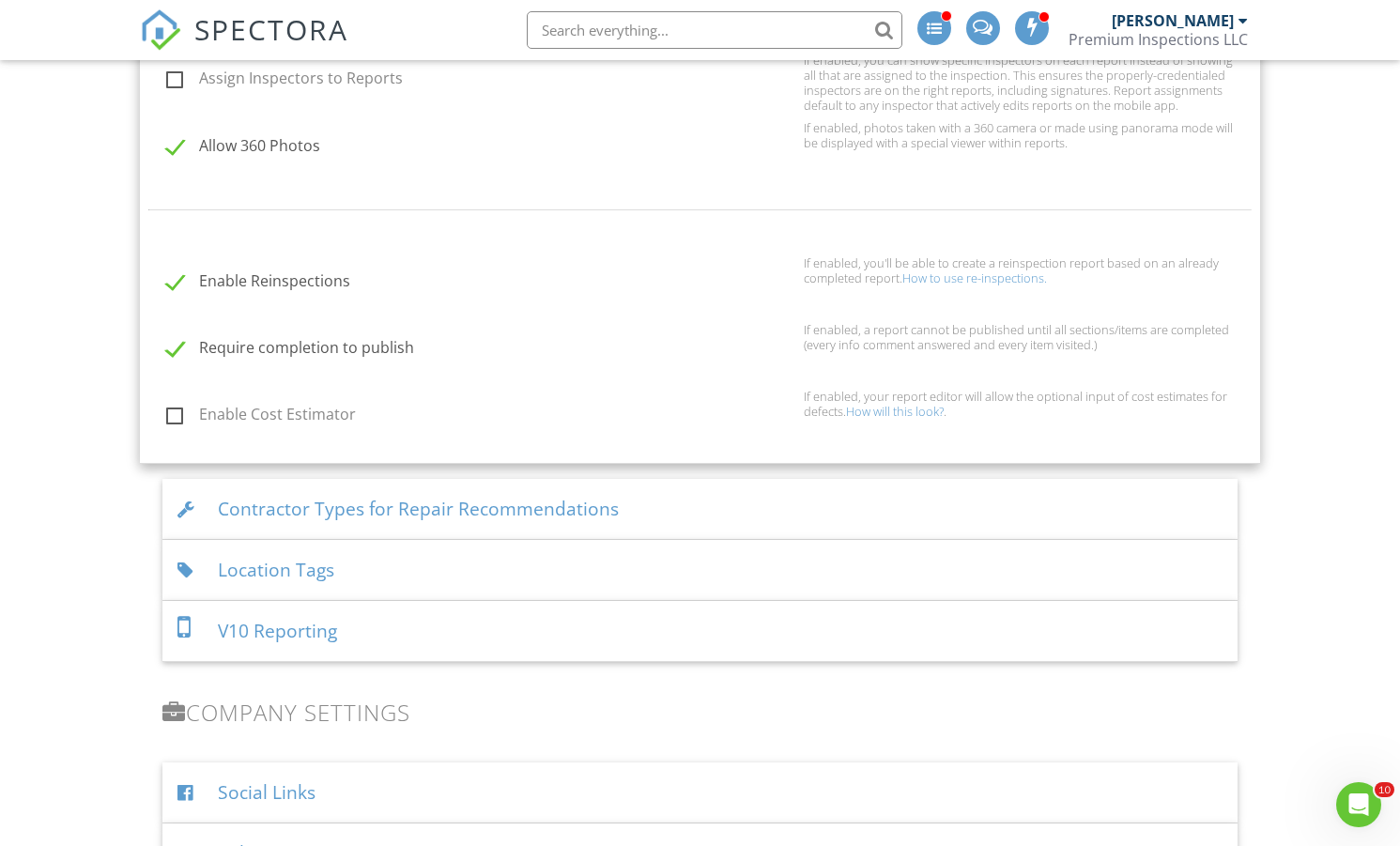 scroll, scrollTop: 2124, scrollLeft: 0, axis: vertical 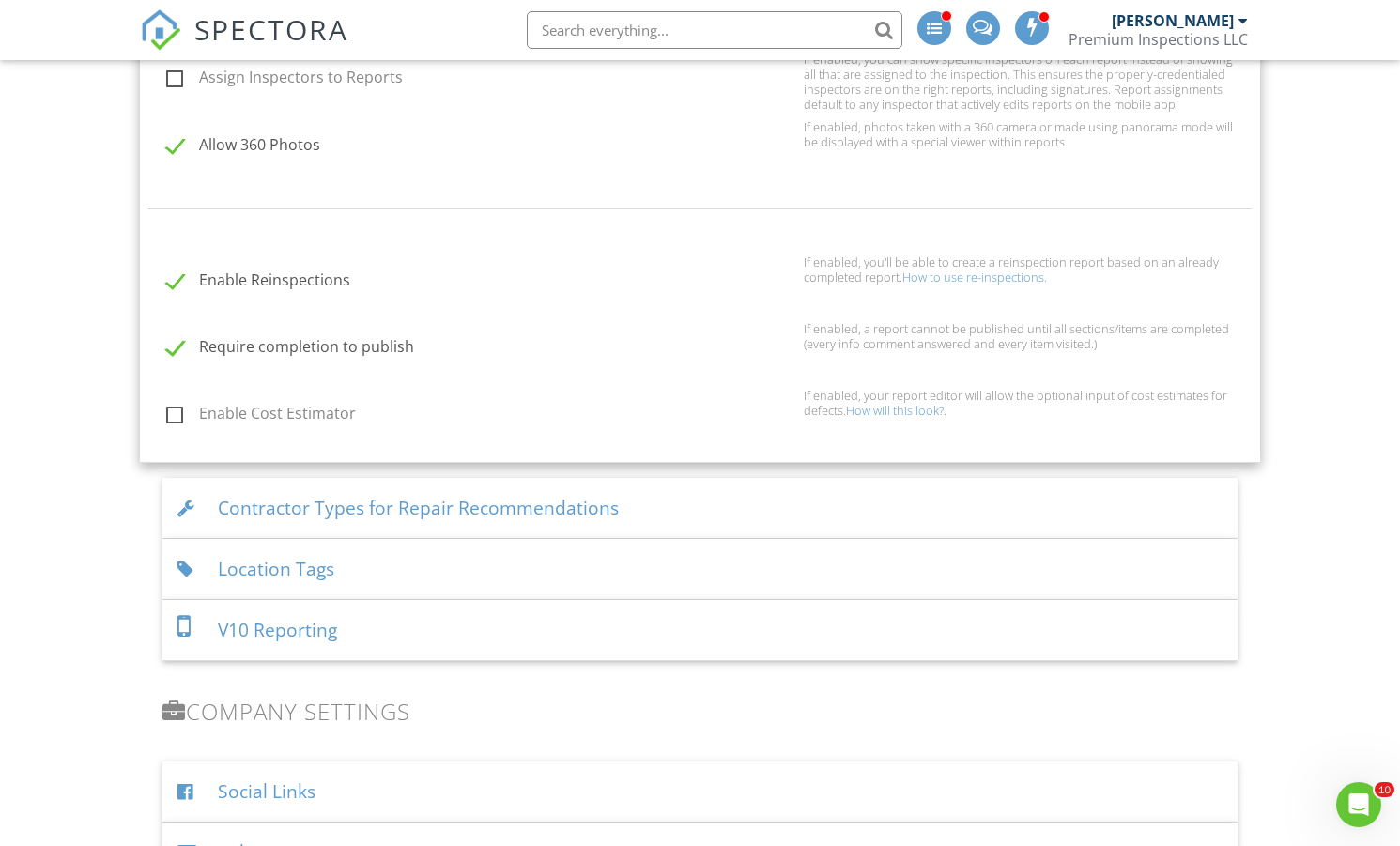 click on "Contractor Types for Repair Recommendations" at bounding box center [700, 508] 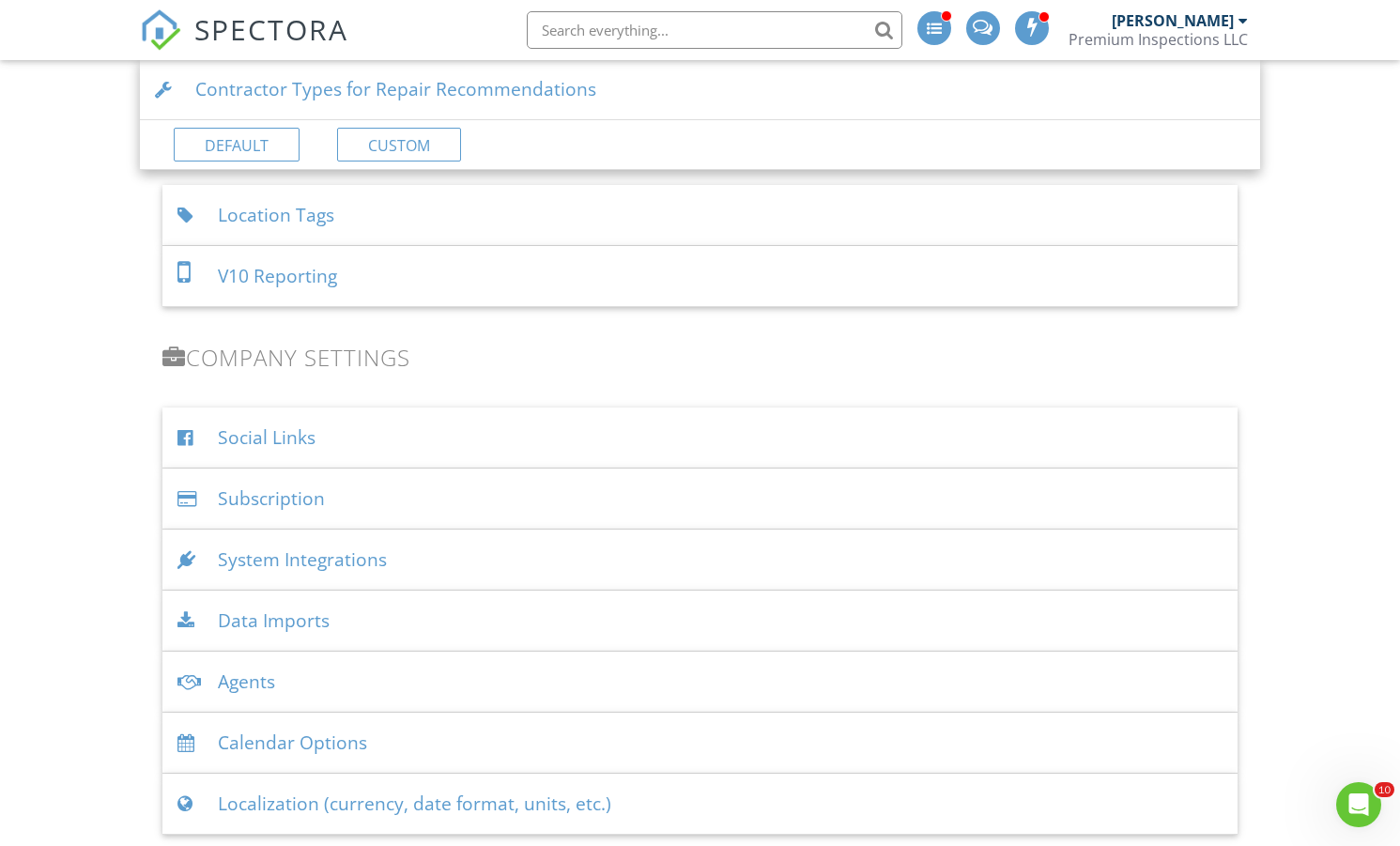 click on "Location Tags" at bounding box center (700, 215) 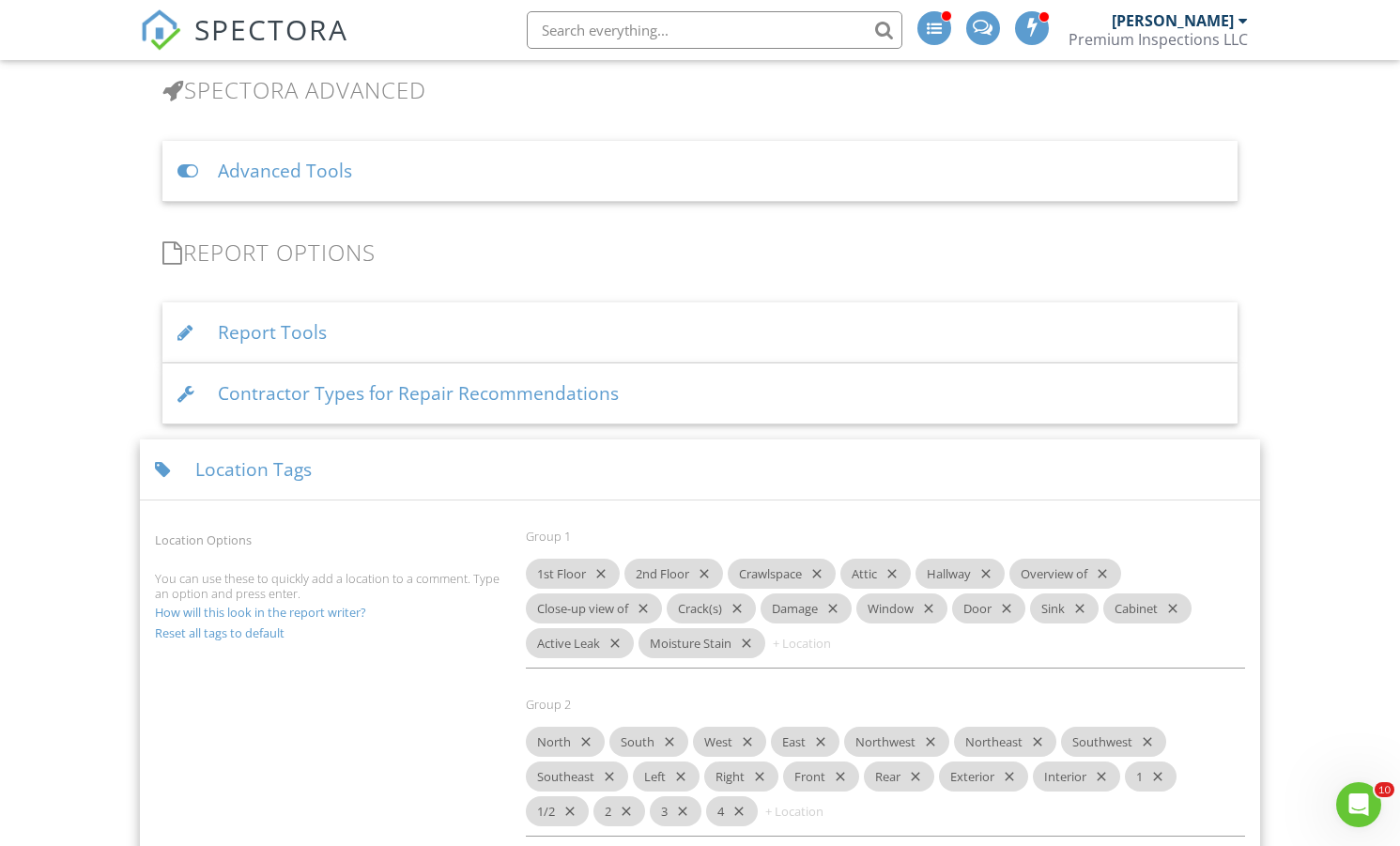 scroll, scrollTop: 1258, scrollLeft: 0, axis: vertical 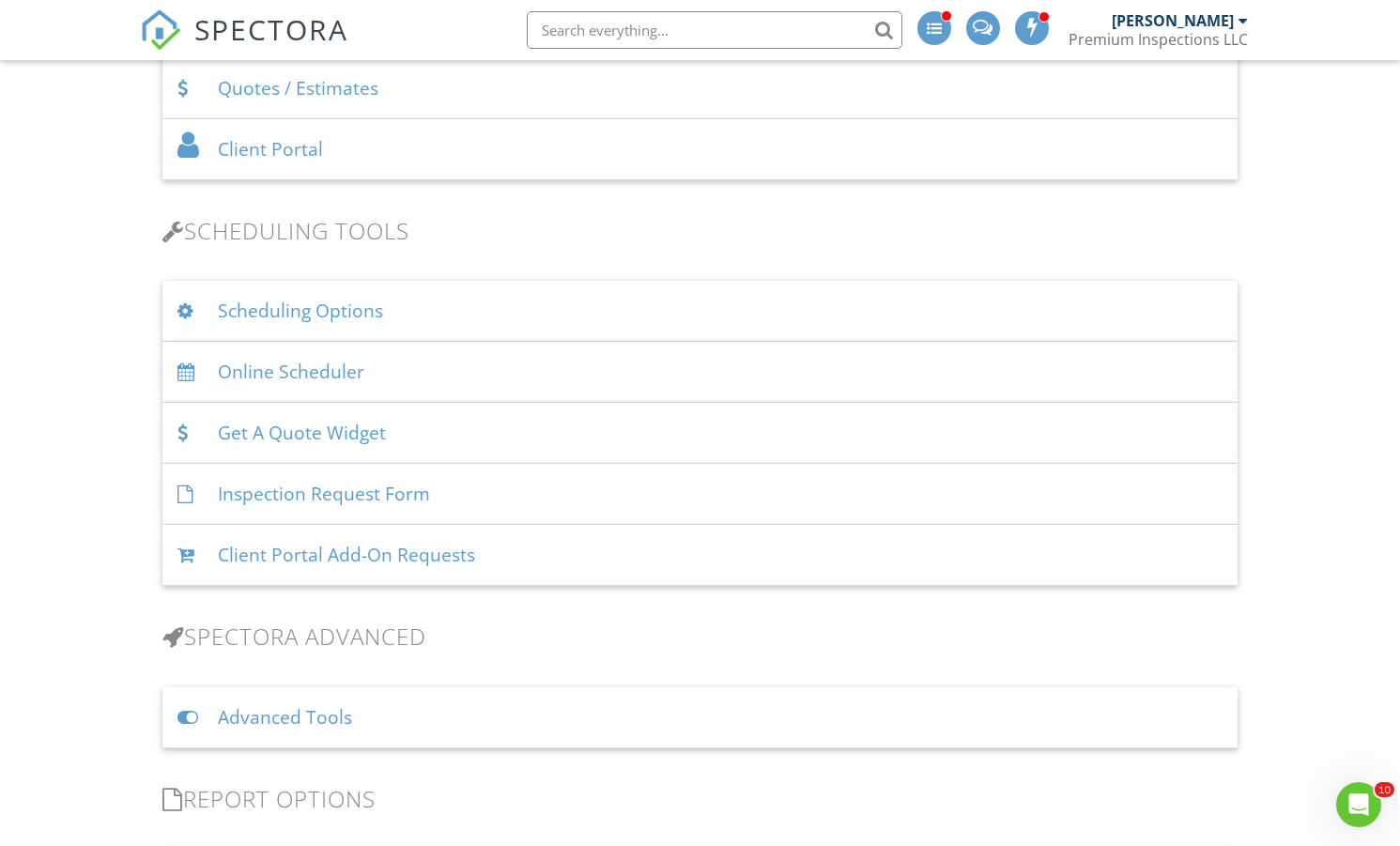 click on "Client Portal Add-On Requests" at bounding box center (700, 555) 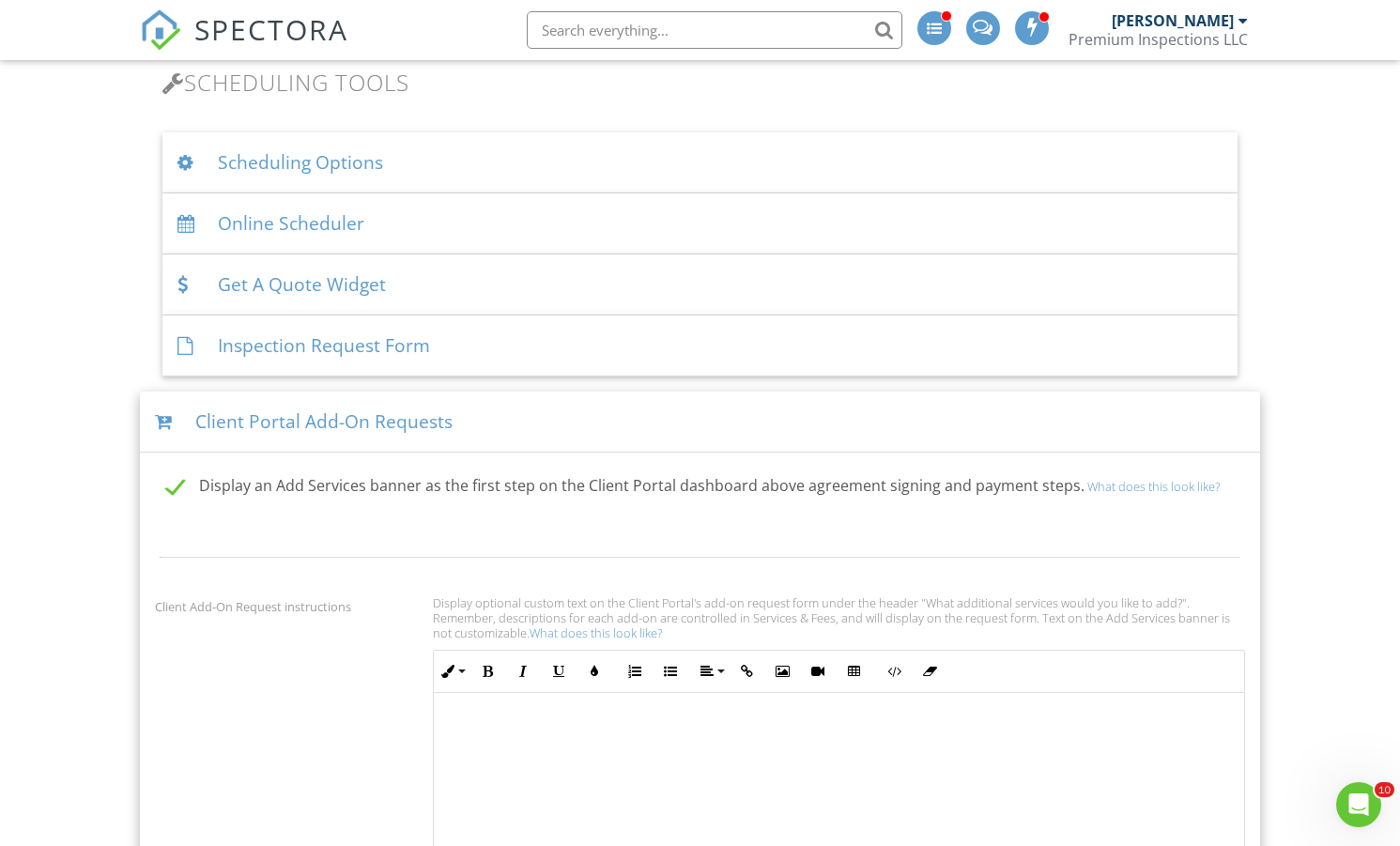 scroll, scrollTop: 1426, scrollLeft: 0, axis: vertical 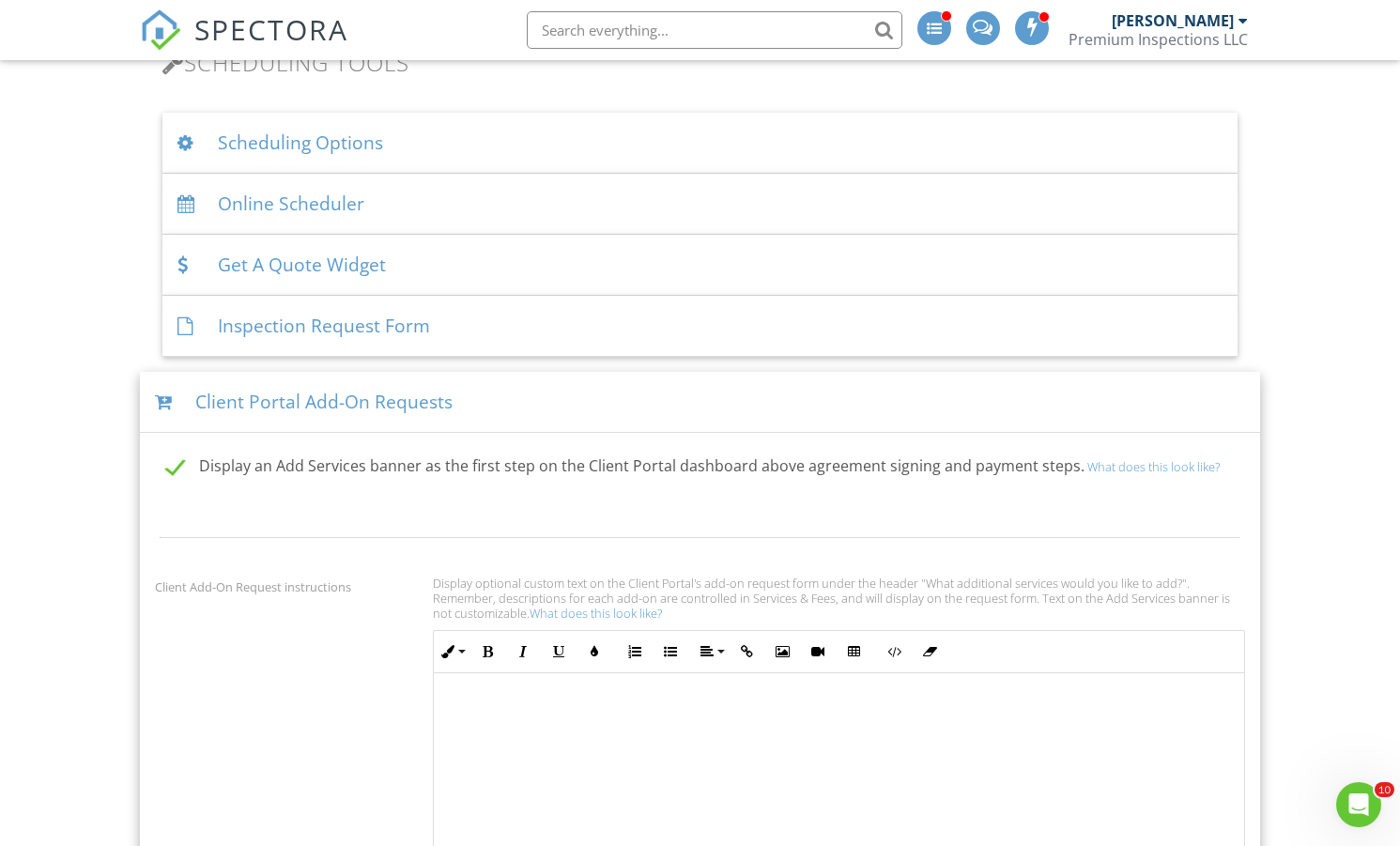 click on "Get A Quote Widget" at bounding box center [700, 265] 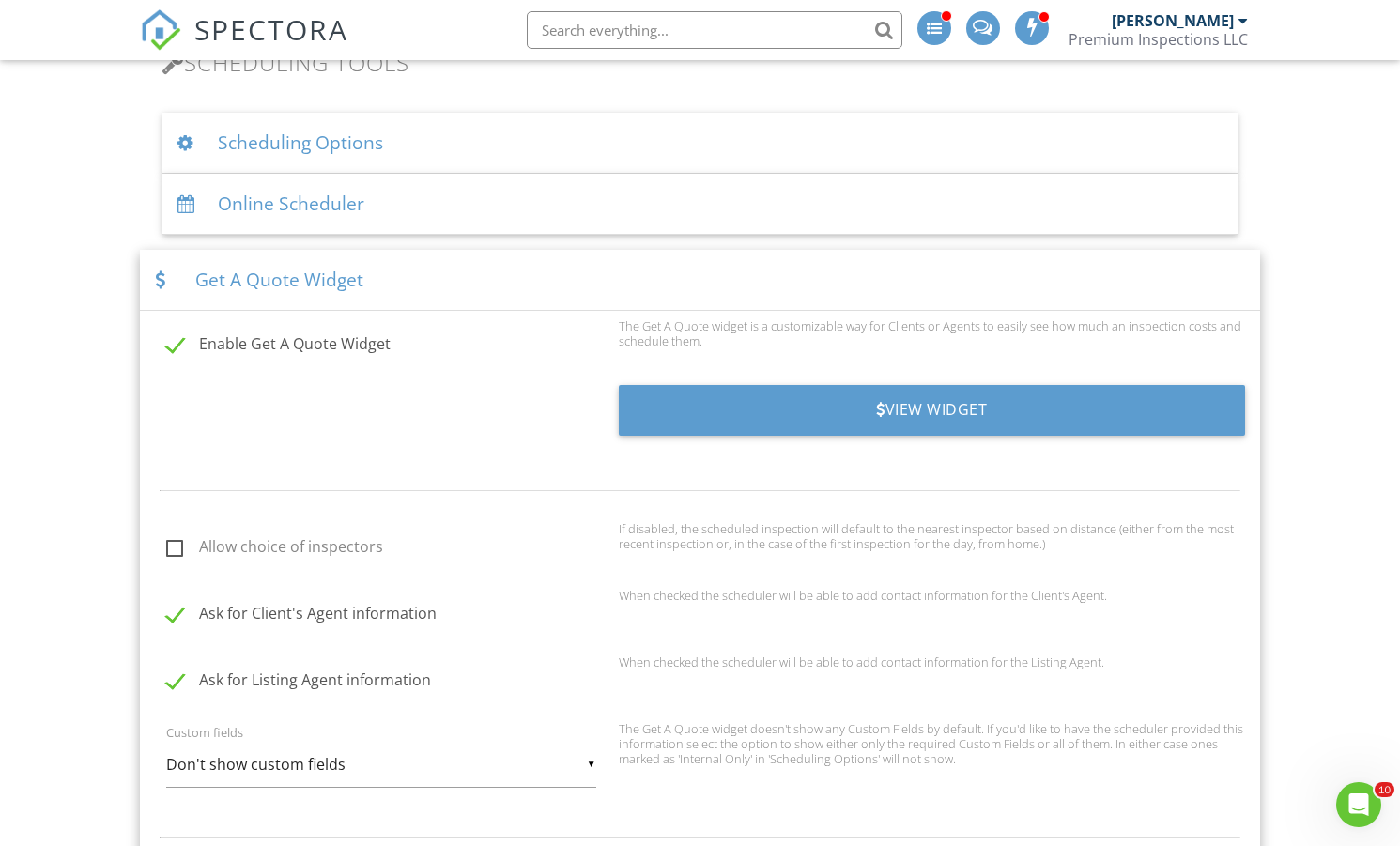 click on "Scheduling Options" at bounding box center (700, 143) 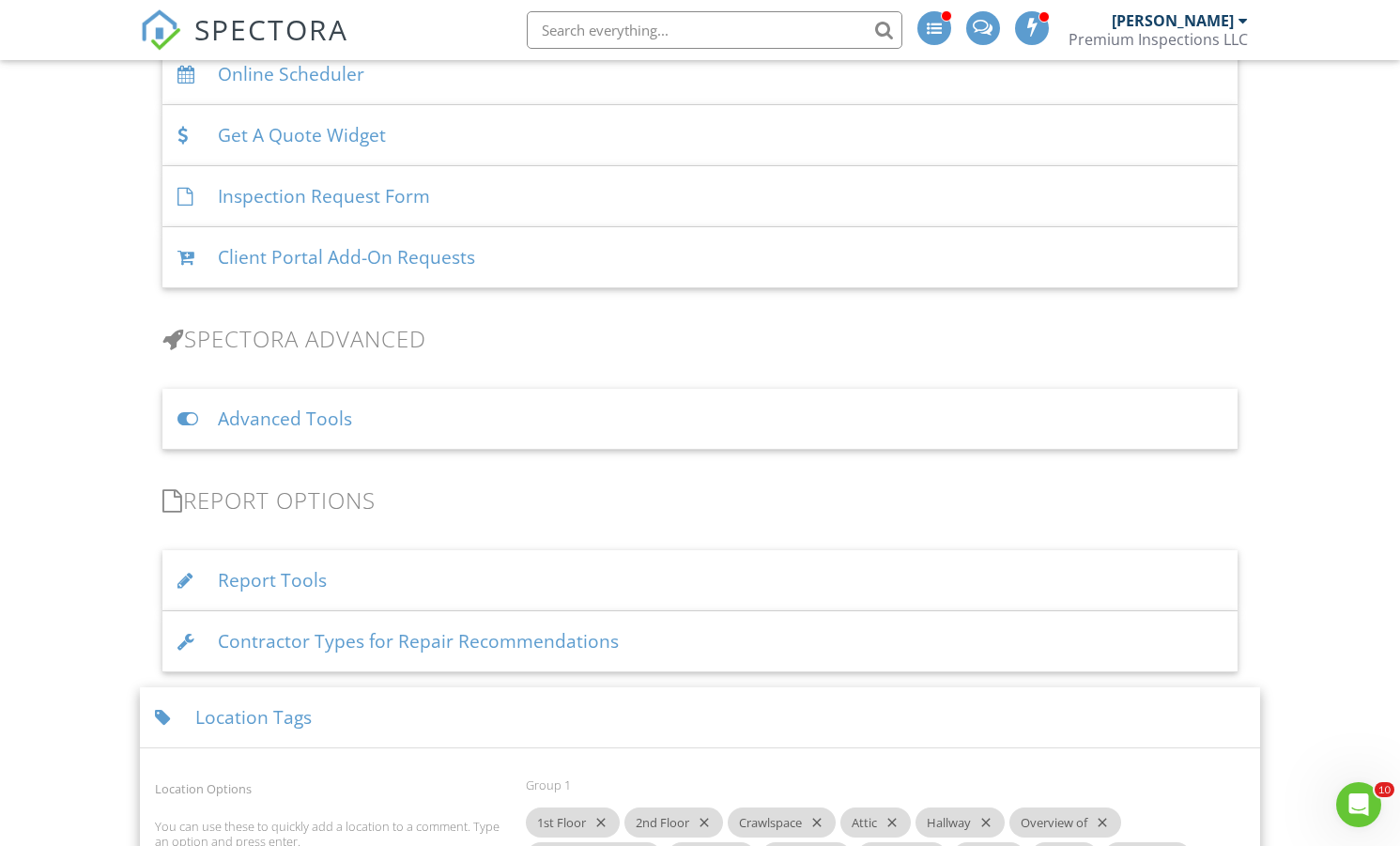 scroll, scrollTop: 2394, scrollLeft: 0, axis: vertical 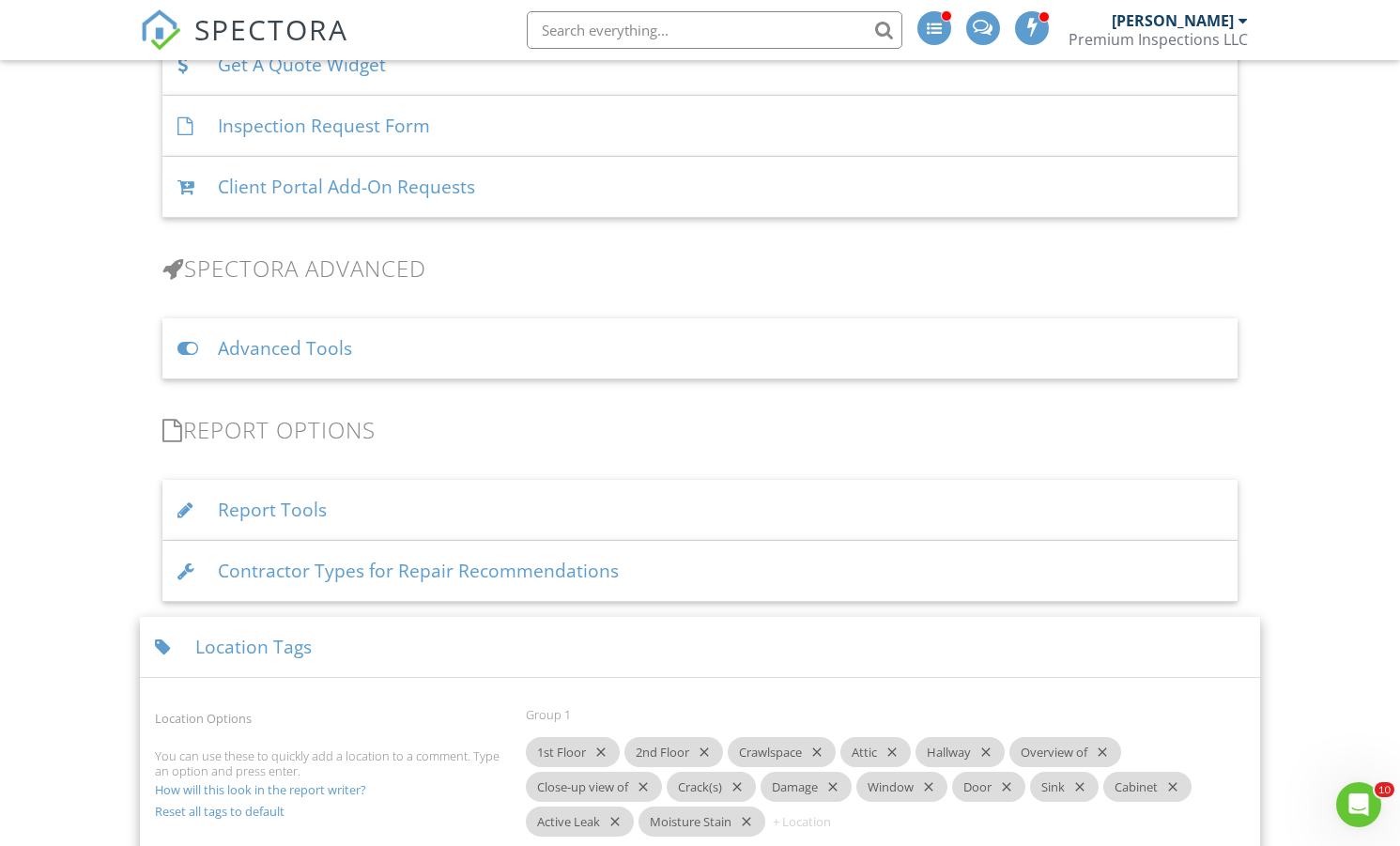 click on "Report Tools" at bounding box center (700, 510) 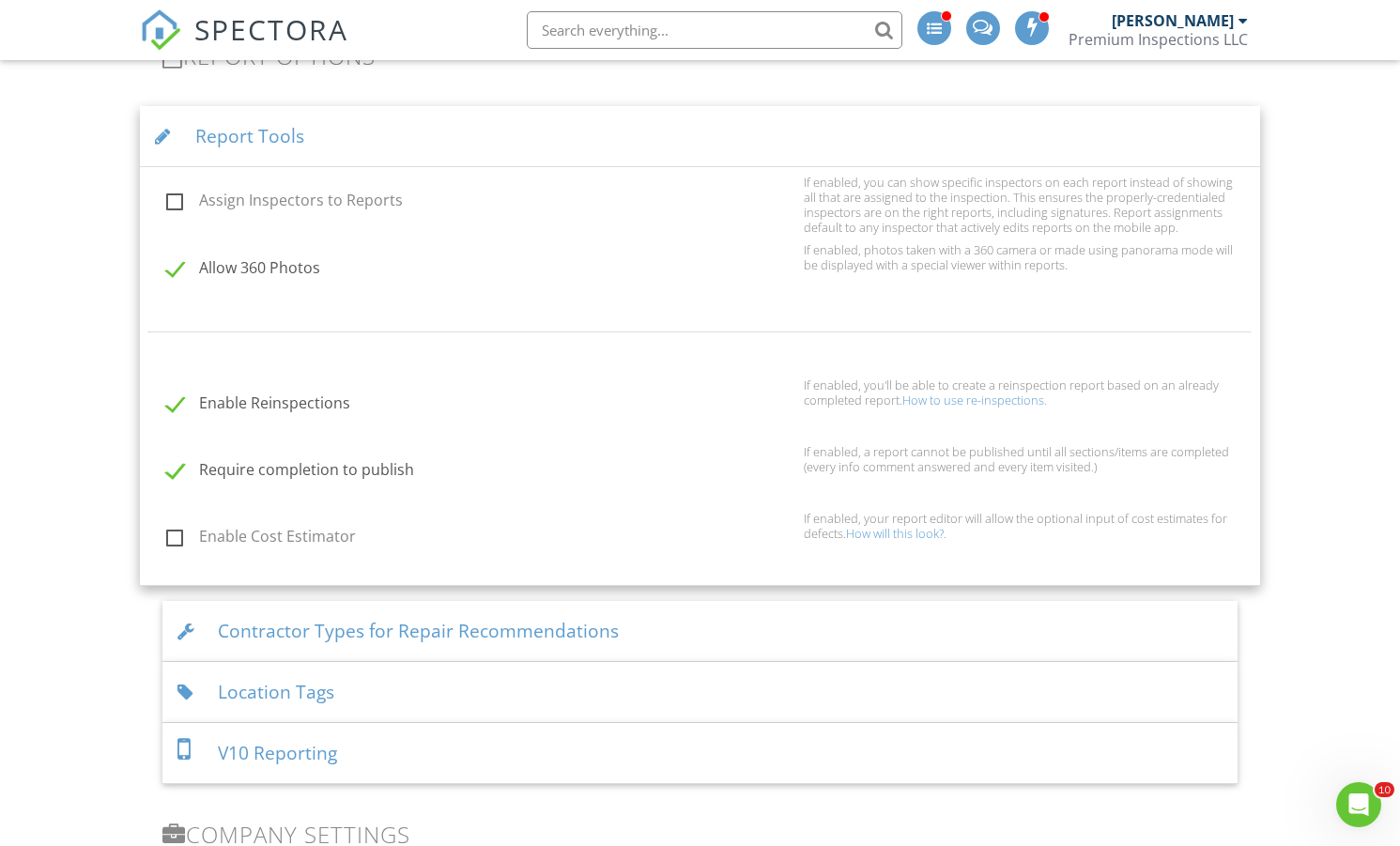 scroll, scrollTop: 2842, scrollLeft: 0, axis: vertical 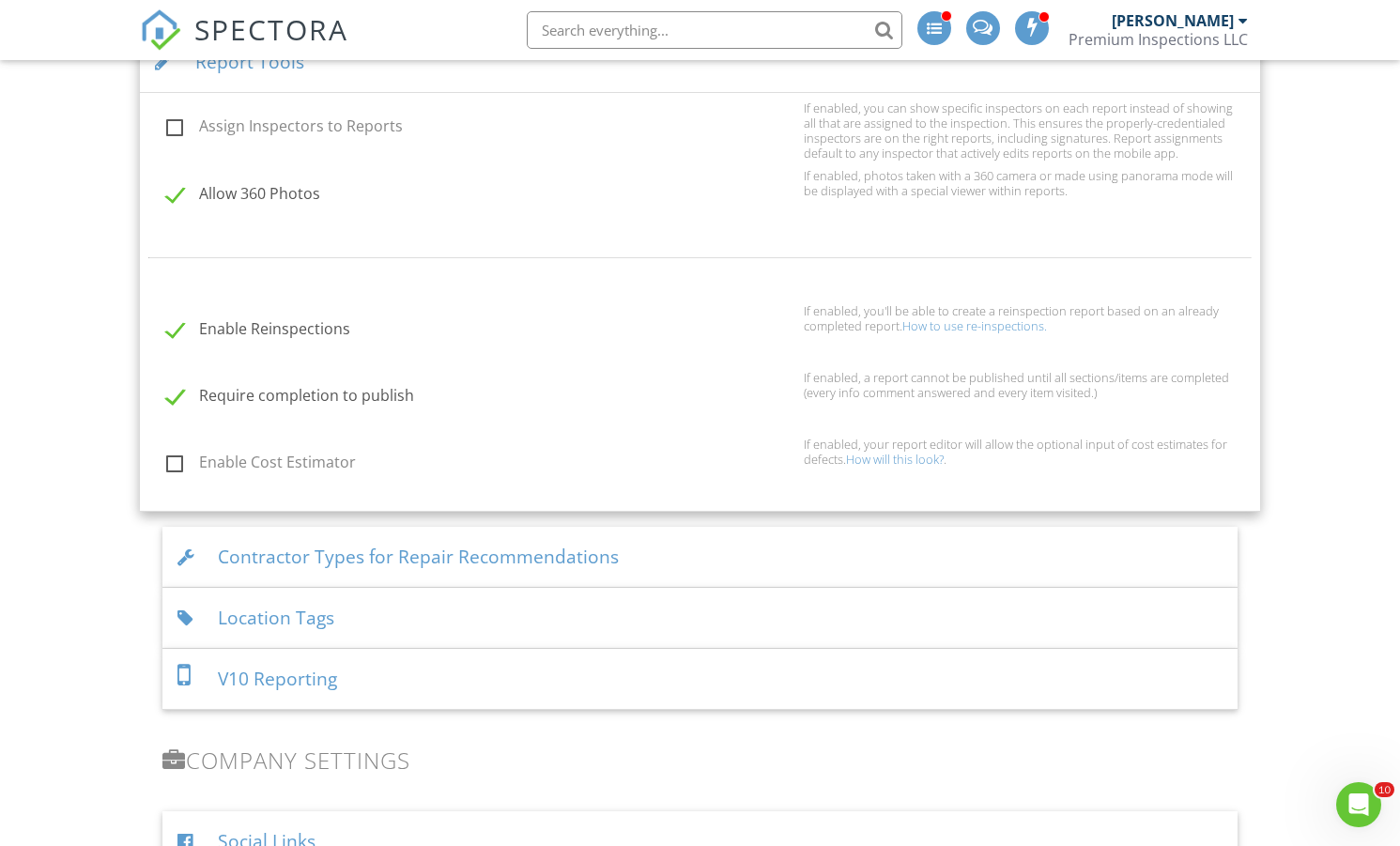 click on "How will this look?" at bounding box center (895, 459) 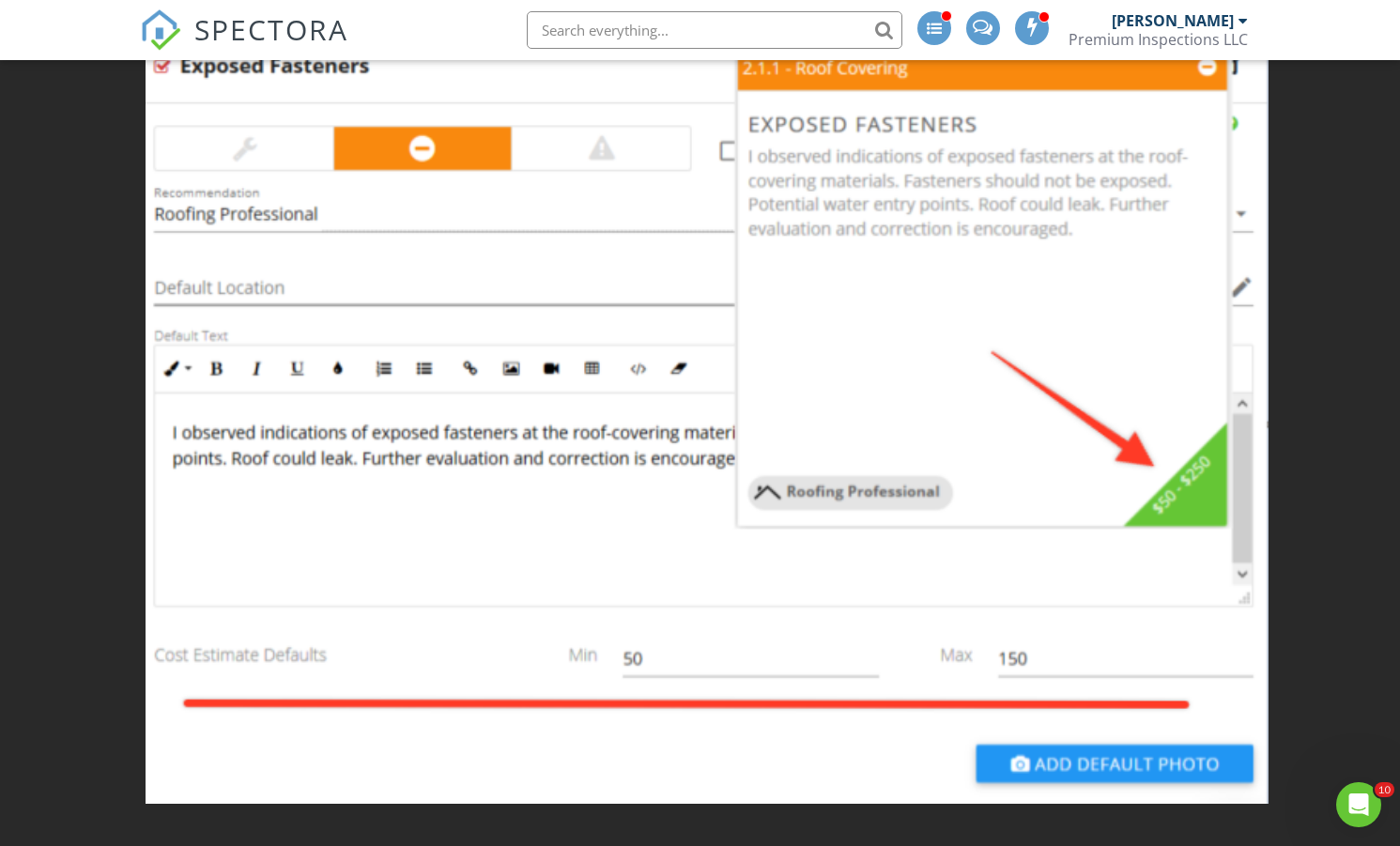 click at bounding box center (700, 423) 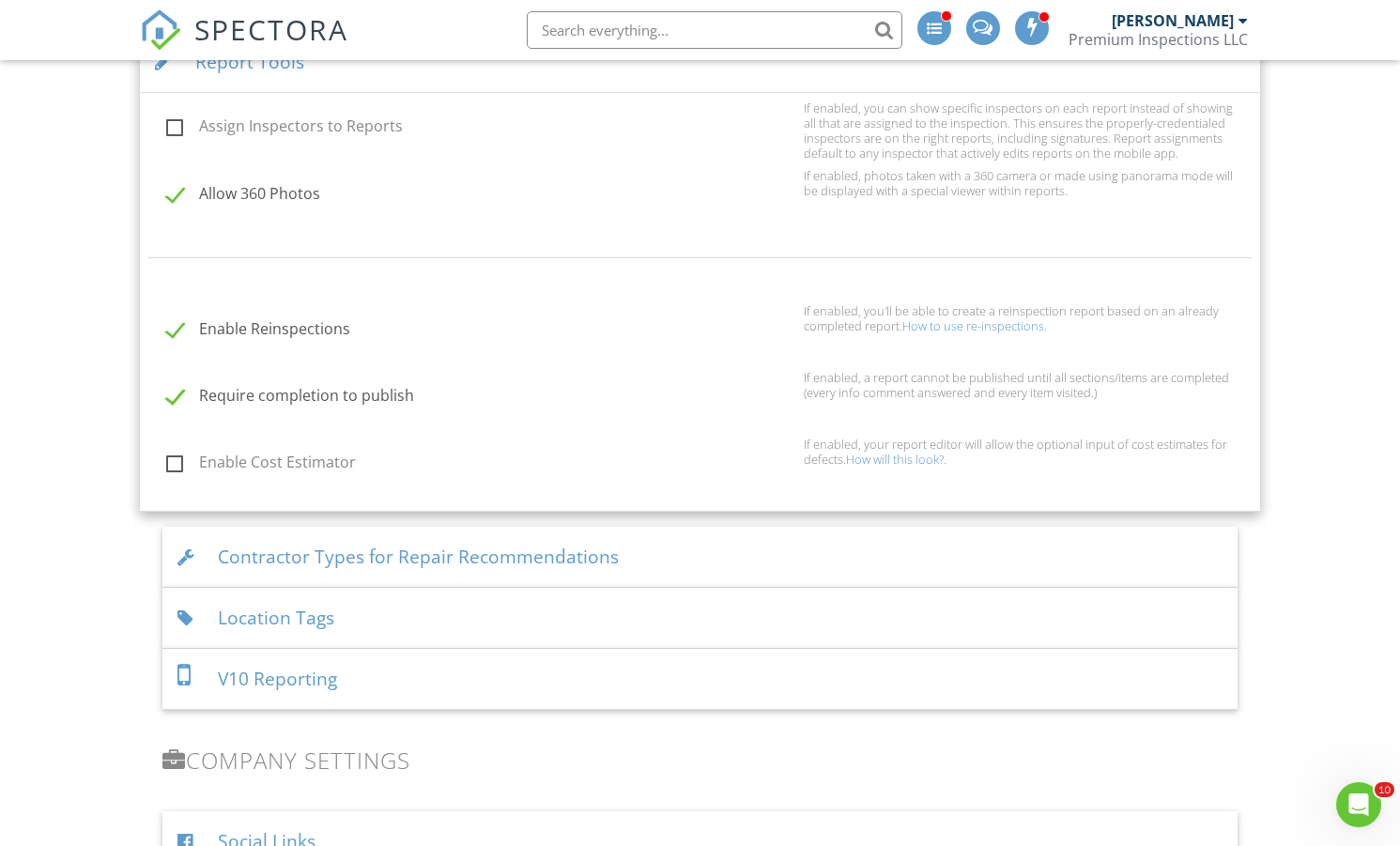 click on "Contractor Types for Repair Recommendations" at bounding box center [700, 557] 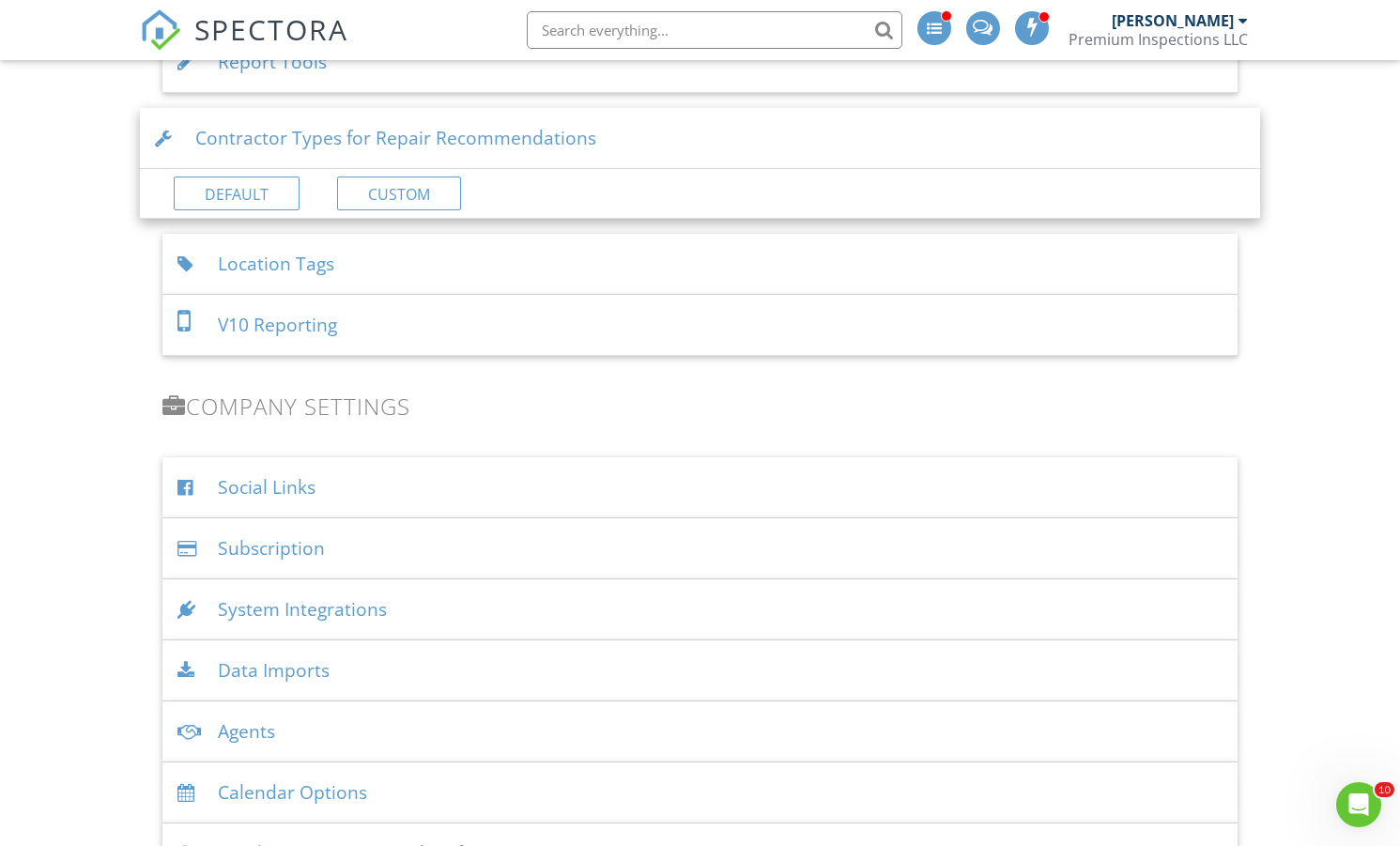 click on "V10 Reporting" at bounding box center (700, 325) 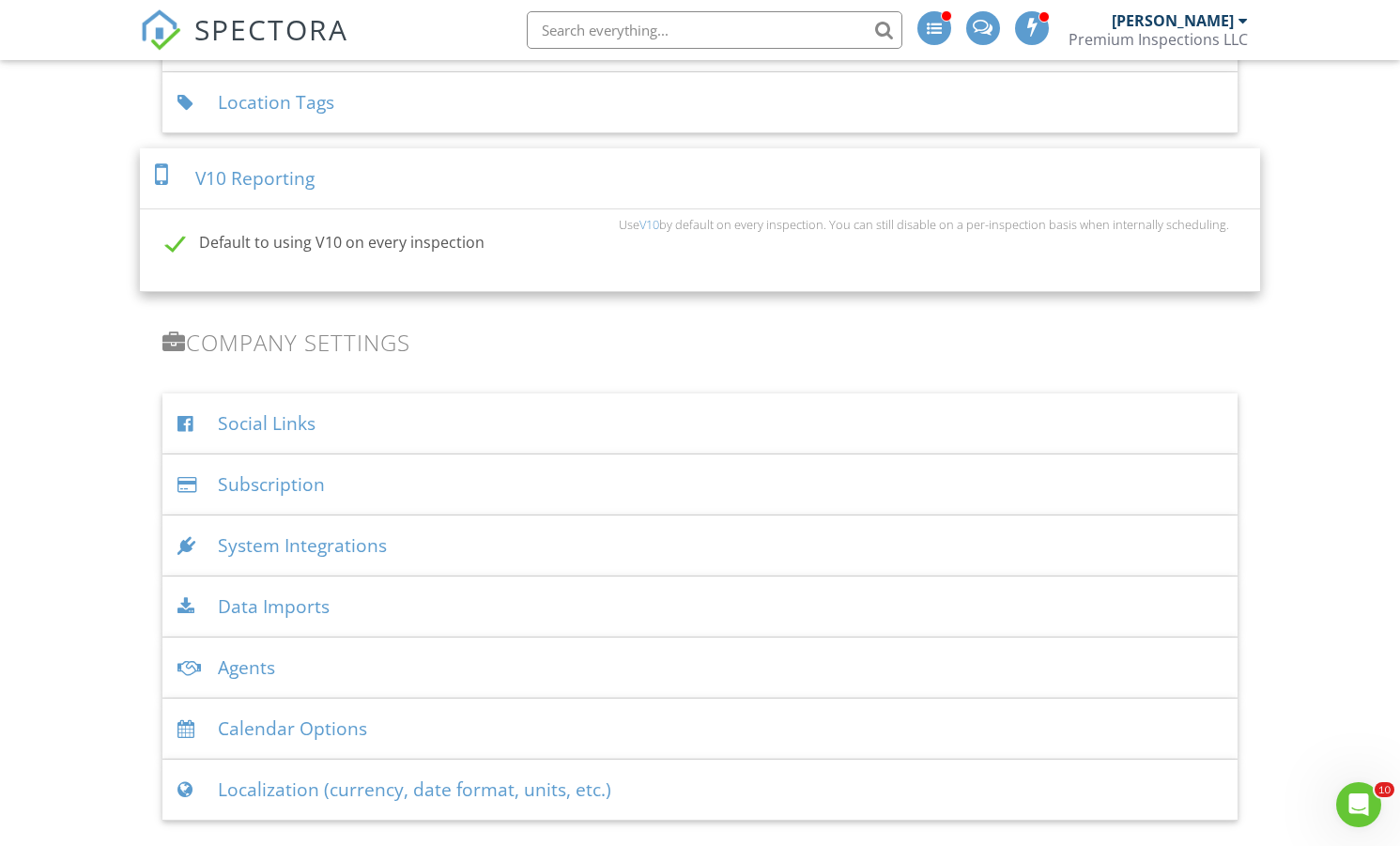 scroll, scrollTop: 2947, scrollLeft: 0, axis: vertical 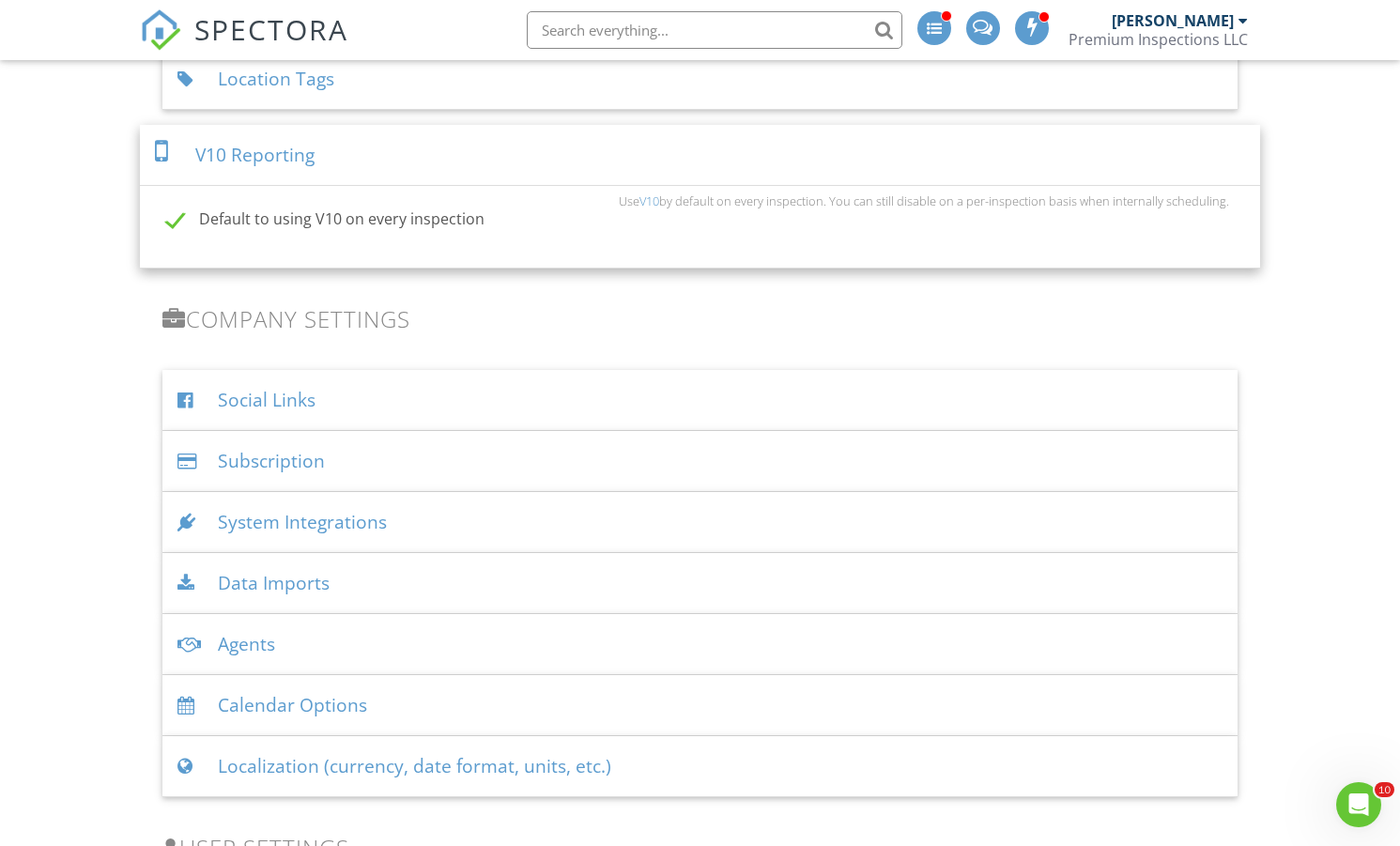 click on "System Integrations" at bounding box center [700, 522] 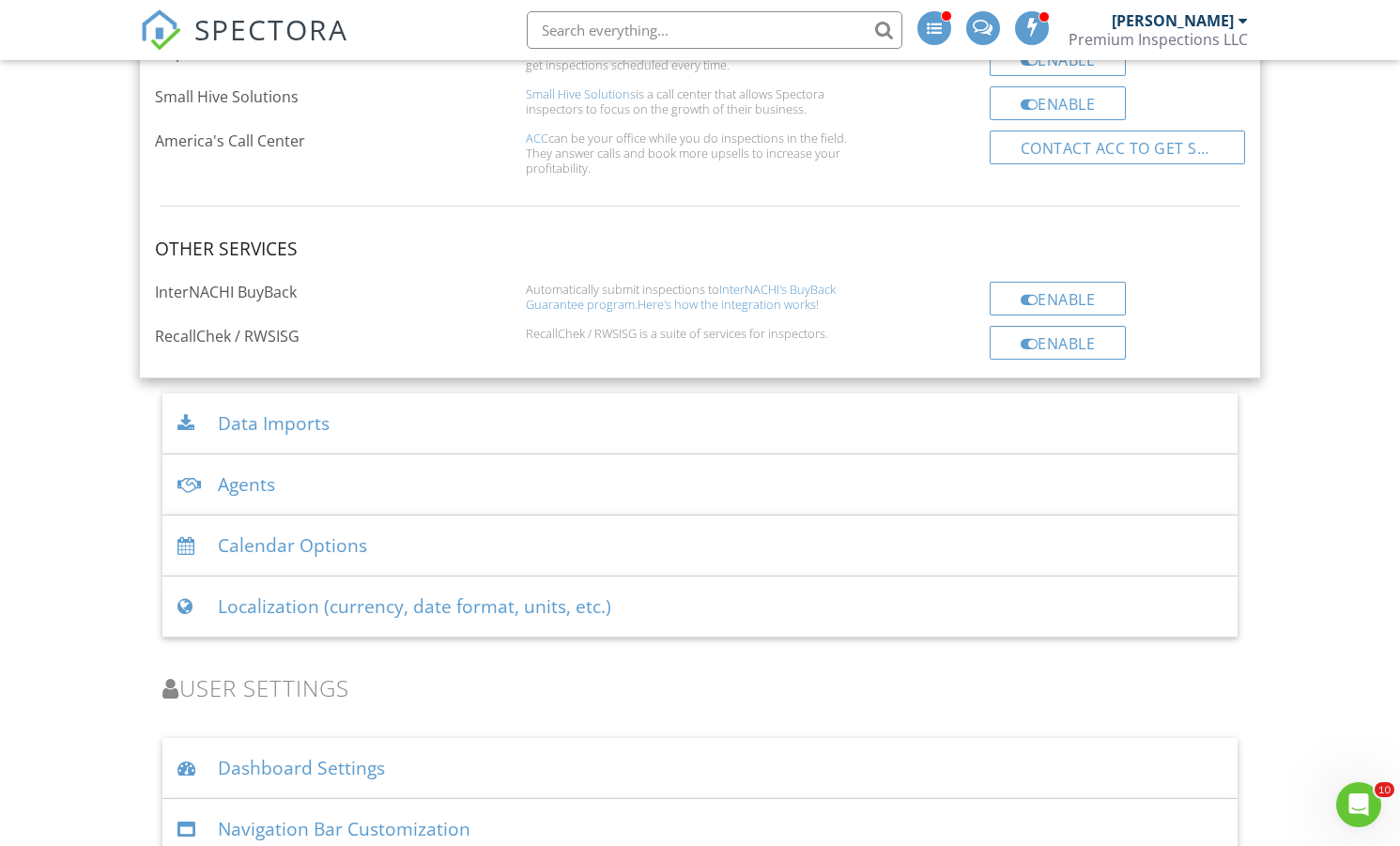 scroll, scrollTop: 4352, scrollLeft: 0, axis: vertical 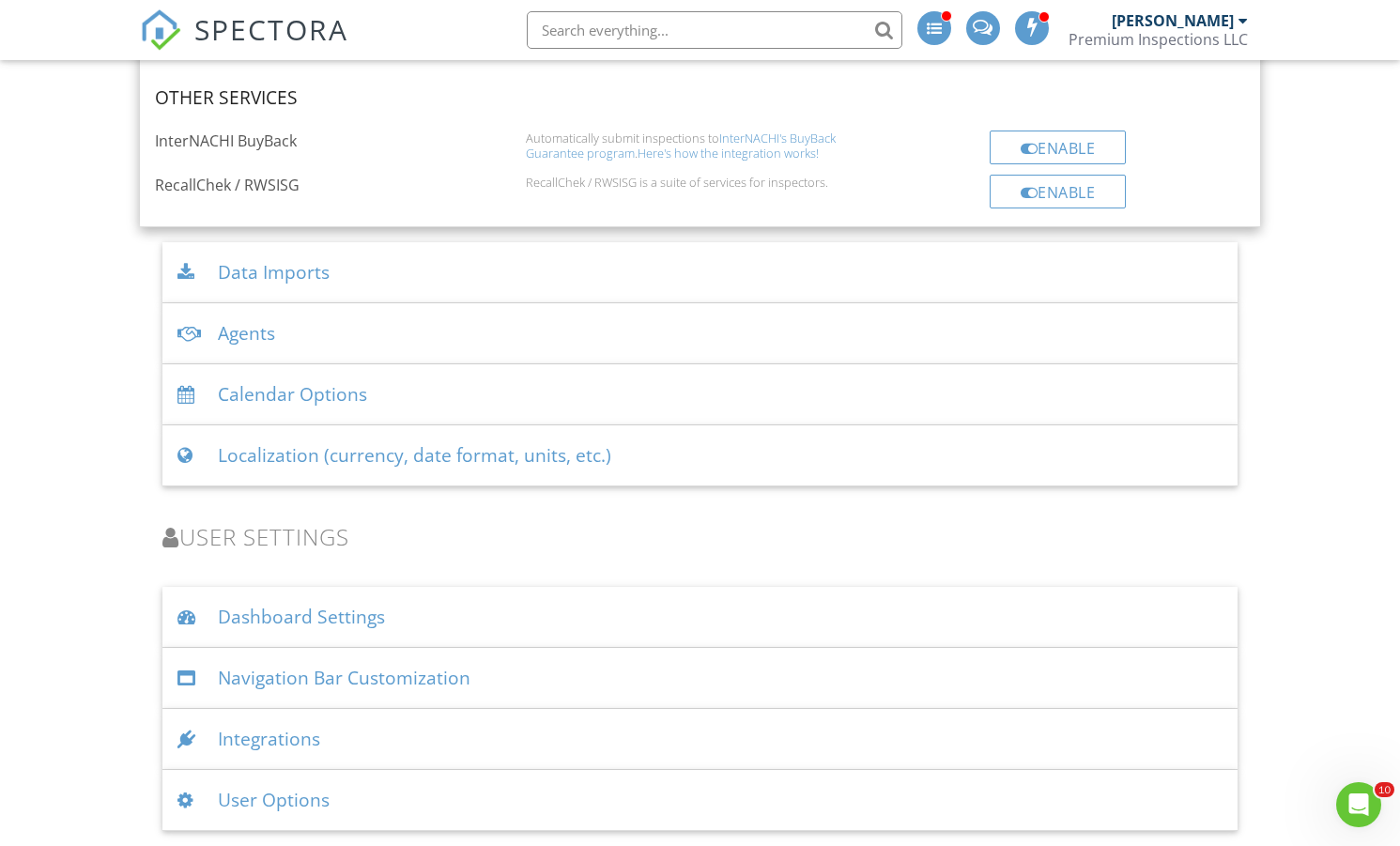 click on "Dashboard Settings" at bounding box center [700, 617] 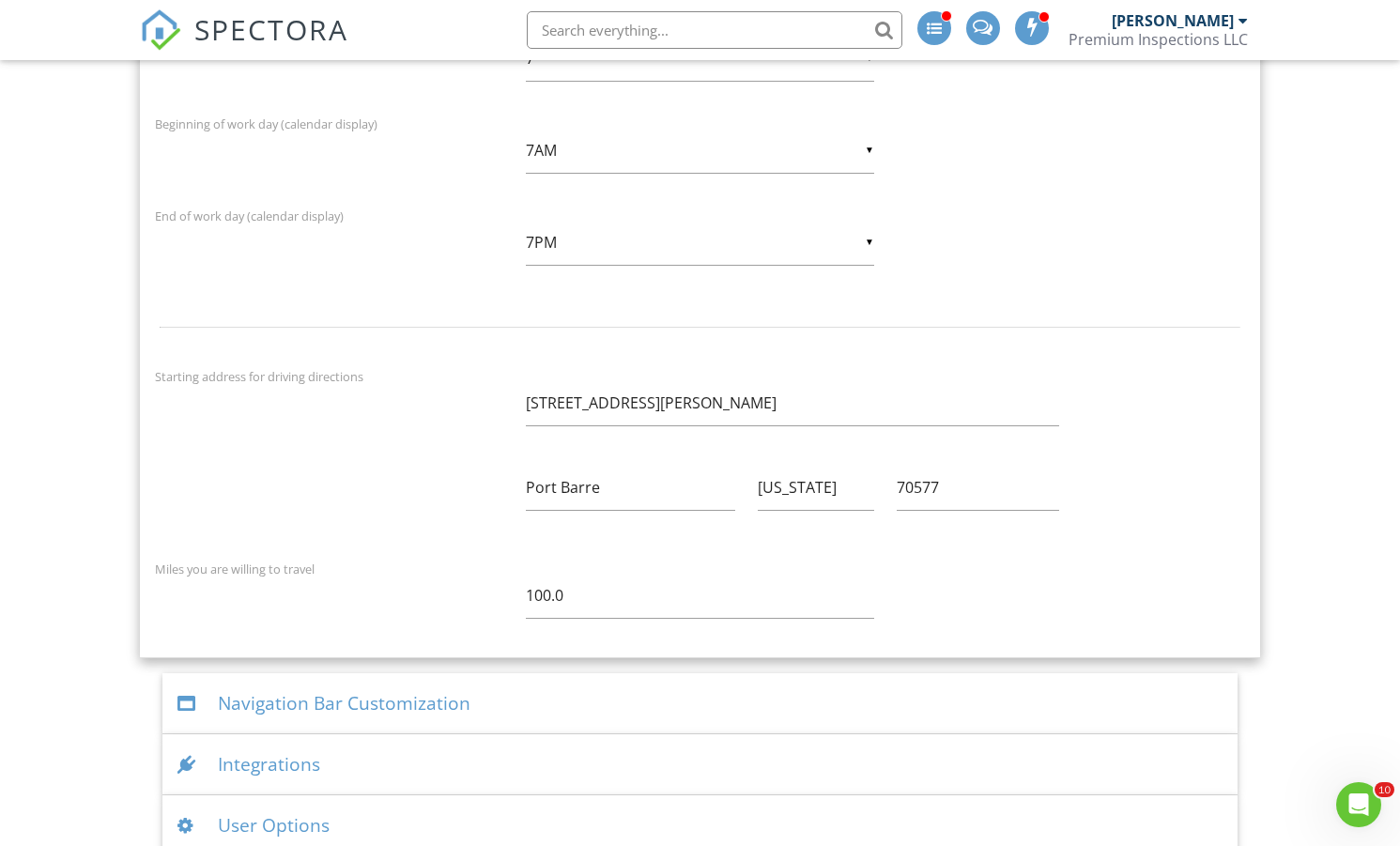 scroll, scrollTop: 5380, scrollLeft: 0, axis: vertical 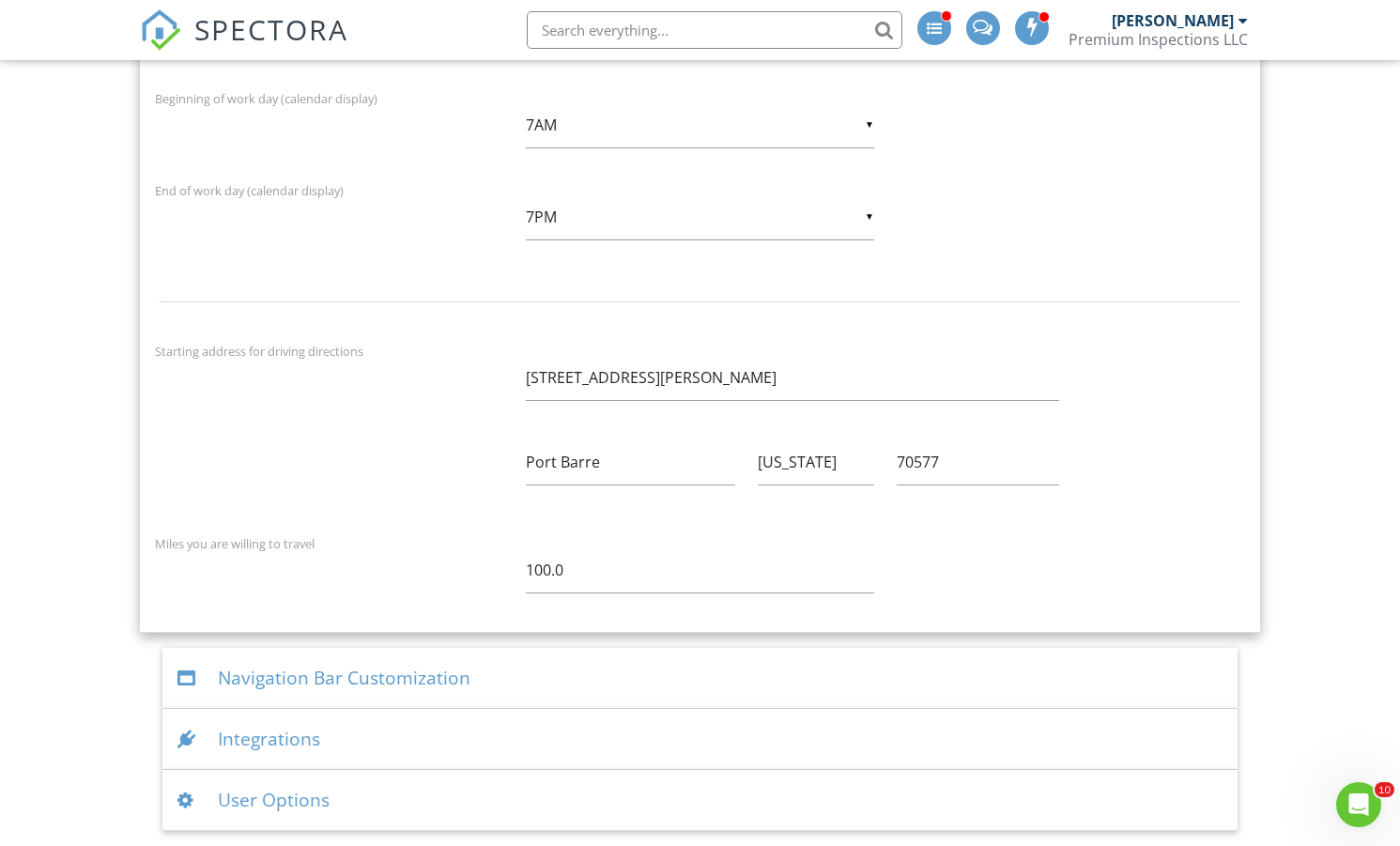 click on "Navigation Bar Customization" at bounding box center (700, 678) 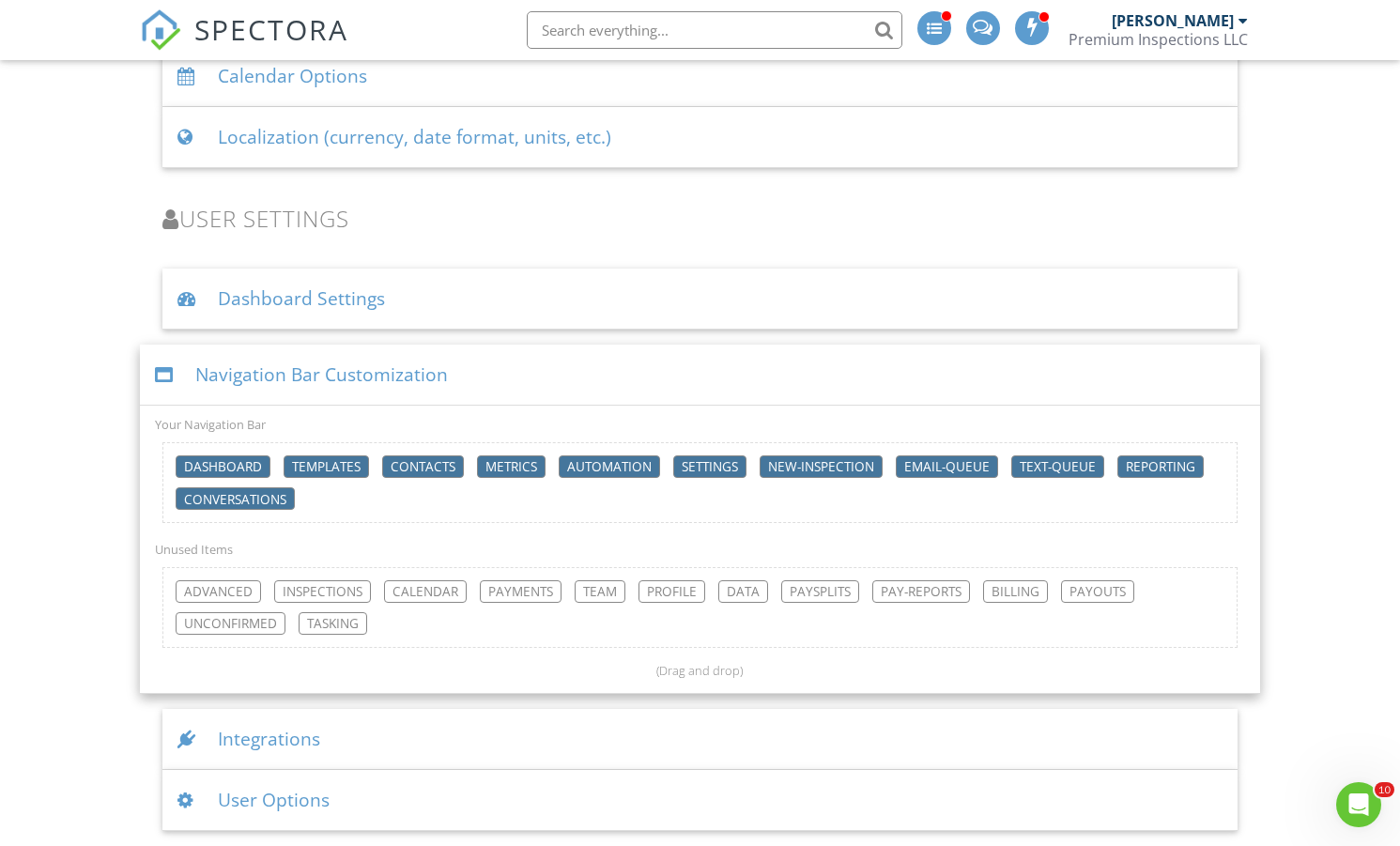 scroll, scrollTop: 4670, scrollLeft: 0, axis: vertical 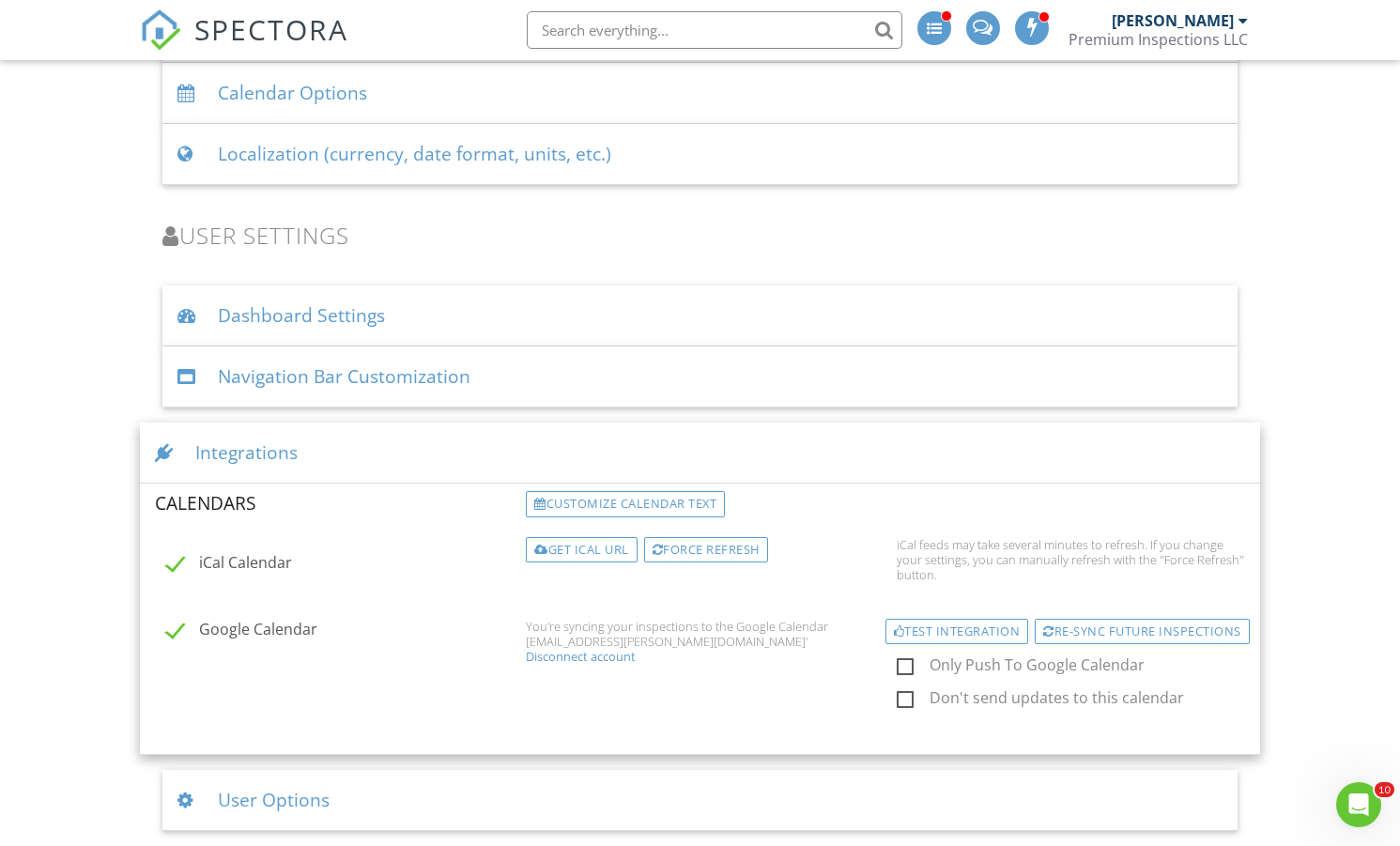 click on "User Options" at bounding box center [700, 800] 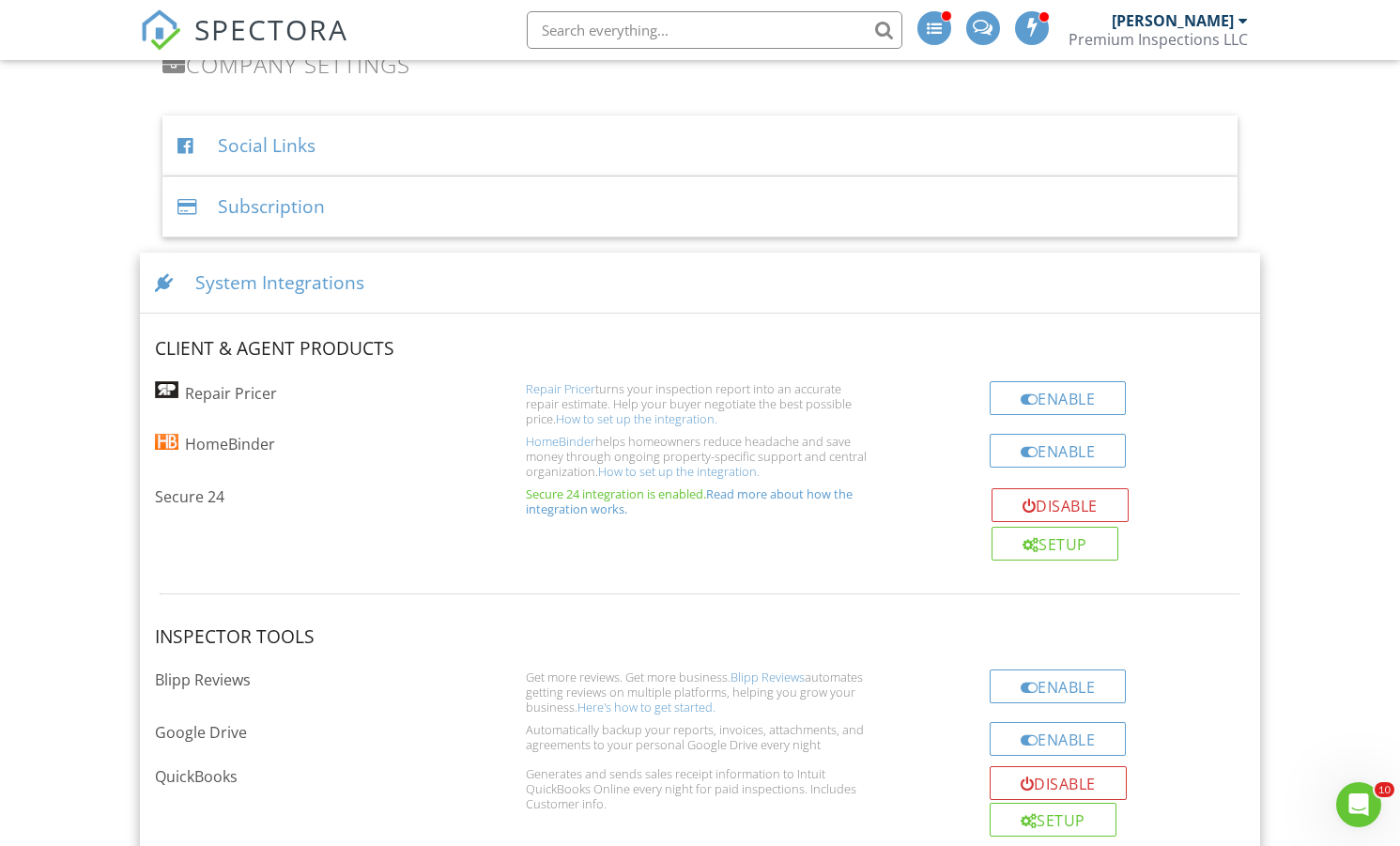 scroll, scrollTop: 3027, scrollLeft: 0, axis: vertical 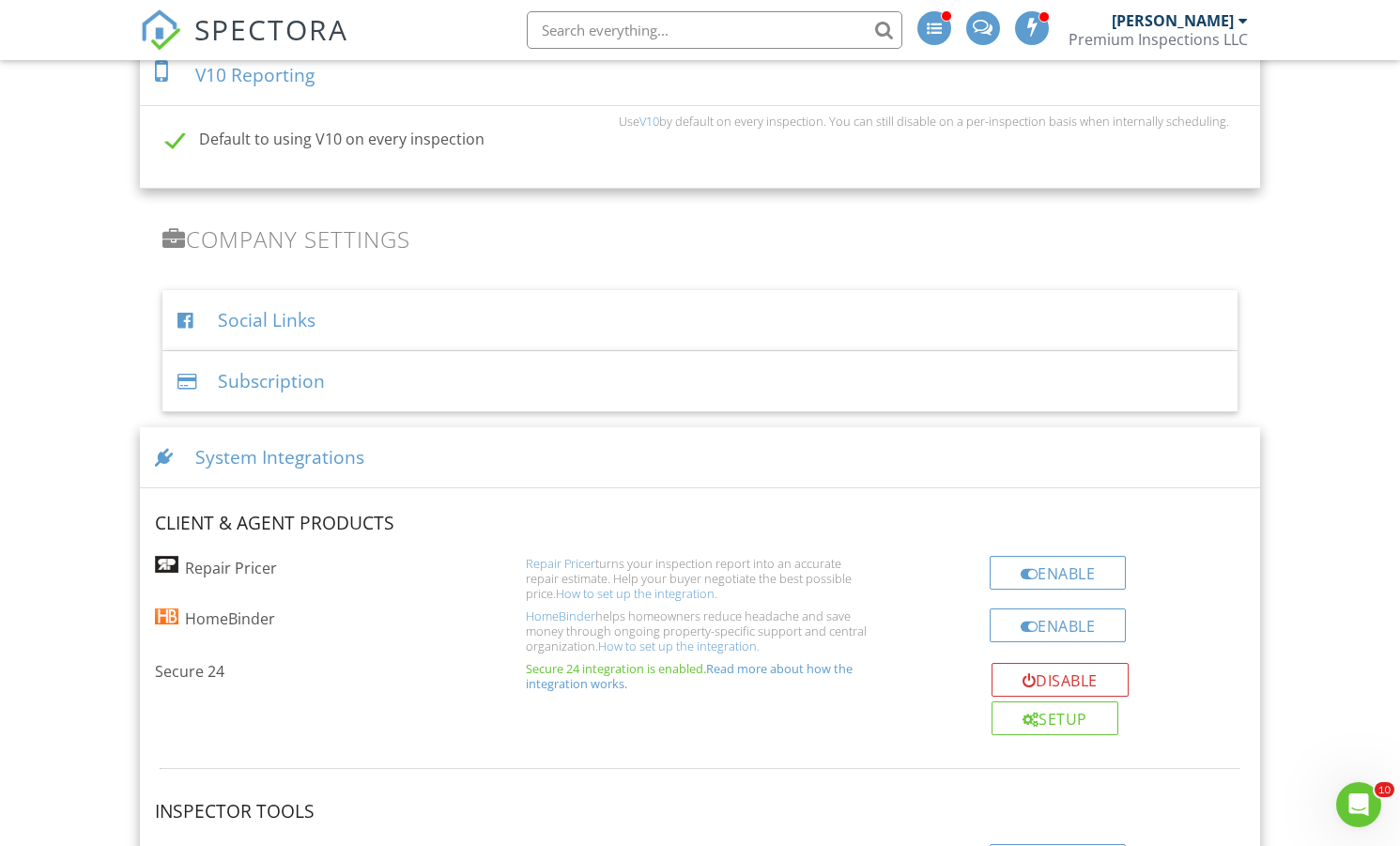 click on "System Integrations" at bounding box center (700, 457) 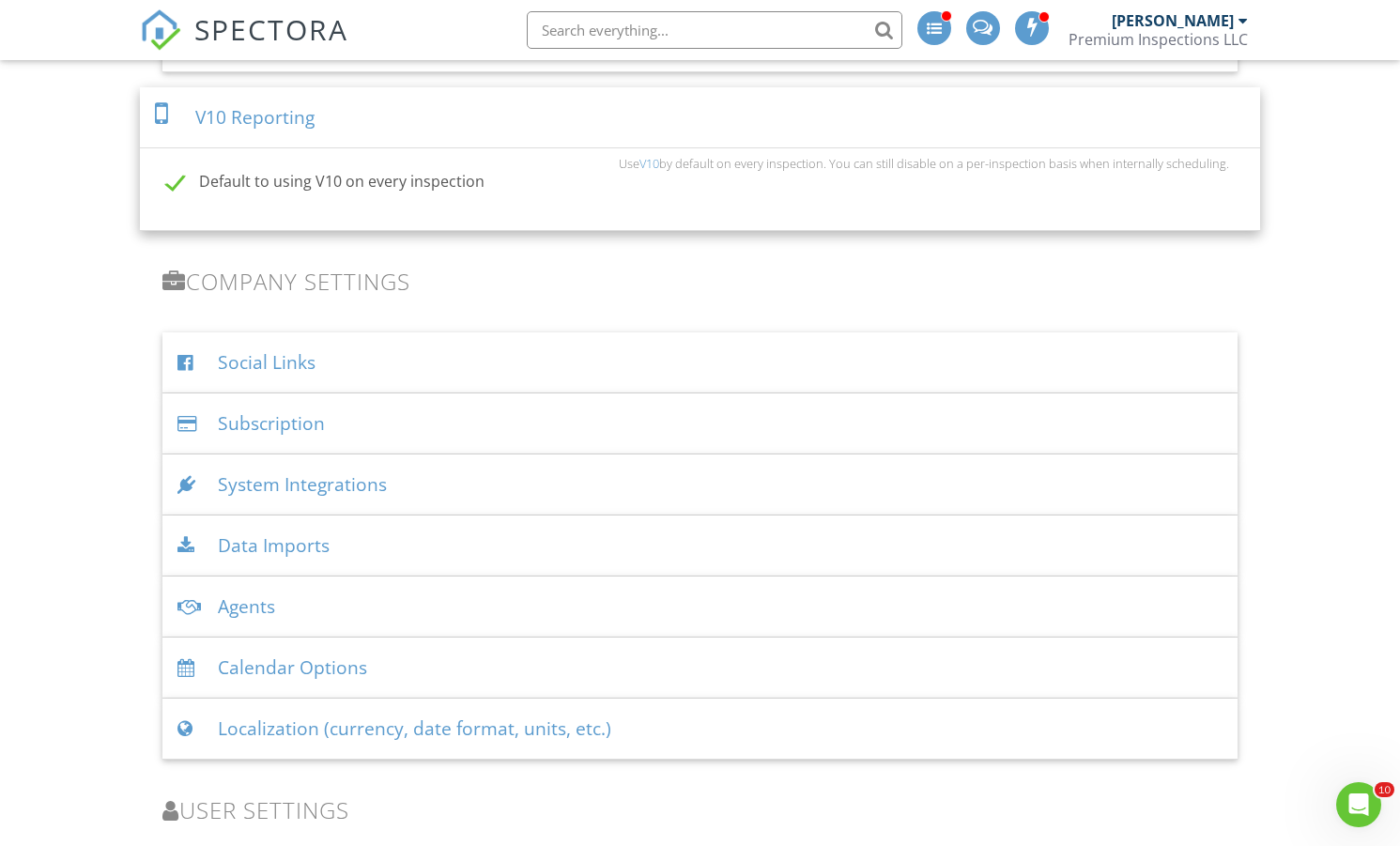 scroll, scrollTop: 2771, scrollLeft: 0, axis: vertical 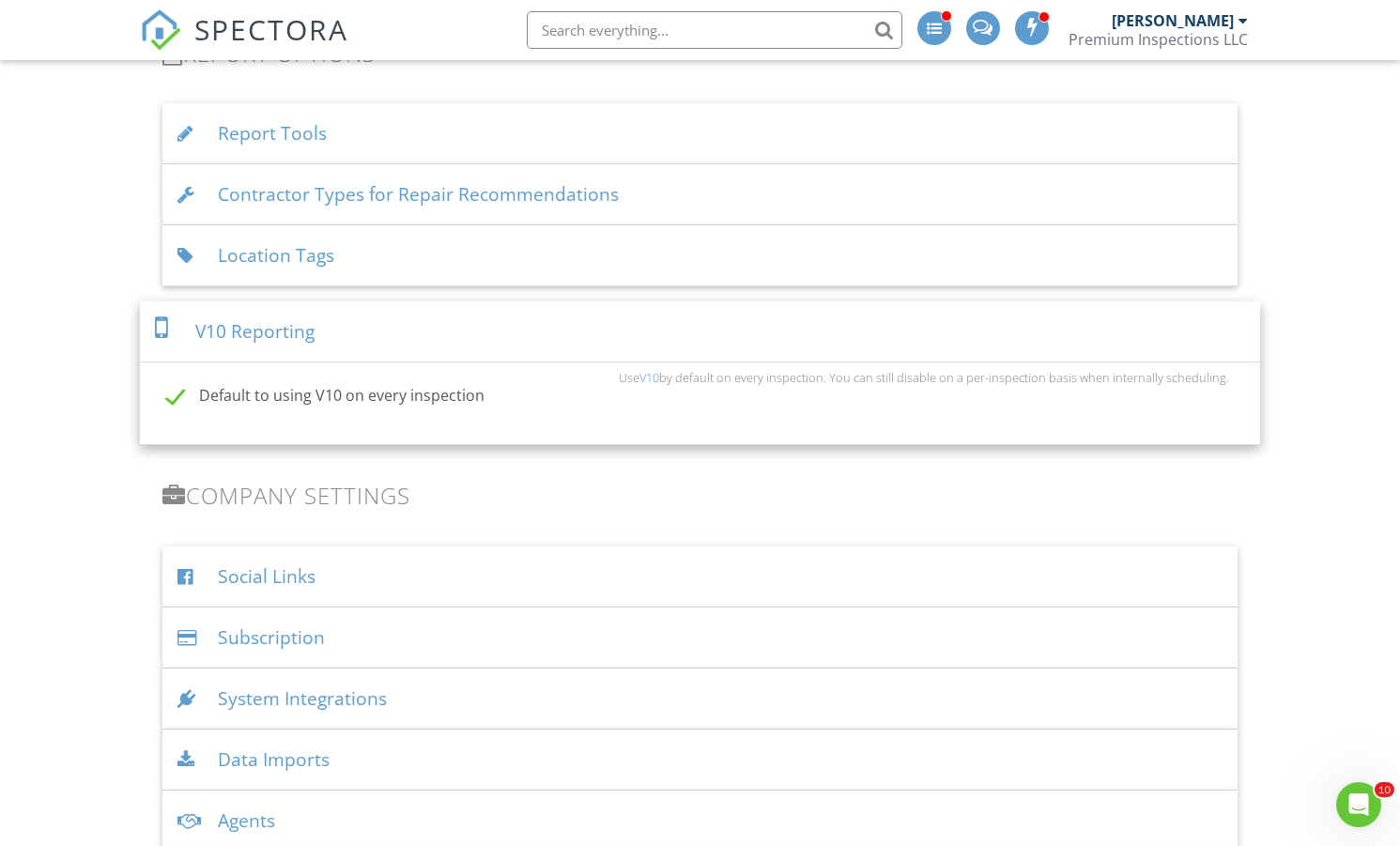 click on "V10 Reporting" at bounding box center (700, 331) 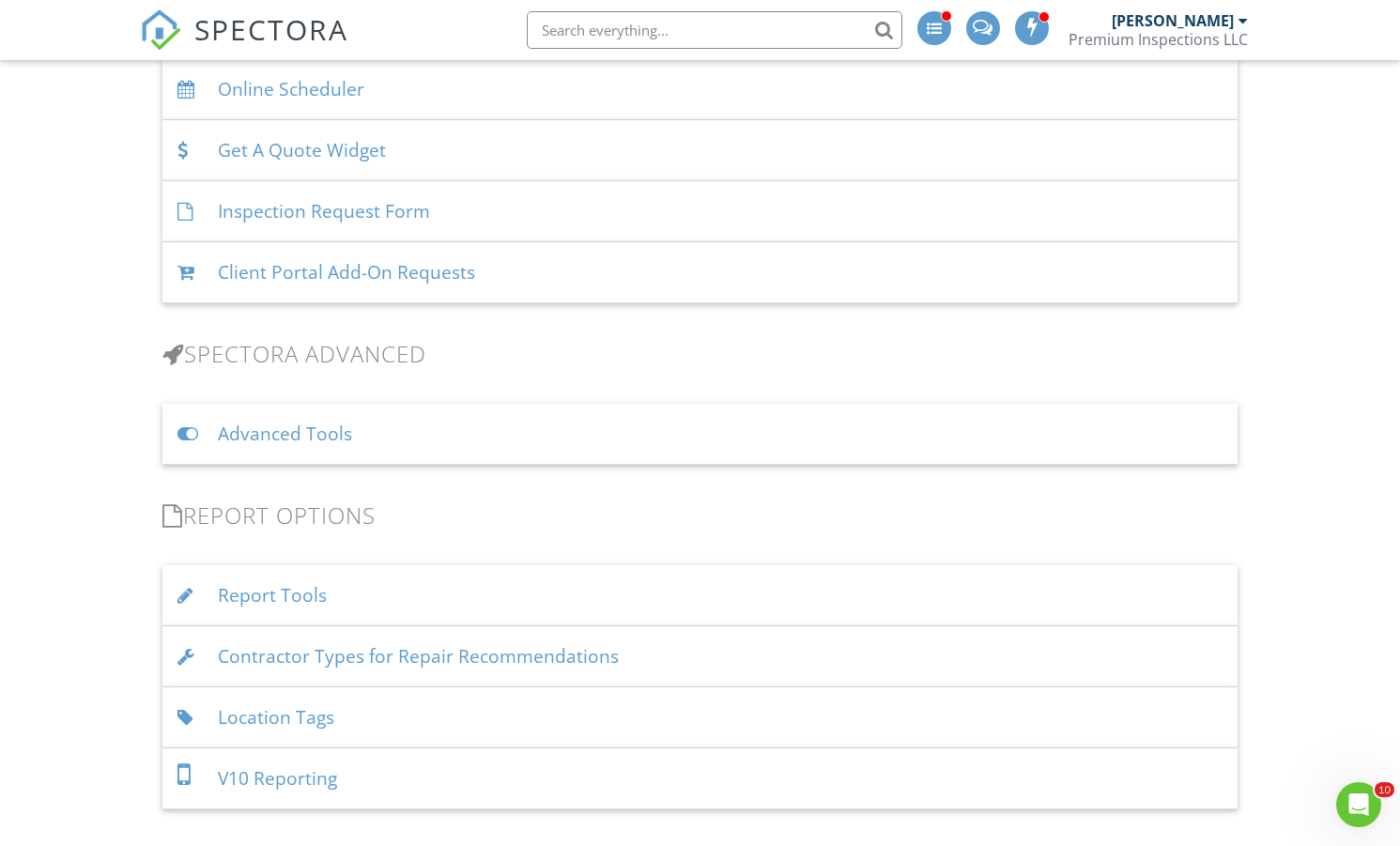 scroll, scrollTop: 2303, scrollLeft: 0, axis: vertical 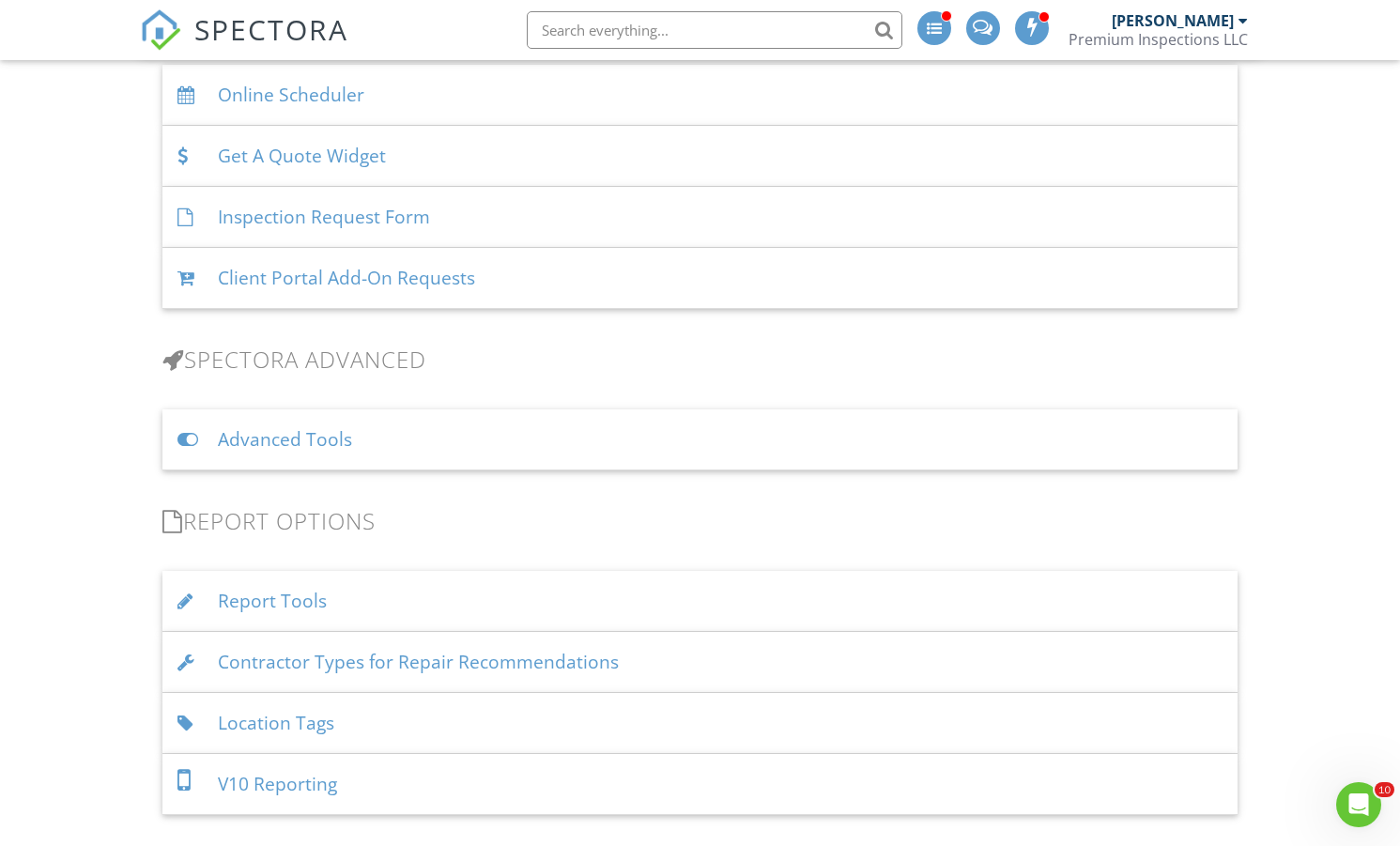 click on "Client Portal Add-On Requests" at bounding box center (700, 278) 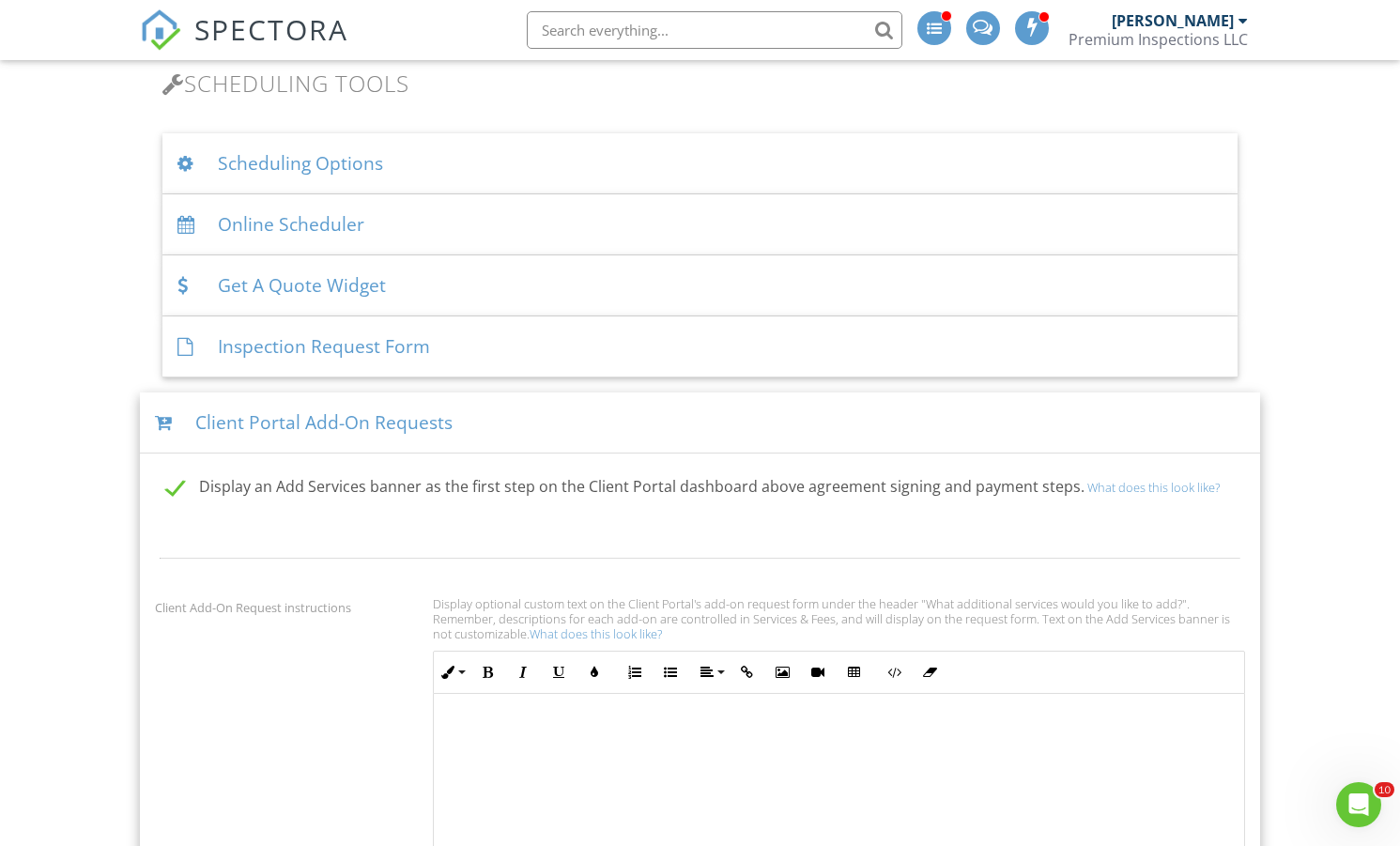 scroll, scrollTop: 1376, scrollLeft: 0, axis: vertical 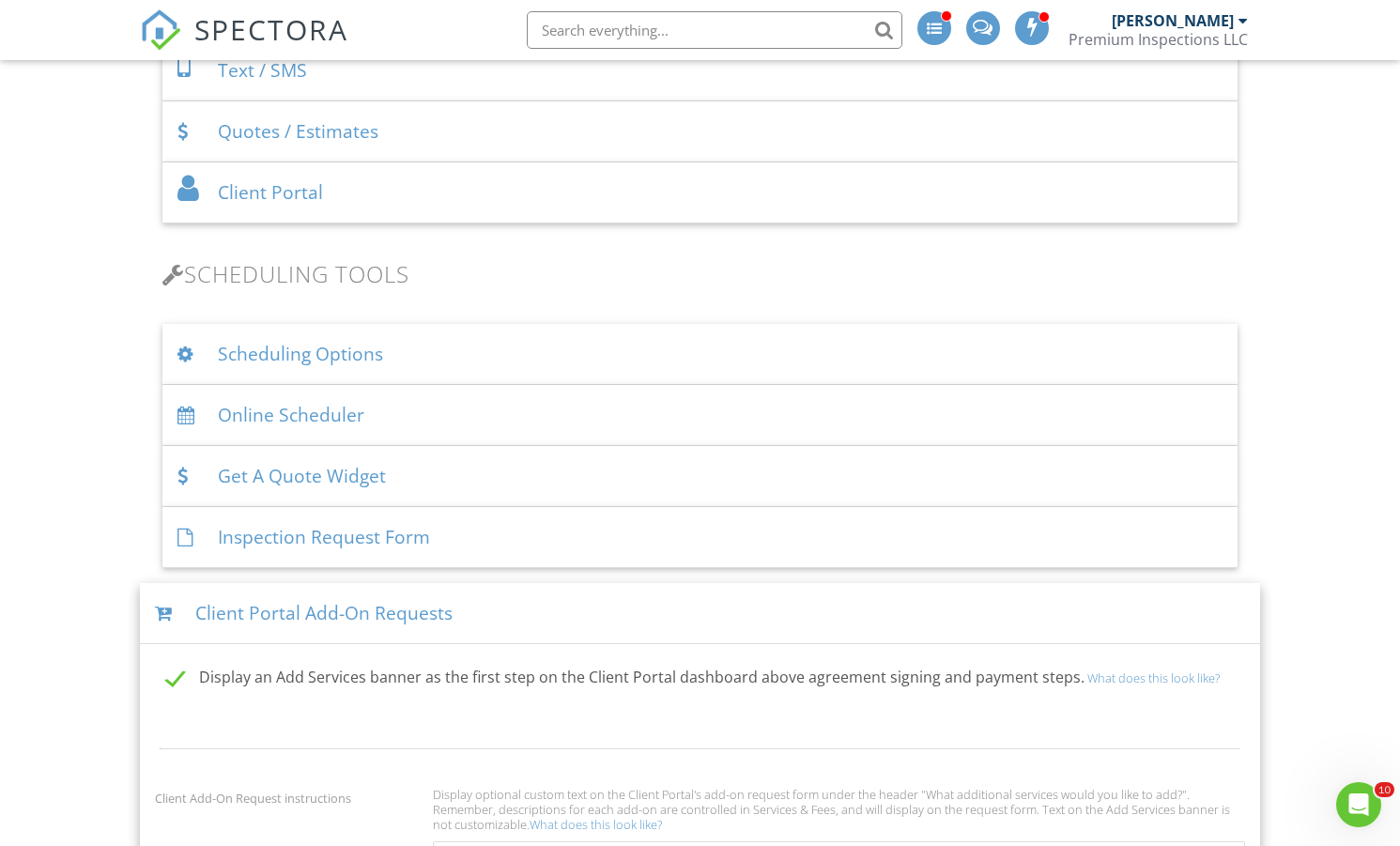 click on "Client Portal" at bounding box center [700, 192] 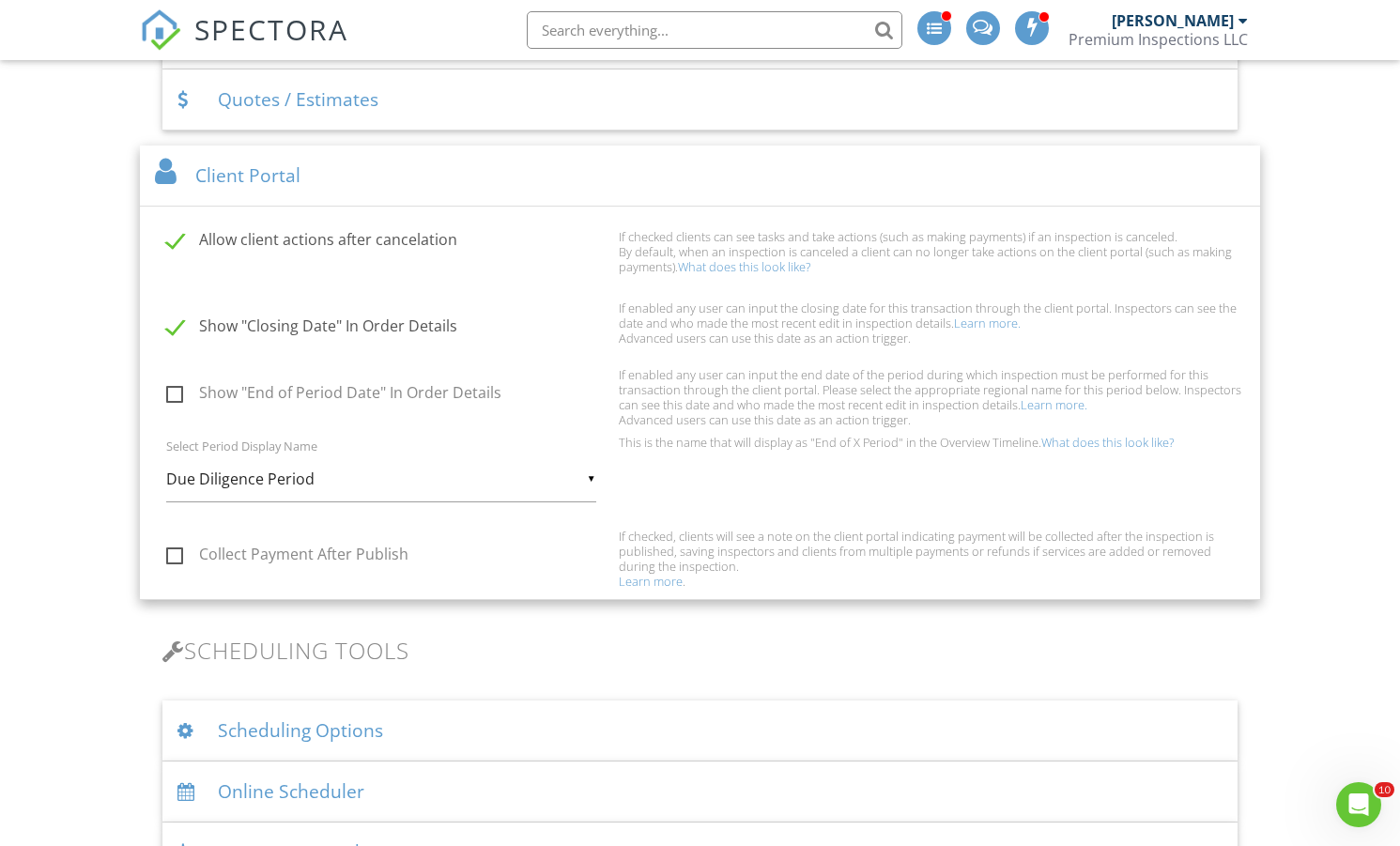scroll, scrollTop: 1077, scrollLeft: 0, axis: vertical 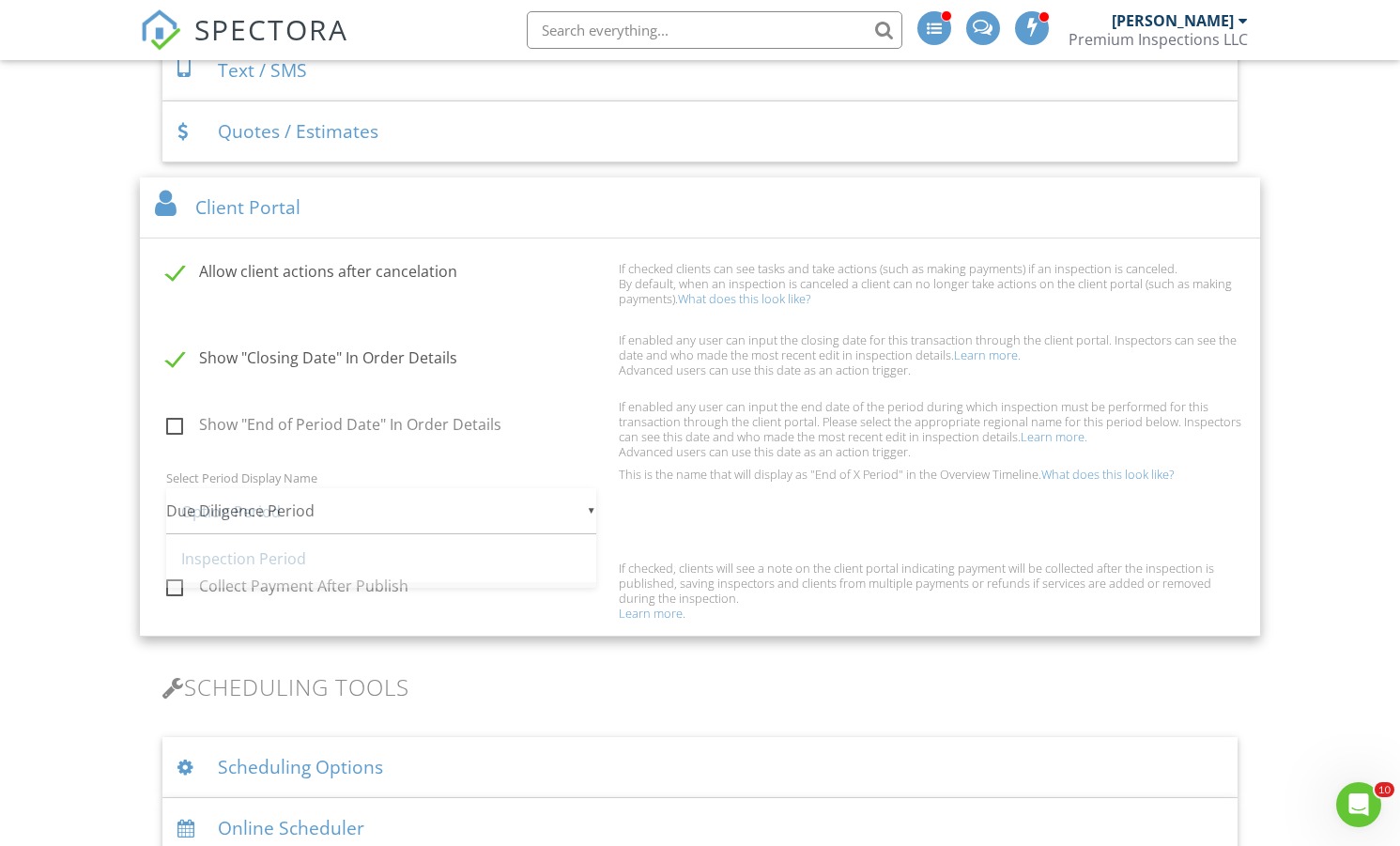 click on "▼ Due Diligence Period Option Period Inspection Period Due Diligence Period Contingency Period Option Period
Inspection Period
Due Diligence Period
Contingency Period" at bounding box center (381, 511) 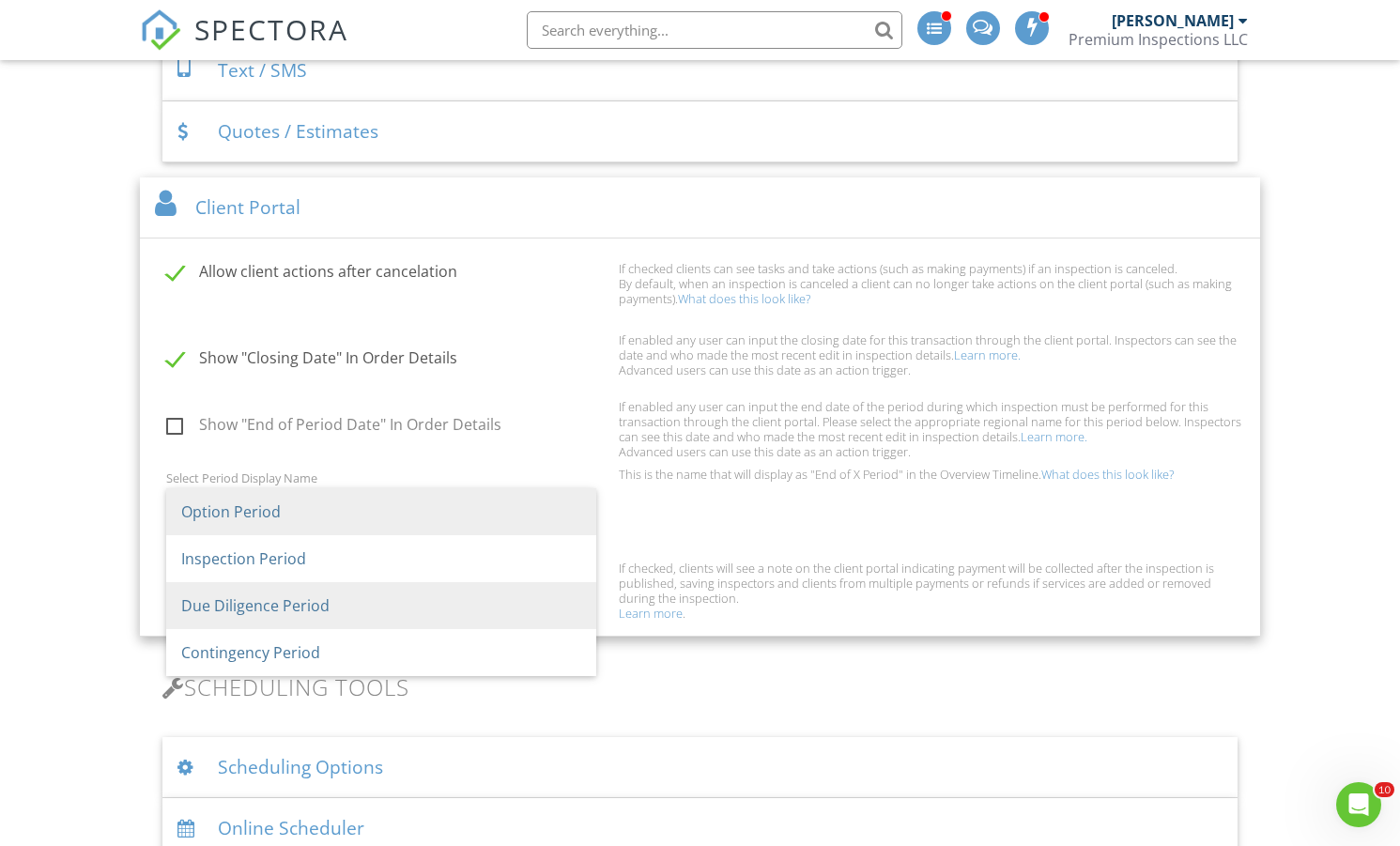 scroll, scrollTop: 0, scrollLeft: 0, axis: both 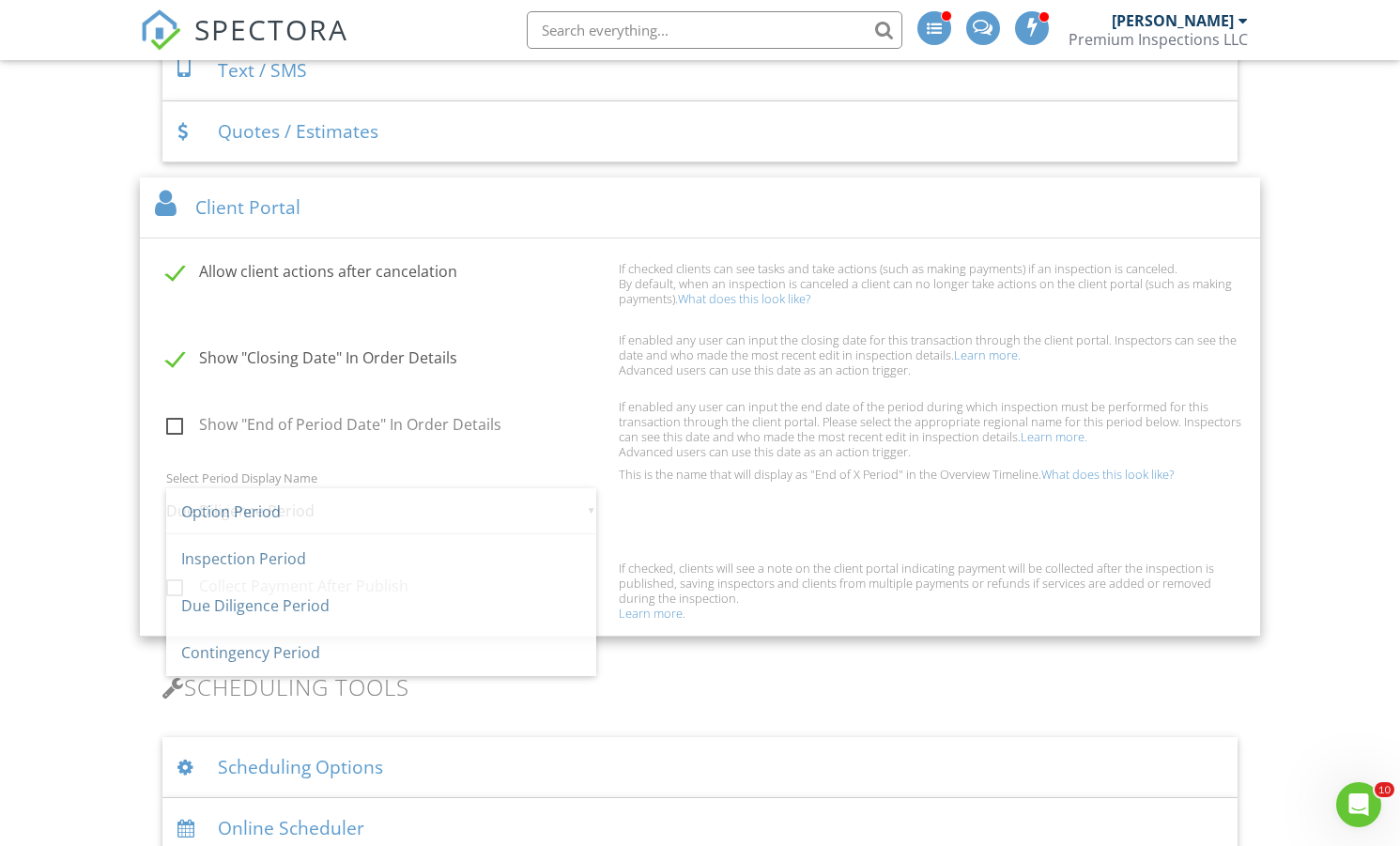 click on "Select Period Display Name
▼ Due Diligence Period Option Period Inspection Period Due Diligence Period Contingency Period Option Period
Inspection Period
Due Diligence Period
Contingency Period
This is the name that will display as "End of X Period" in the Overview Timeline.
What does this look like?" at bounding box center [700, 509] 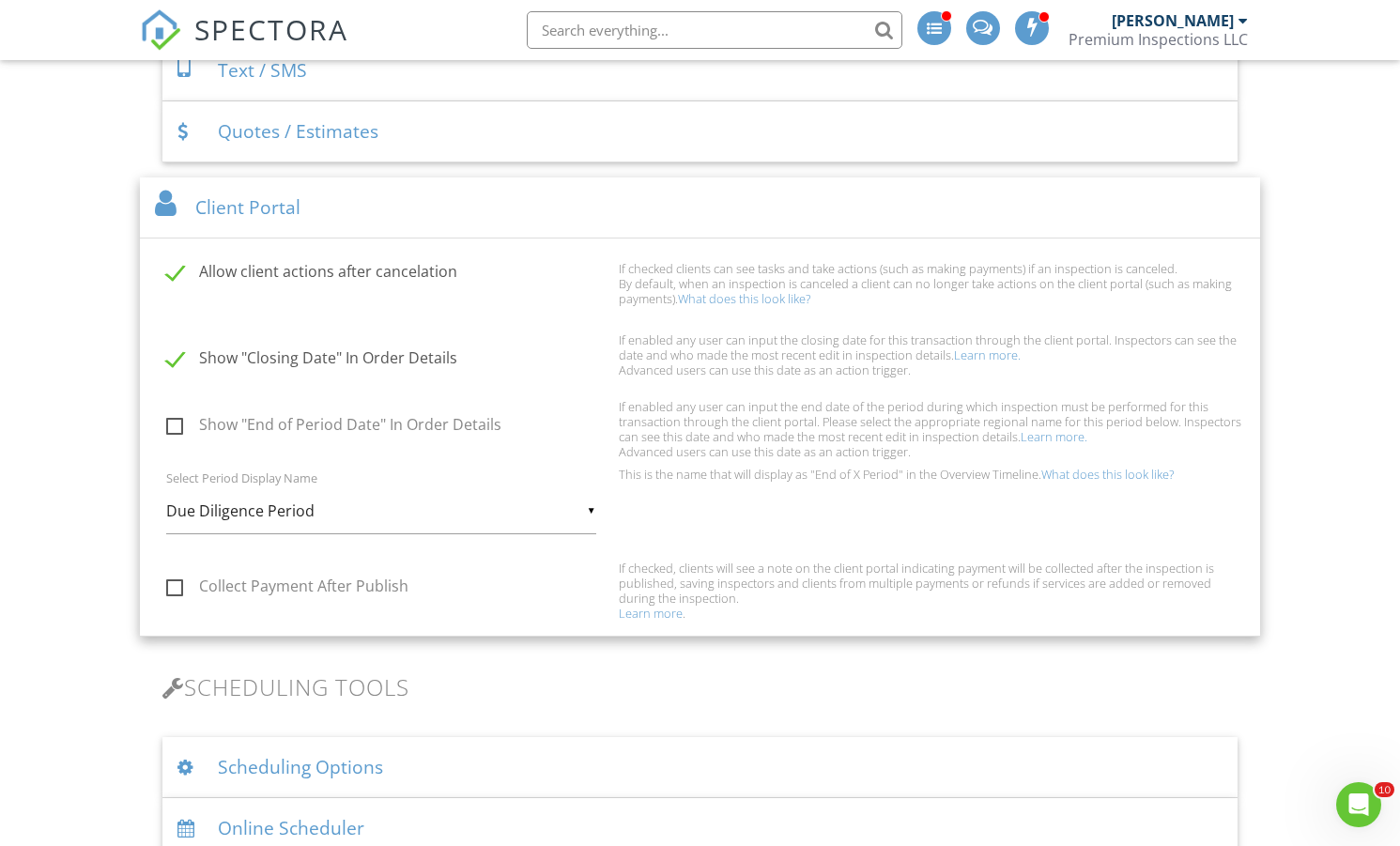 click on "Show "Closing Date" In Order Details" at bounding box center [387, 361] 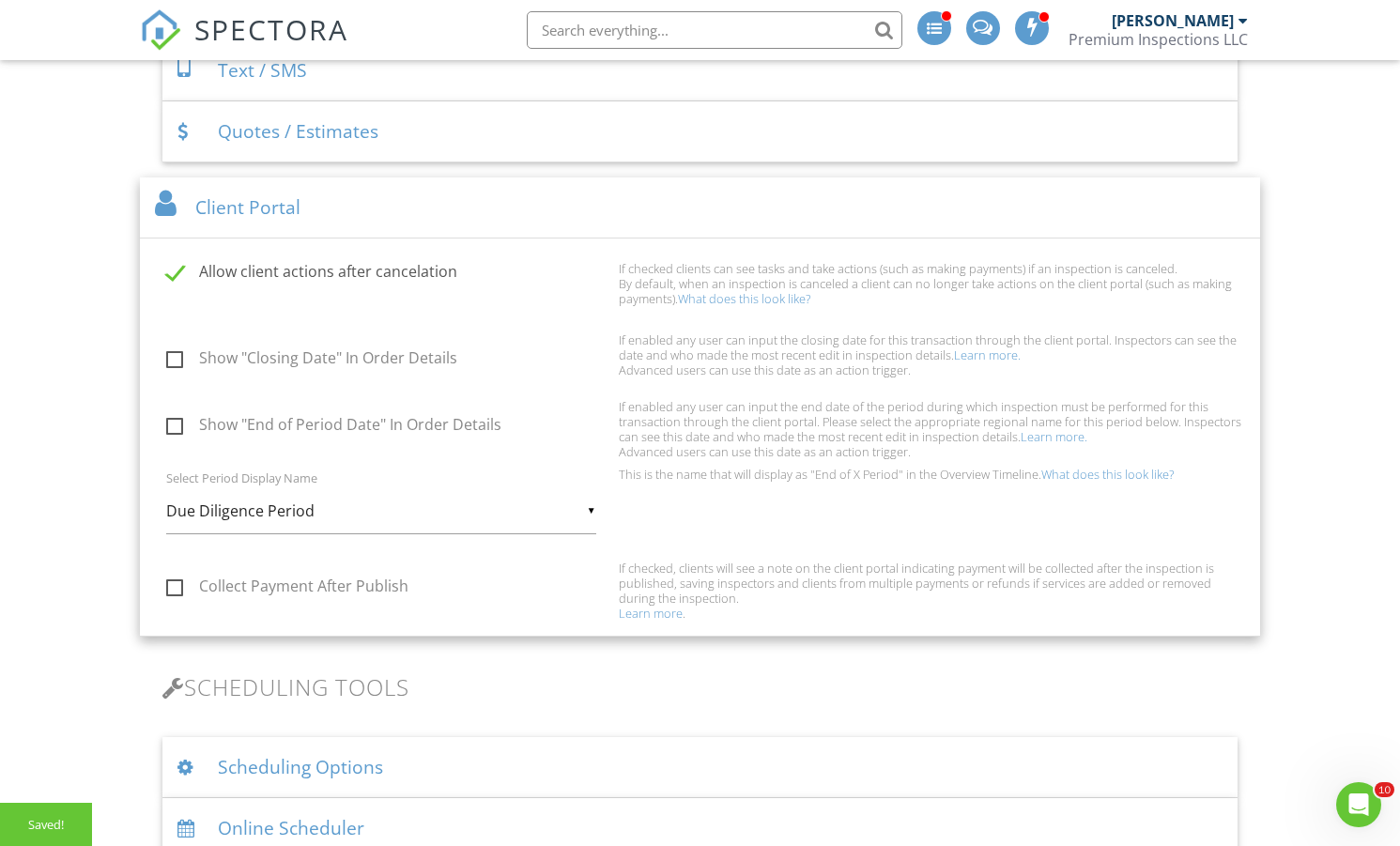 click on "Show "Closing Date" In Order Details" at bounding box center (387, 361) 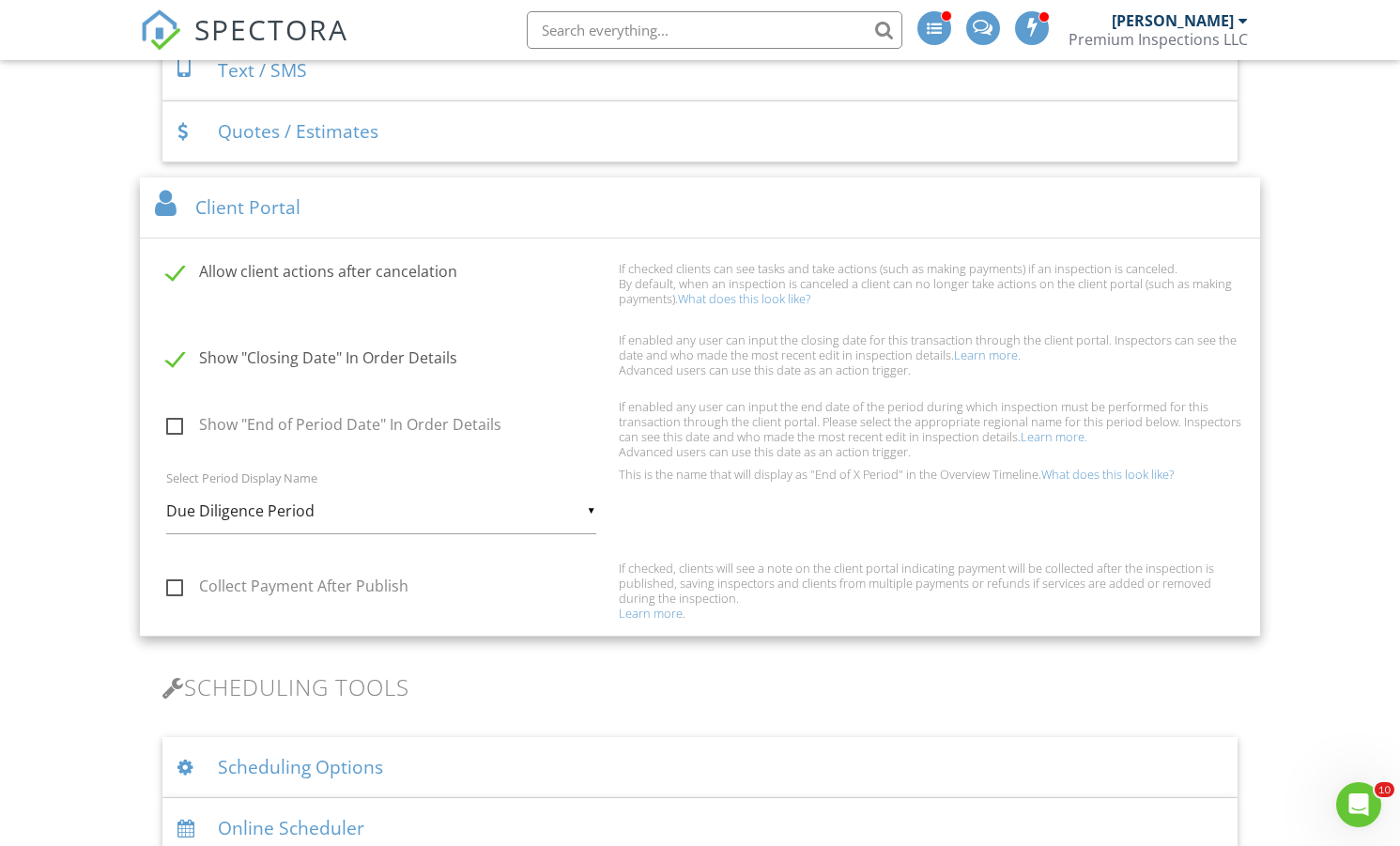 click on "Collect Payment After Publish" at bounding box center (387, 589) 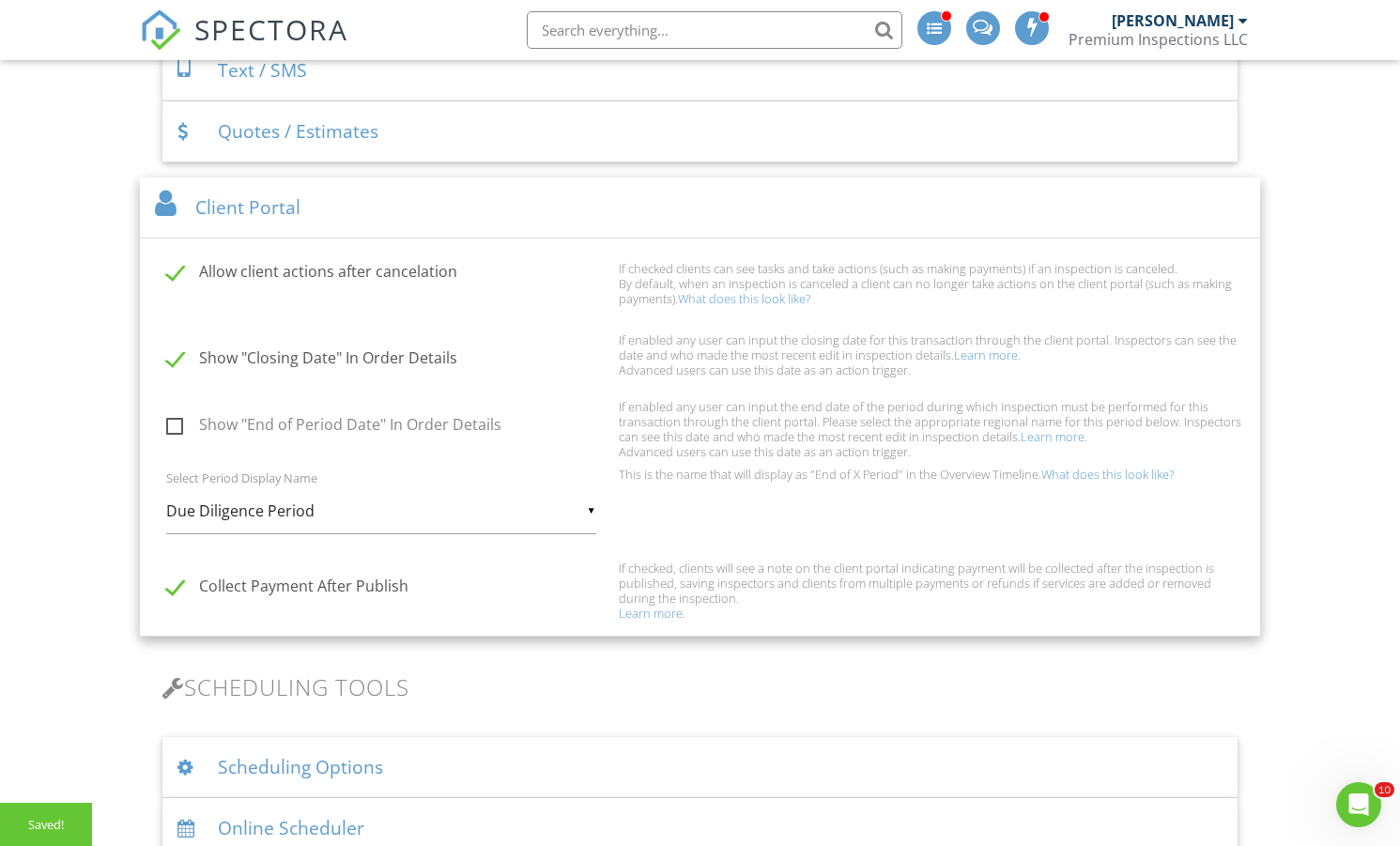click on "Learn more" at bounding box center [651, 613] 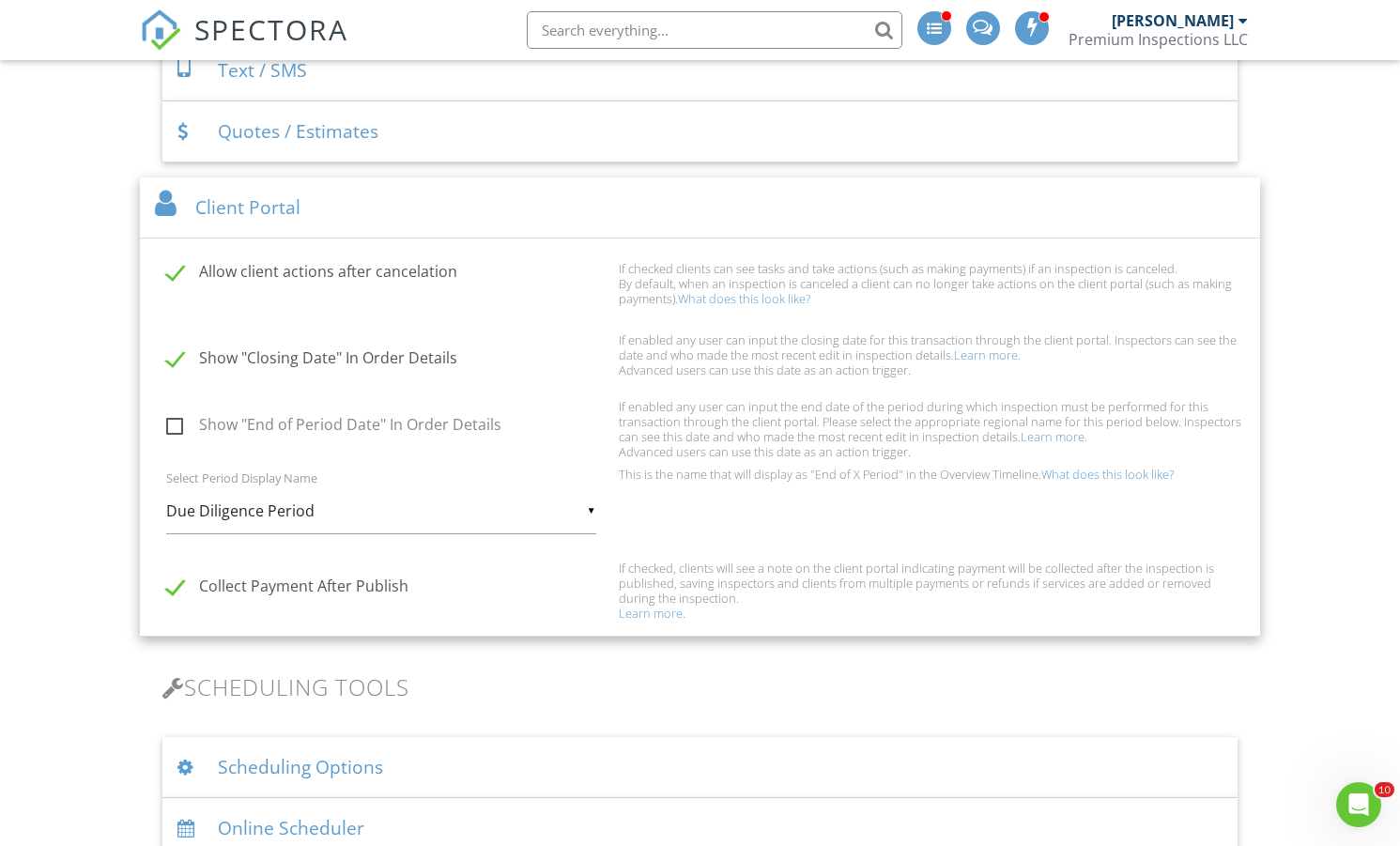 click on "Collect Payment After Publish" at bounding box center [387, 589] 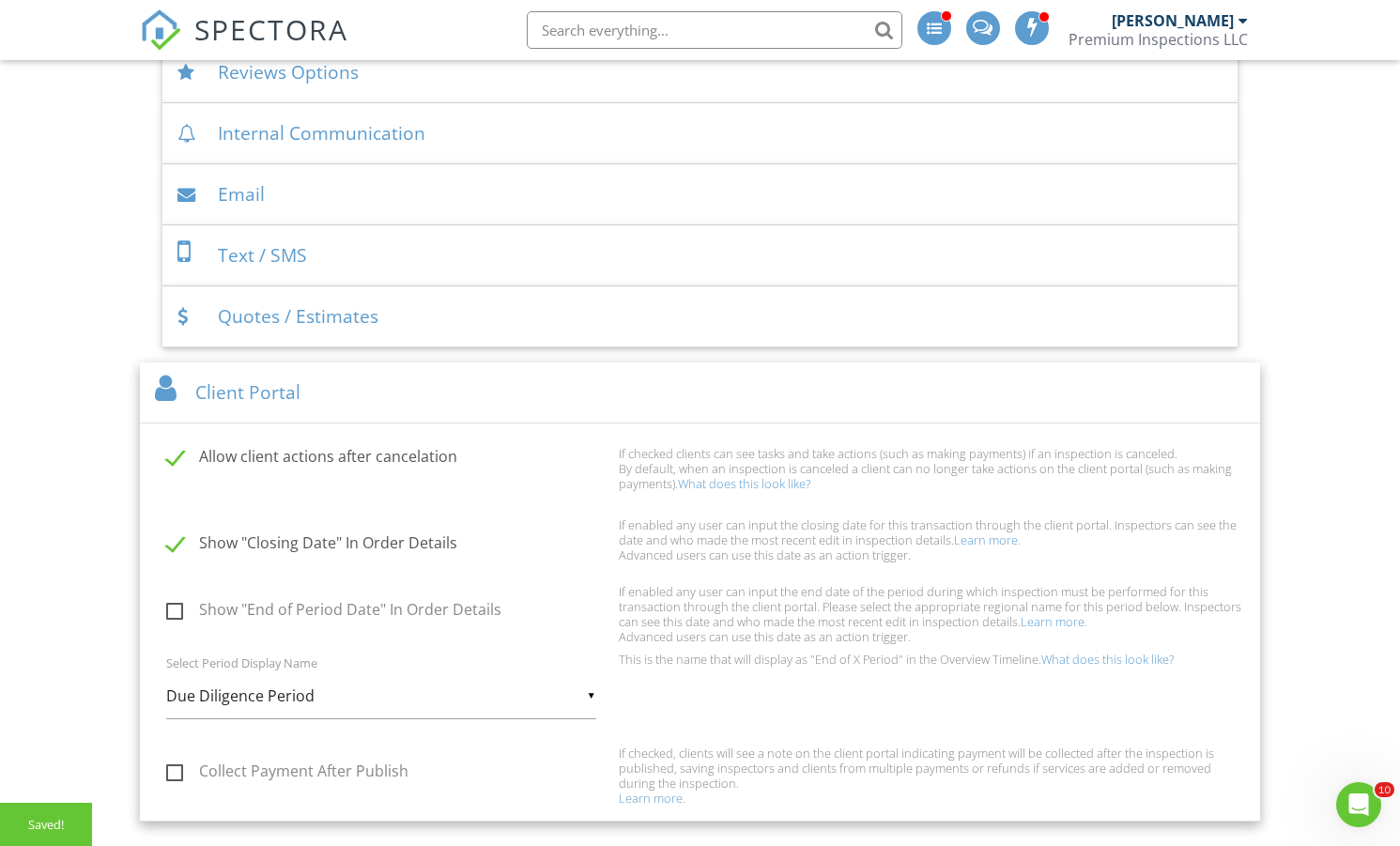 scroll, scrollTop: 812, scrollLeft: 0, axis: vertical 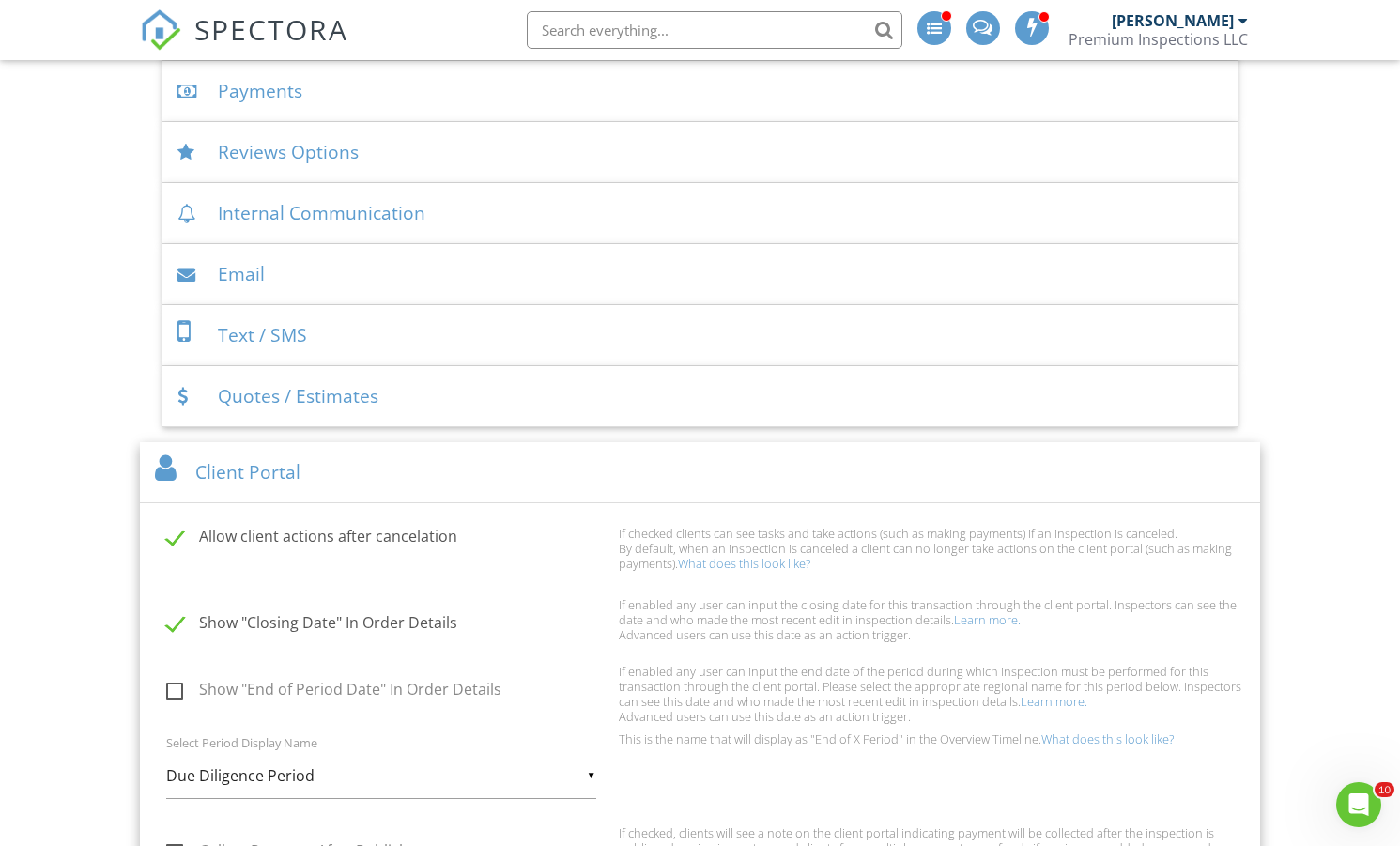 click on "Quotes / Estimates" at bounding box center [700, 396] 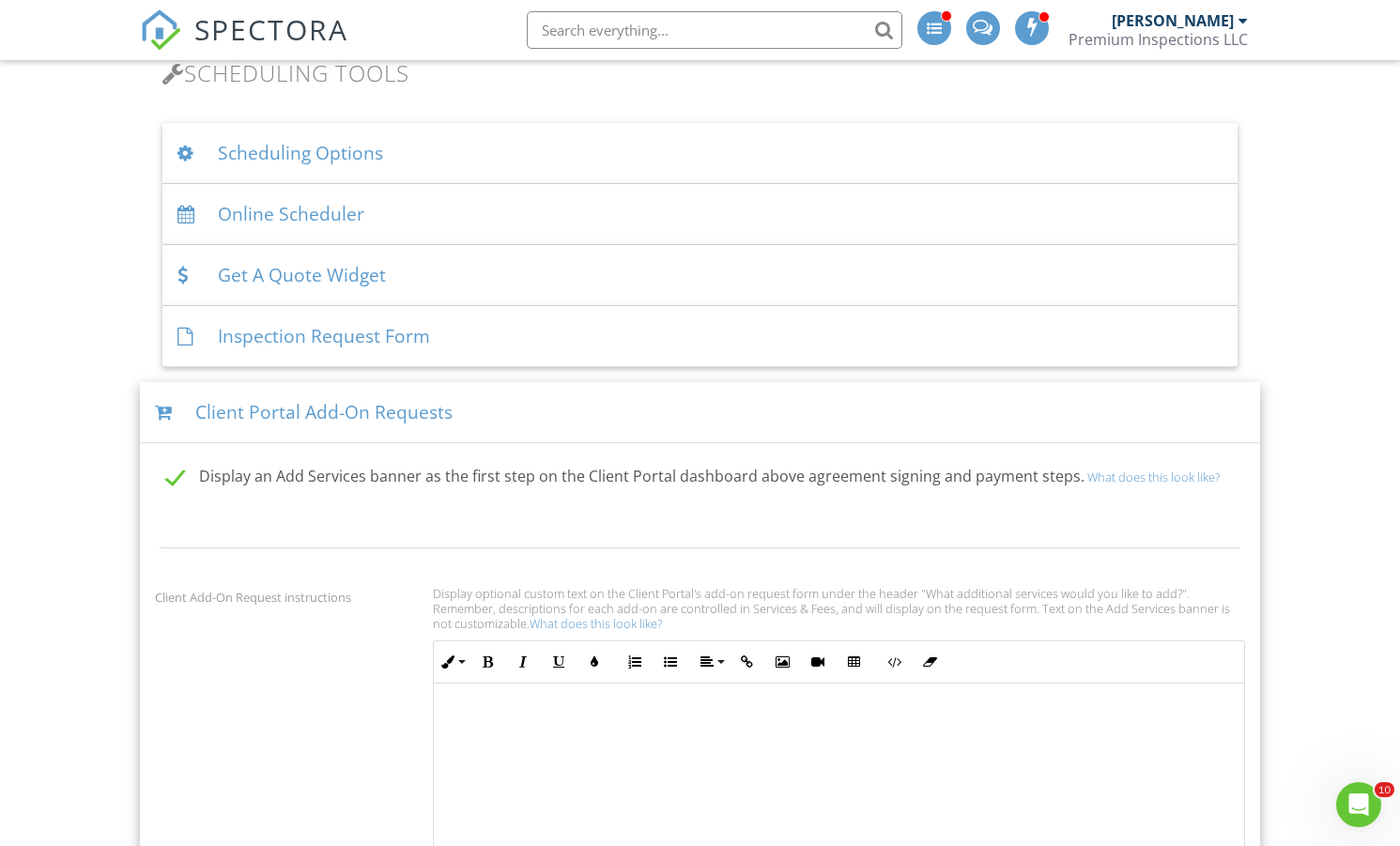 scroll, scrollTop: 1488, scrollLeft: 0, axis: vertical 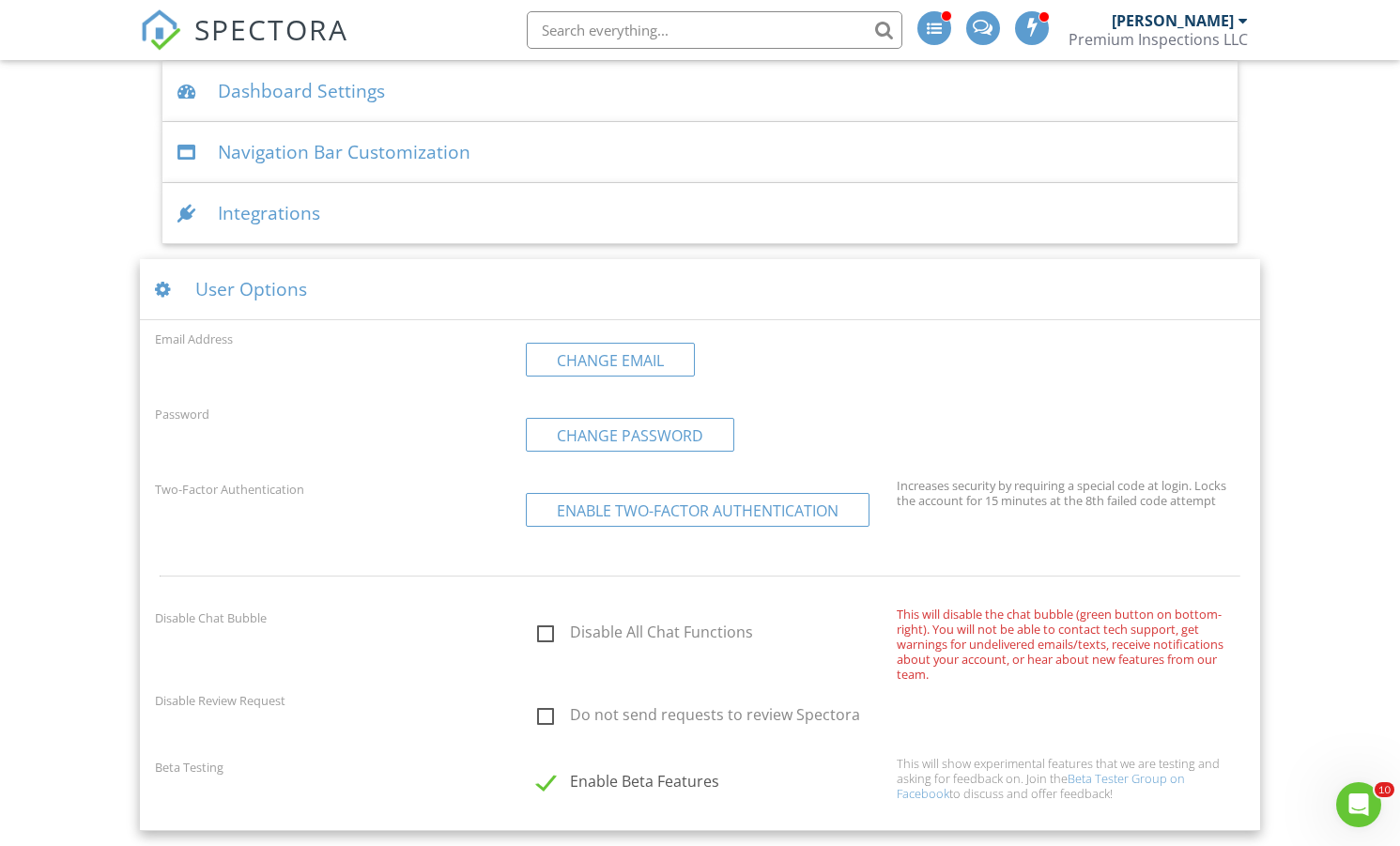 click on "Dashboard
Templates
Contacts
Metrics
Automations (Basic)
Automations (Adv)
Settings
New Inspection
Email Queue
Text Queue
Reporting
Conversations
Support Center
Settings
Basics
Profile
Services & Fees
Availability
Team
Sample Reports
Discount Codes
$
Pay Splits
Billing
Spectora Connect
Partnerships
Make more money per inspection with third-party offers
Enabled
Recommended Contractors
Provide repair resources for your clients
Enabled
Business Tools
Agreements
Signature Type
▼ E-signature (checkbox) E-signature (checkbox) Written Signature E-signature (checkbox)
Written Signature
Client agreement instructions
Inline Style XLarge Large Normal" at bounding box center [700, -1428] 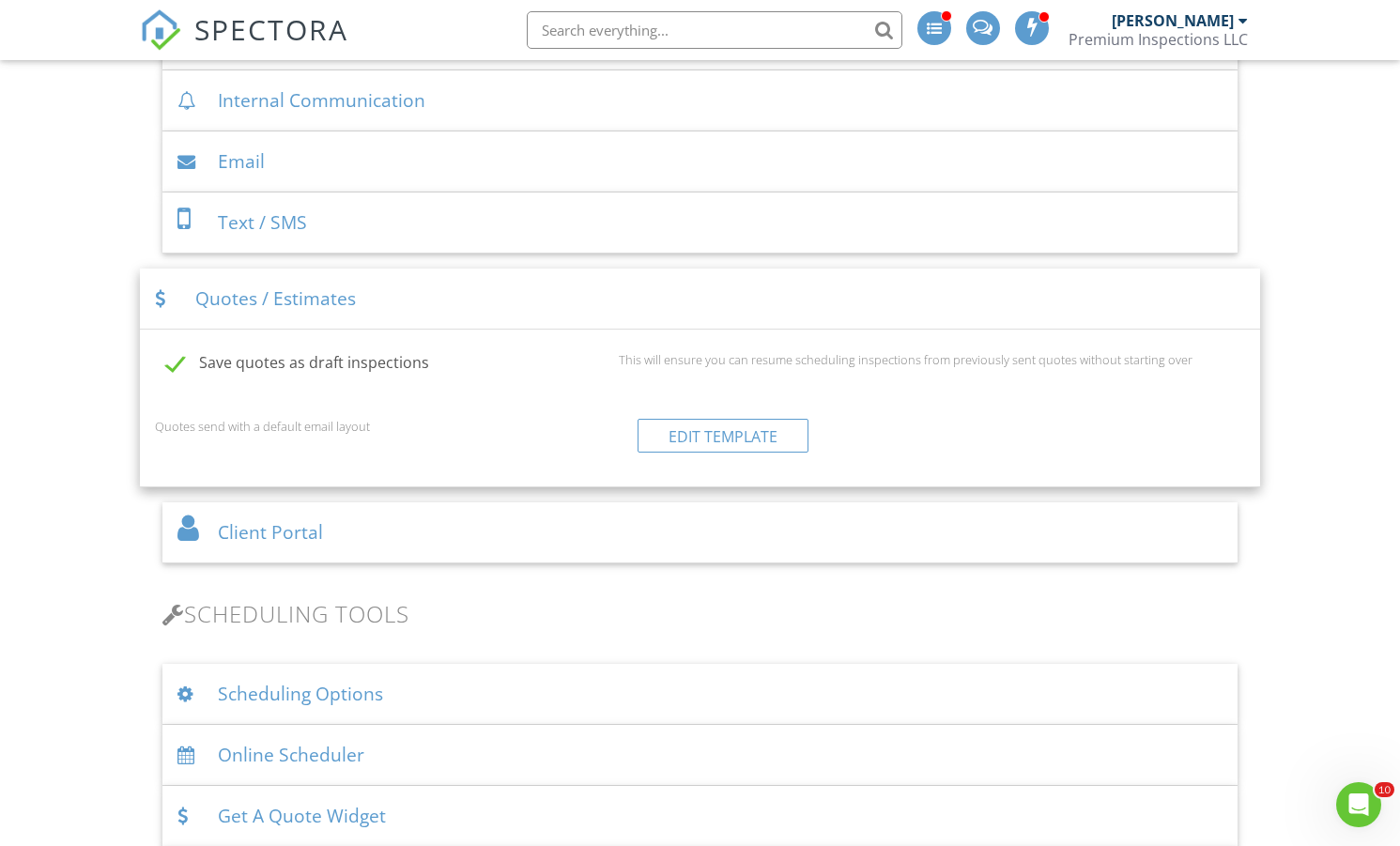 scroll, scrollTop: 0, scrollLeft: 0, axis: both 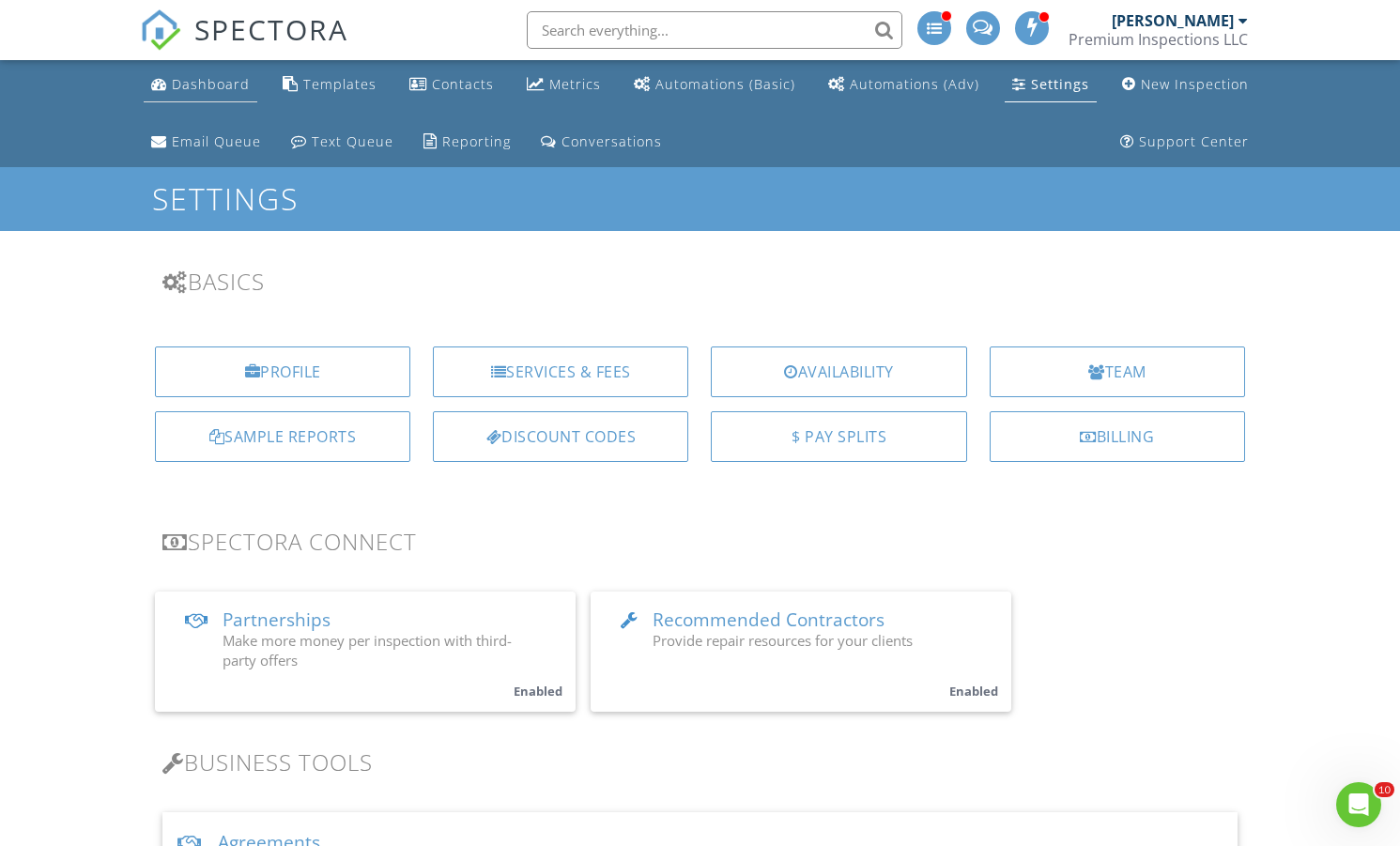 click on "Dashboard" at bounding box center (210, 84) 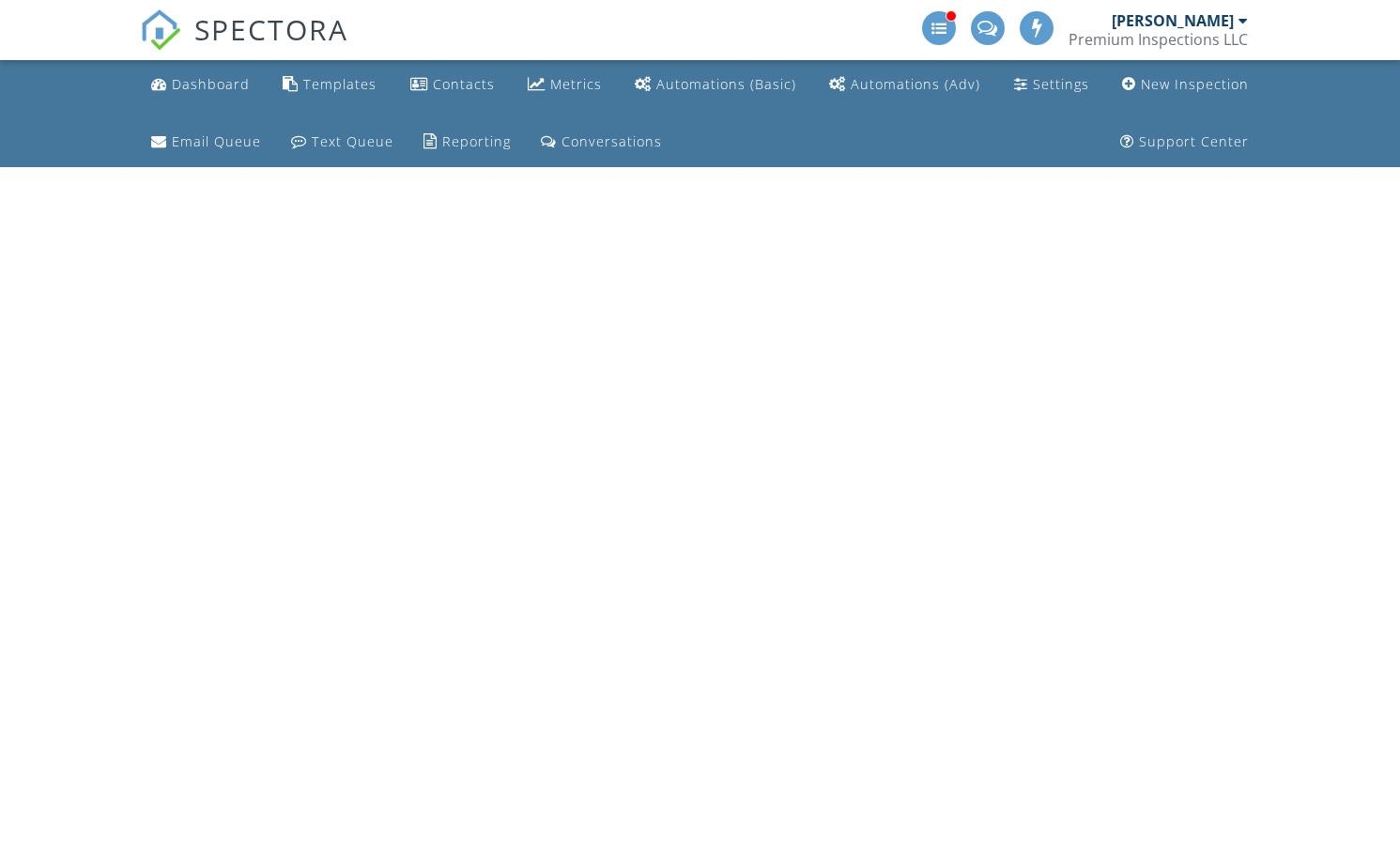 scroll, scrollTop: 0, scrollLeft: 0, axis: both 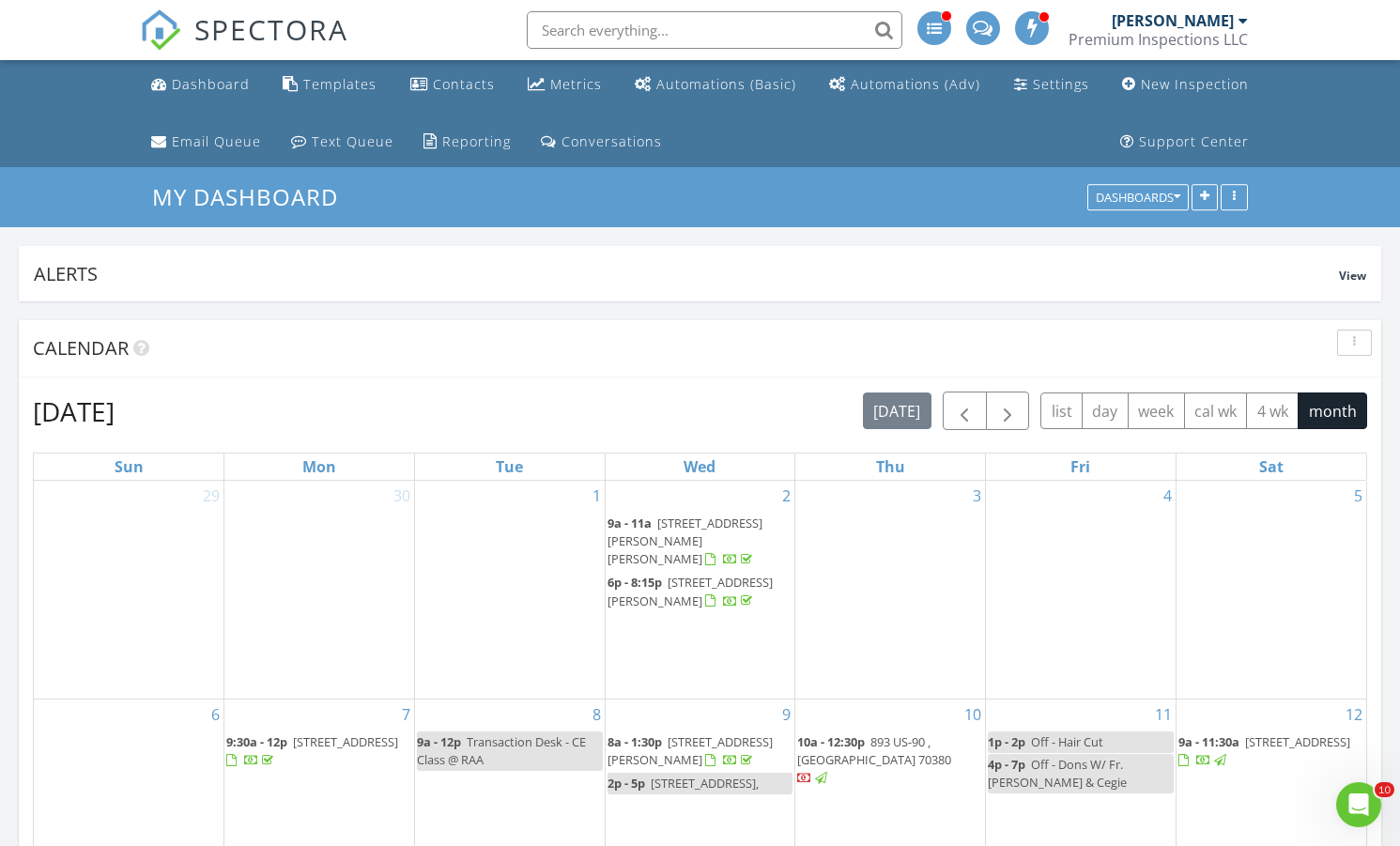 click on "10a - 12:30p
[STREET_ADDRESS]" at bounding box center (874, 760) 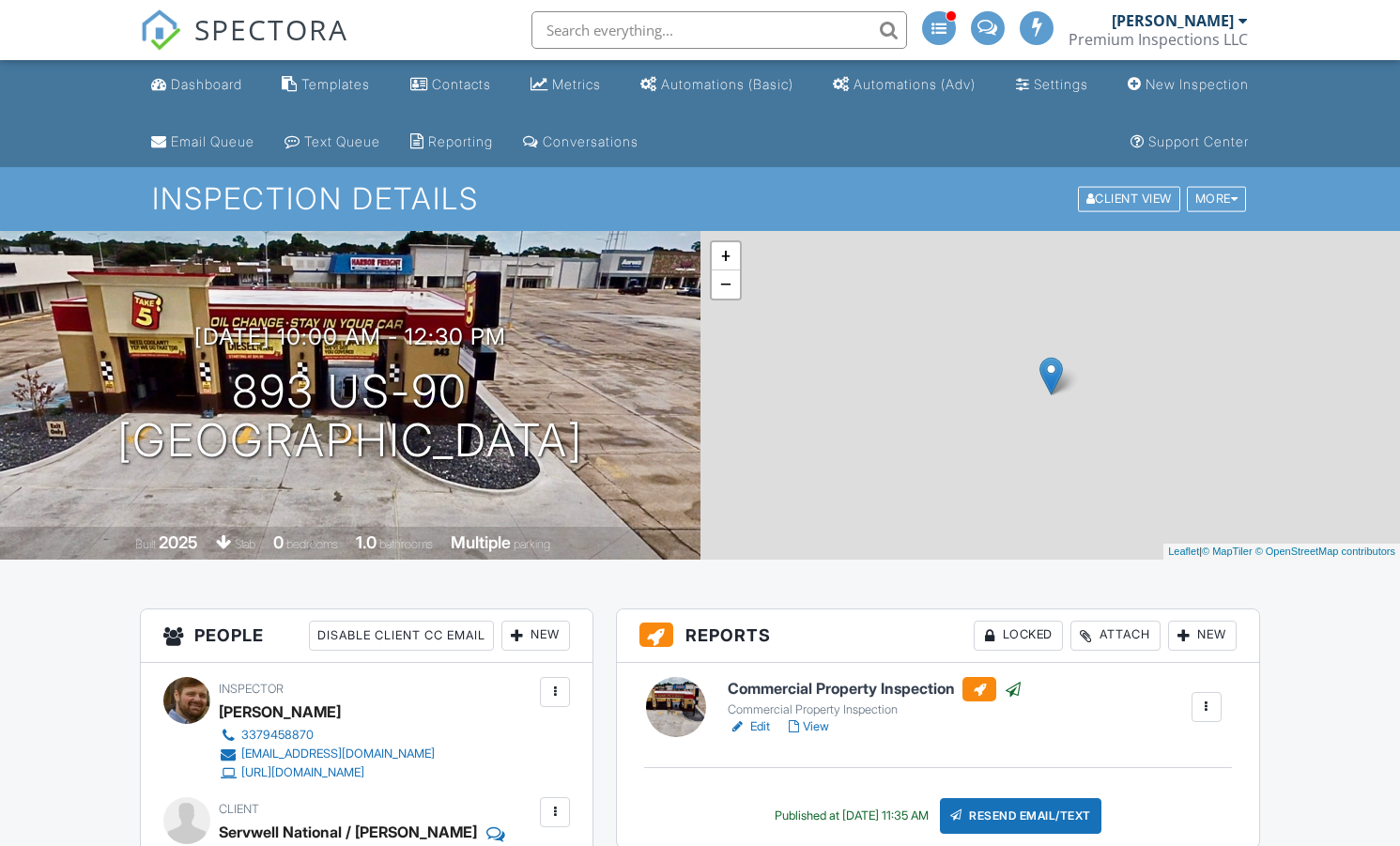 scroll, scrollTop: 0, scrollLeft: 0, axis: both 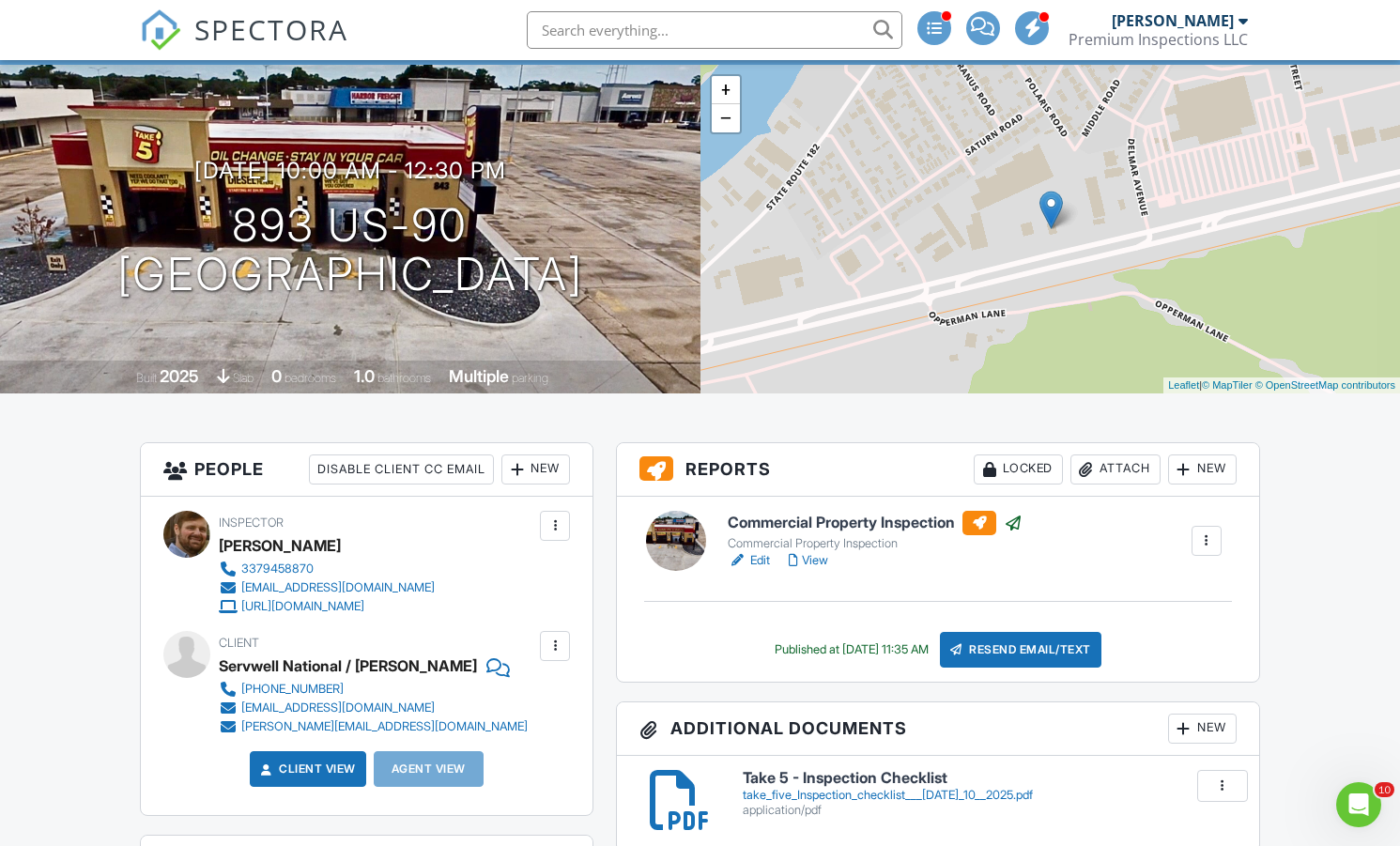 click on "Resend Email/Text" at bounding box center [1021, 650] 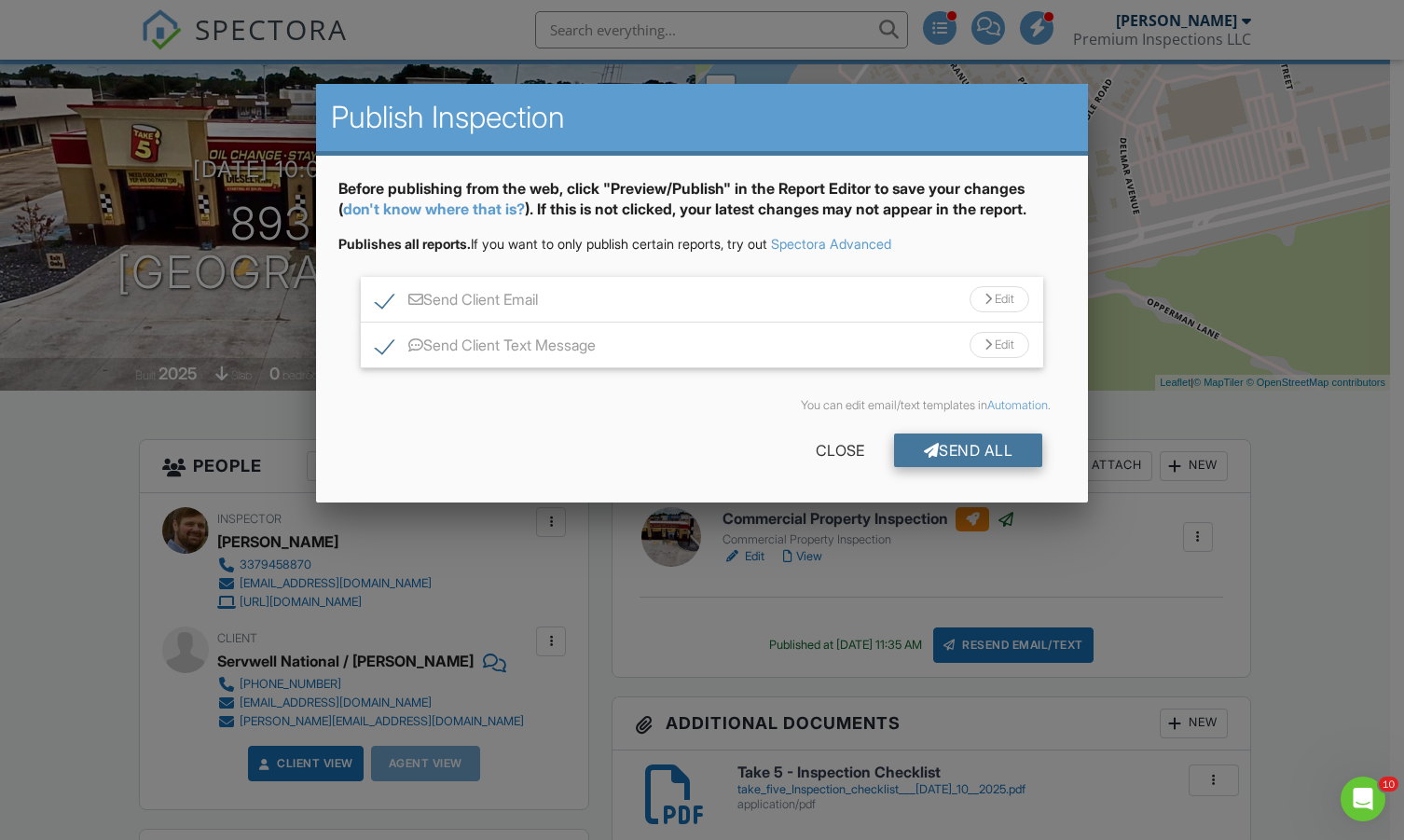 click on "Send All" at bounding box center (969, 450) 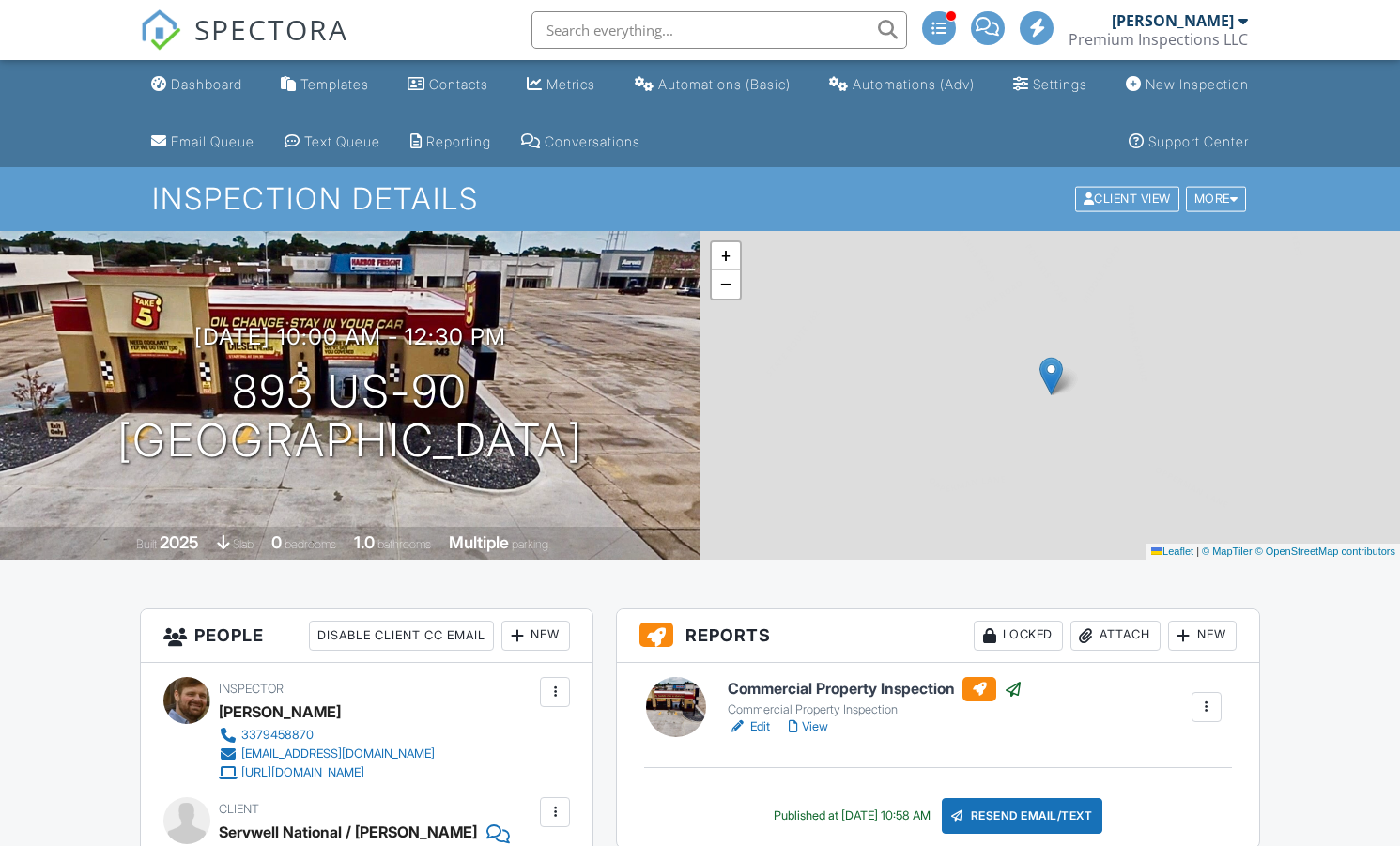scroll, scrollTop: 166, scrollLeft: 0, axis: vertical 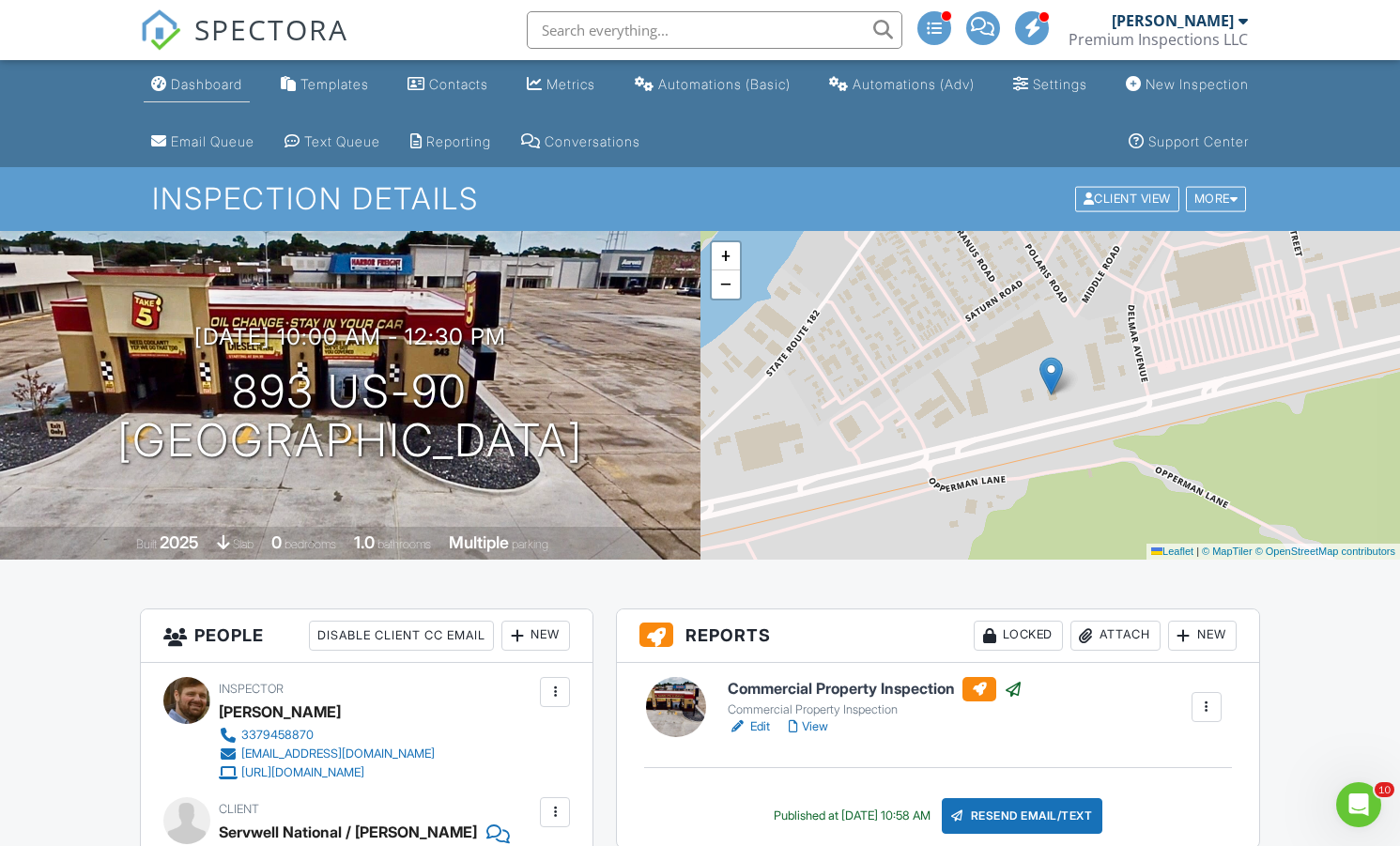 click on "Dashboard" at bounding box center (207, 84) 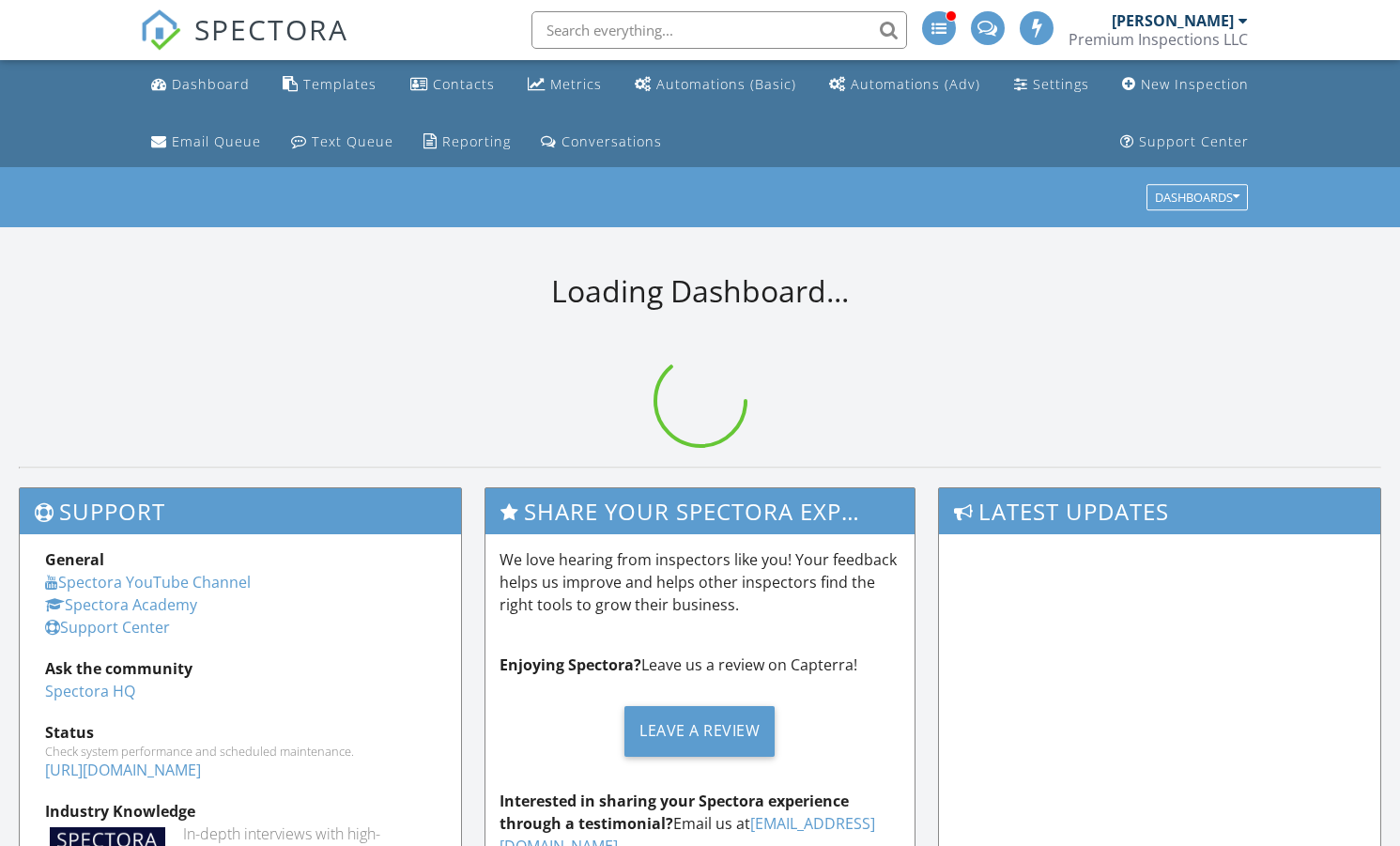scroll, scrollTop: 0, scrollLeft: 0, axis: both 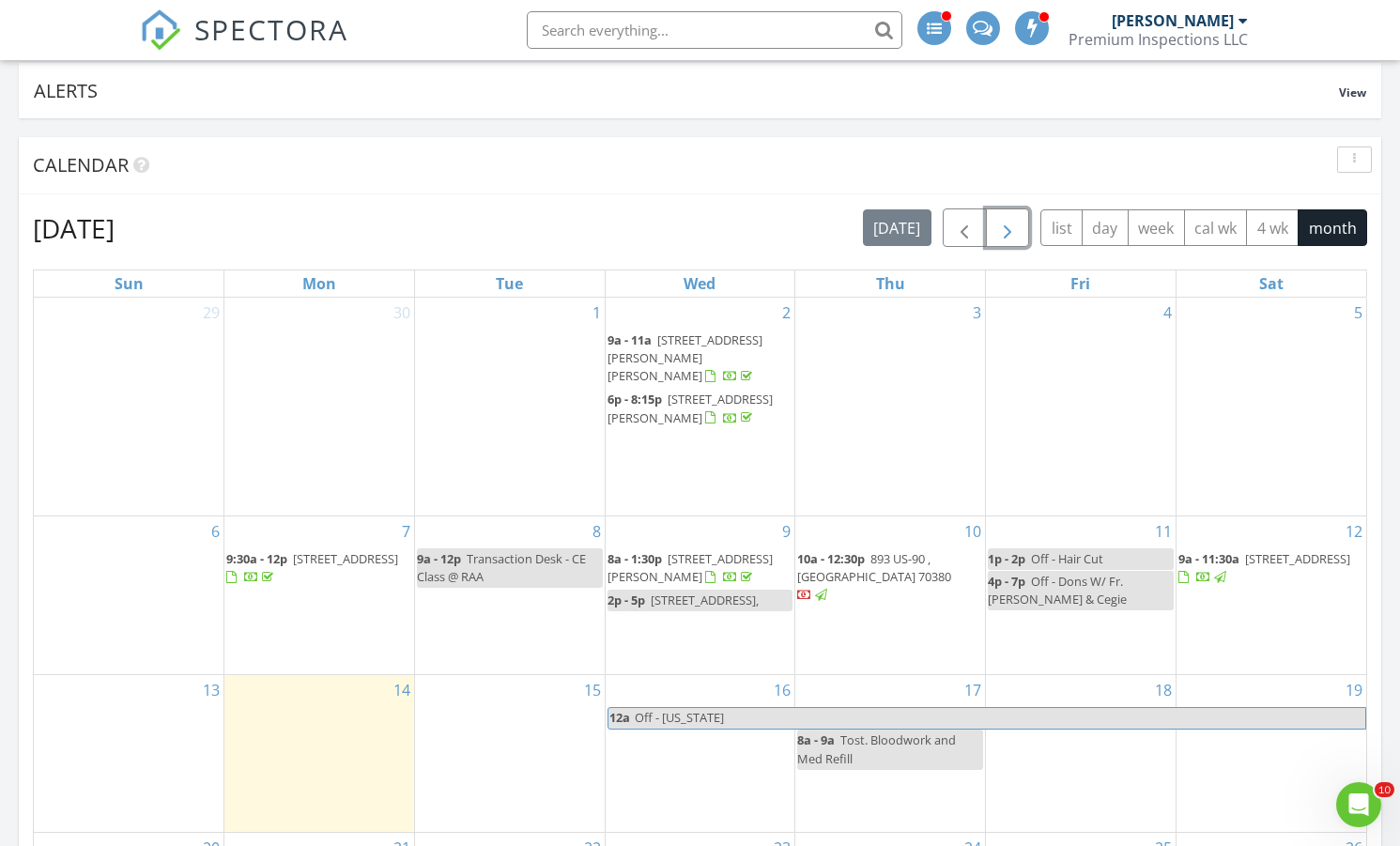 click at bounding box center (1008, 228) 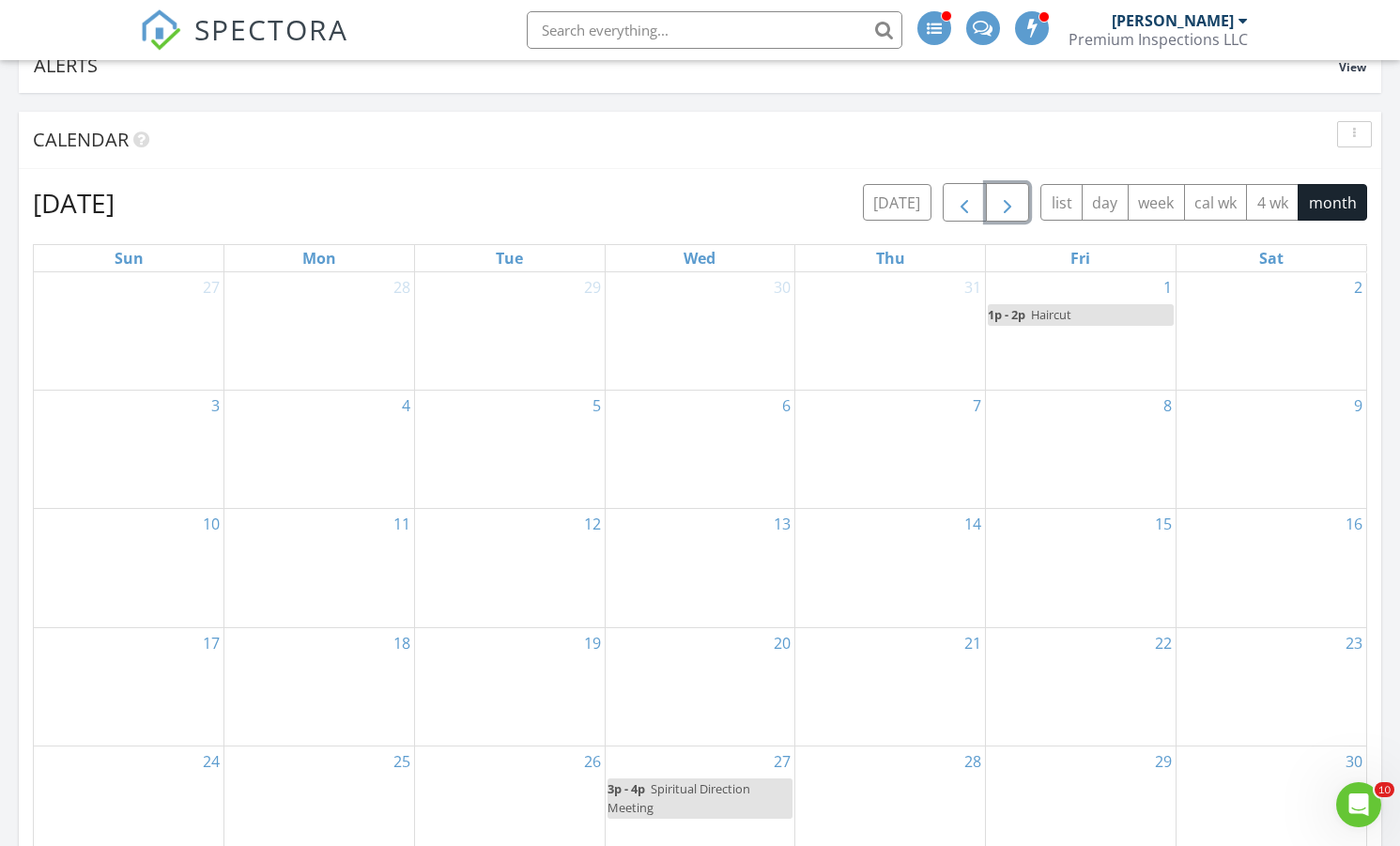 scroll, scrollTop: 241, scrollLeft: 0, axis: vertical 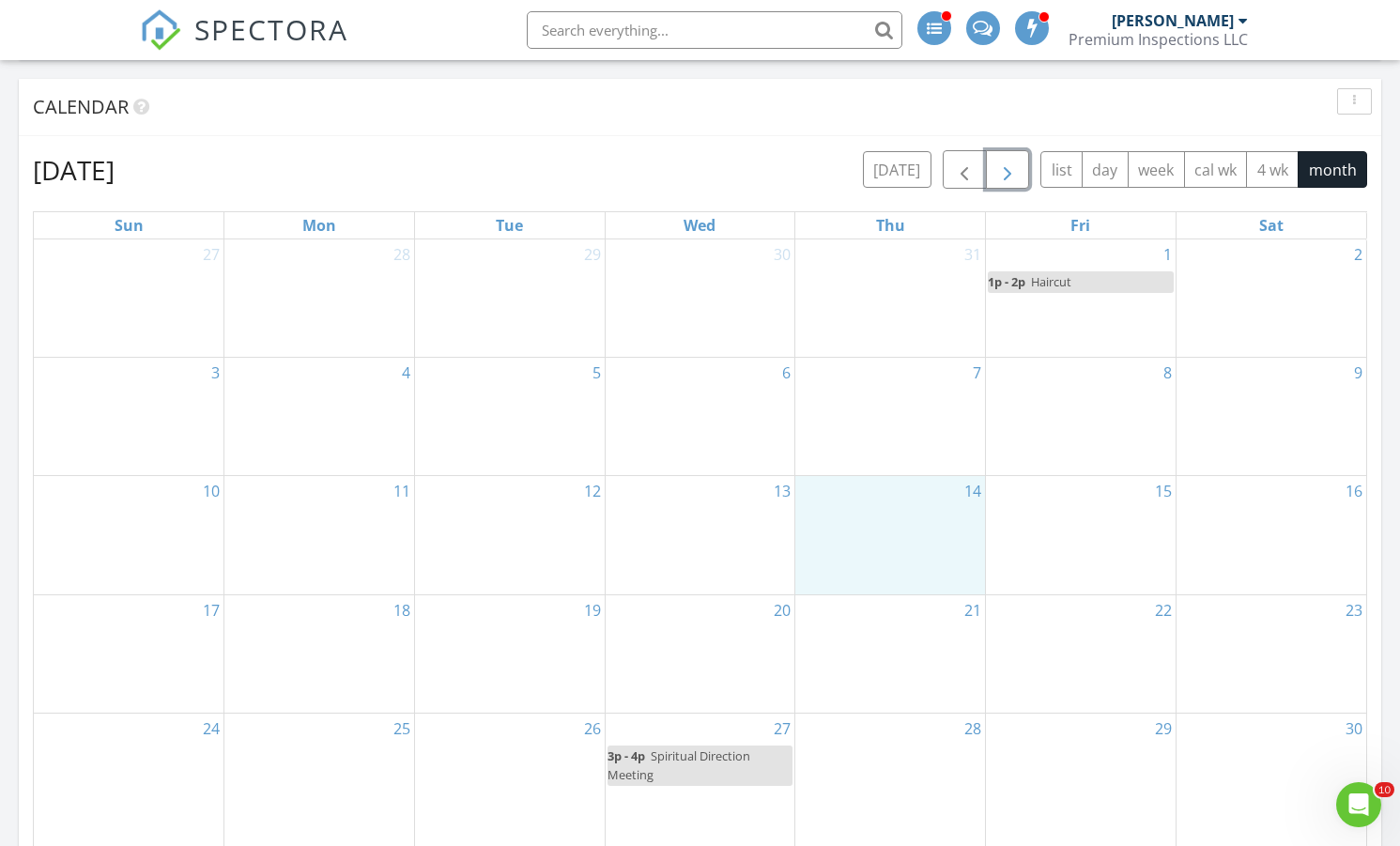 click on "14" at bounding box center (890, 535) 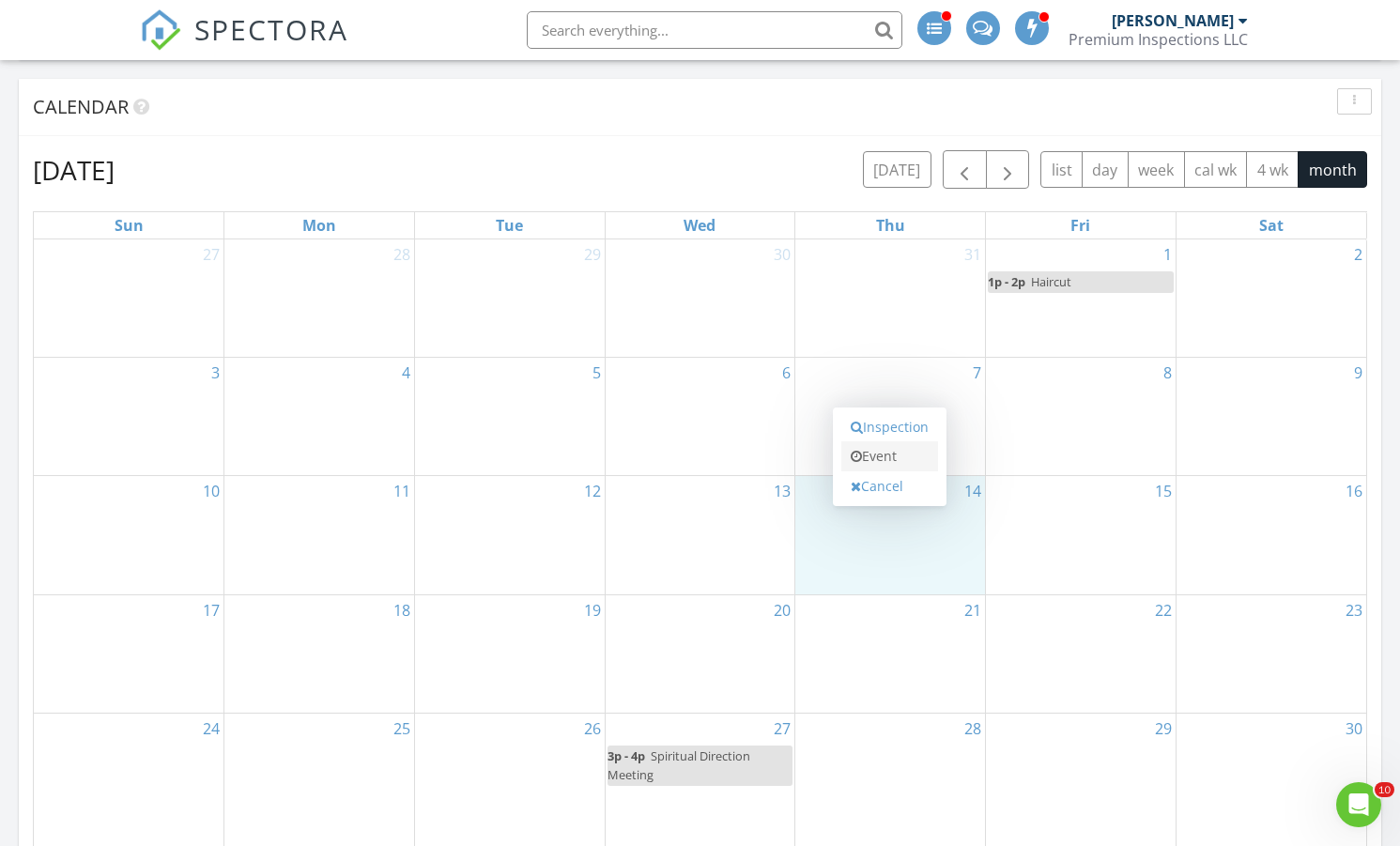 click on "Event" at bounding box center [889, 456] 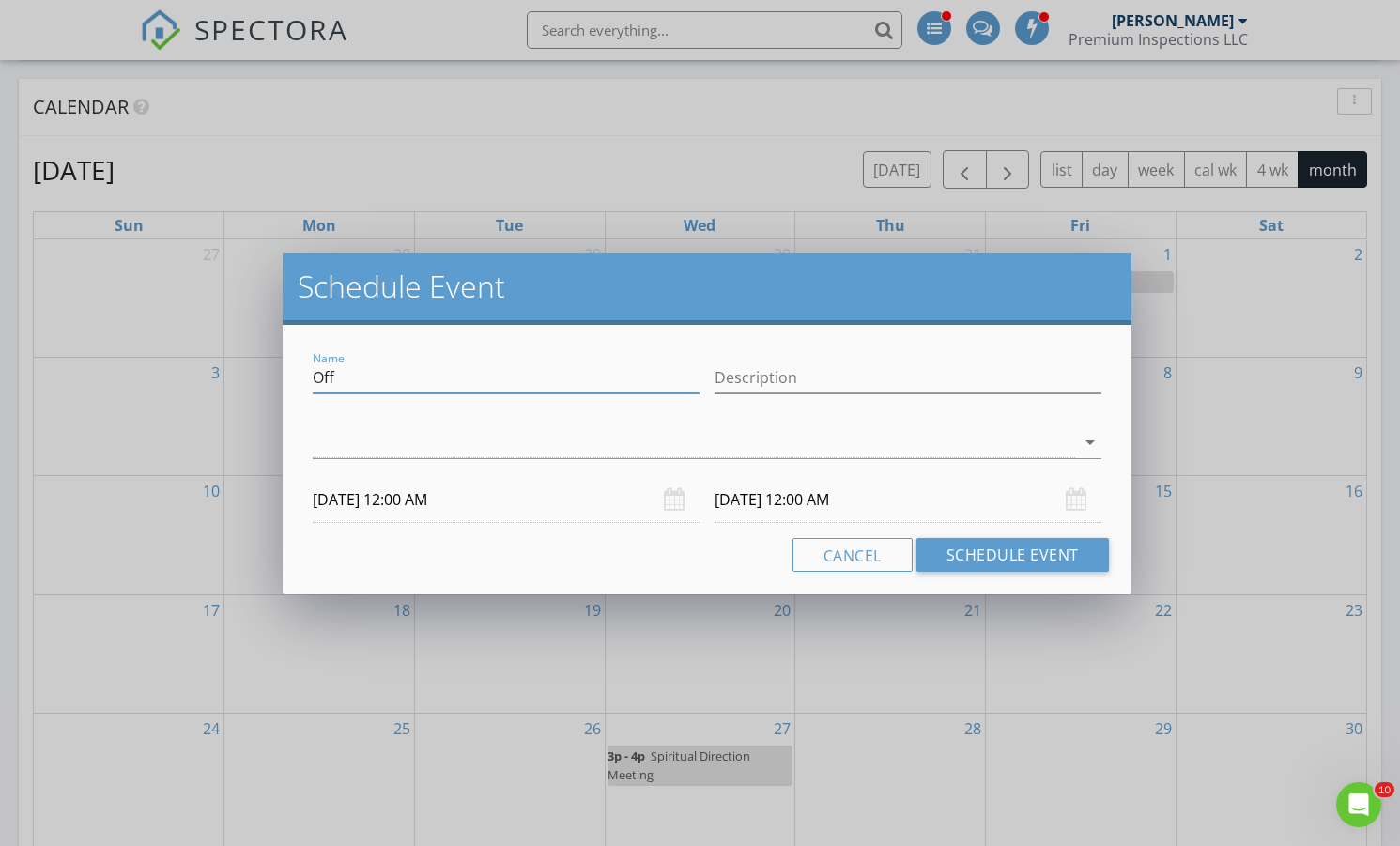 drag, startPoint x: 344, startPoint y: 377, endPoint x: 310, endPoint y: 377, distance: 34 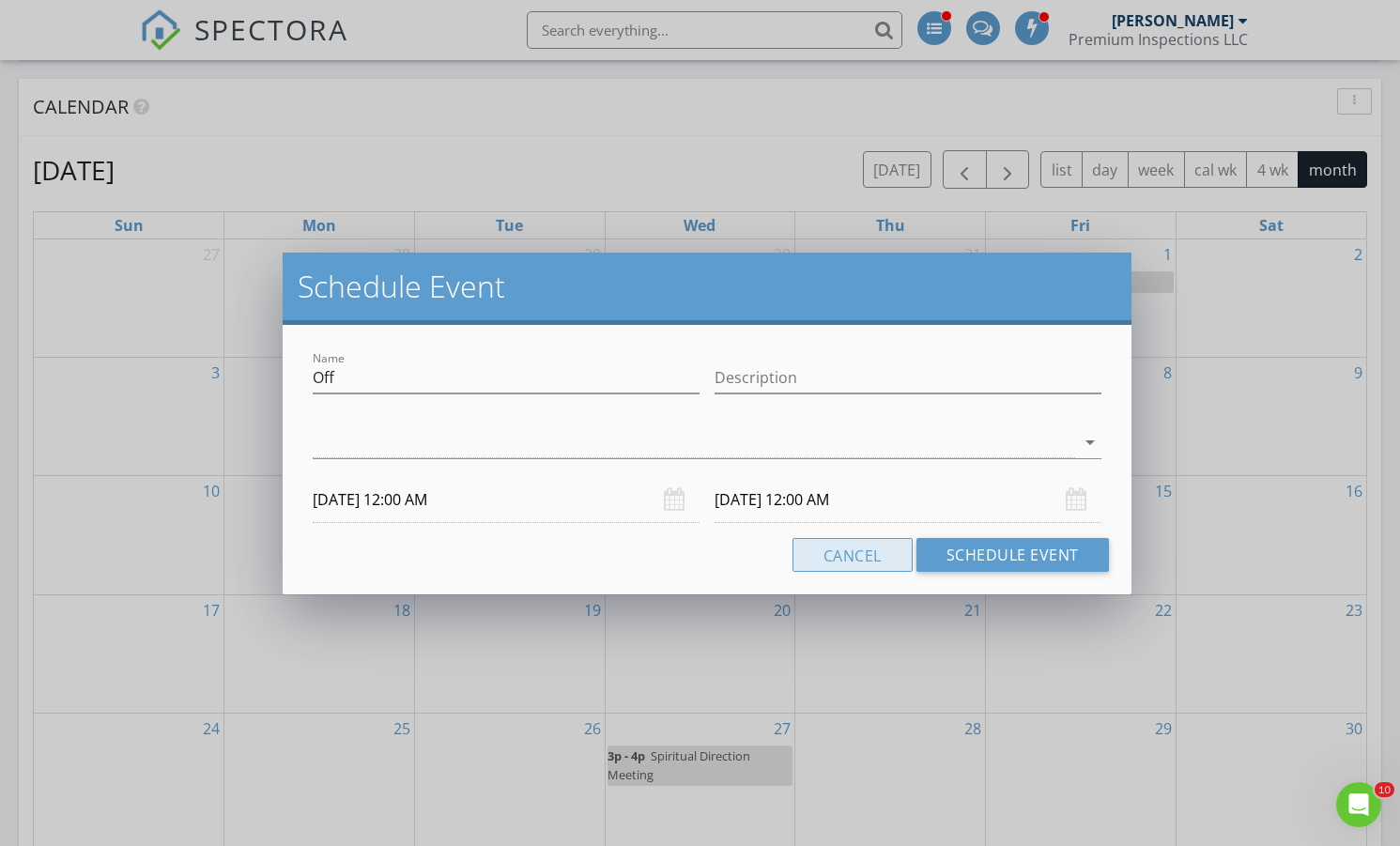 click on "Cancel" at bounding box center (853, 555) 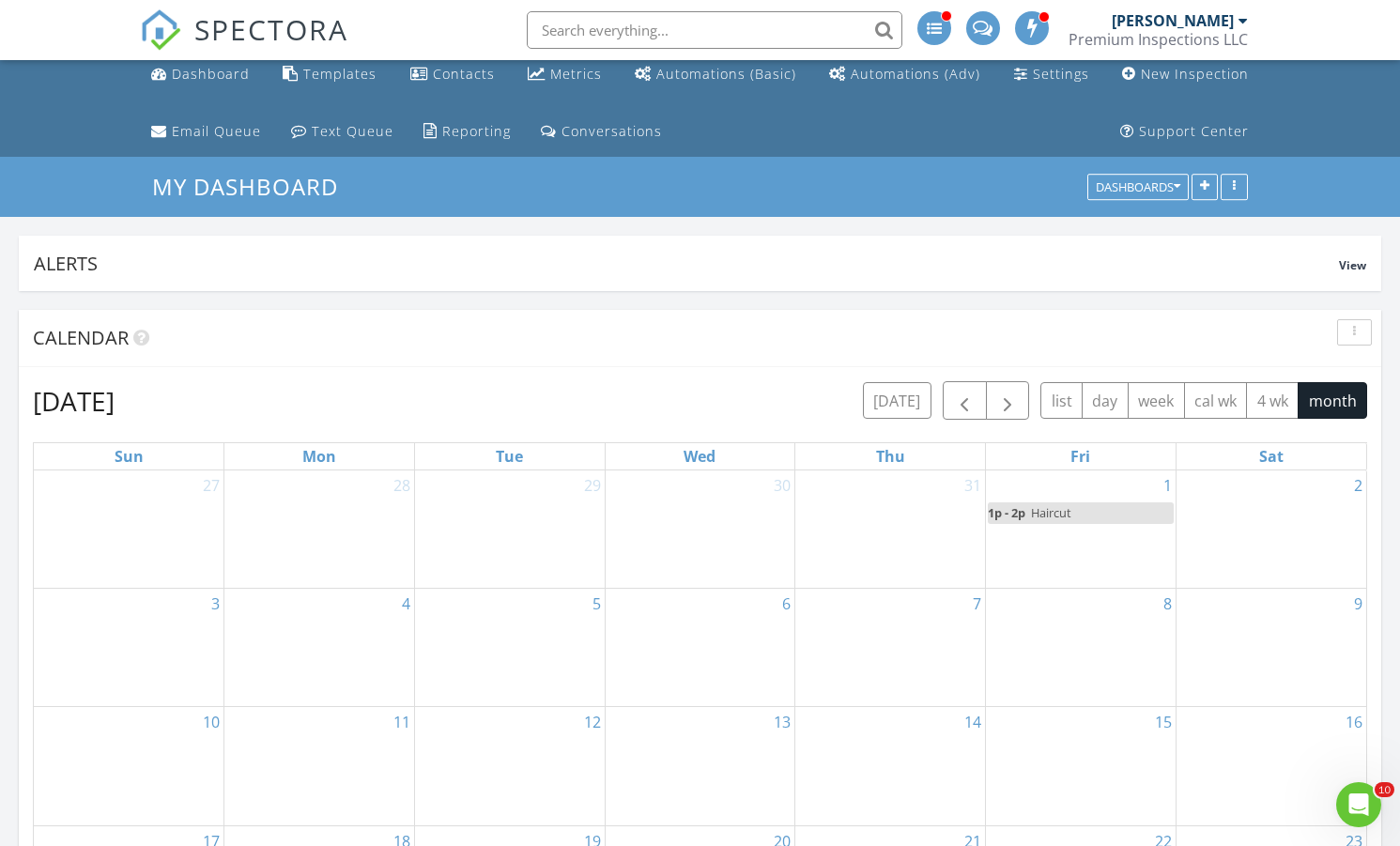scroll, scrollTop: 0, scrollLeft: 0, axis: both 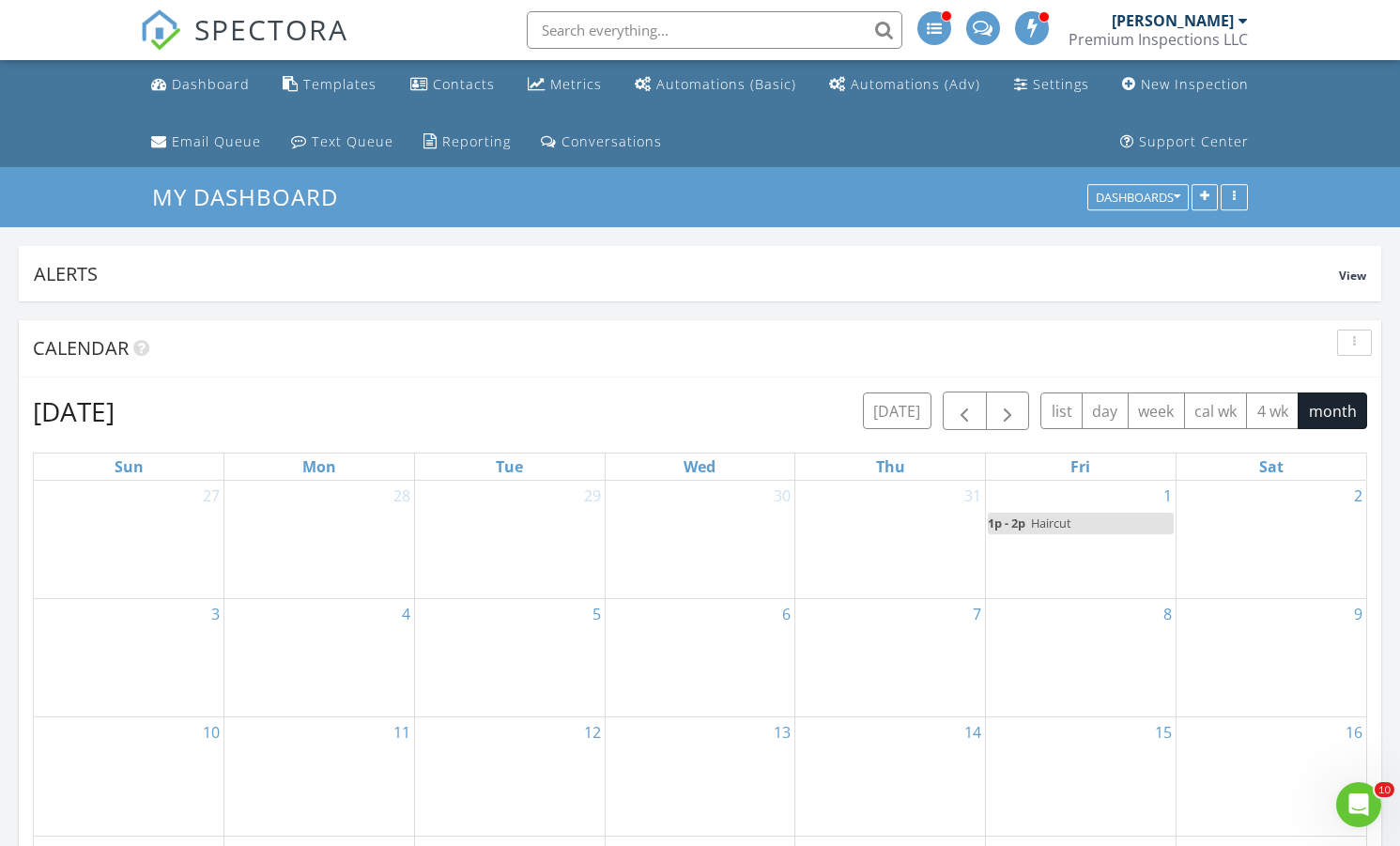 click at bounding box center [934, 28] 